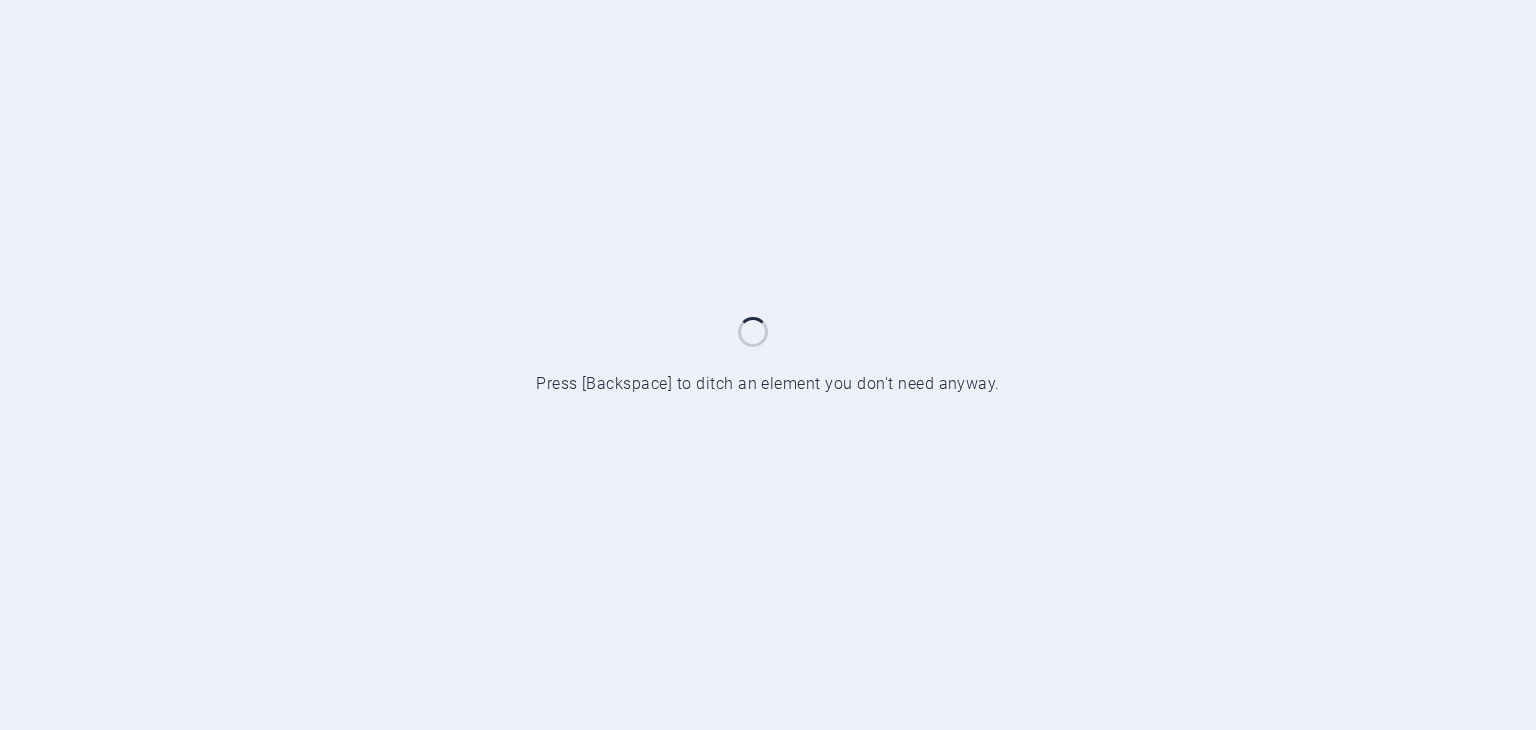 scroll, scrollTop: 0, scrollLeft: 0, axis: both 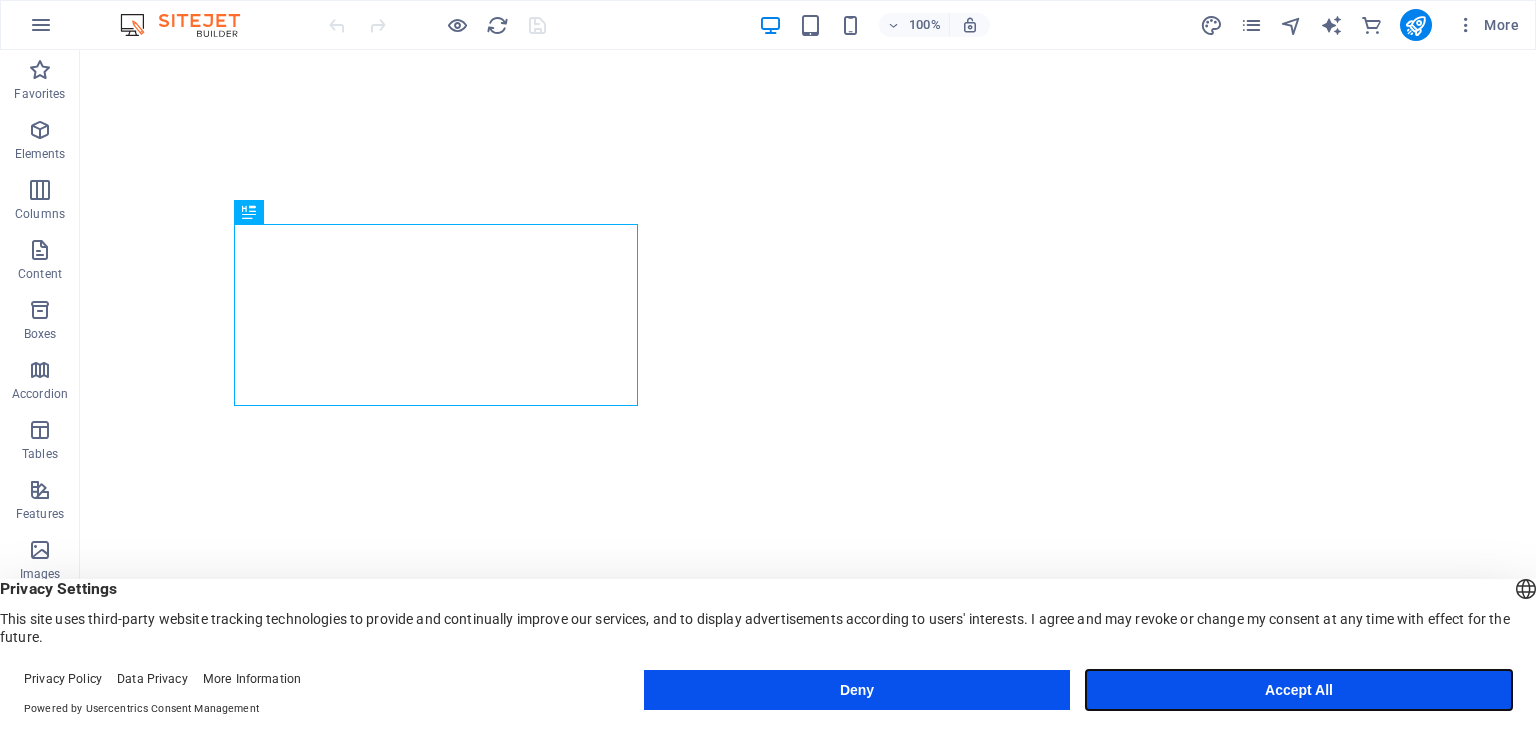 click on "Accept All" at bounding box center (1299, 690) 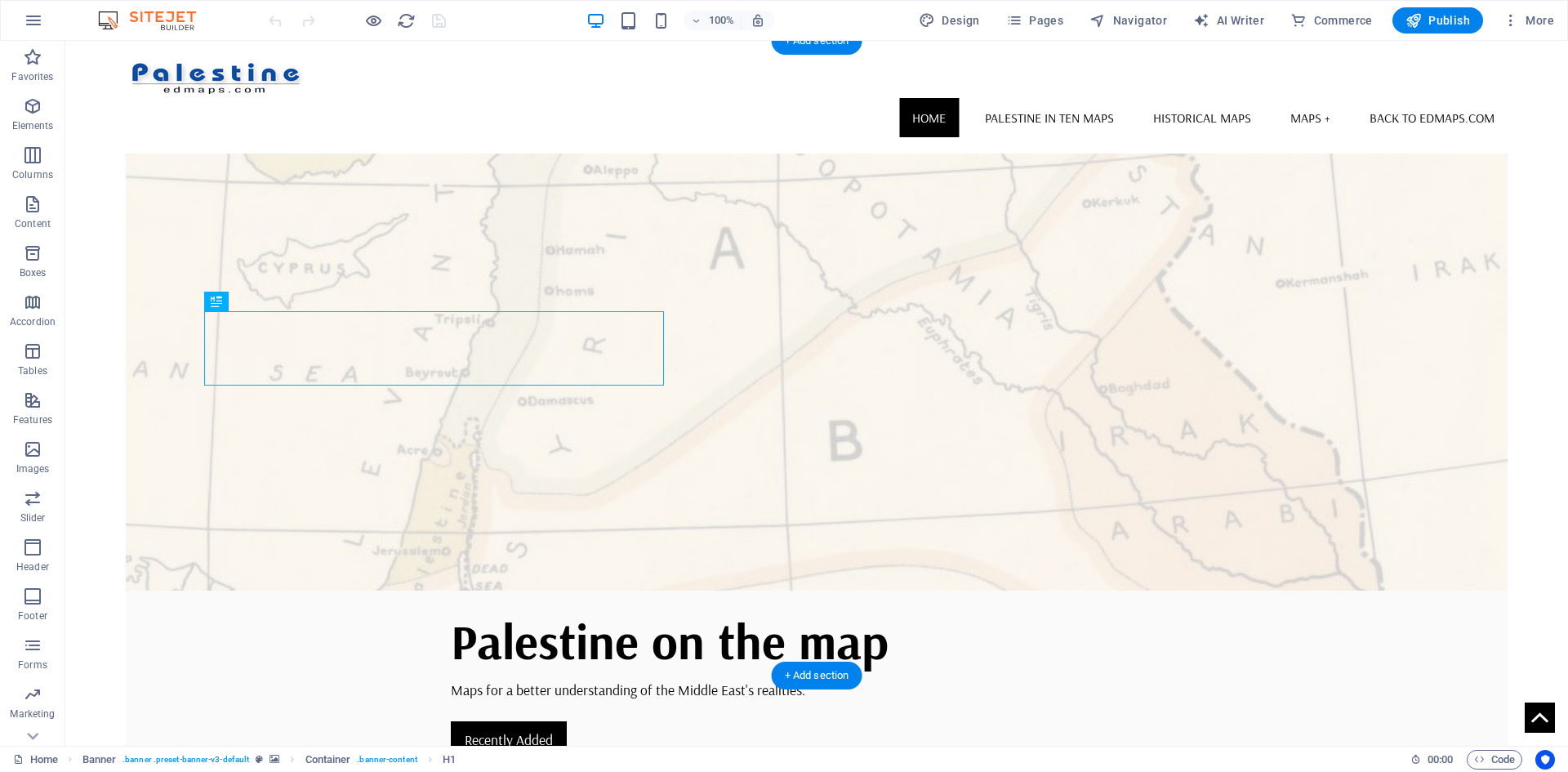 scroll, scrollTop: 0, scrollLeft: 0, axis: both 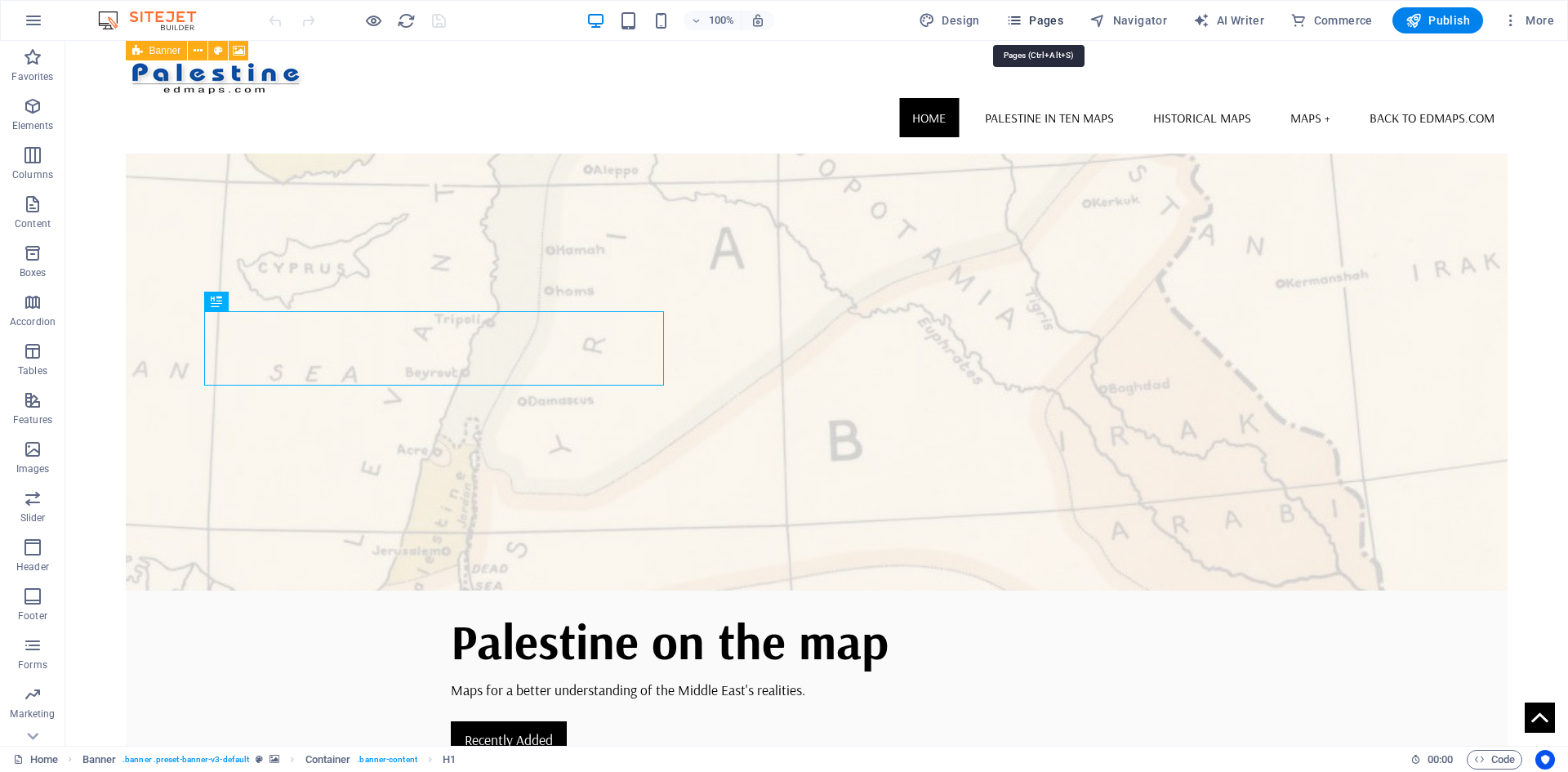 click on "Pages" at bounding box center (1035, 20) 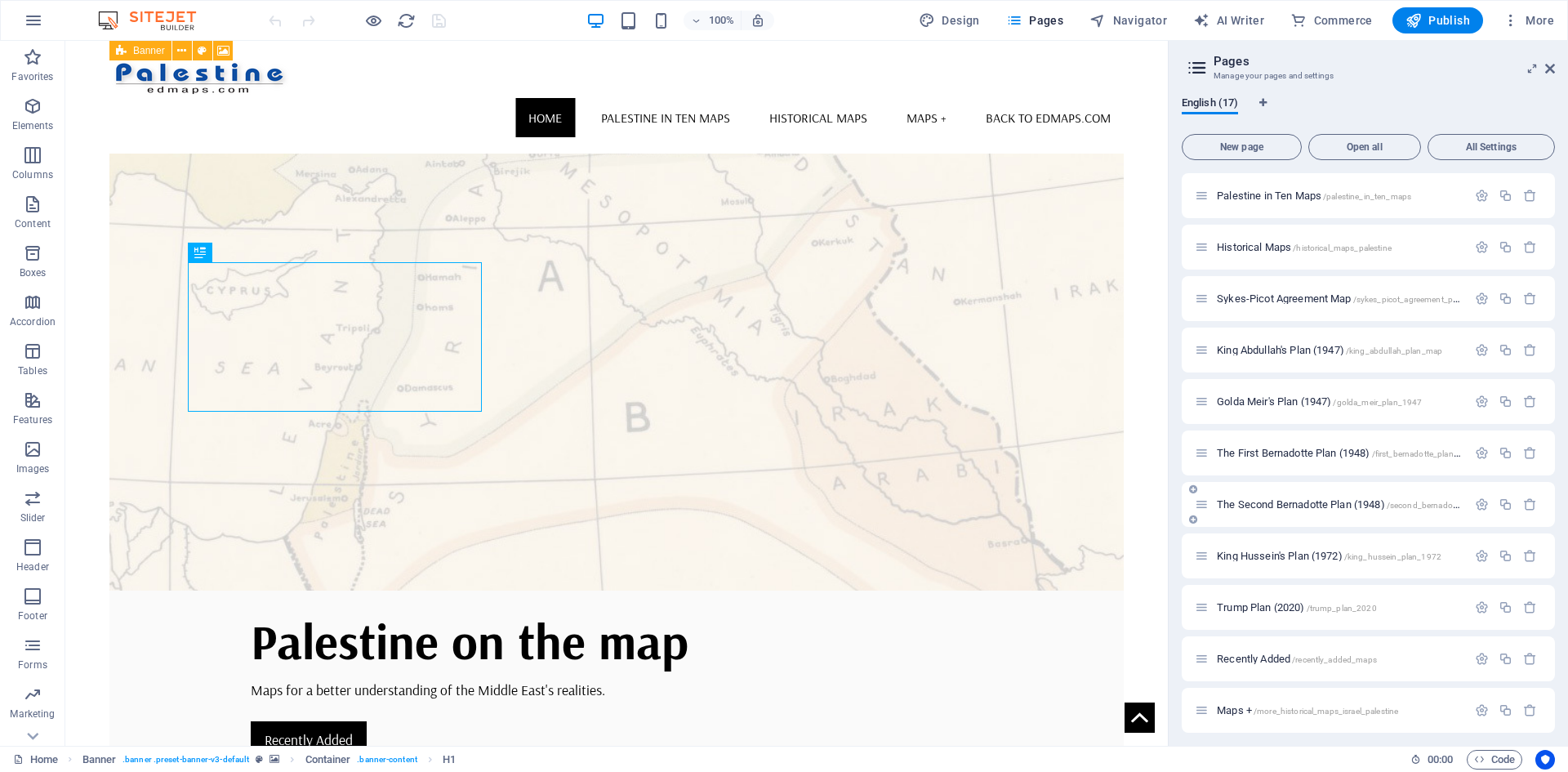 scroll, scrollTop: 315, scrollLeft: 0, axis: vertical 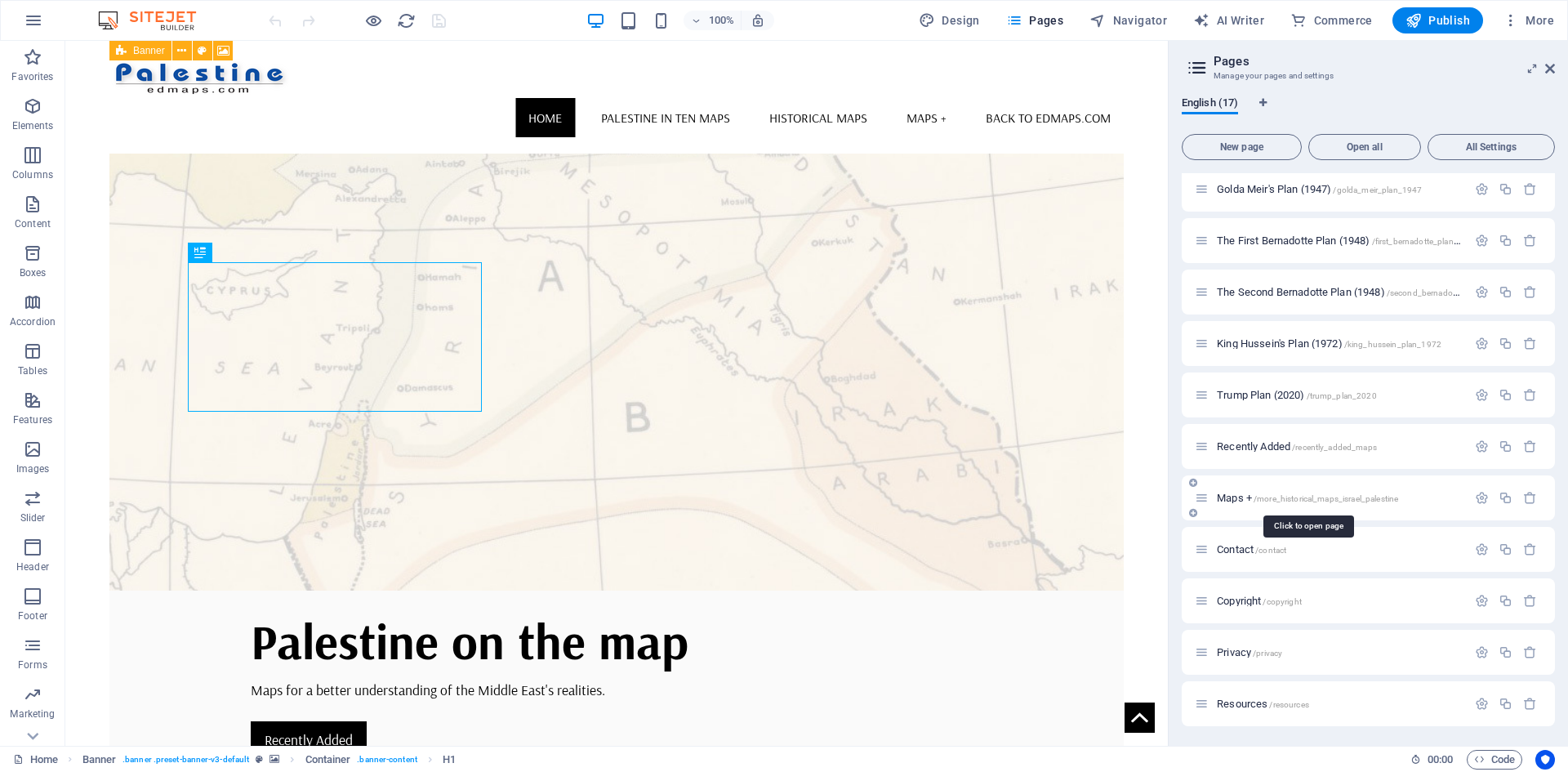click on "Maps + /more_historical_maps_israel_palestine" at bounding box center [1307, 498] 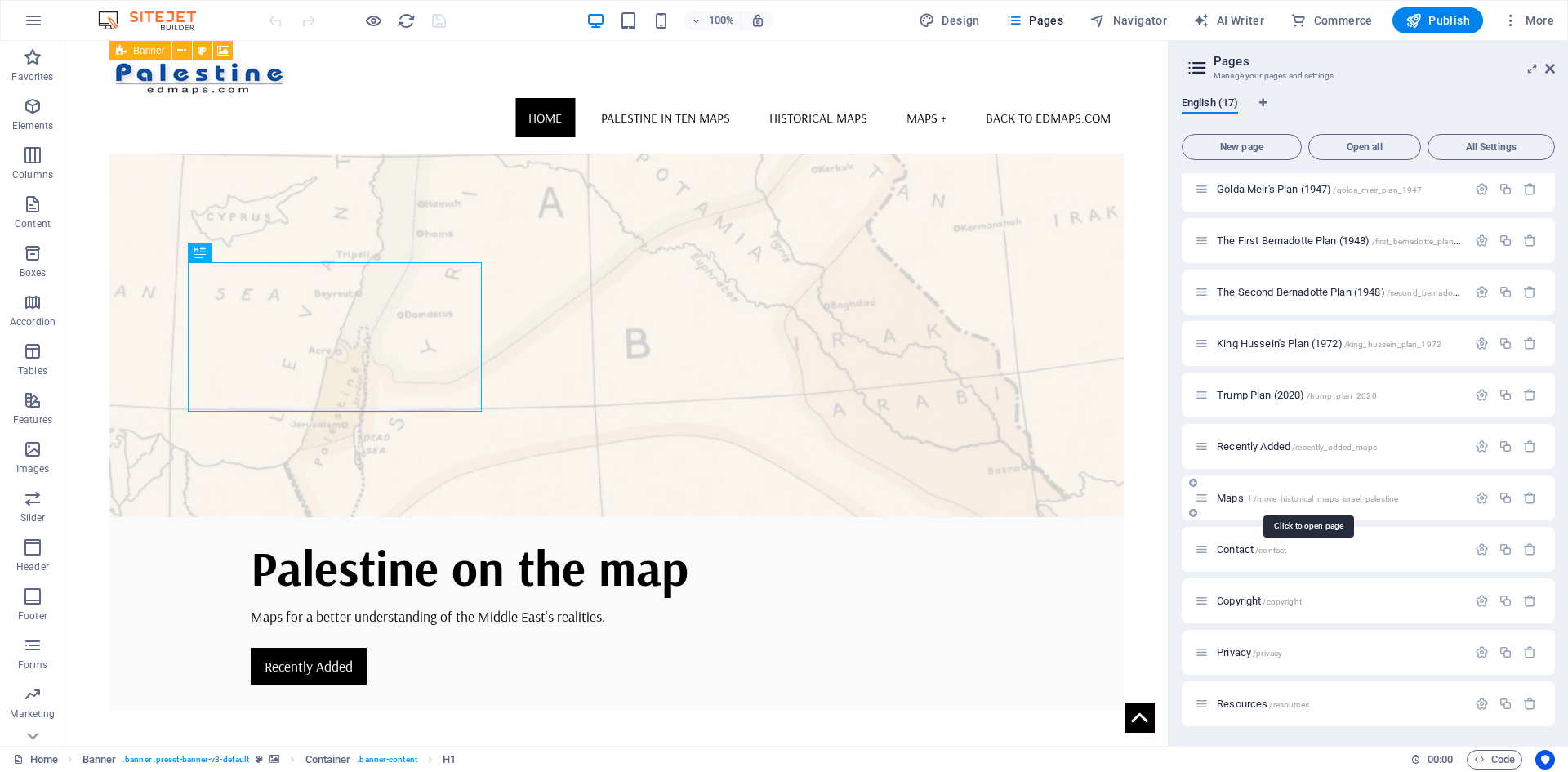scroll, scrollTop: 274, scrollLeft: 0, axis: vertical 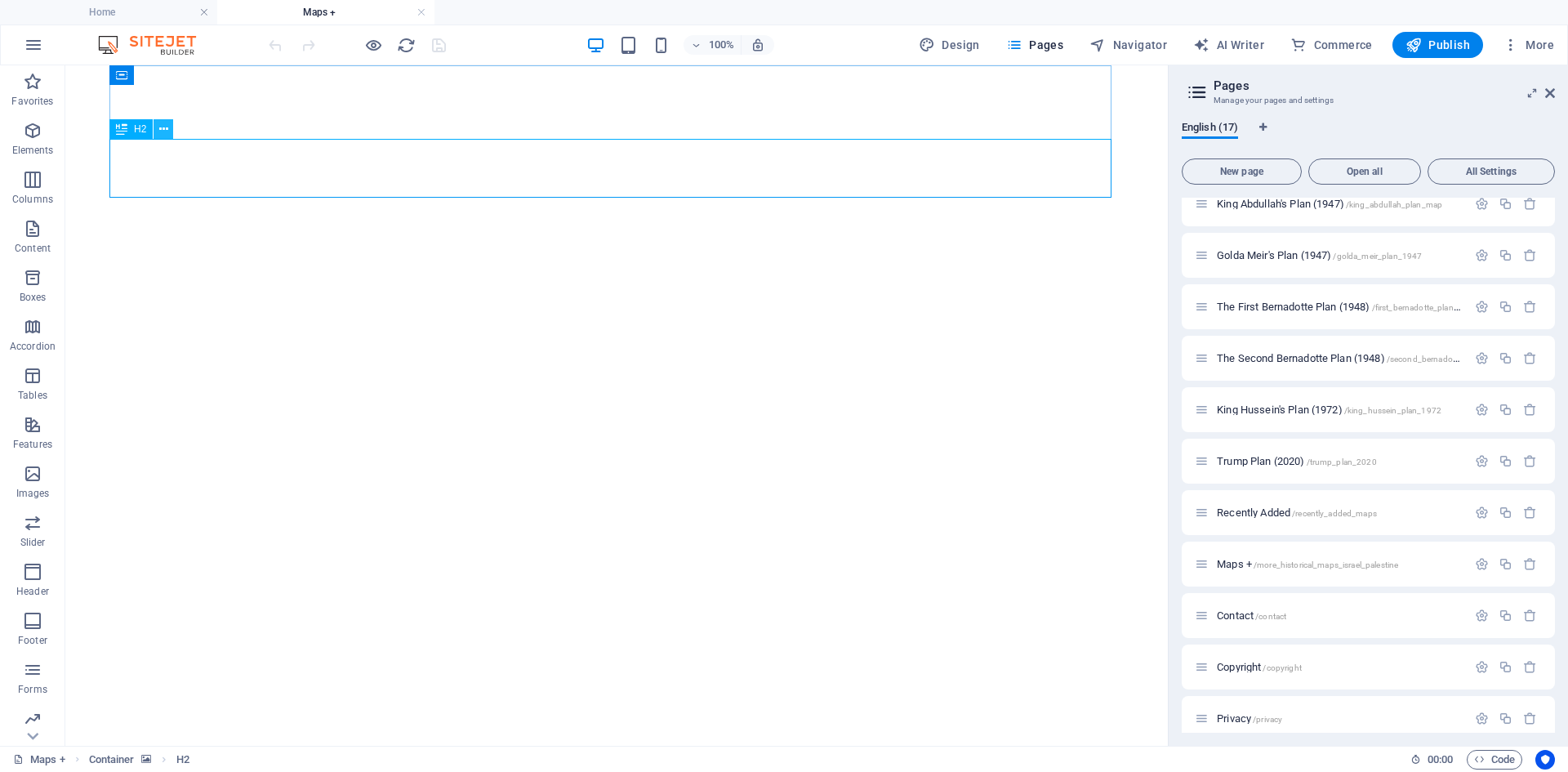 click at bounding box center (163, 129) 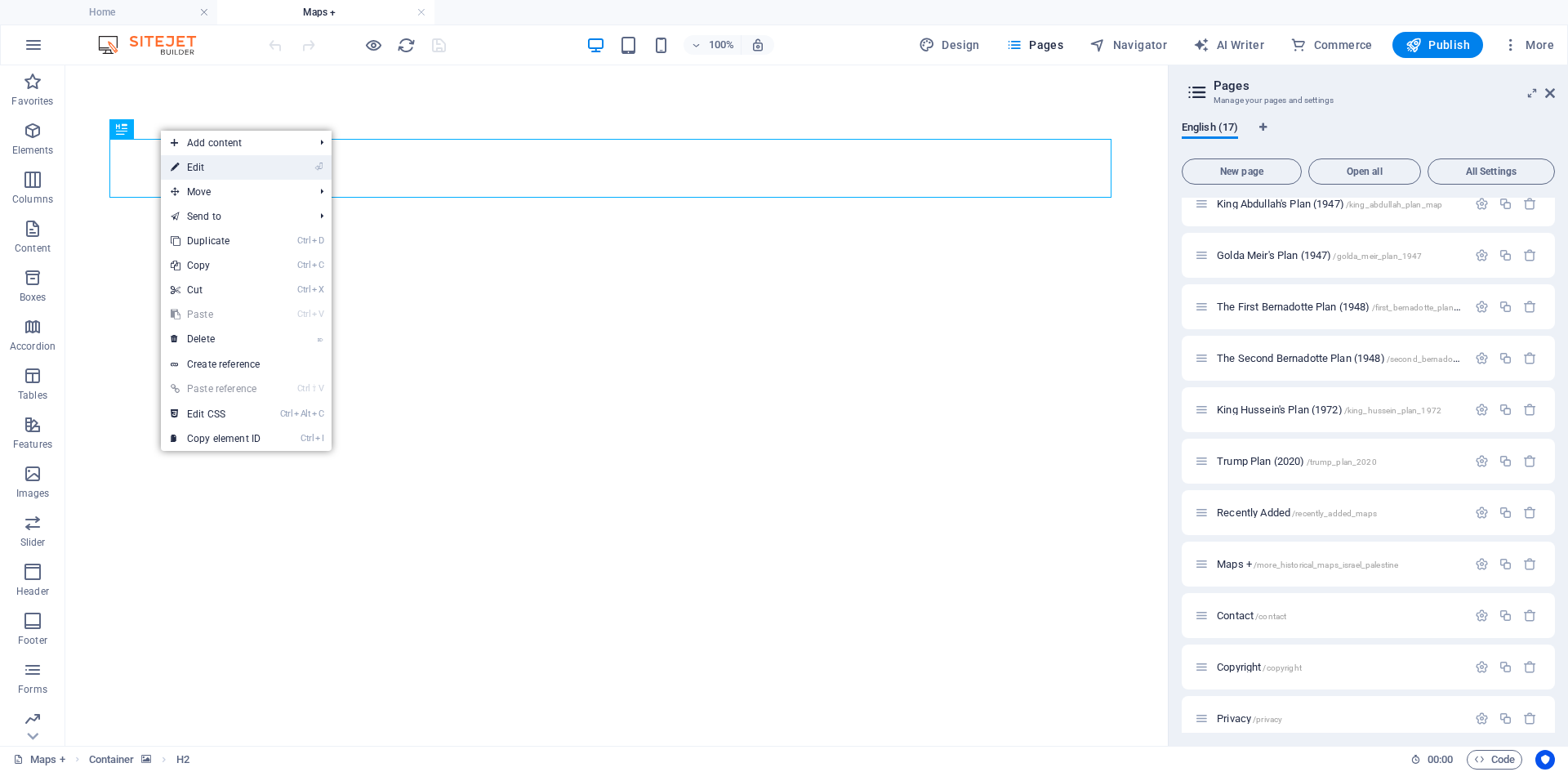 click on "⏎  Edit" at bounding box center [216, 167] 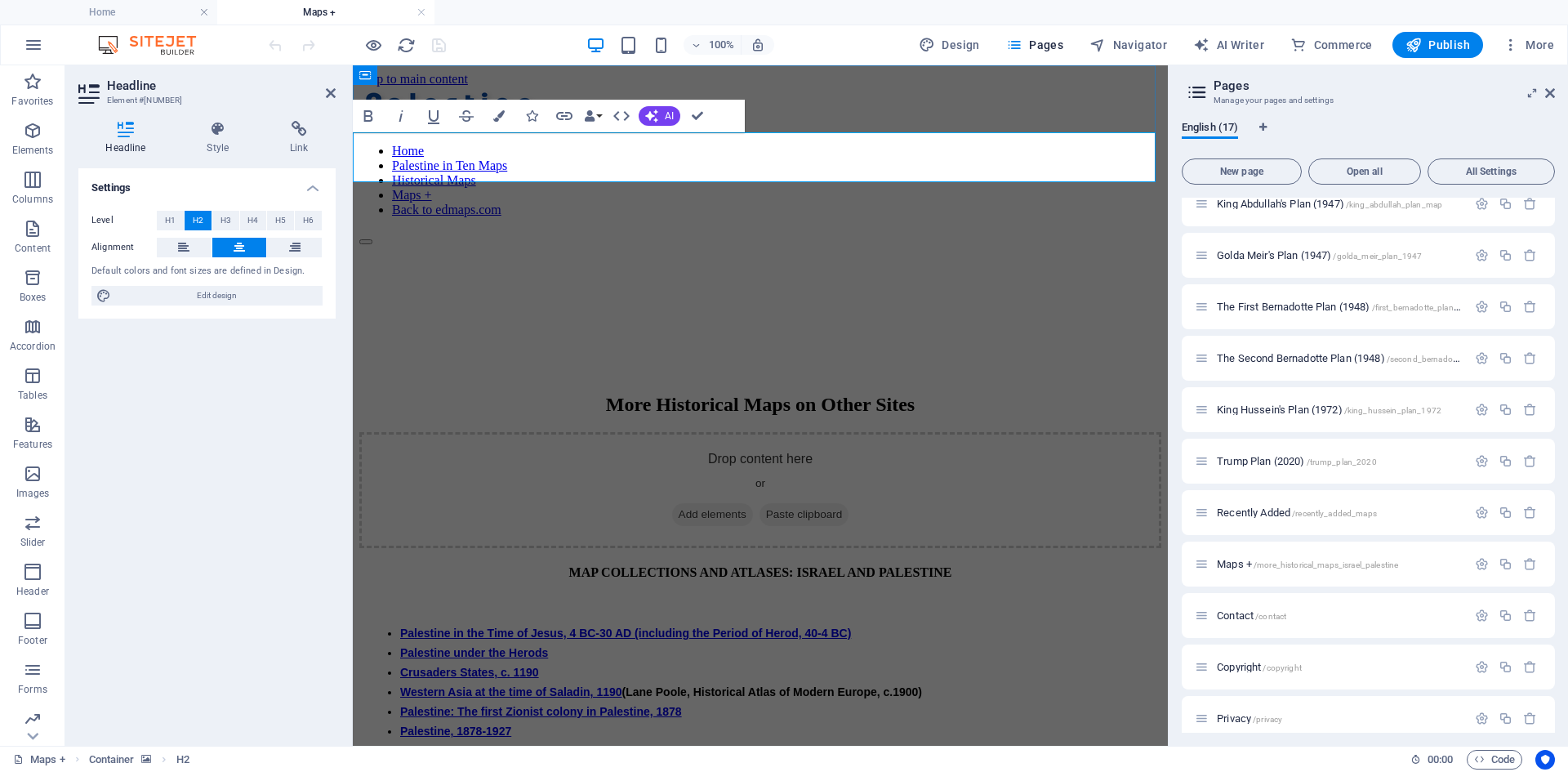 scroll, scrollTop: 0, scrollLeft: 0, axis: both 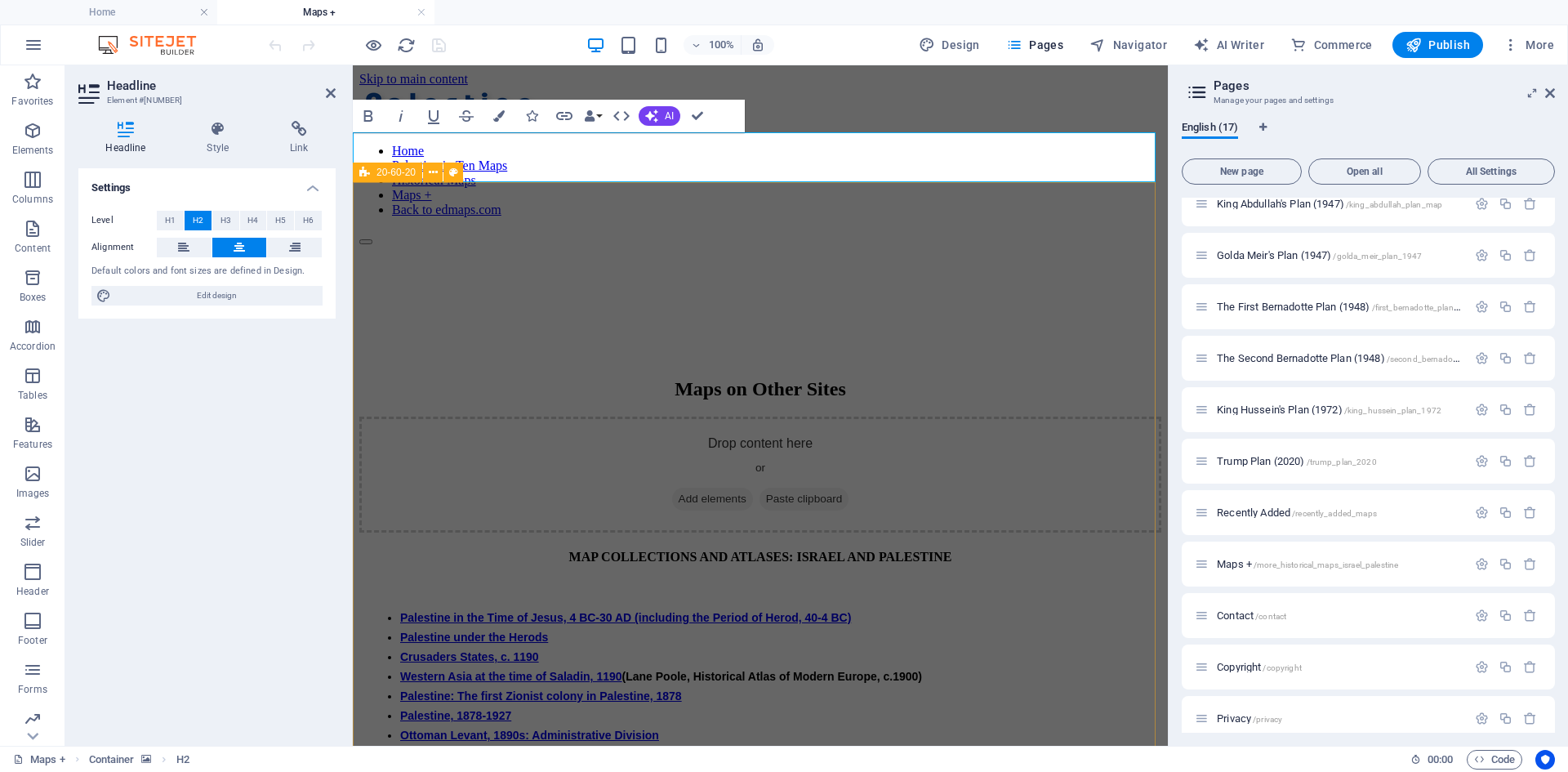 type 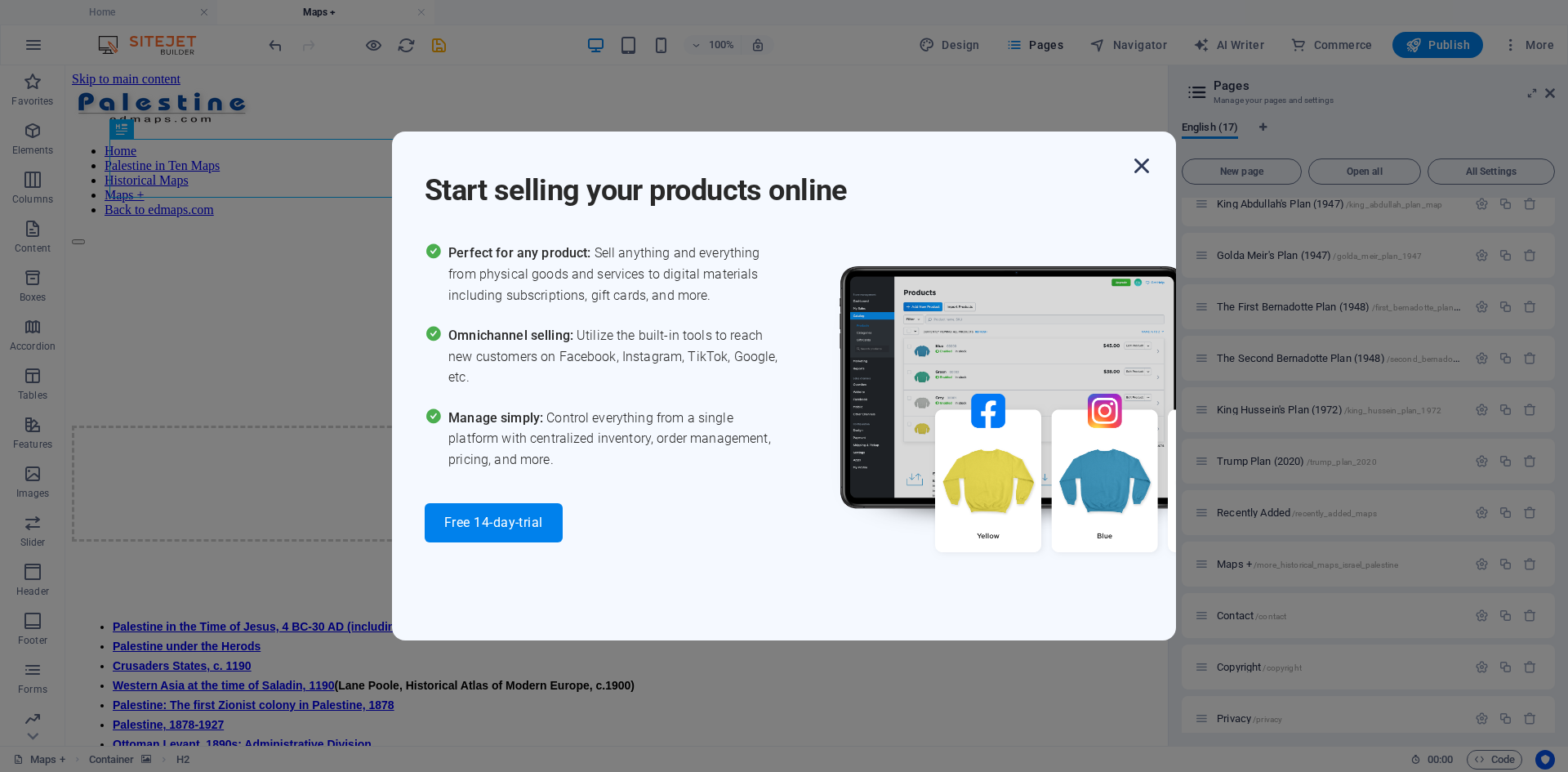 click at bounding box center [1142, 166] 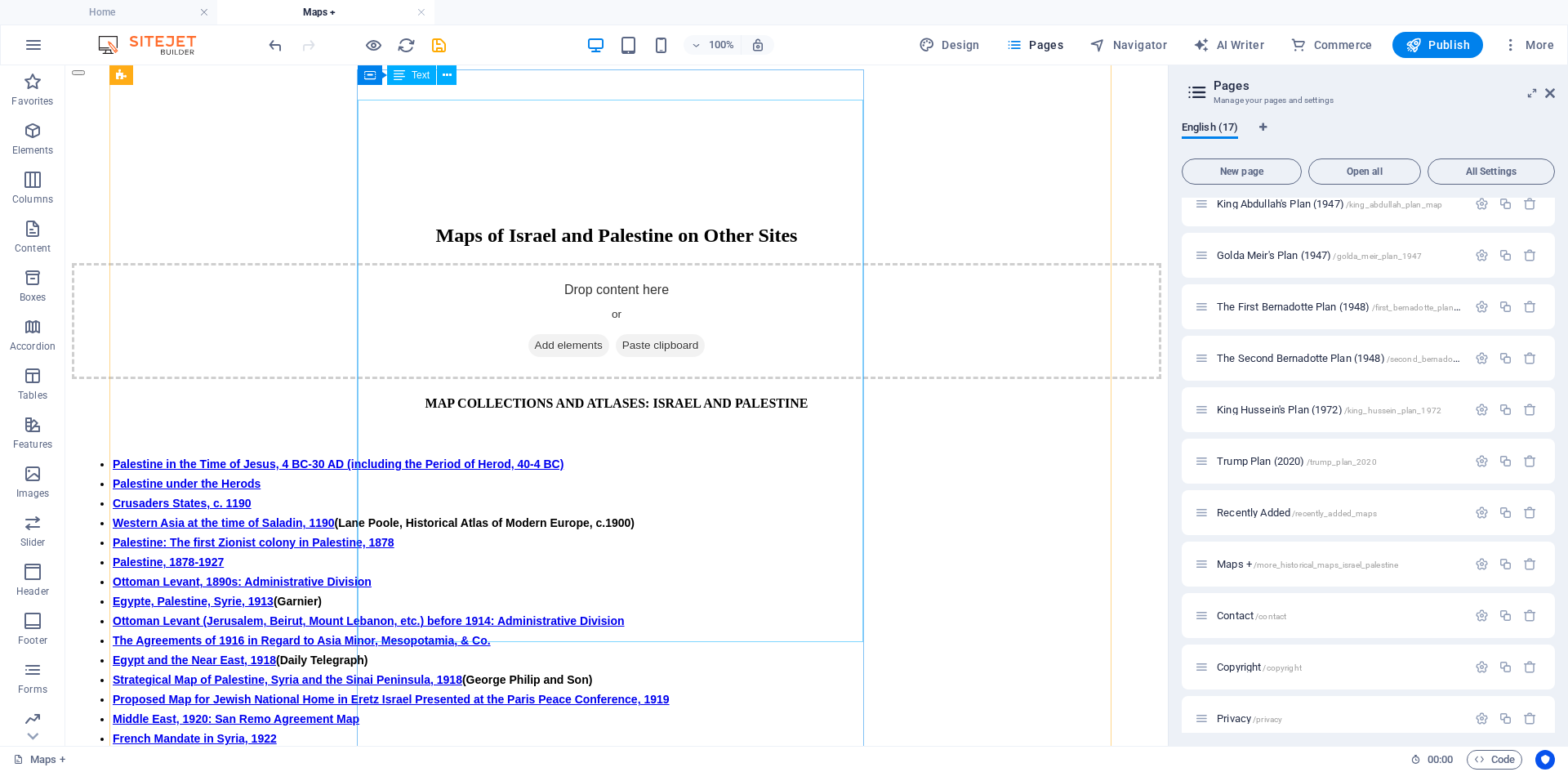 scroll, scrollTop: 82, scrollLeft: 0, axis: vertical 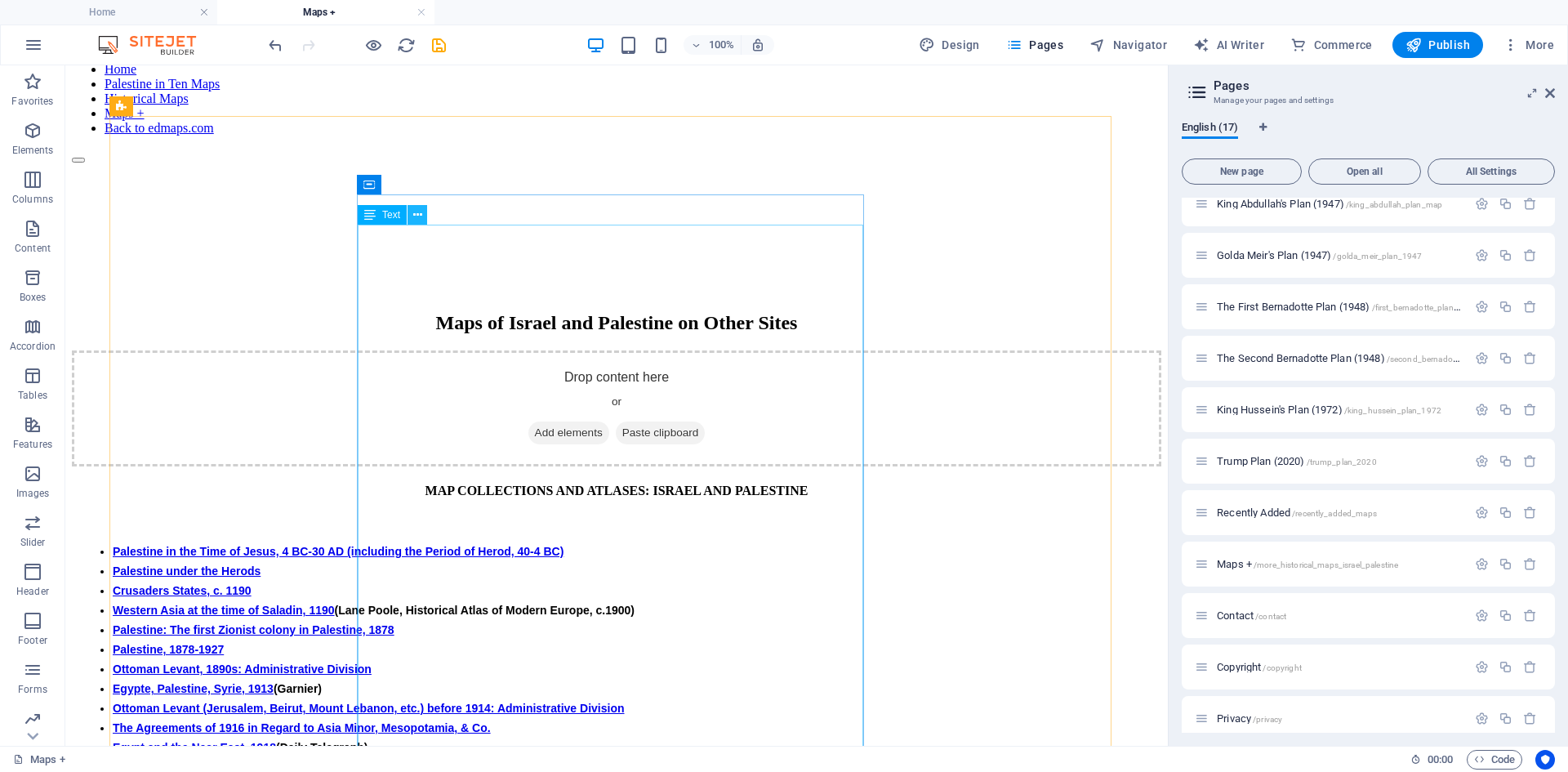 click at bounding box center [417, 215] 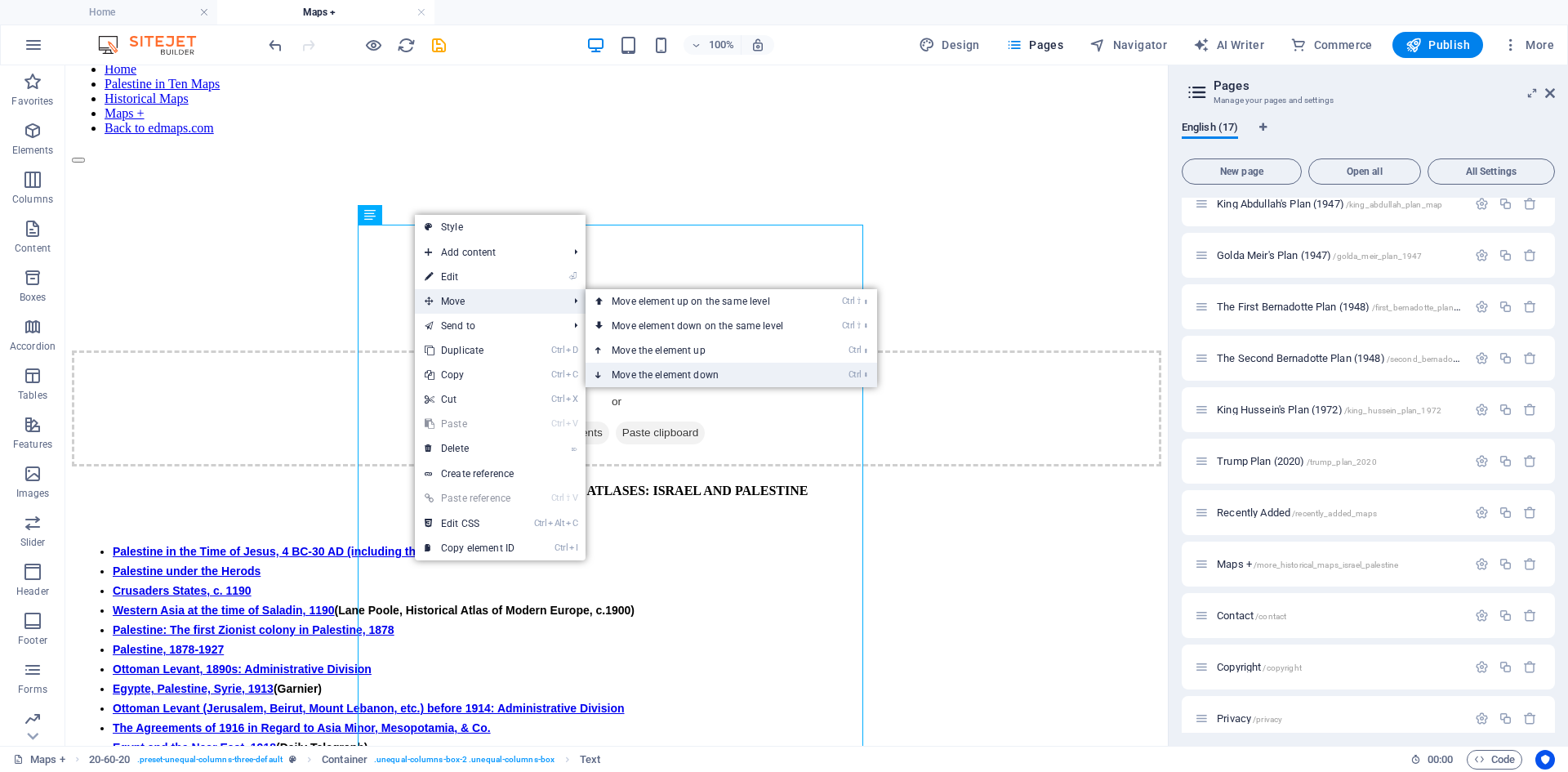 click on "Ctrl ⬇  Move the element down" at bounding box center (701, 375) 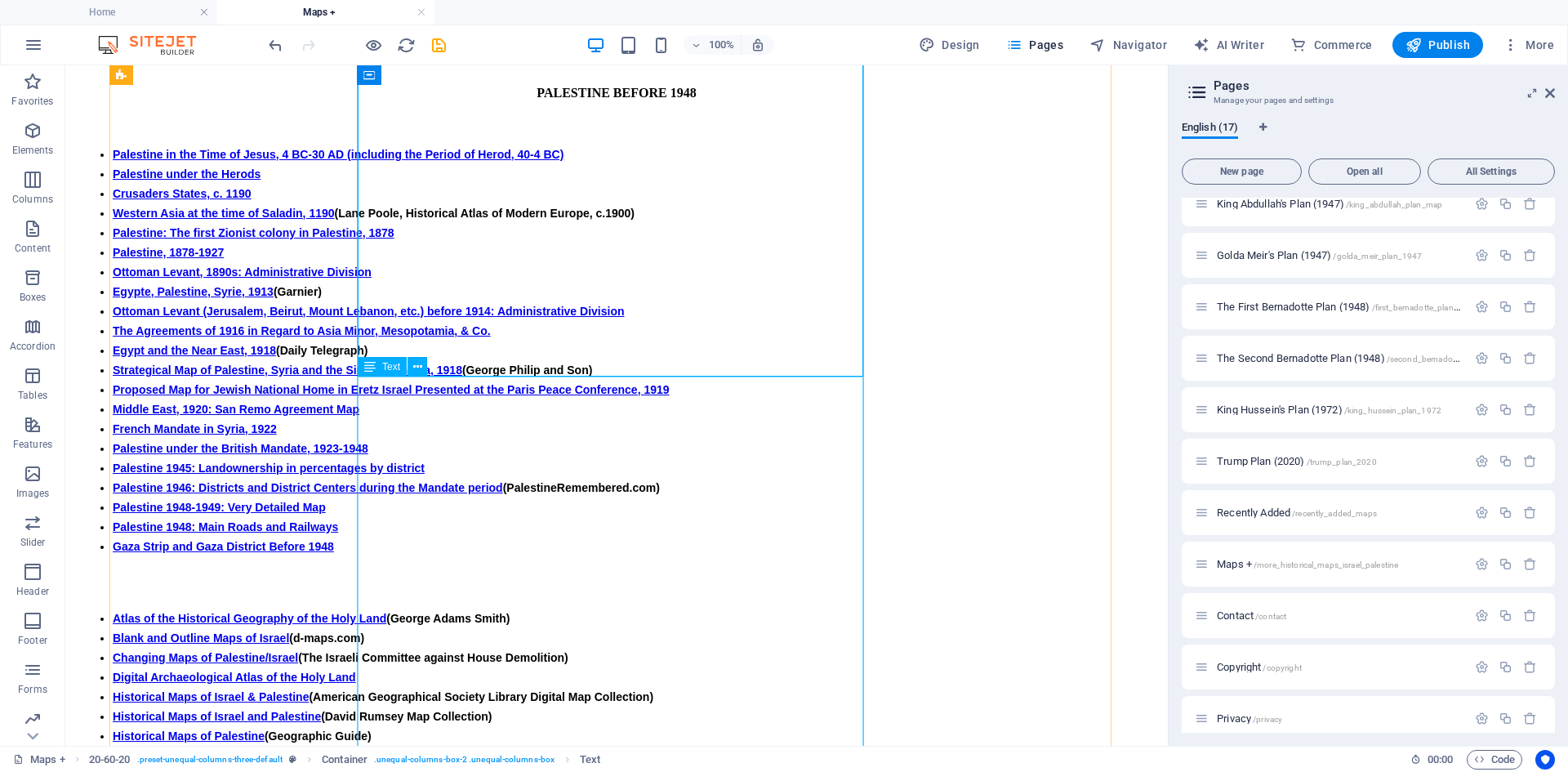 scroll, scrollTop: 490, scrollLeft: 0, axis: vertical 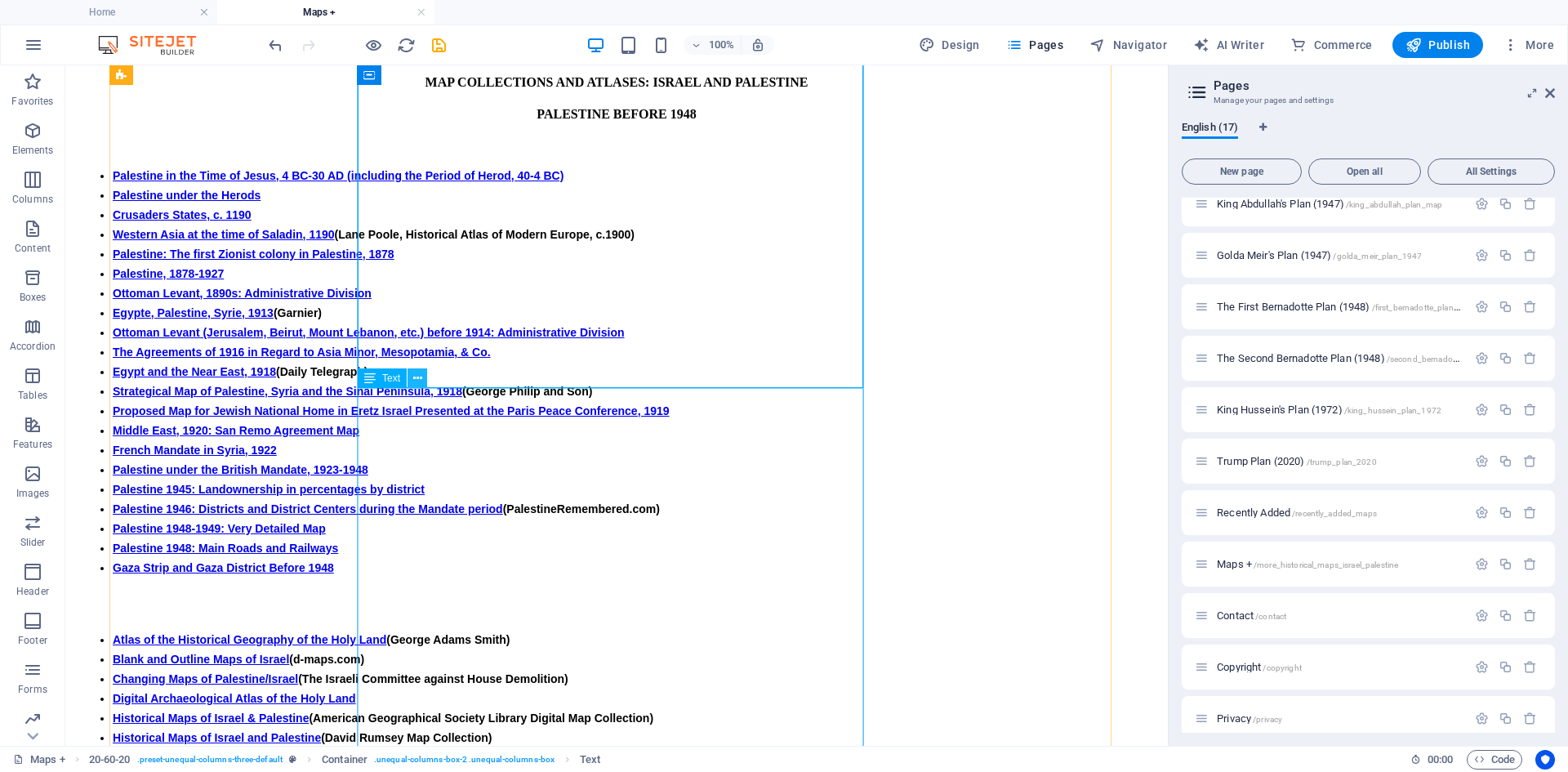 click at bounding box center [417, 378] 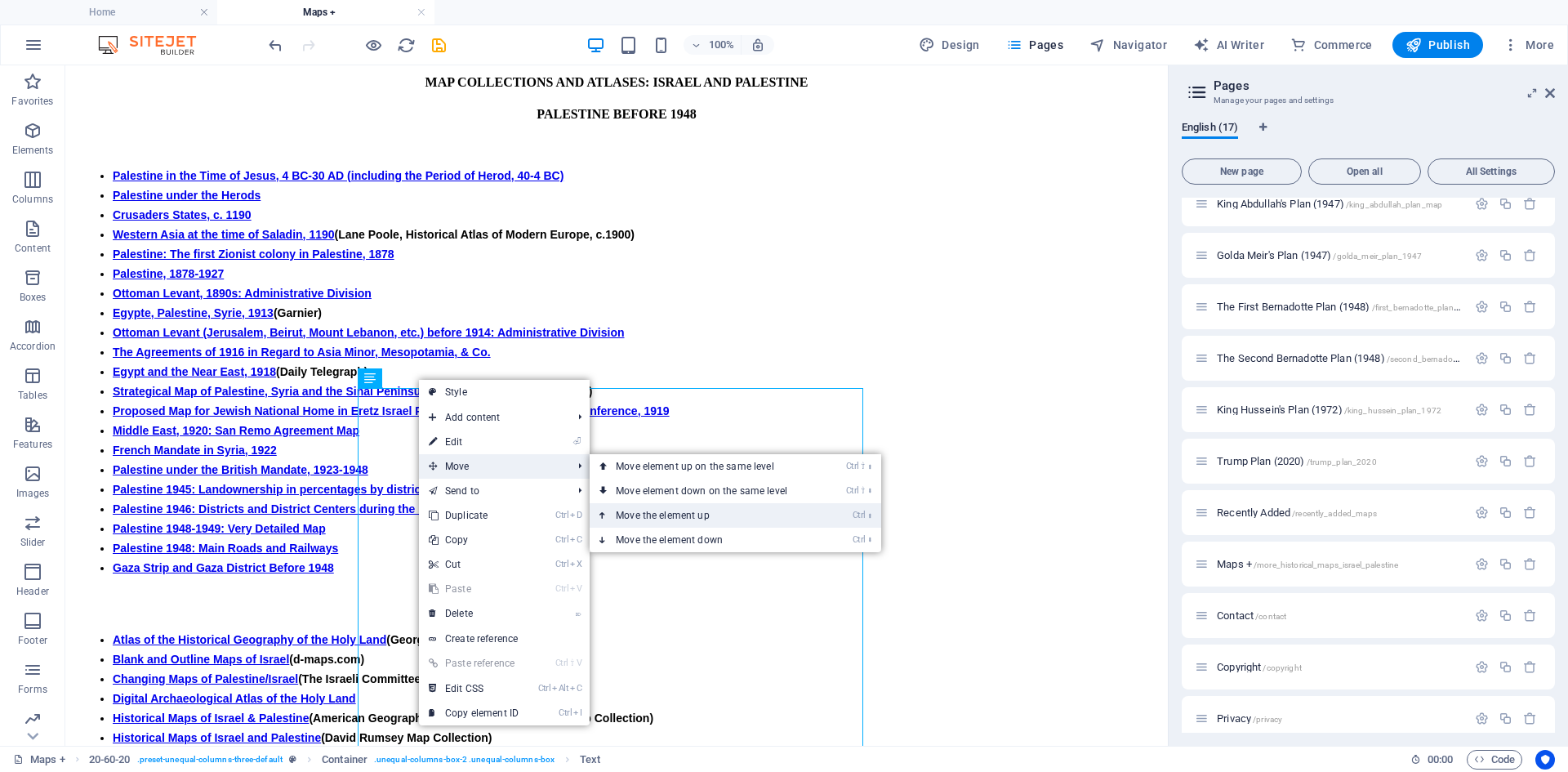 click on "Ctrl ⬆  Move the element up" at bounding box center [705, 515] 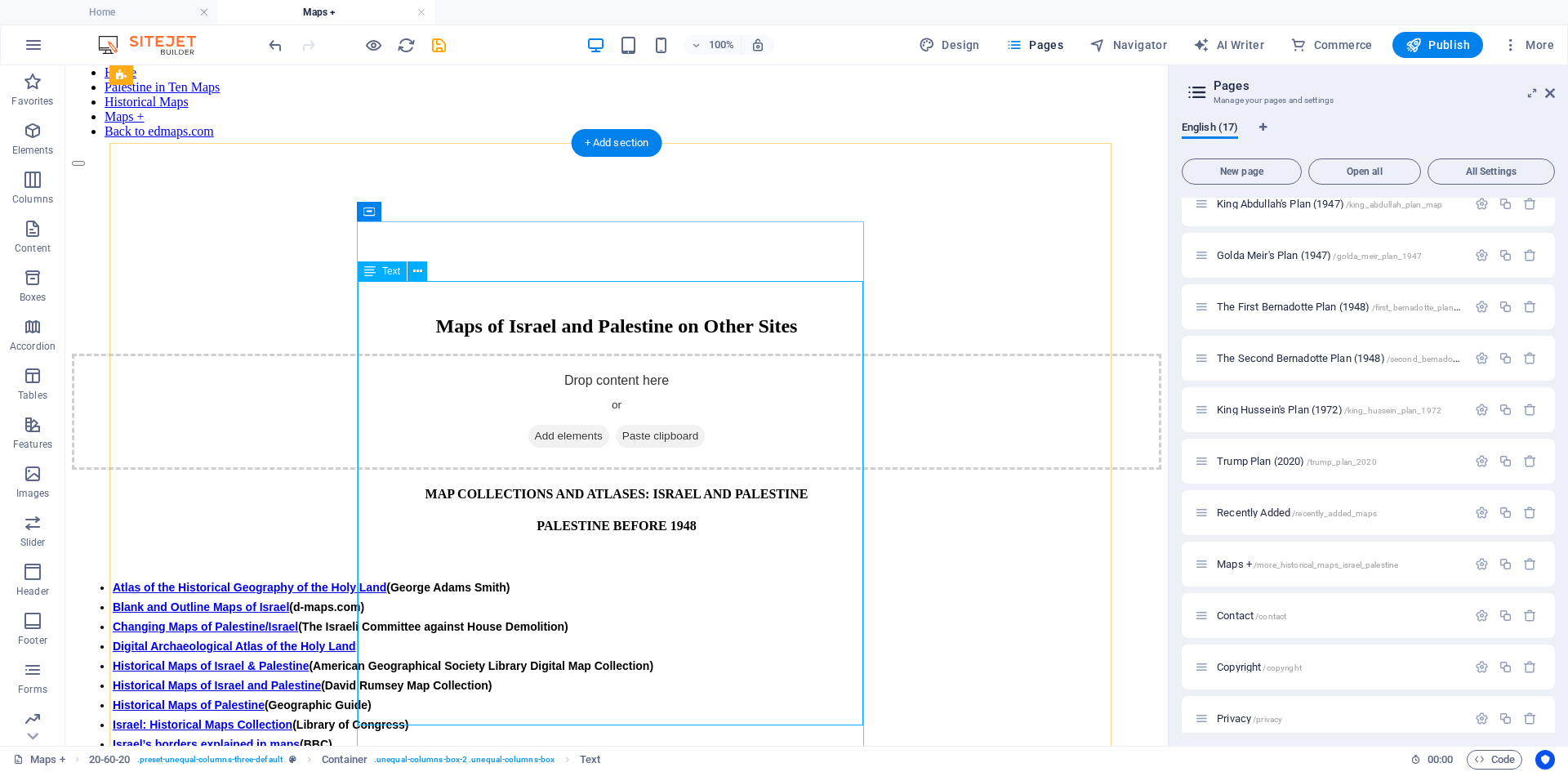 scroll, scrollTop: 0, scrollLeft: 0, axis: both 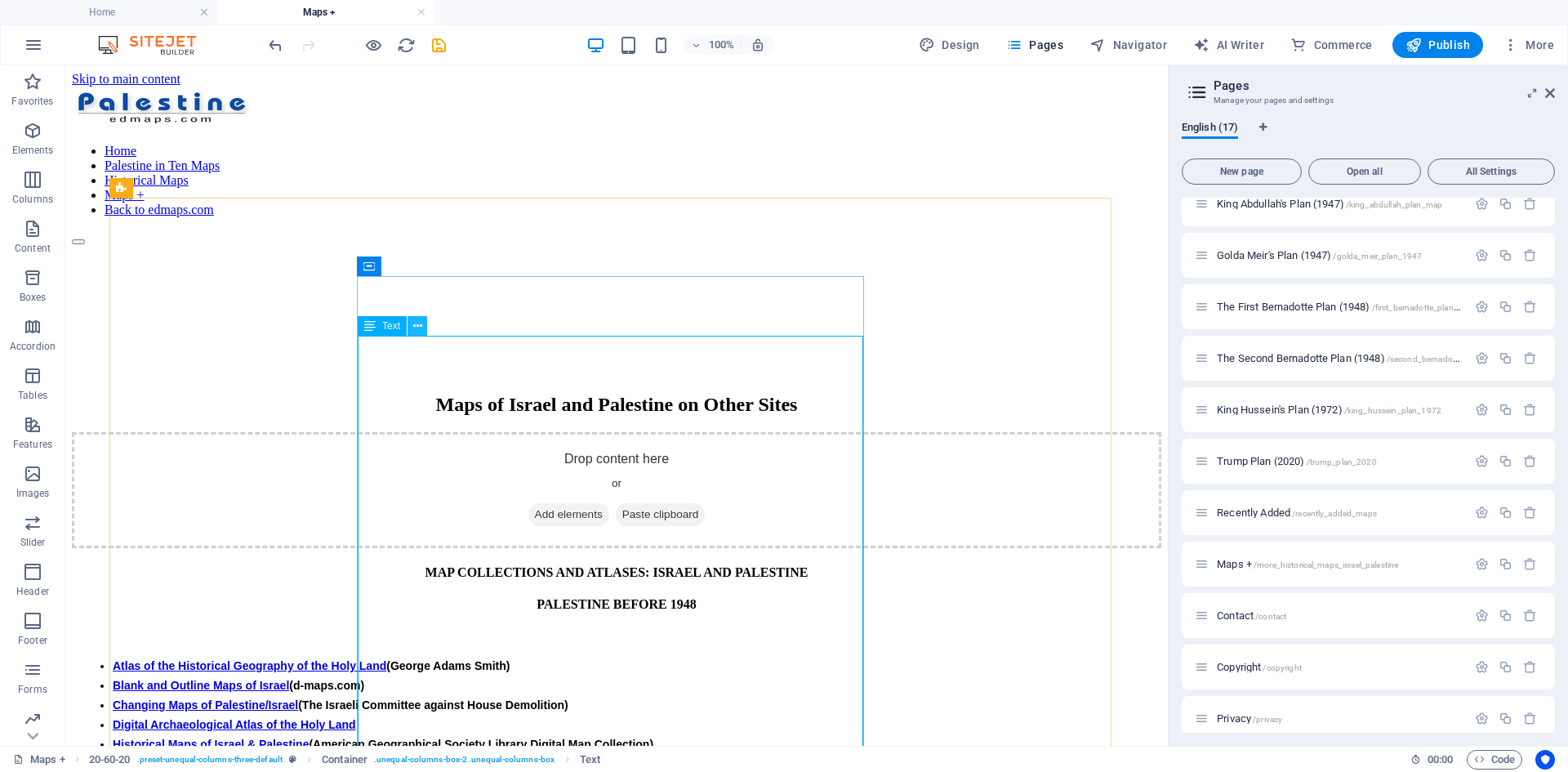 click at bounding box center (417, 326) 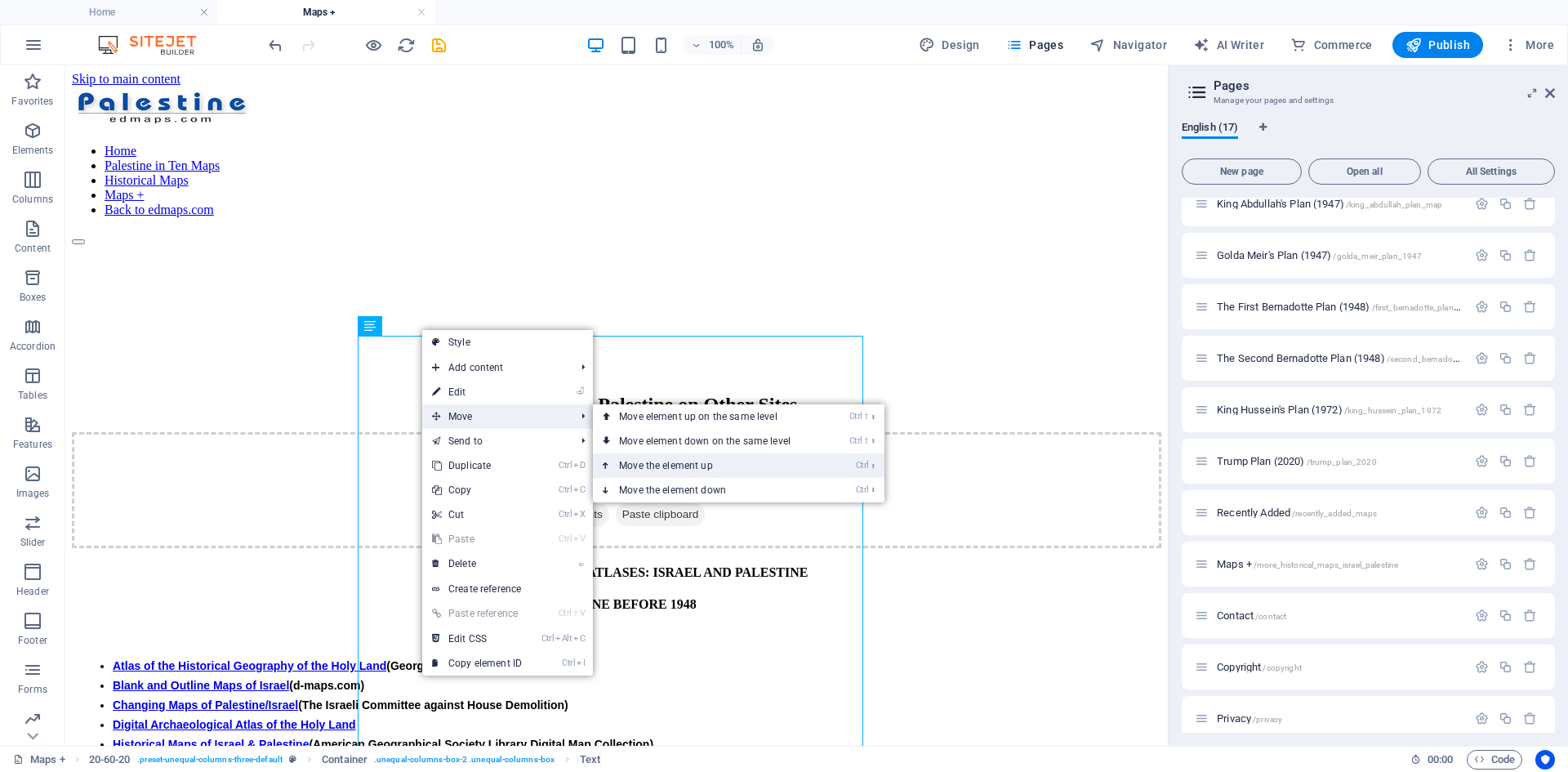 click on "Ctrl ⬆  Move the element up" at bounding box center (708, 466) 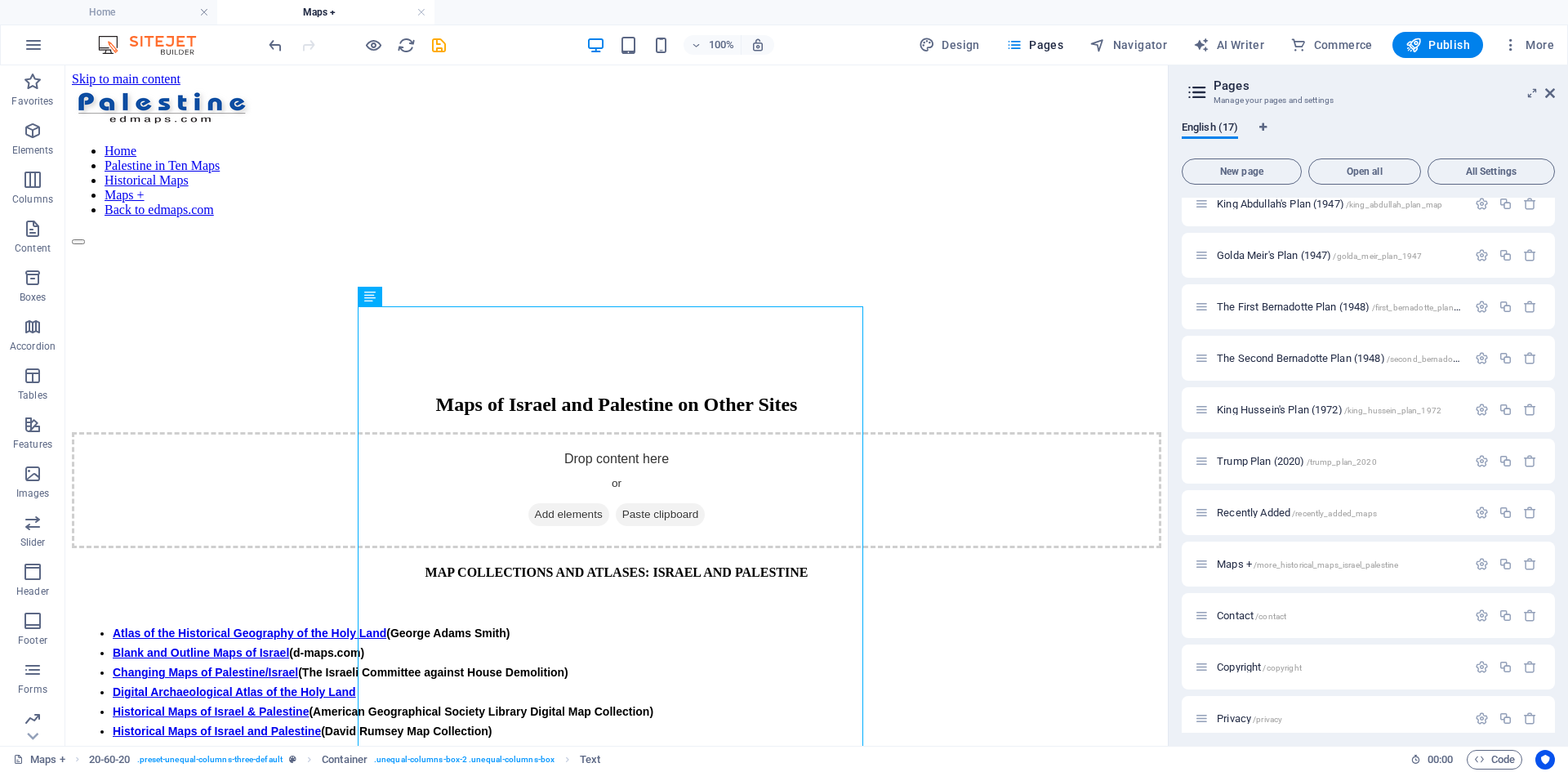 click on "Skip to main content
Home Palestine in Ten Maps Historical Maps Maps + Back to edmaps.com Maps of Israel and Palestine on Other Sites Drop content here or  Add elements  Paste clipboard MAP COLLECTIONS AND ATLASES: ISRAEL AND PALESTINE Atlas of the Historical Geography of the Holy Land  (George Adams Smith) Blank and Outline Maps of Israel  (d-maps.com) Changing Maps of Palestine/Israel  (The Israeli Committee against House Demolition) Digital Archaeological Atlas of the Holy Land Historical Maps of Israel  & Palestine  (American Geographical Society Library Digital Map Collection) Historical Maps of Israel and Palestine  (David Rumsey Map Collection) Historical Maps of Palestine  (Geographic Guide) Israel: Historical Maps Collection  (Library of Congress) Israel’s borders explained in maps  (BBC) La Palestine en cartes, citations, faits et chiffres  (Le Monde diplomatique) Middle East Maps  (Dr. Michael Izady) Maps of the Islamic Middle East  (Princeton University) Maps and Atlas of Palestine" at bounding box center [617, 913] 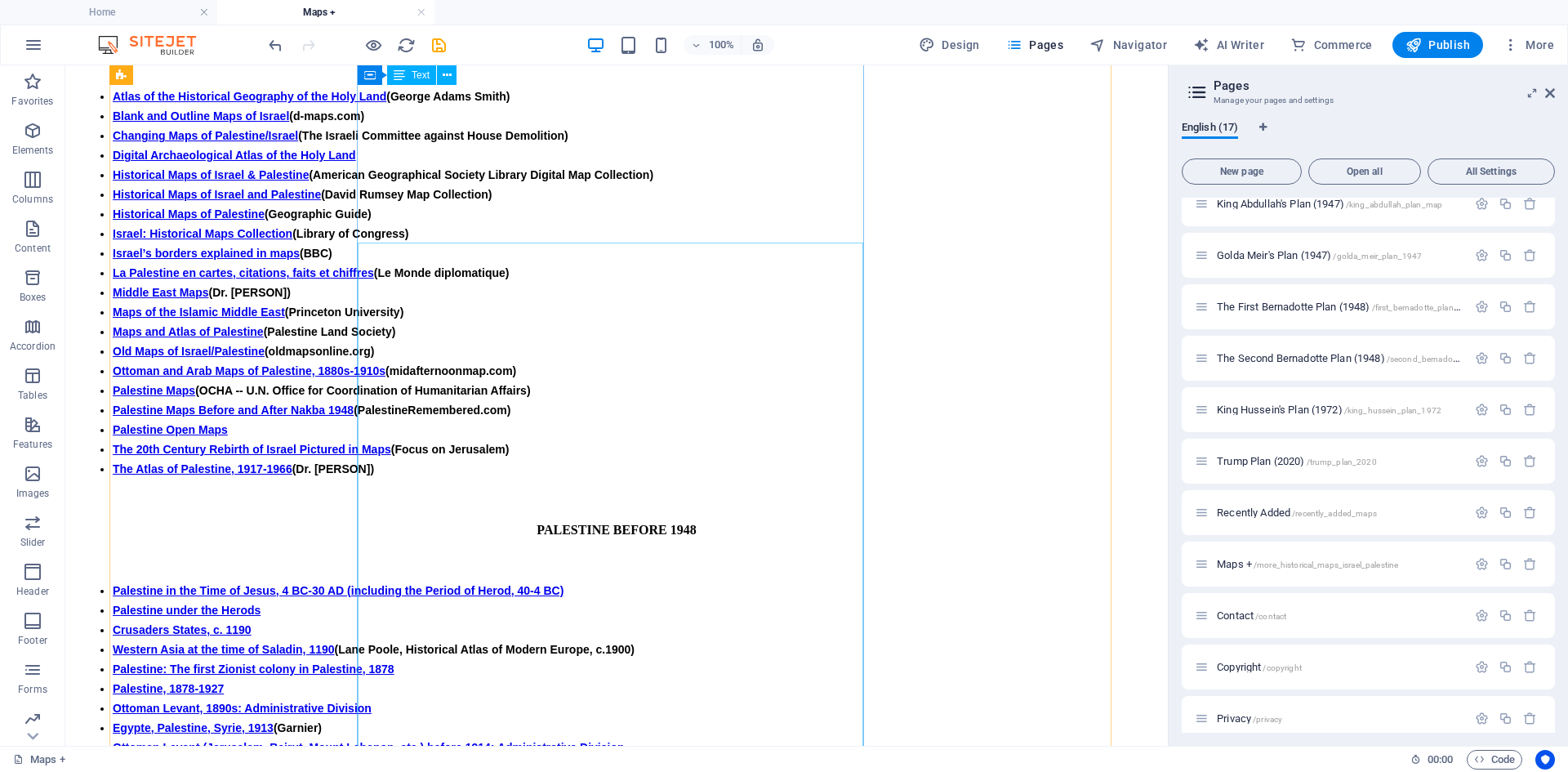 scroll, scrollTop: 292, scrollLeft: 0, axis: vertical 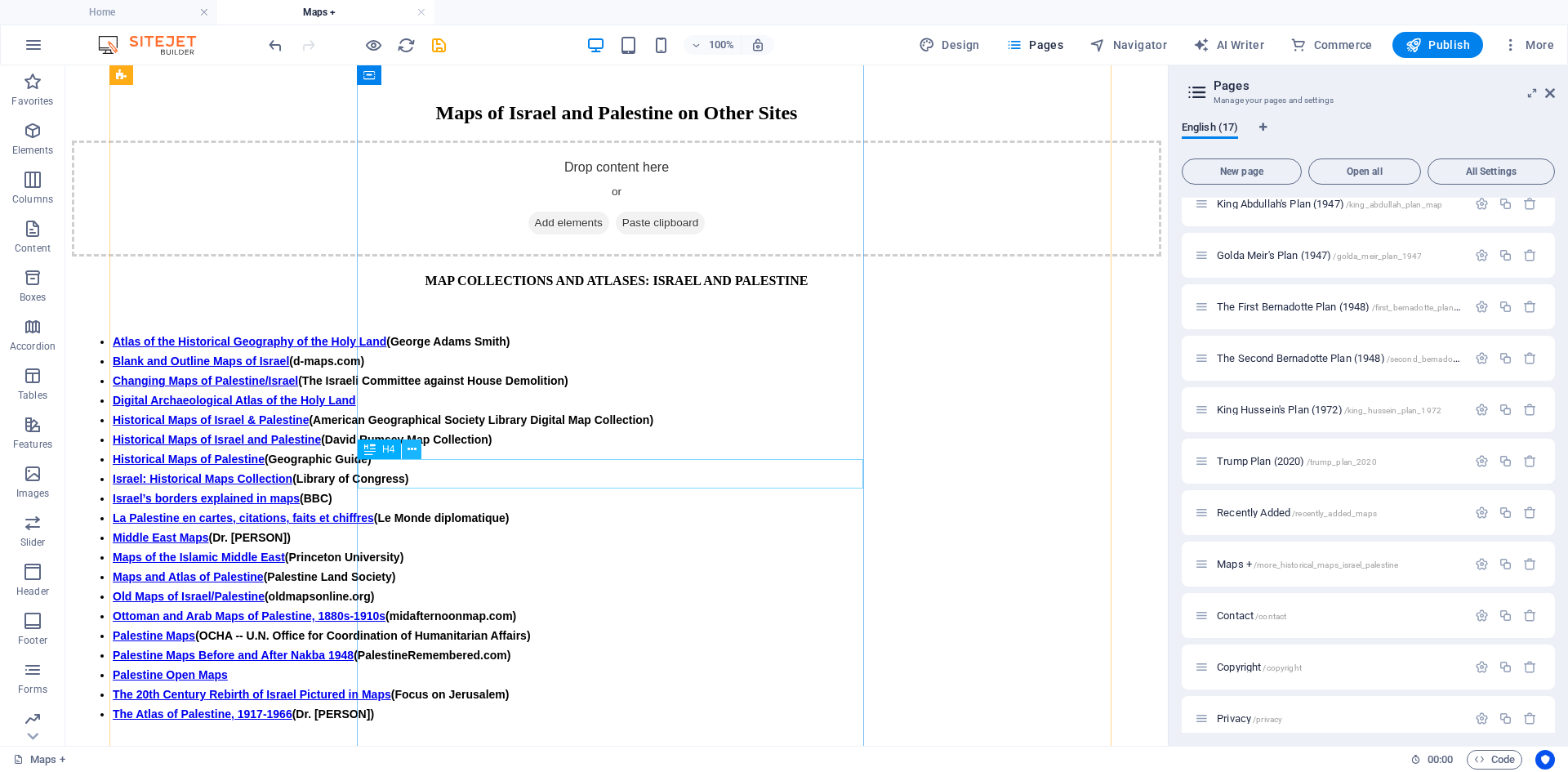 click at bounding box center (412, 449) 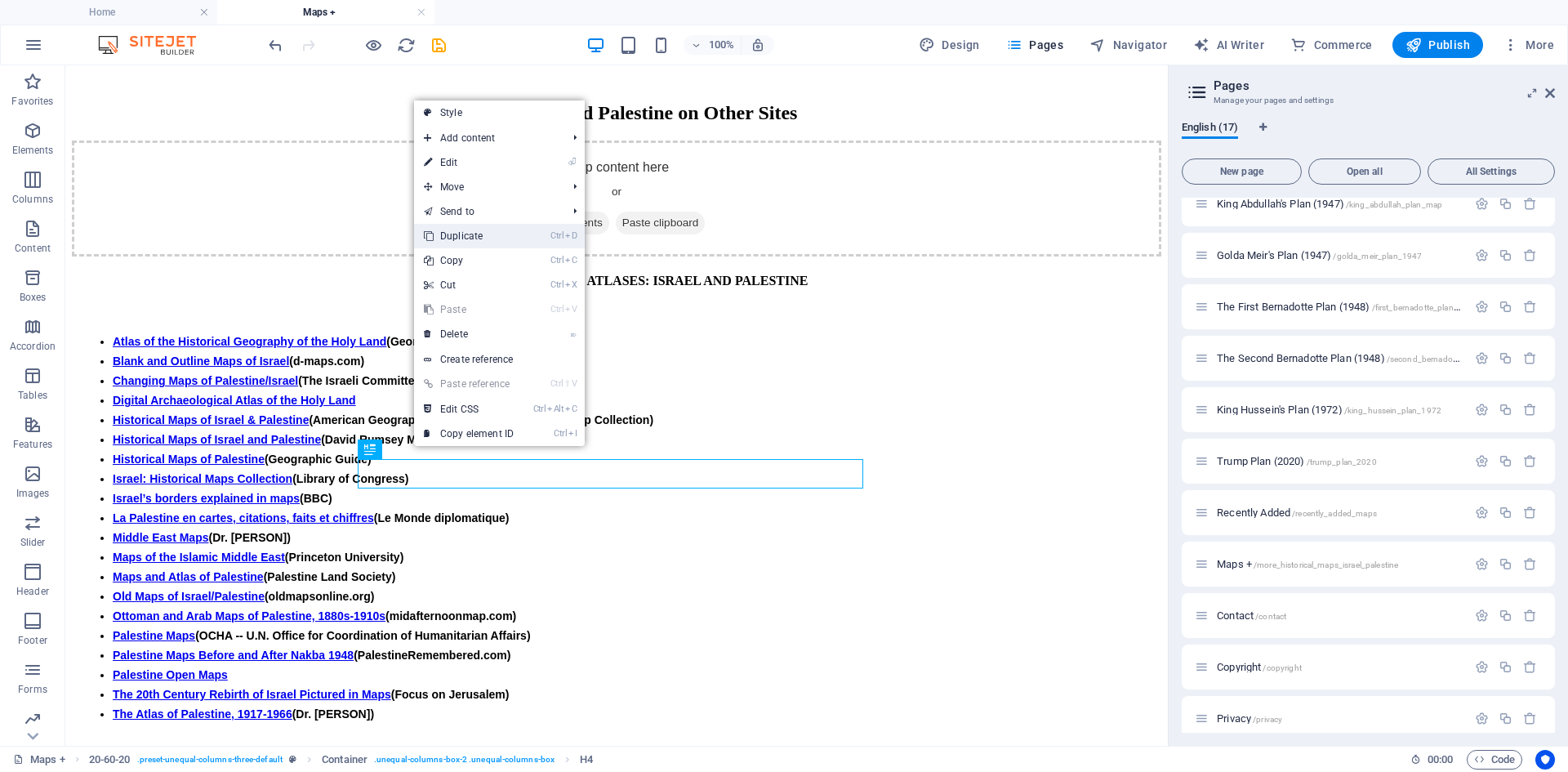 click on "Ctrl D  Duplicate" at bounding box center [469, 236] 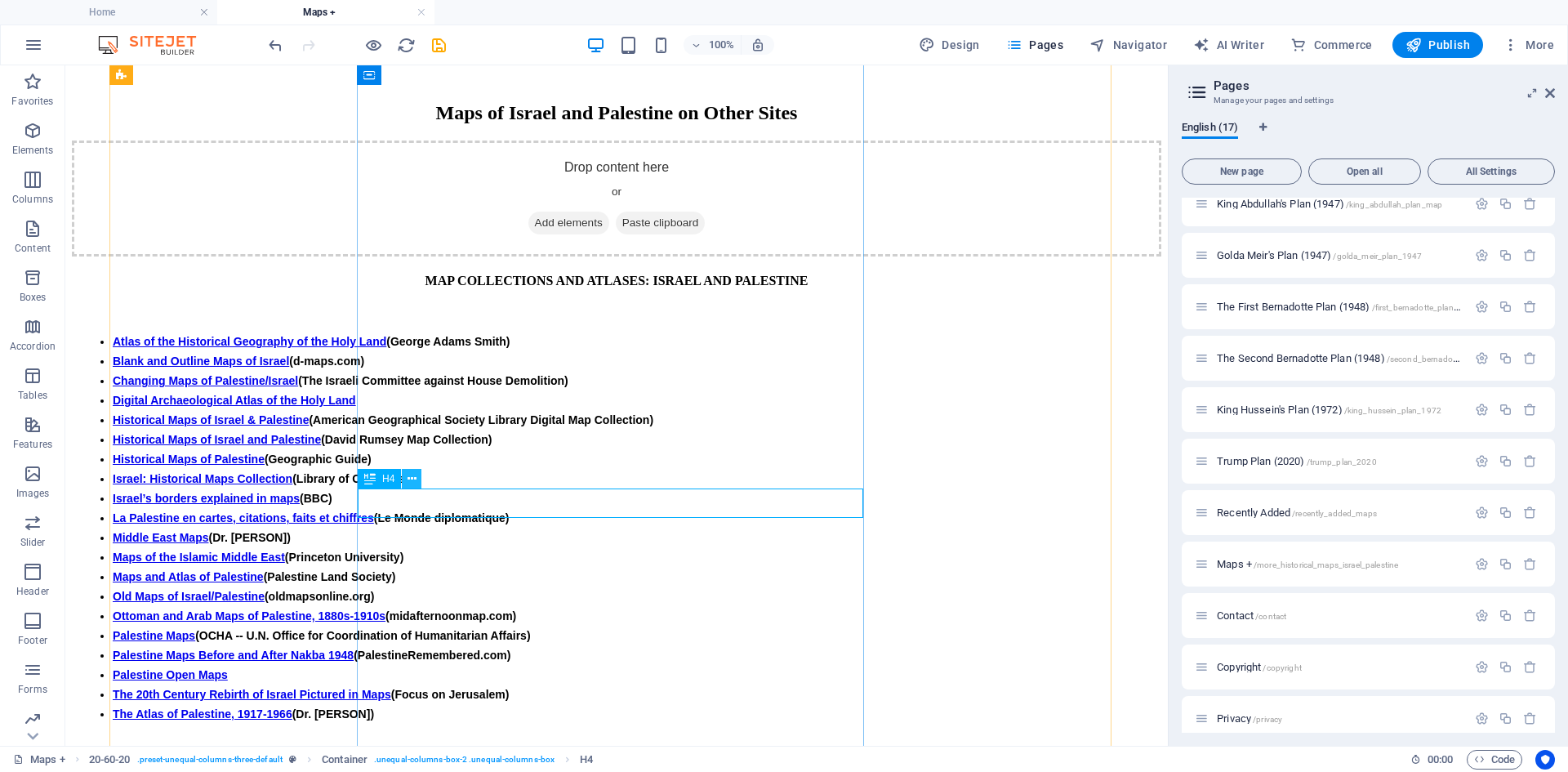 click at bounding box center (412, 479) 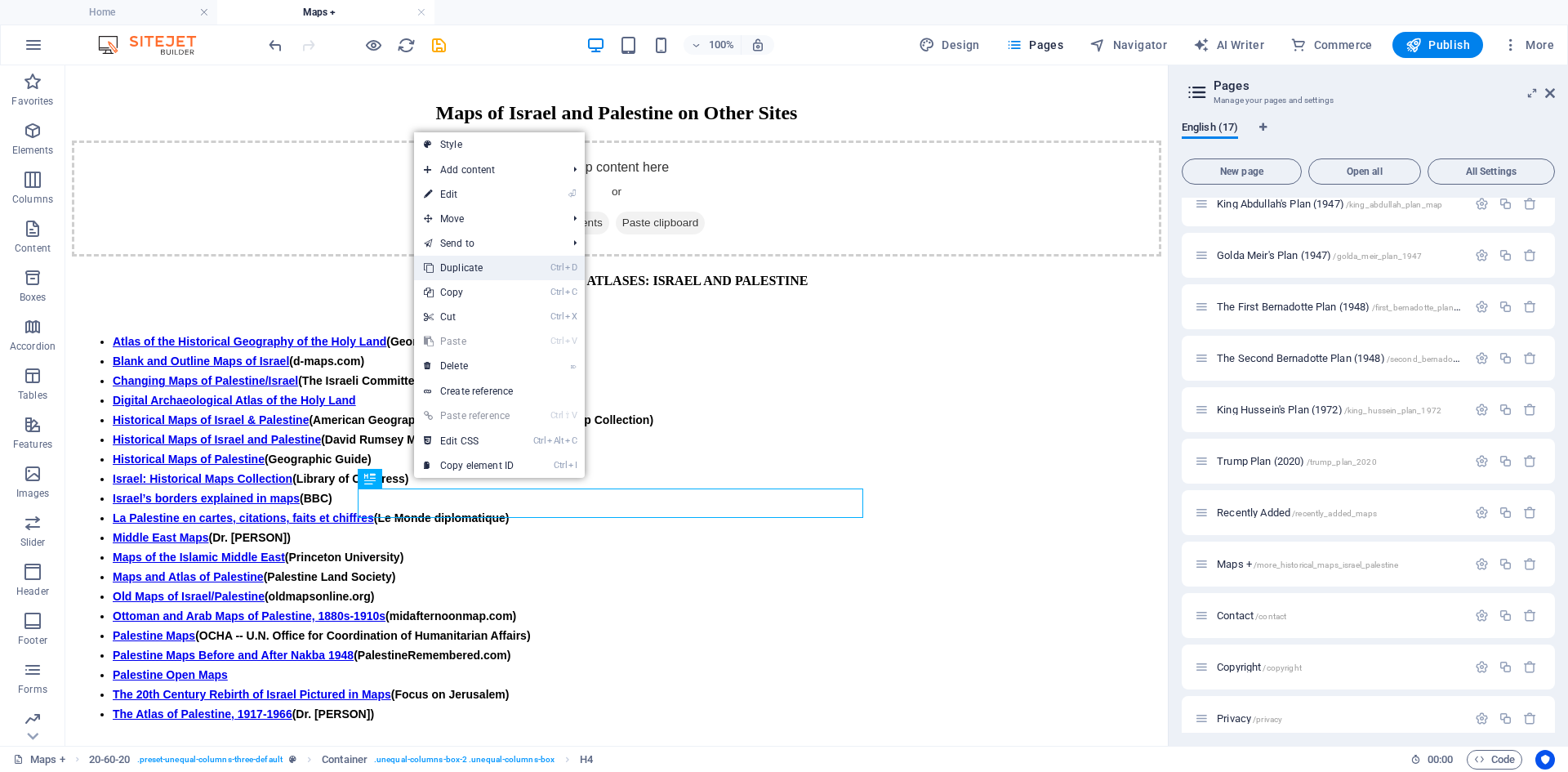 drag, startPoint x: 463, startPoint y: 263, endPoint x: 398, endPoint y: 206, distance: 86.4523 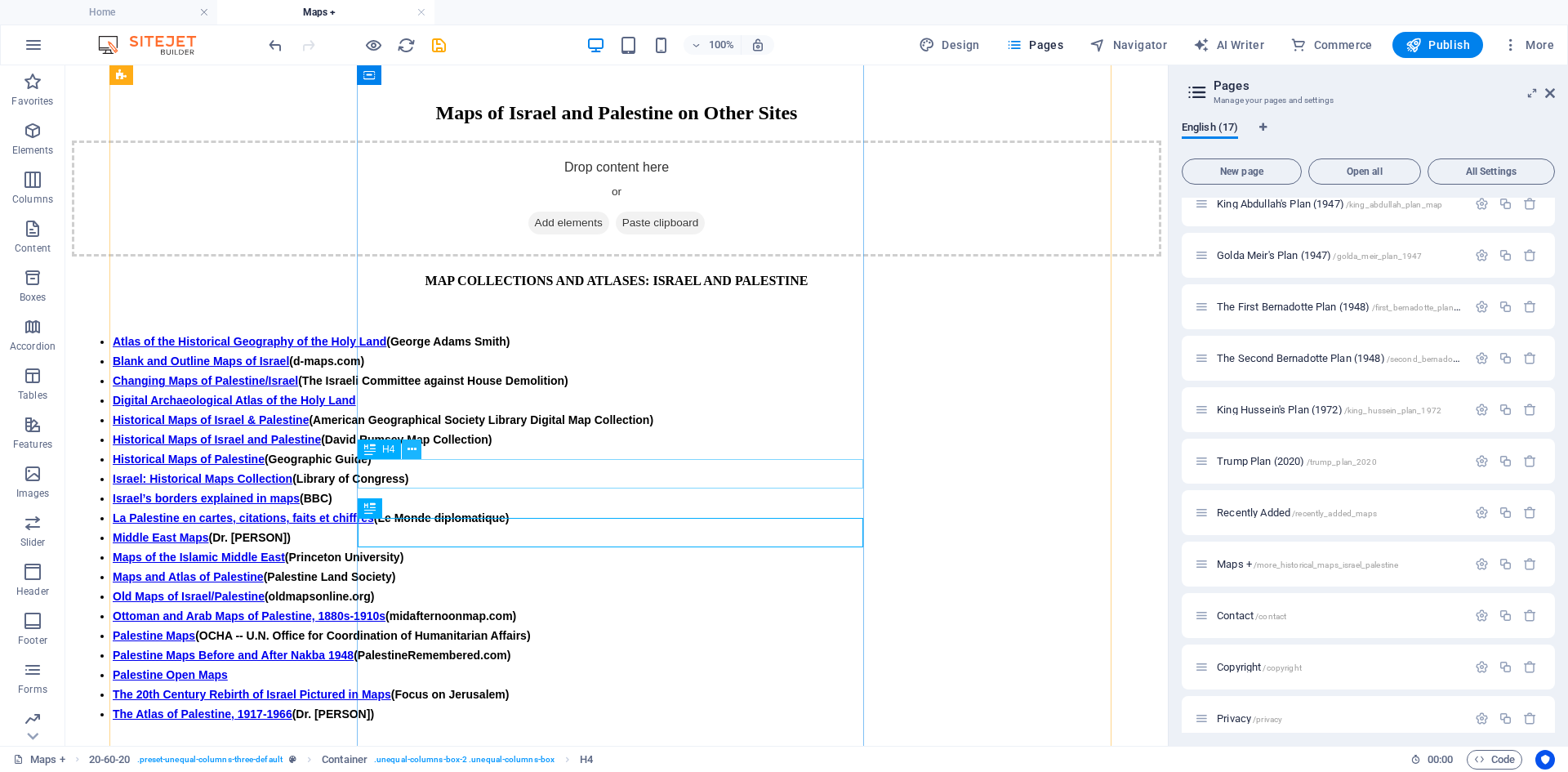 click at bounding box center [412, 449] 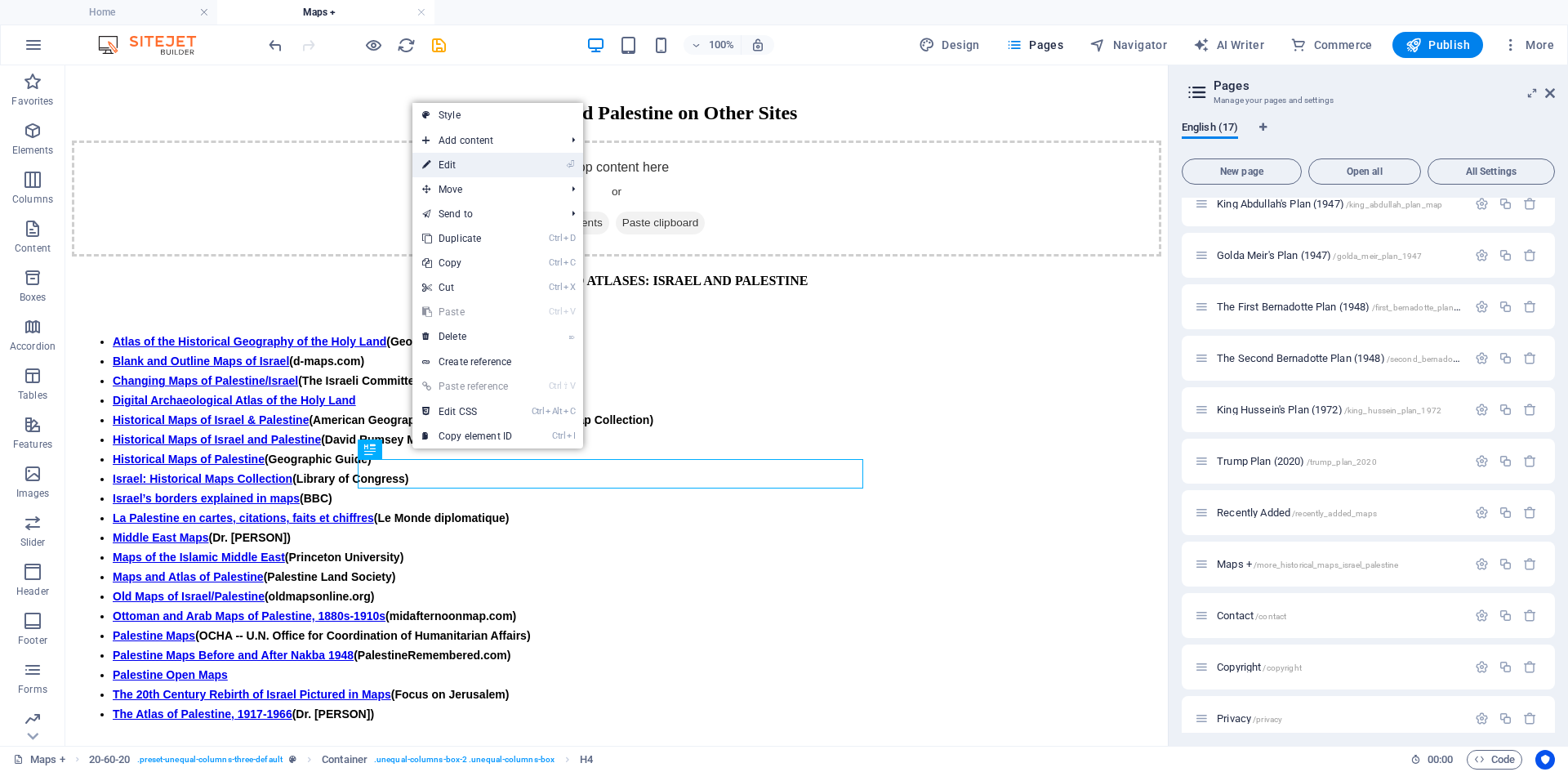 click on "⏎  Edit" at bounding box center [467, 165] 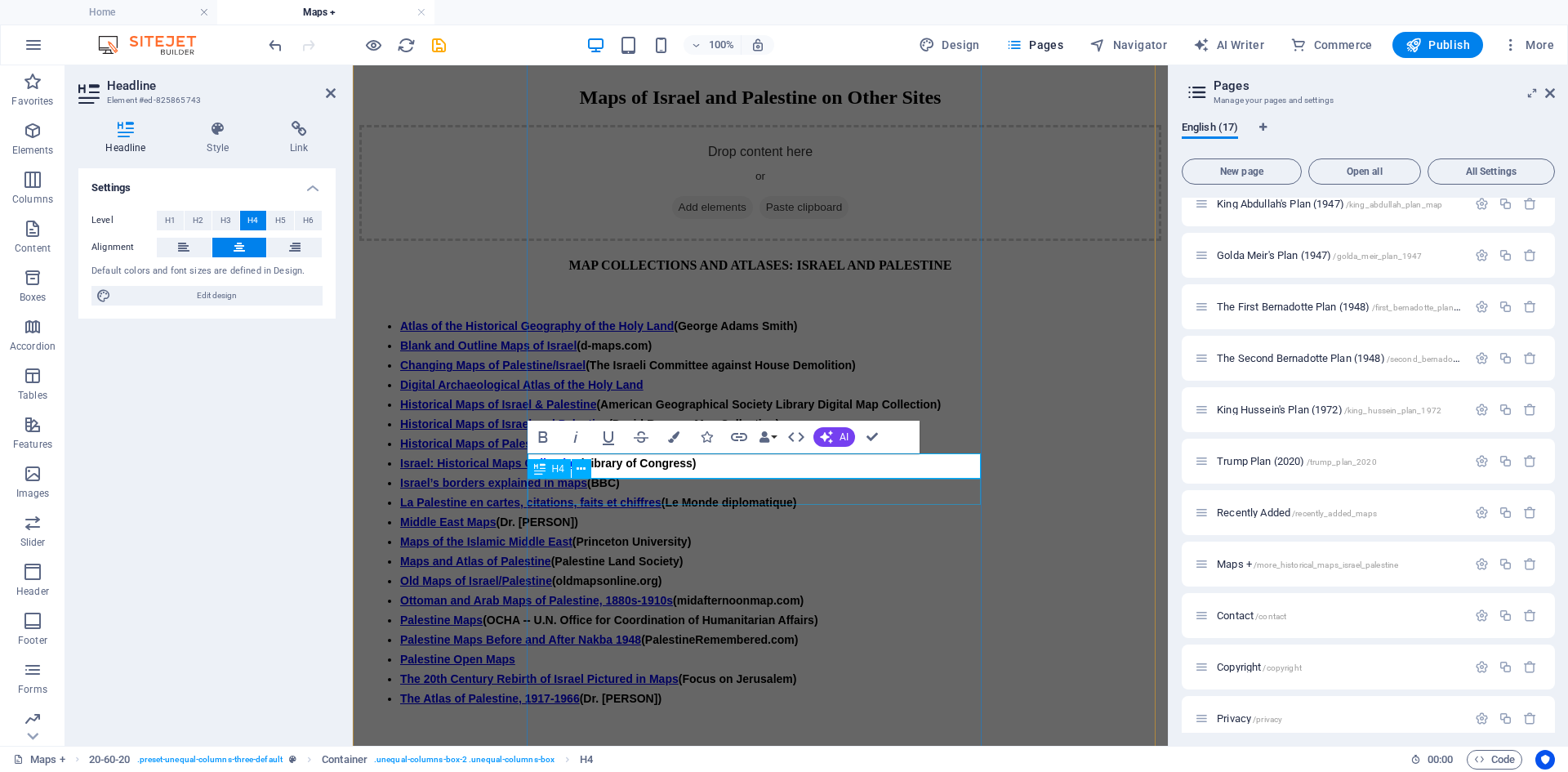 scroll, scrollTop: 285, scrollLeft: 0, axis: vertical 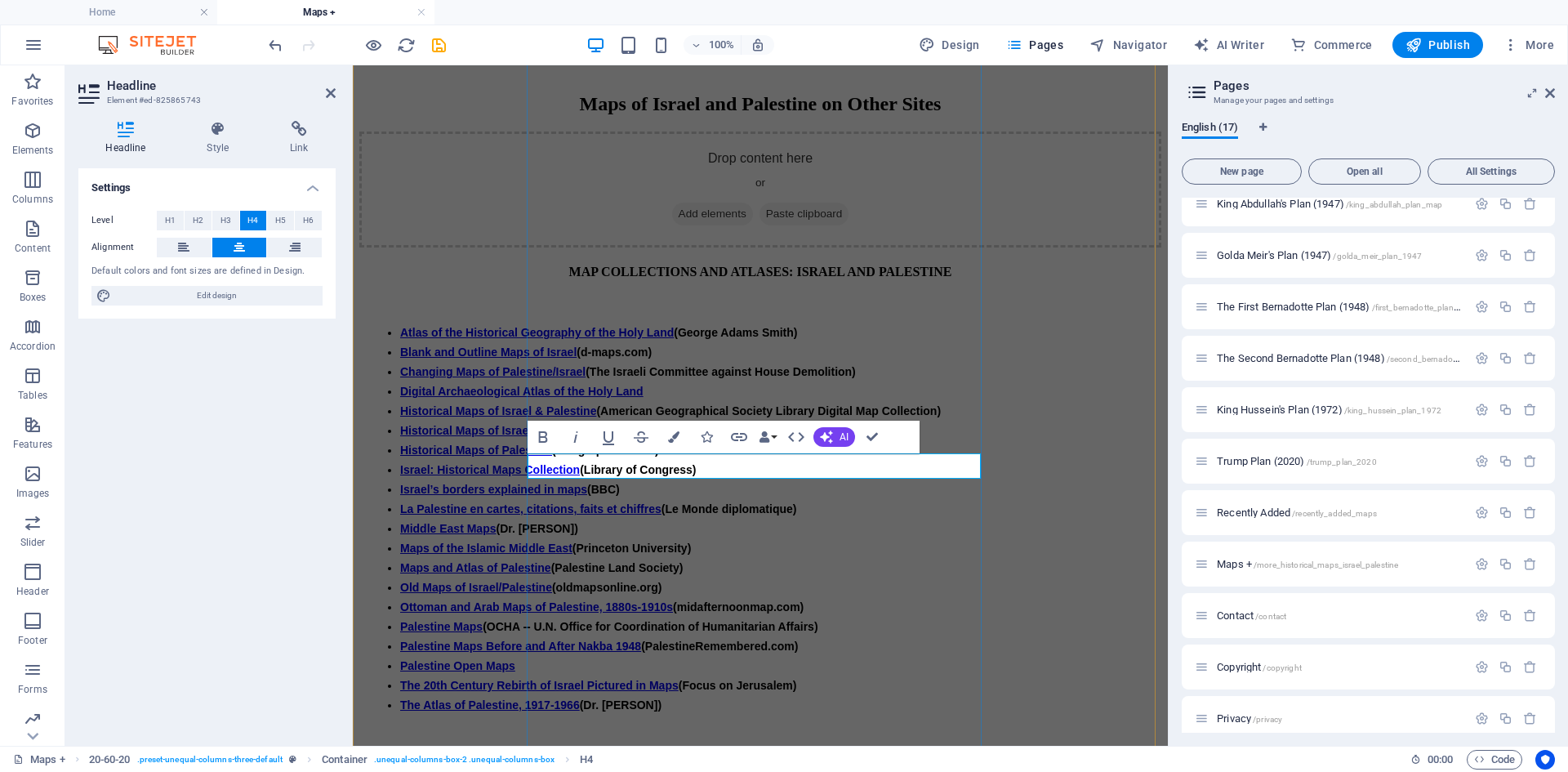 click on "PALESTINE BEFORE 1948" at bounding box center [760, 766] 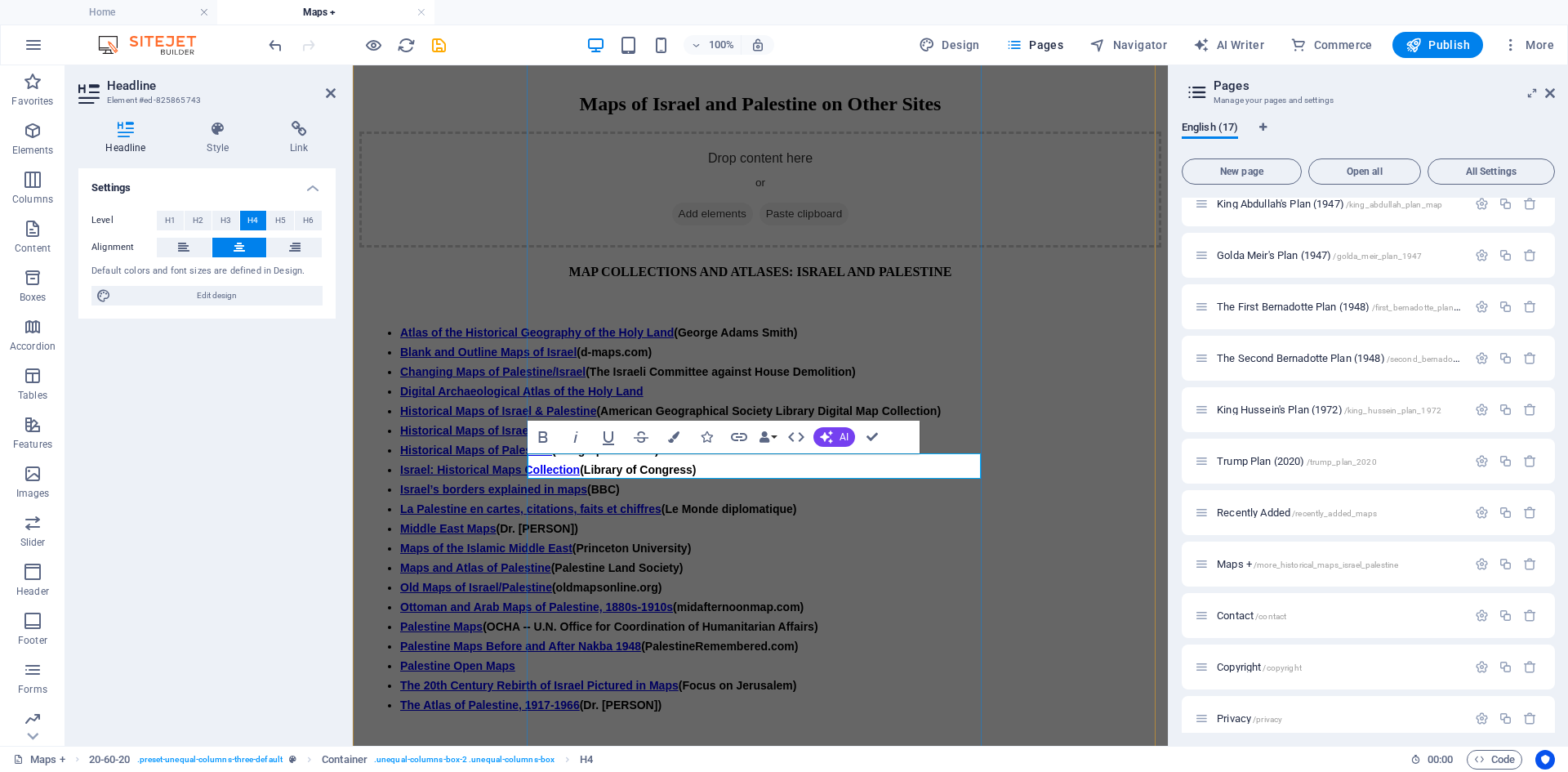 click on "THE PARTION QUESTION BEFORE [YEAR]" at bounding box center [760, 766] 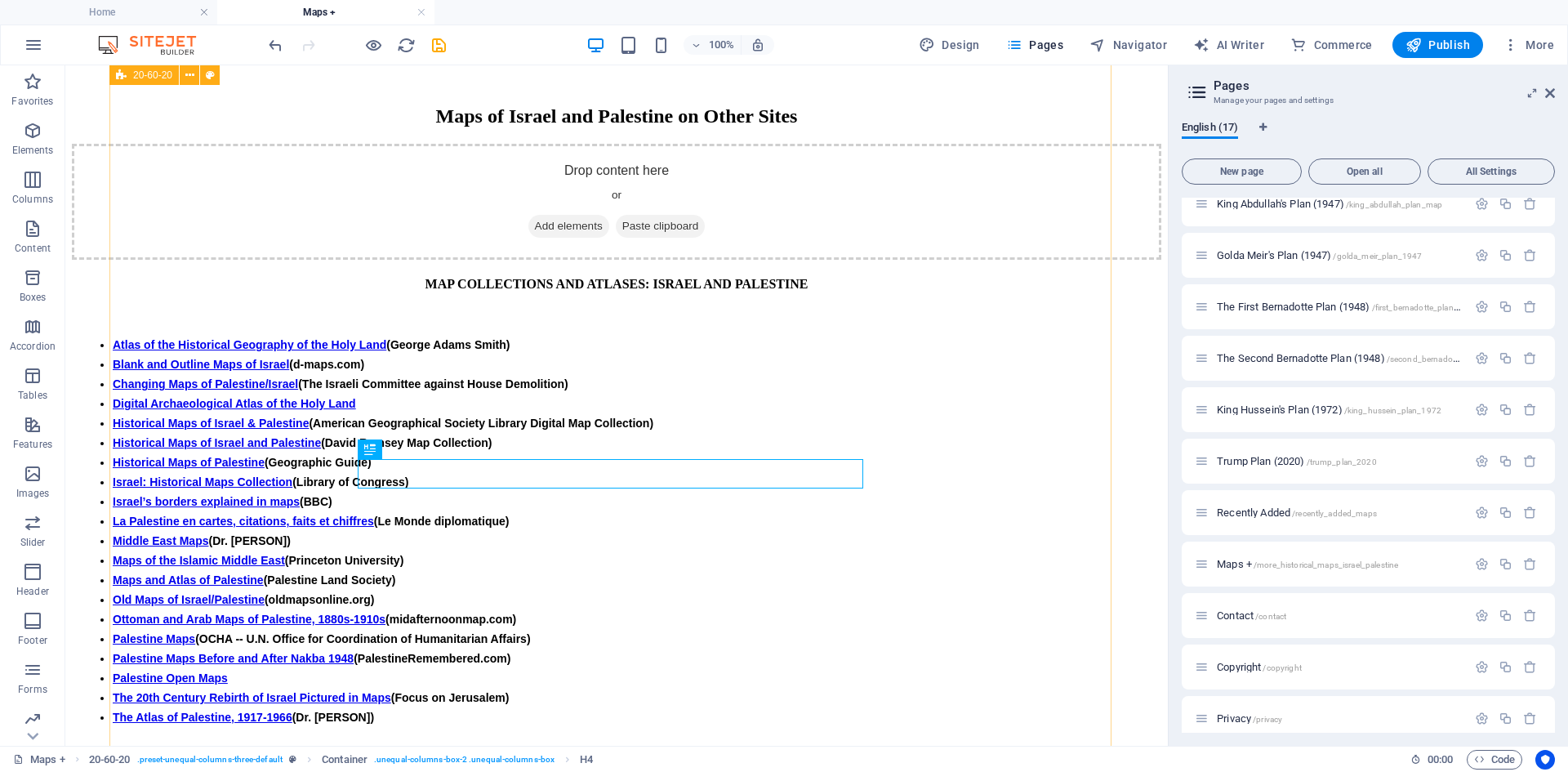 scroll, scrollTop: 292, scrollLeft: 0, axis: vertical 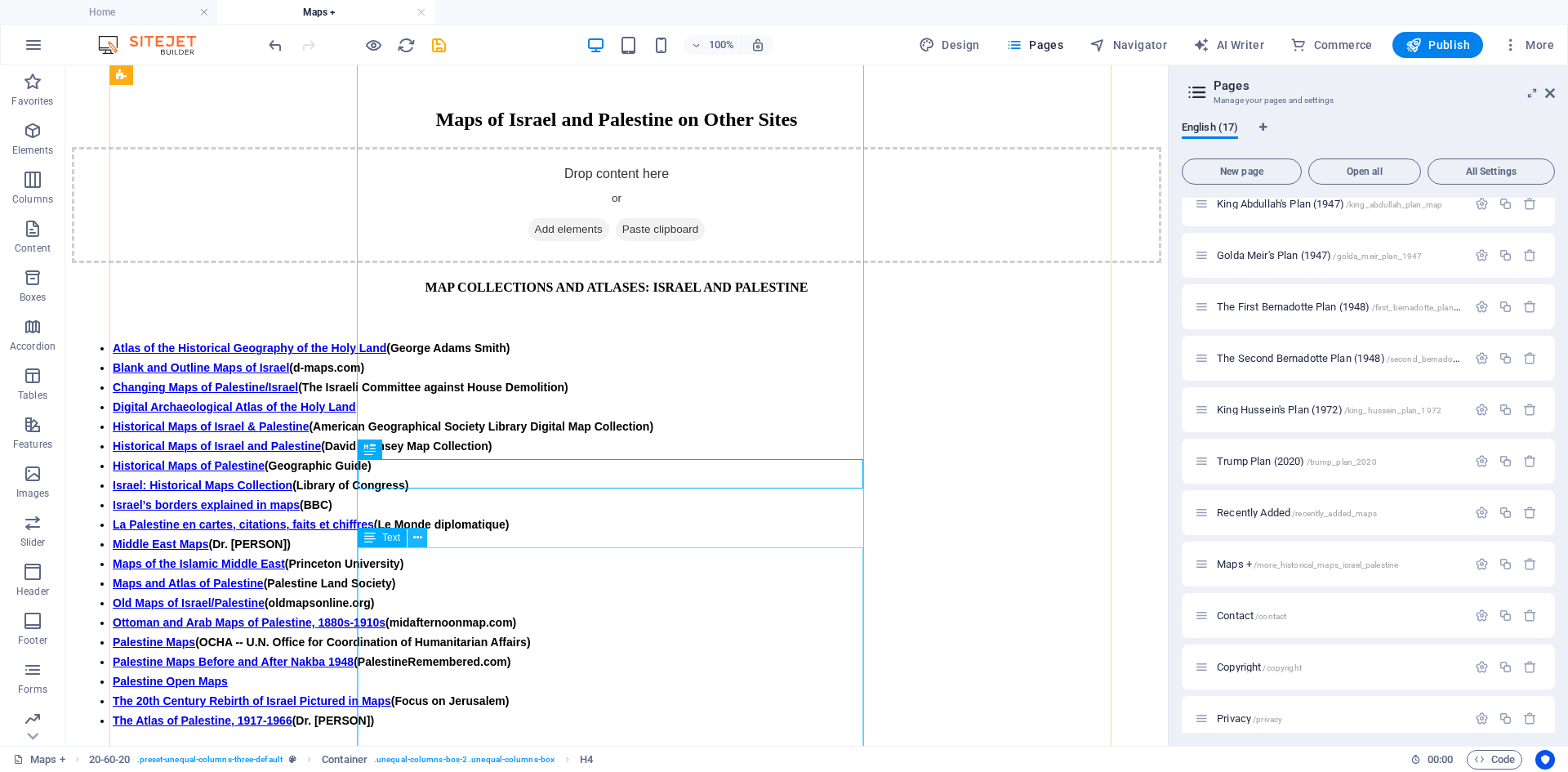 click at bounding box center (417, 538) 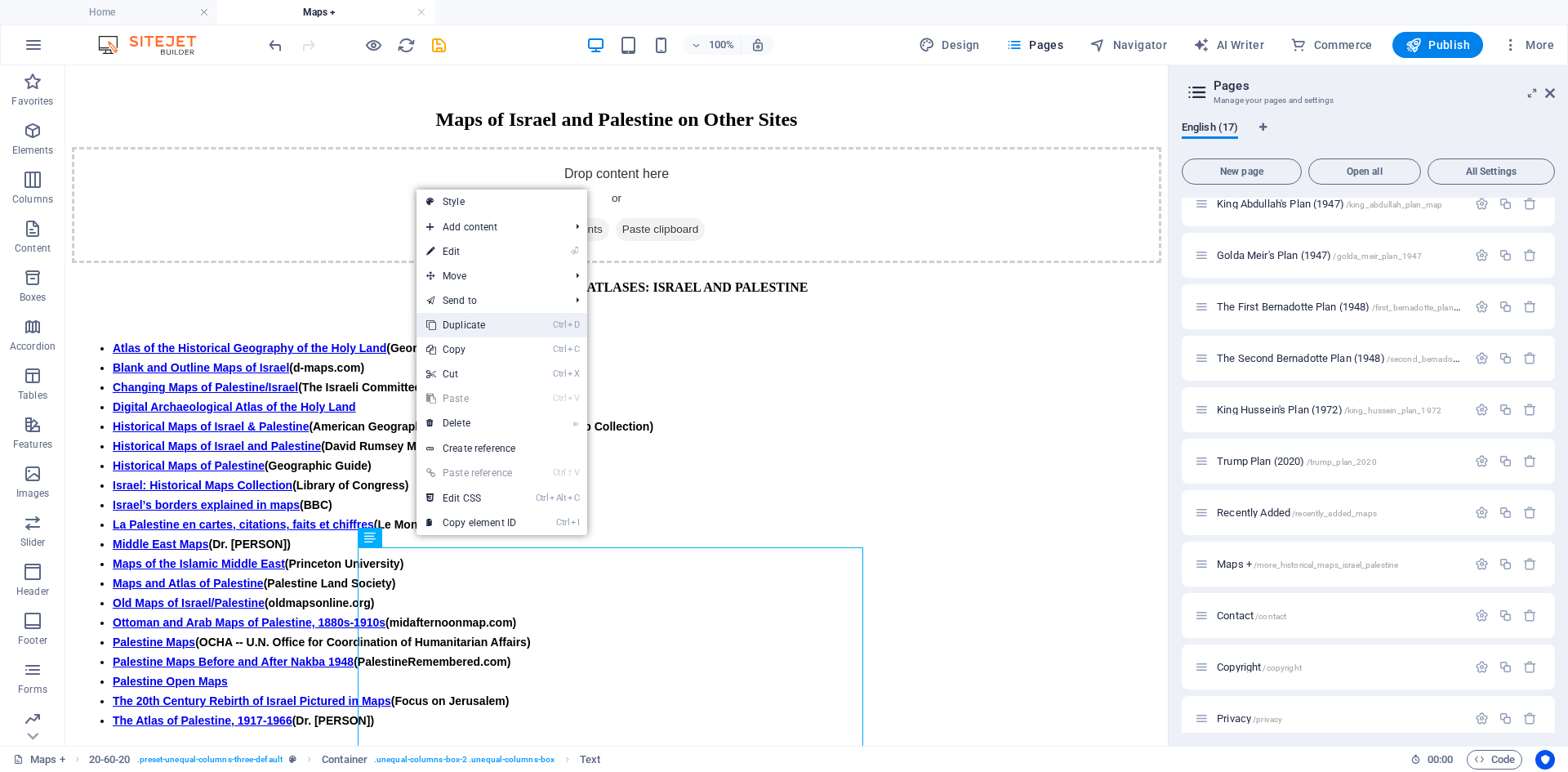 click on "Ctrl D  Duplicate" at bounding box center [471, 325] 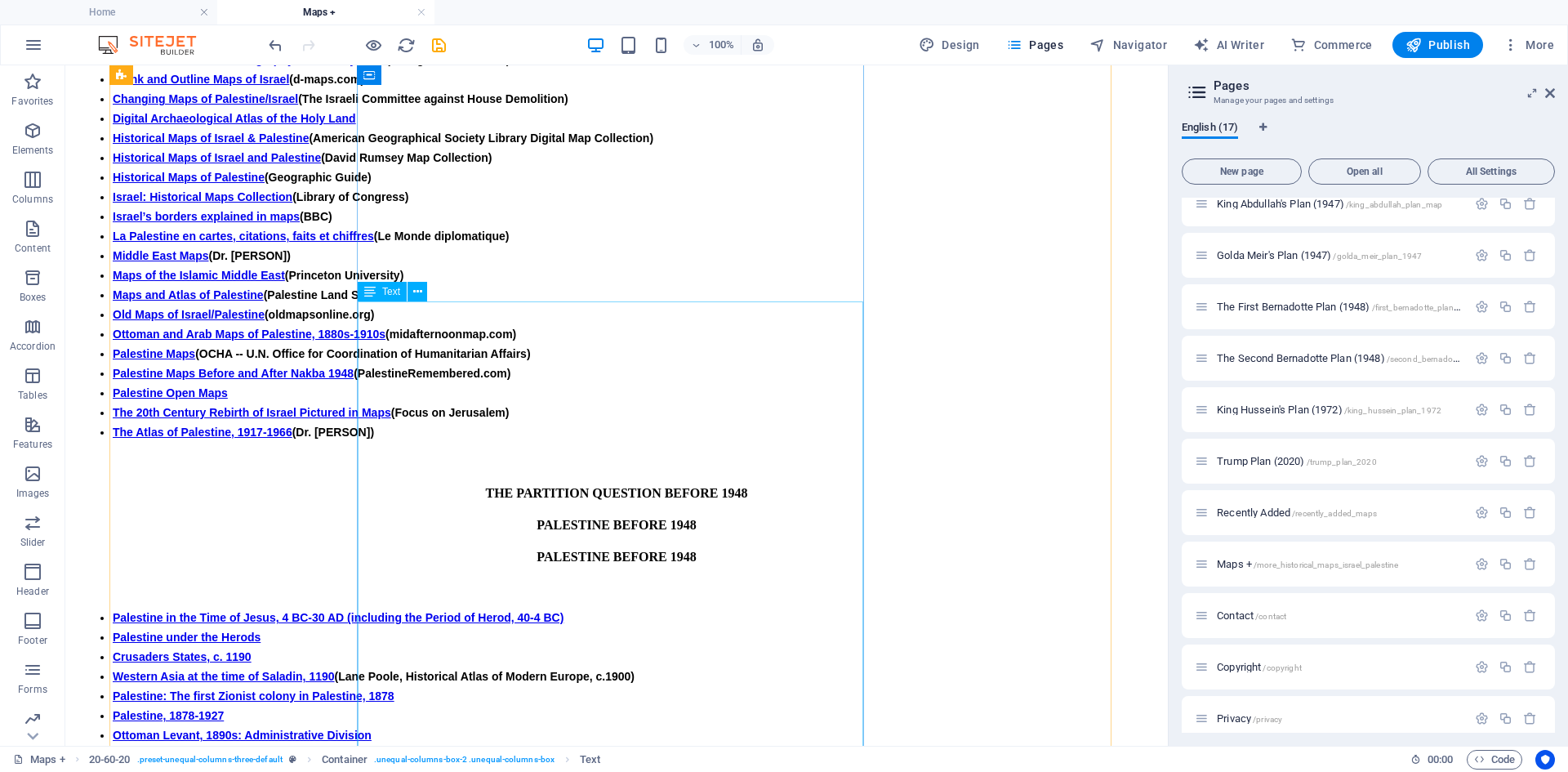 scroll, scrollTop: 431, scrollLeft: 0, axis: vertical 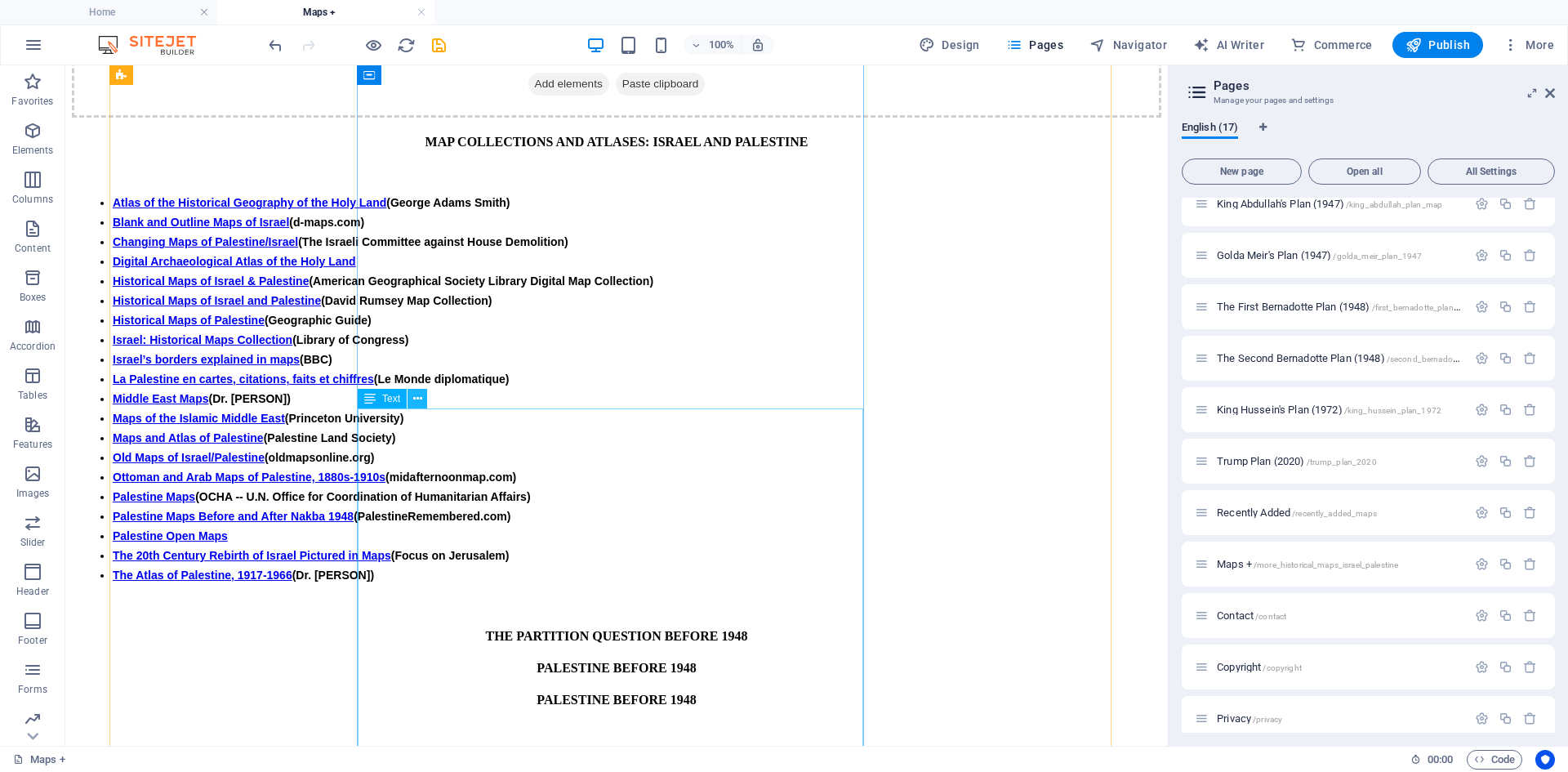 click at bounding box center [417, 399] 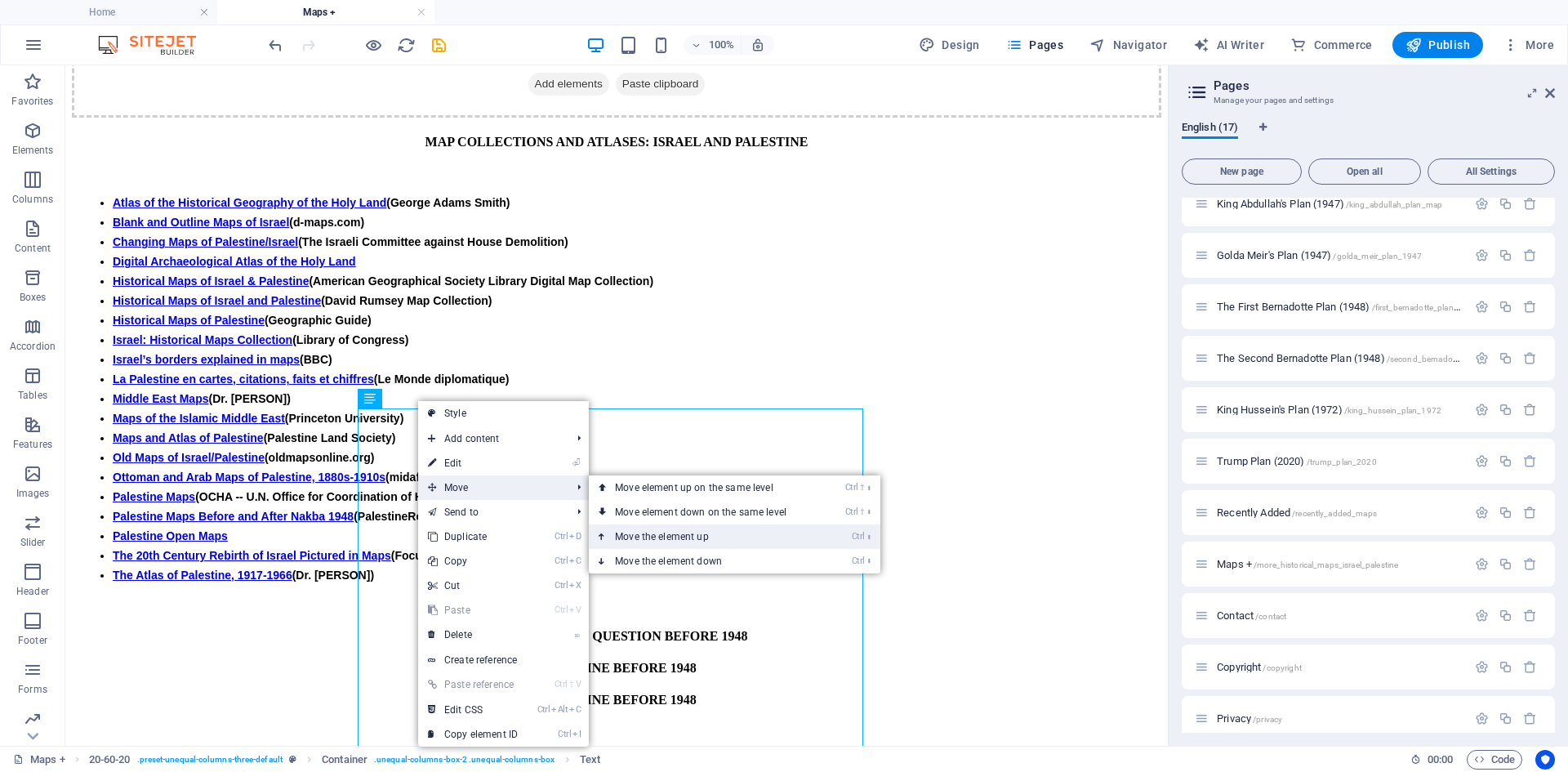 click on "Ctrl ⬆  Move the element up" at bounding box center [704, 537] 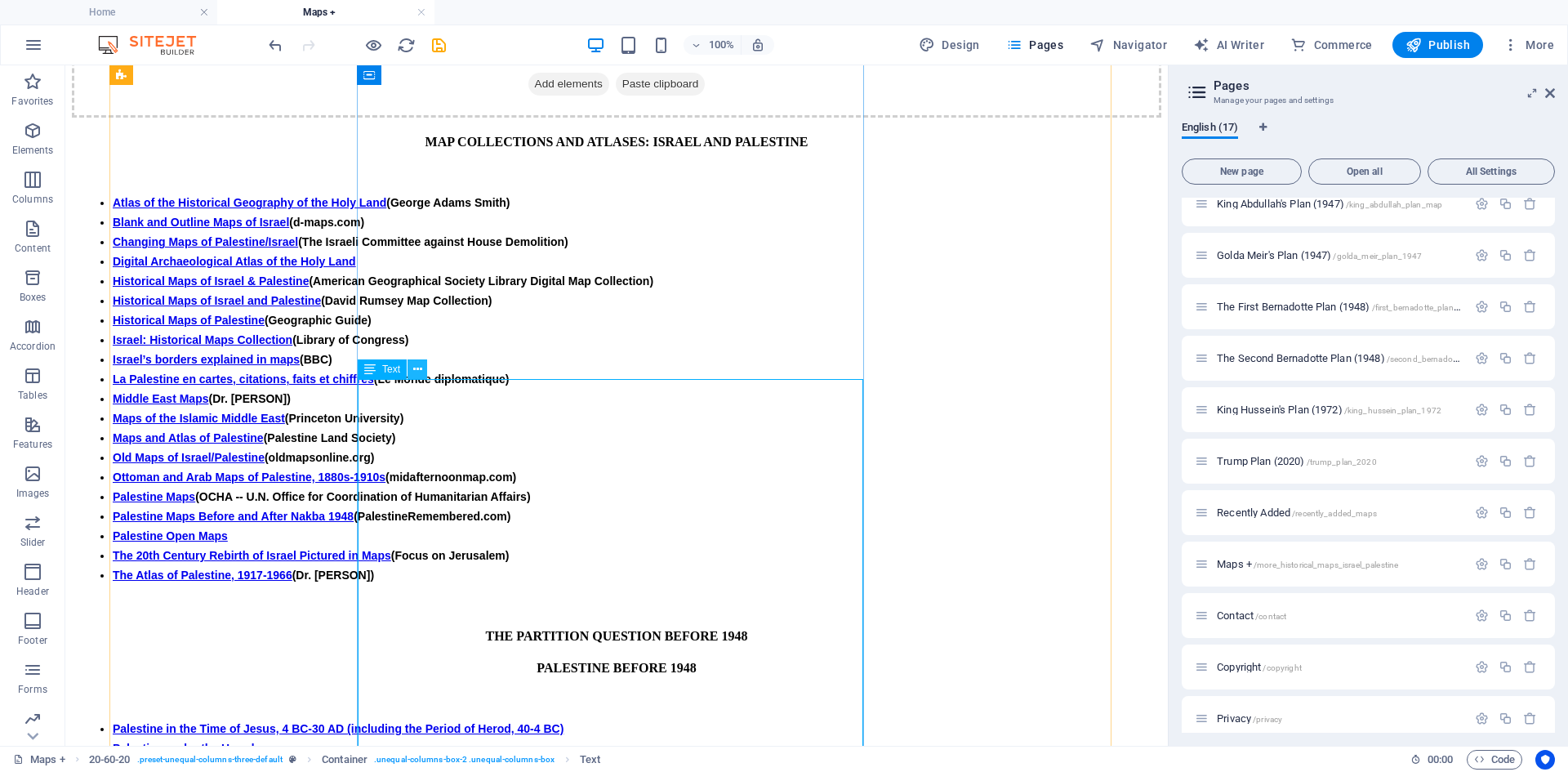 click at bounding box center (417, 369) 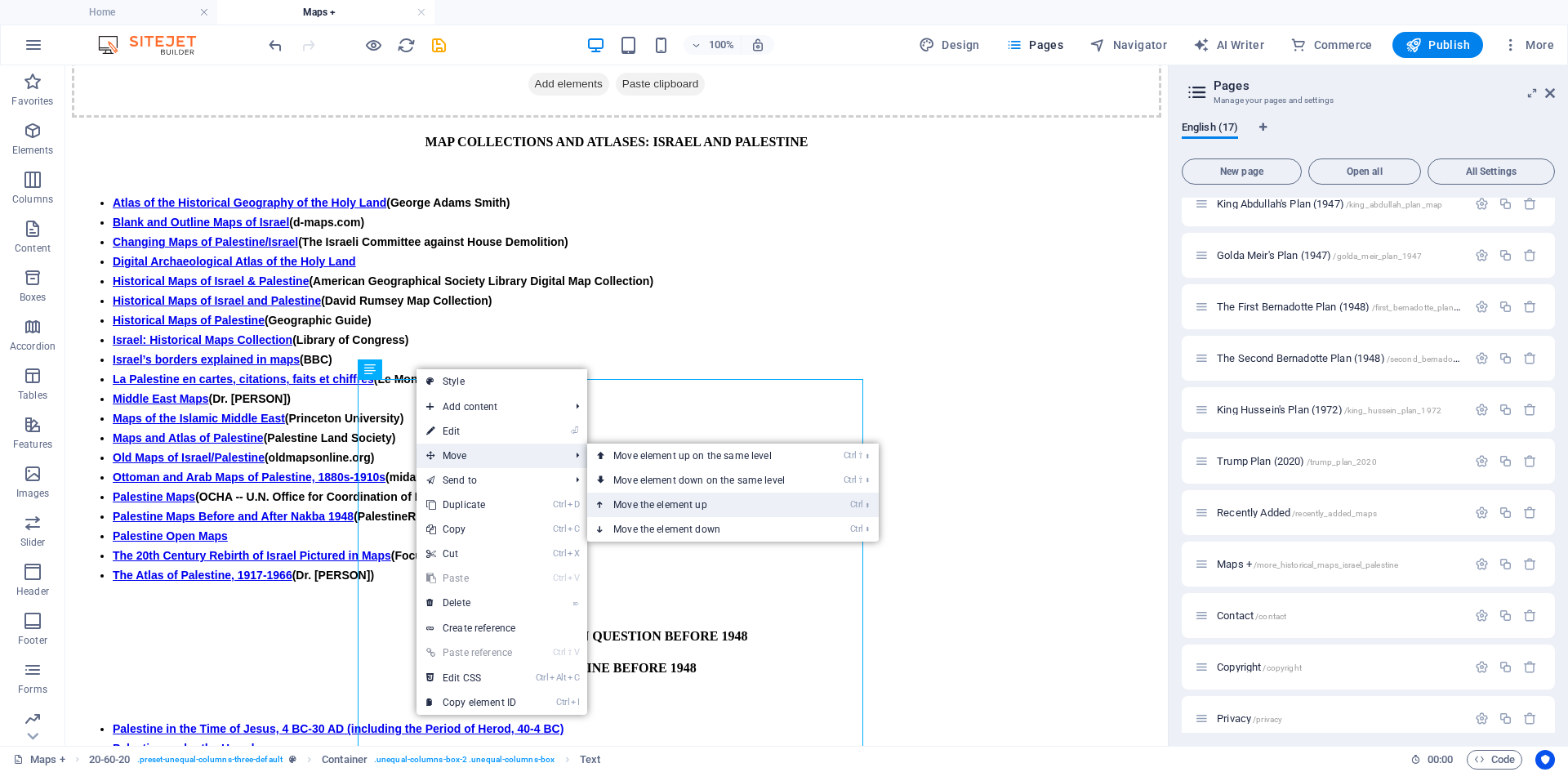 click on "Ctrl ⬆  Move the element up" at bounding box center (702, 505) 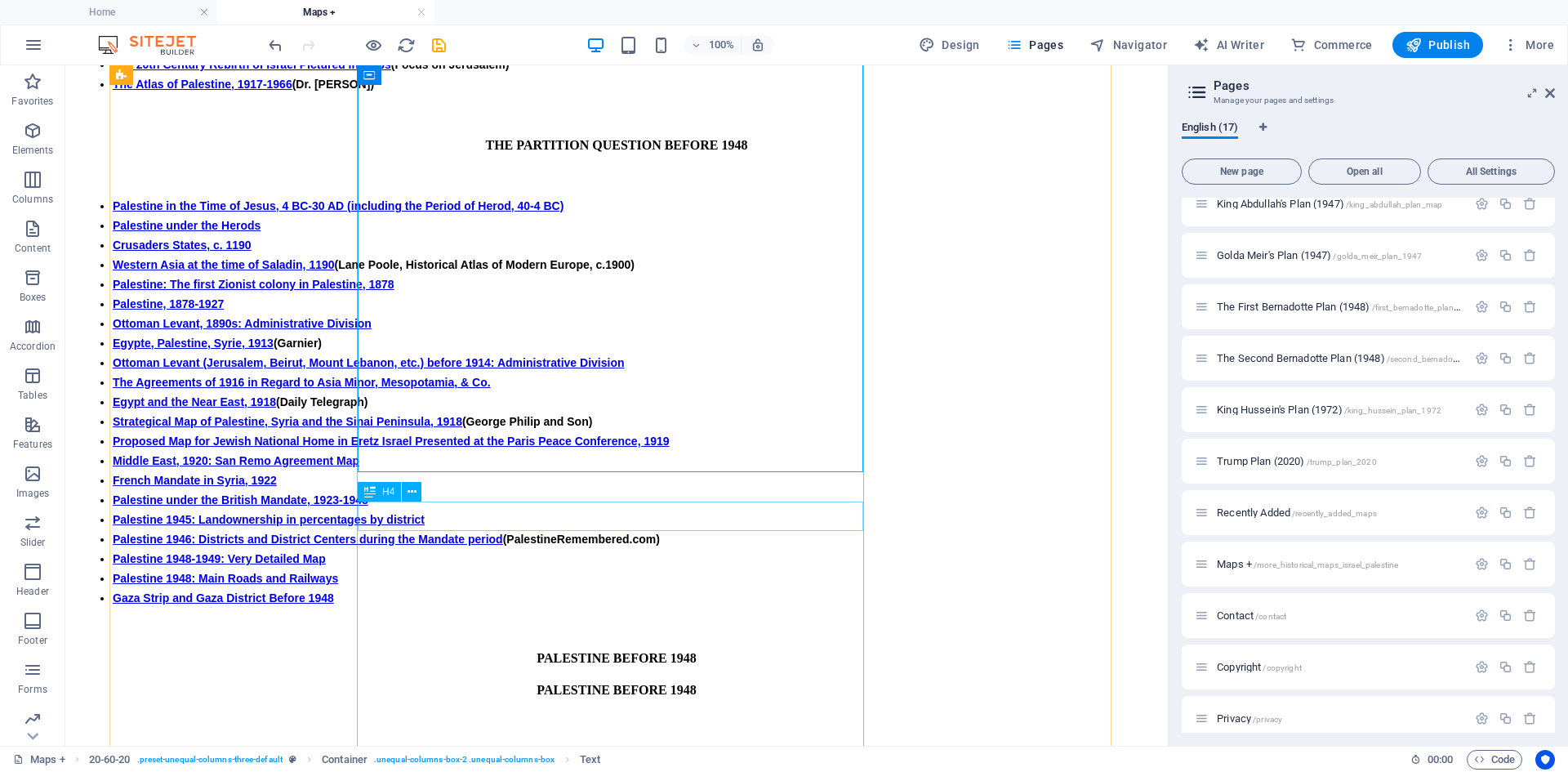 scroll, scrollTop: 1002, scrollLeft: 0, axis: vertical 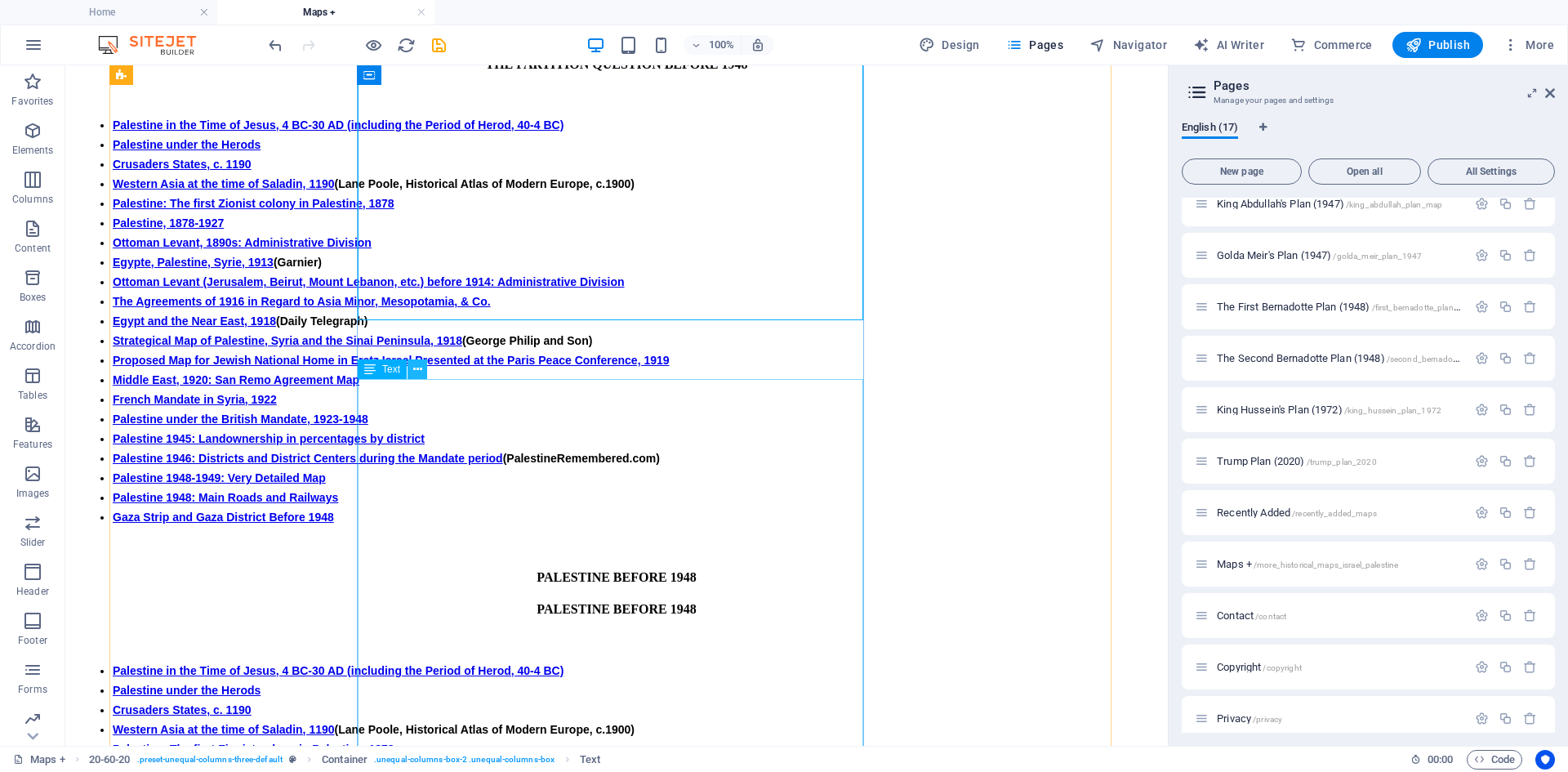 click at bounding box center (417, 369) 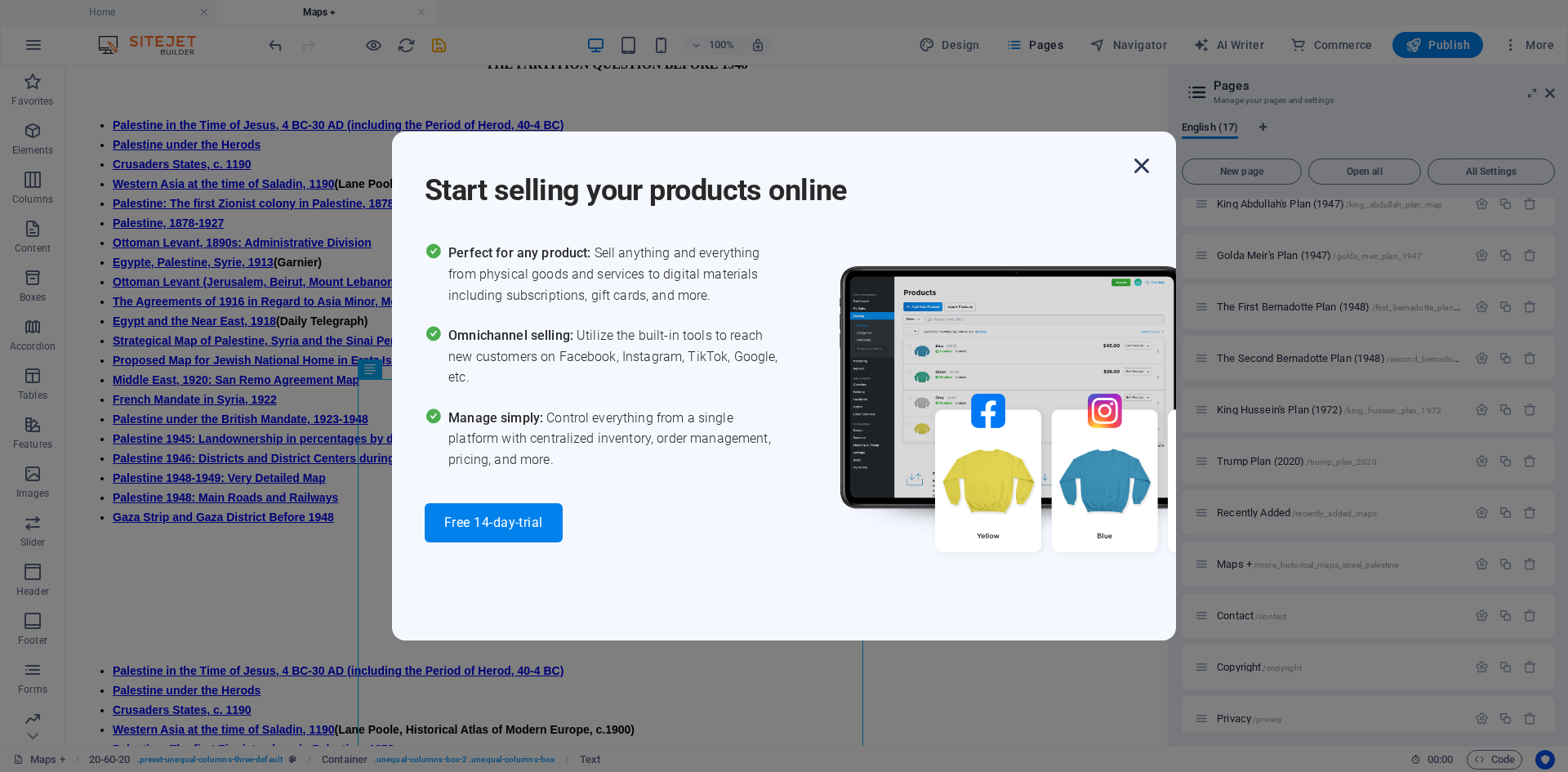 click at bounding box center (1142, 166) 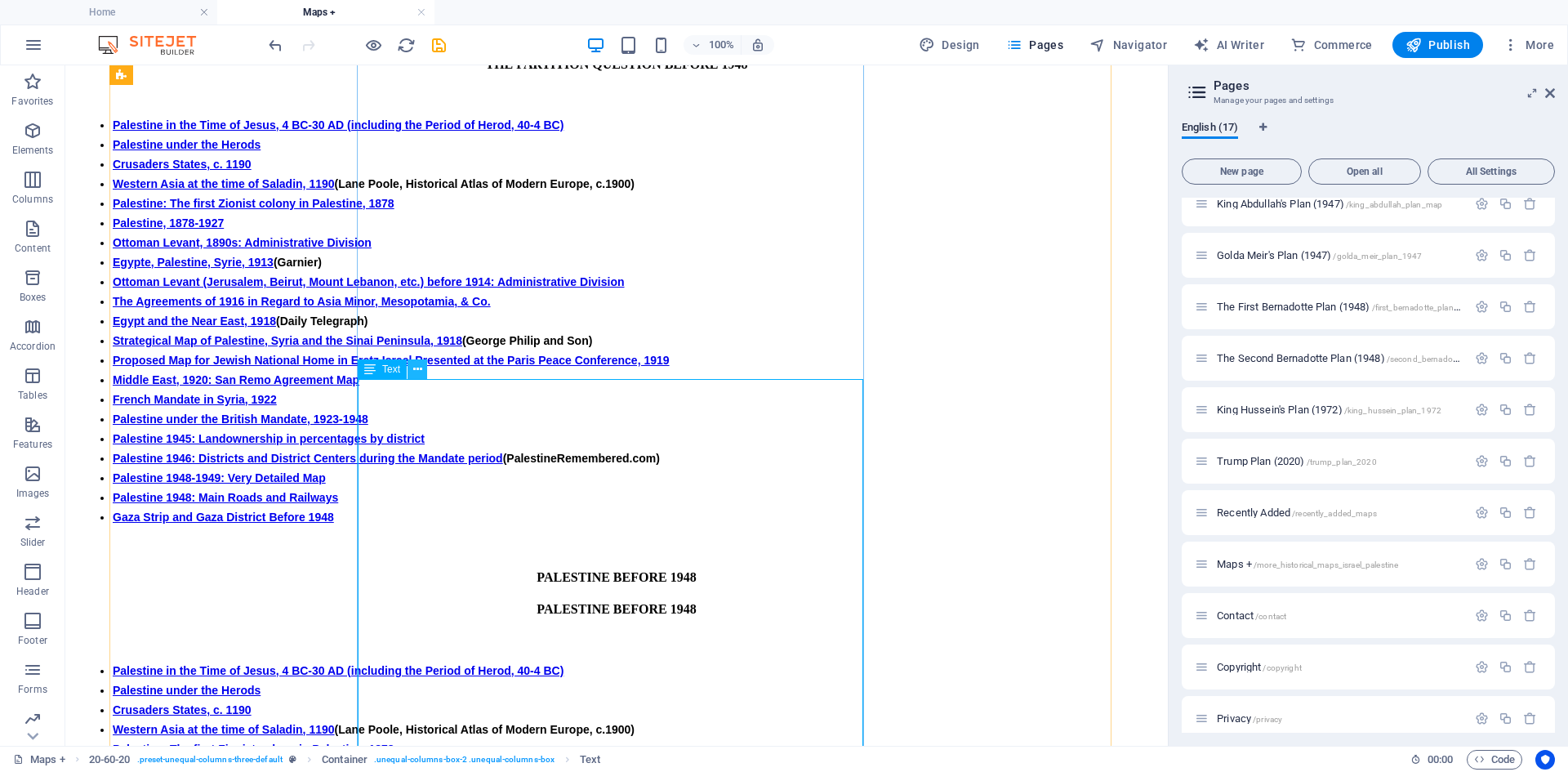 click at bounding box center [417, 369] 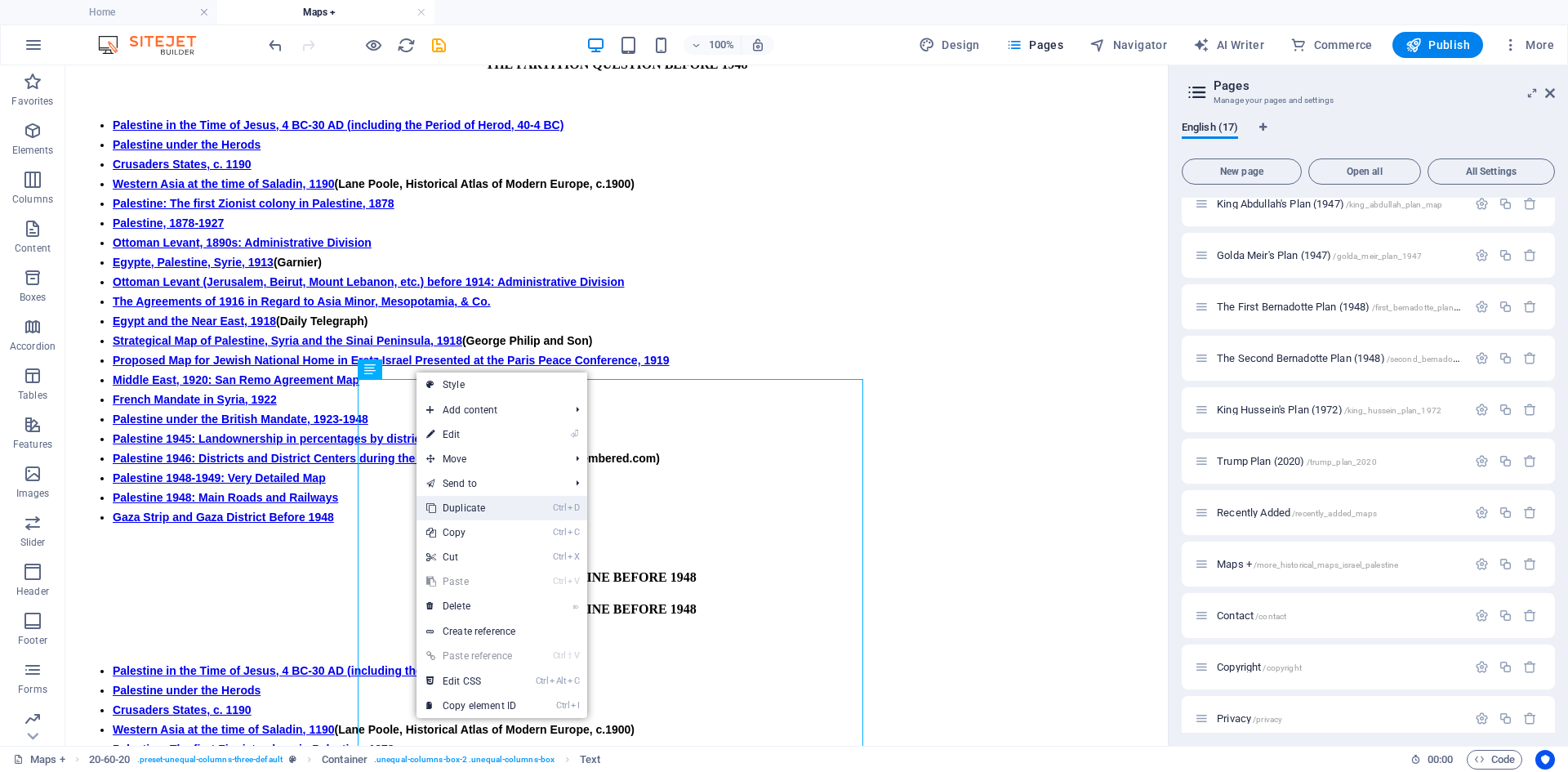 click on "Ctrl D  Duplicate" at bounding box center (471, 508) 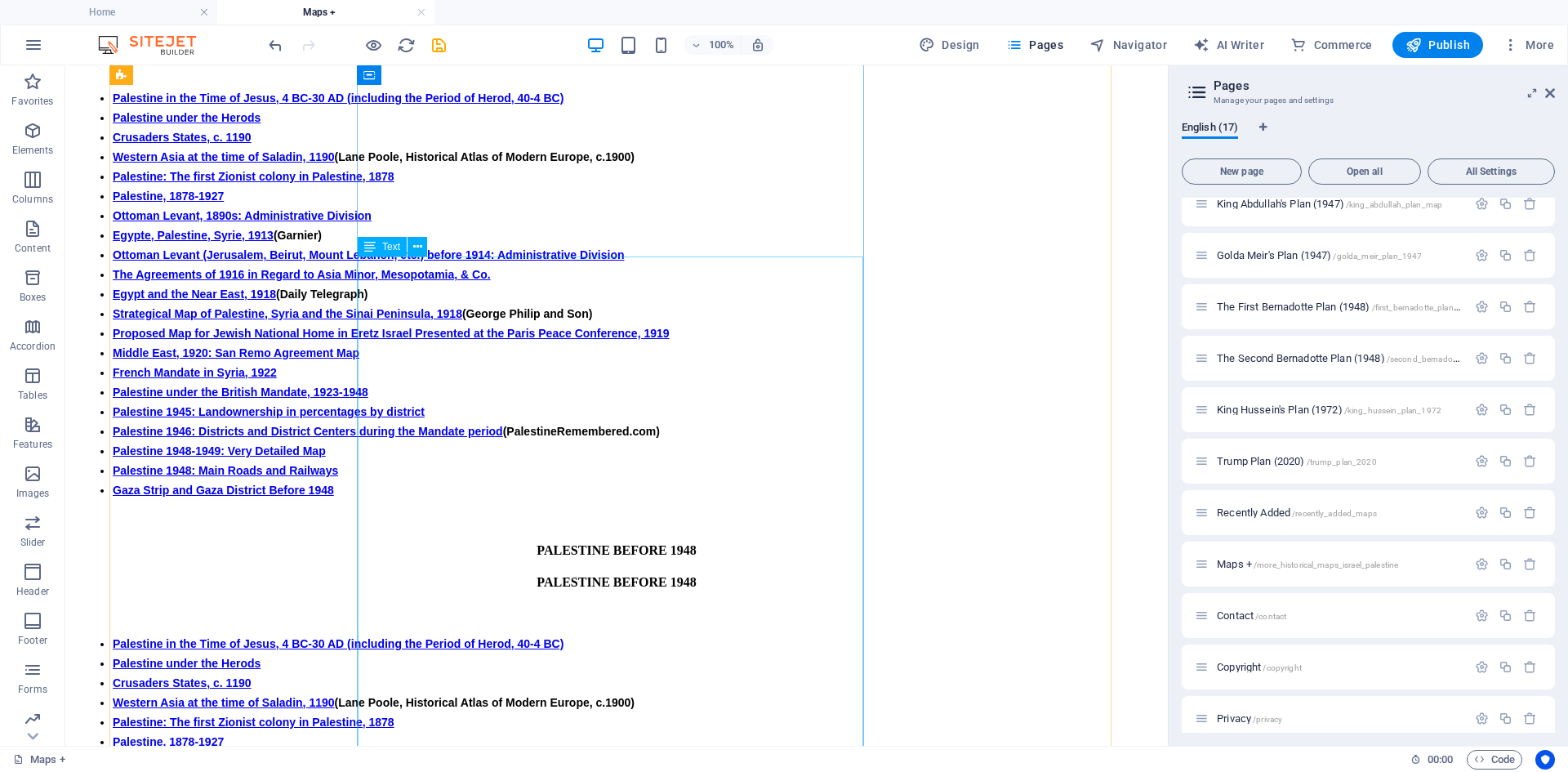 scroll, scrollTop: 891, scrollLeft: 0, axis: vertical 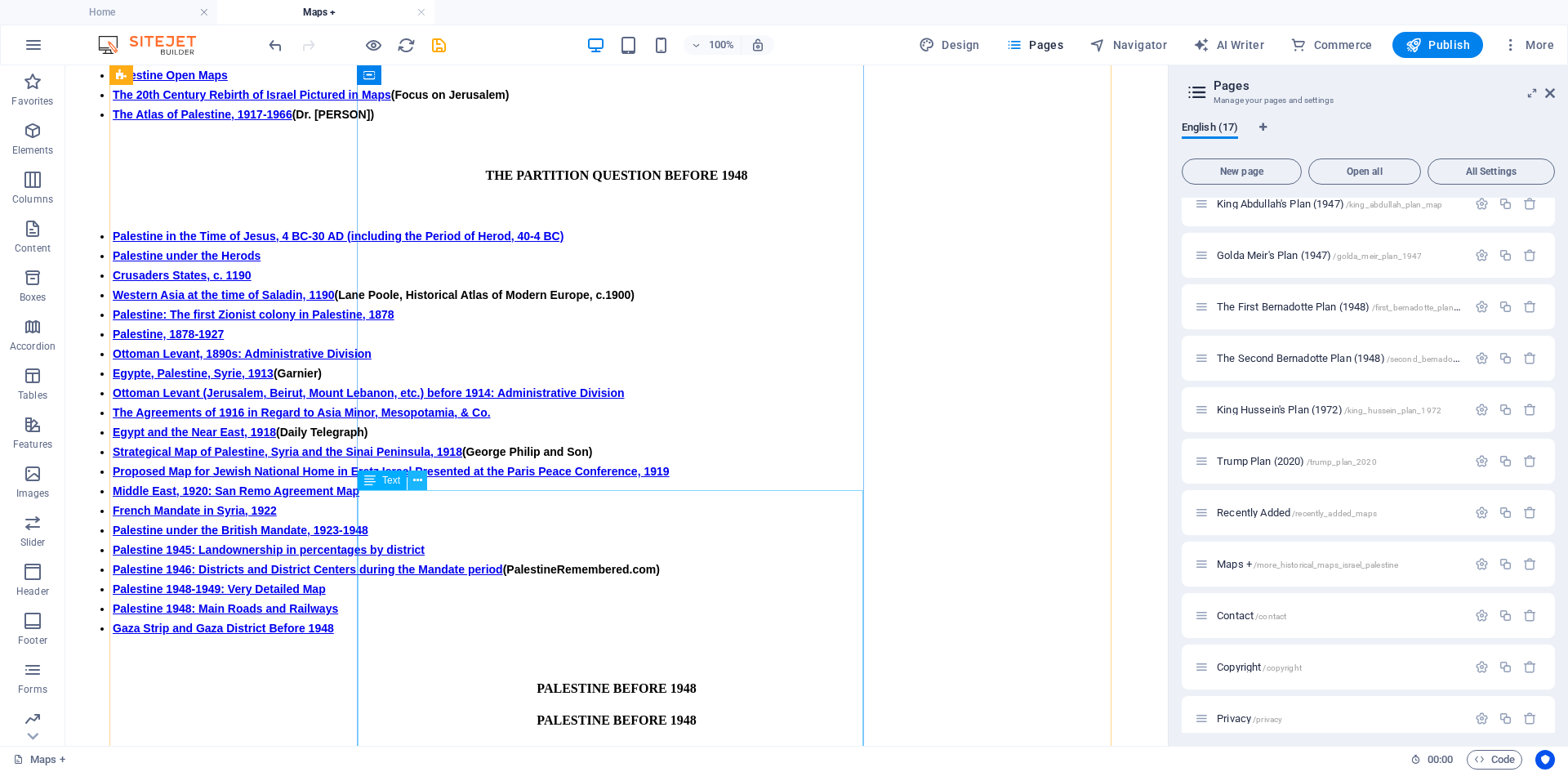 click at bounding box center (417, 480) 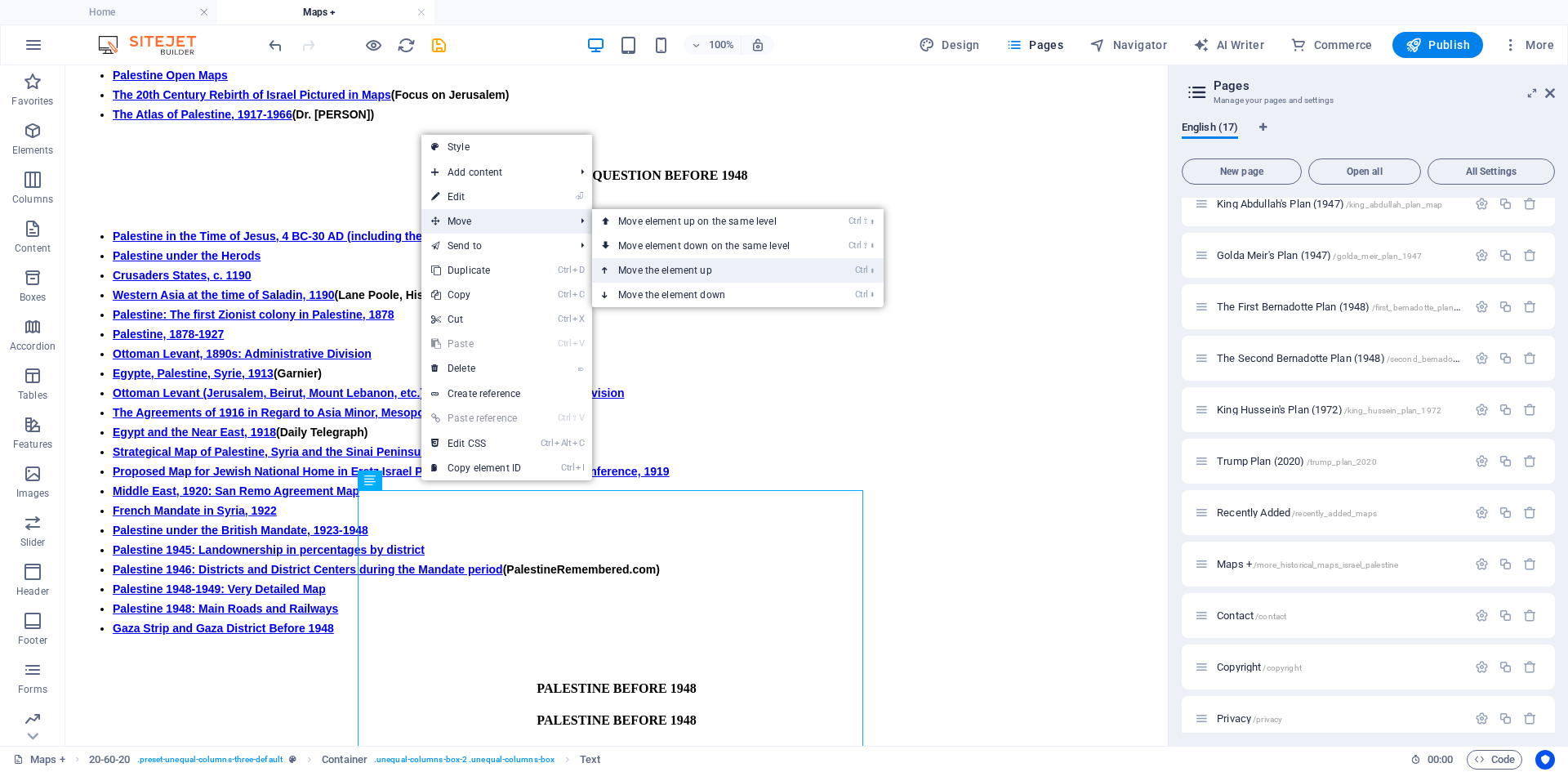 click on "Ctrl ⬆  Move the element up" at bounding box center [707, 270] 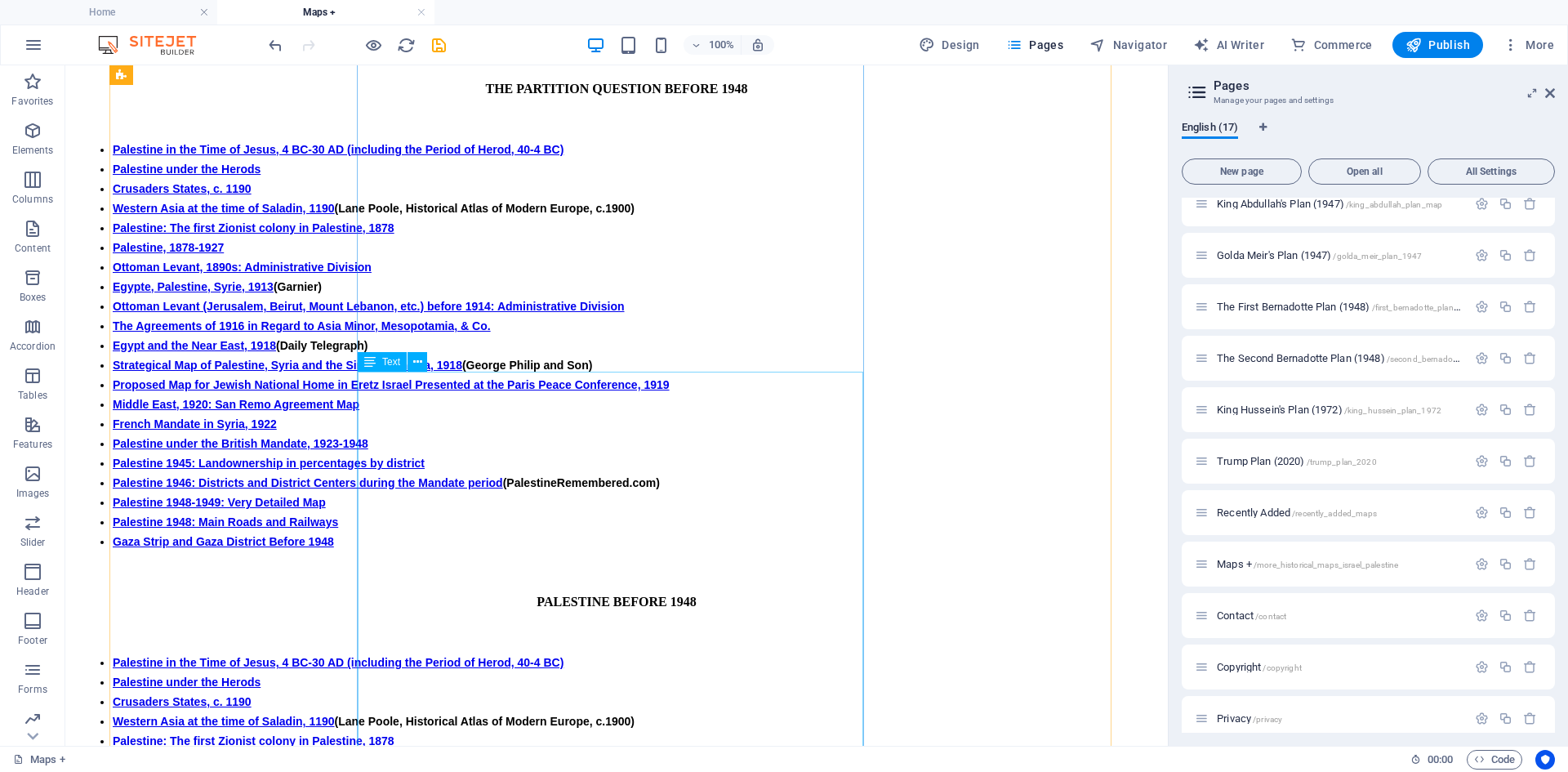 scroll, scrollTop: 980, scrollLeft: 0, axis: vertical 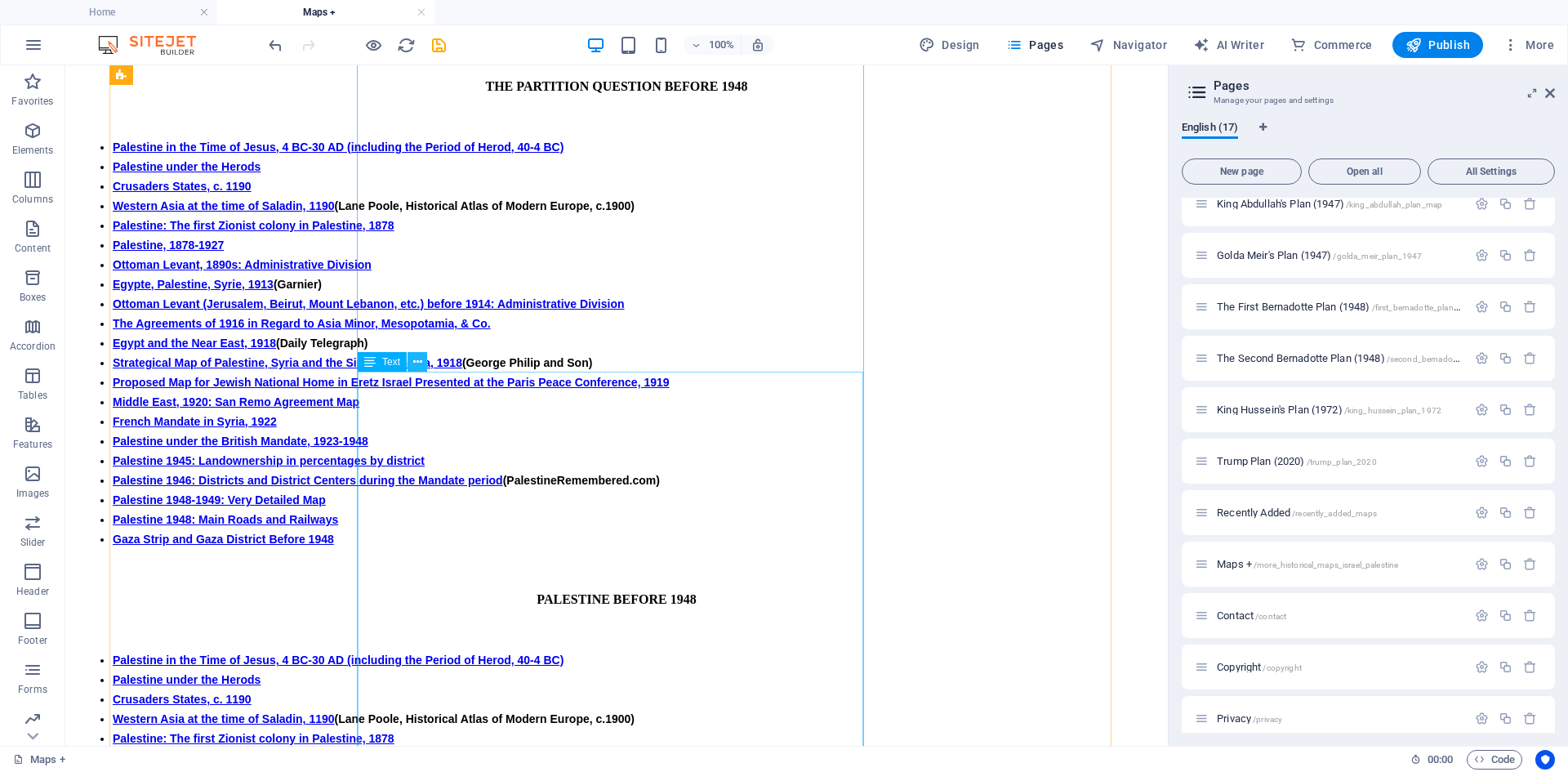 click at bounding box center [417, 362] 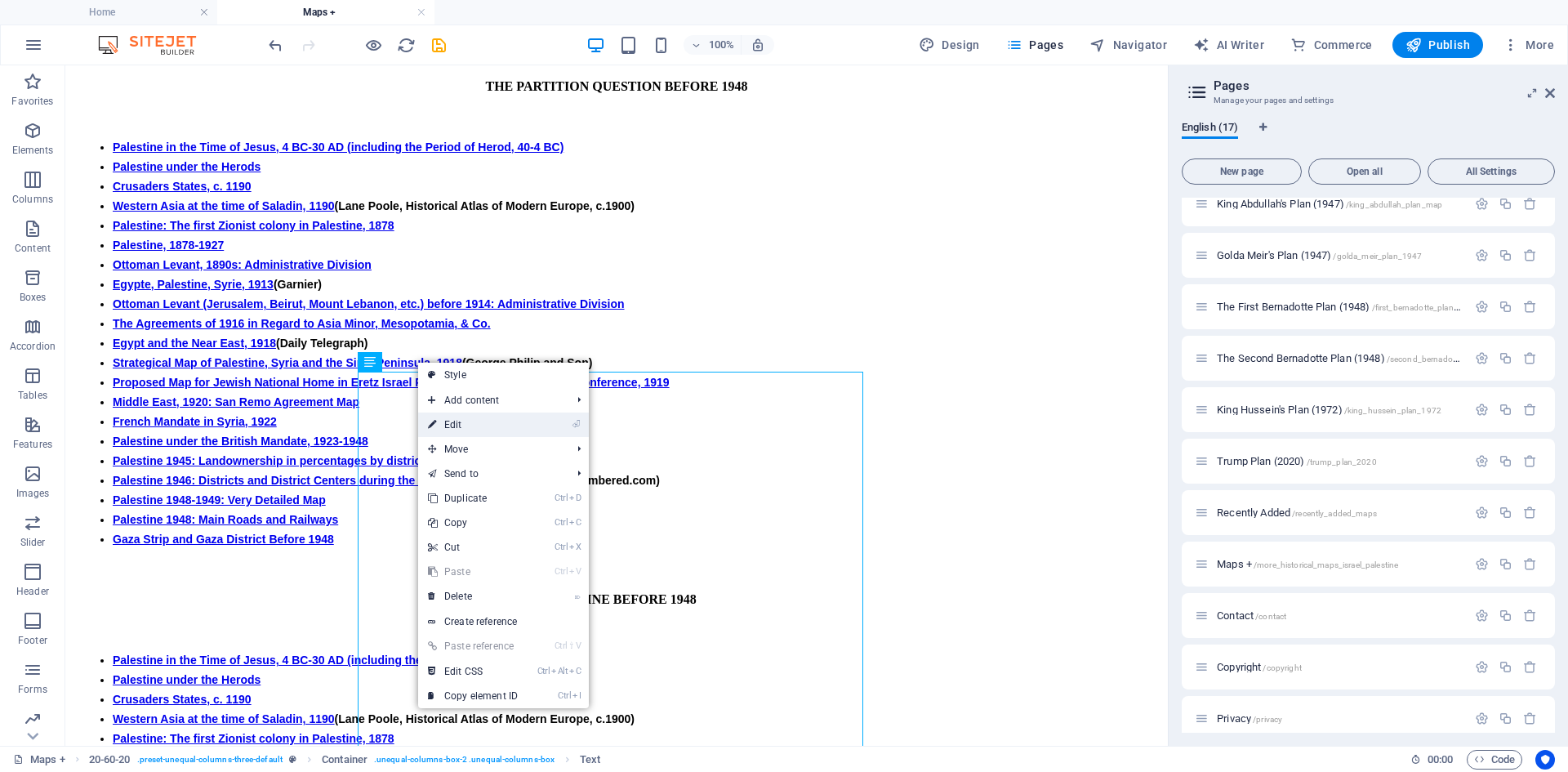 click on "⏎  Edit" at bounding box center [473, 425] 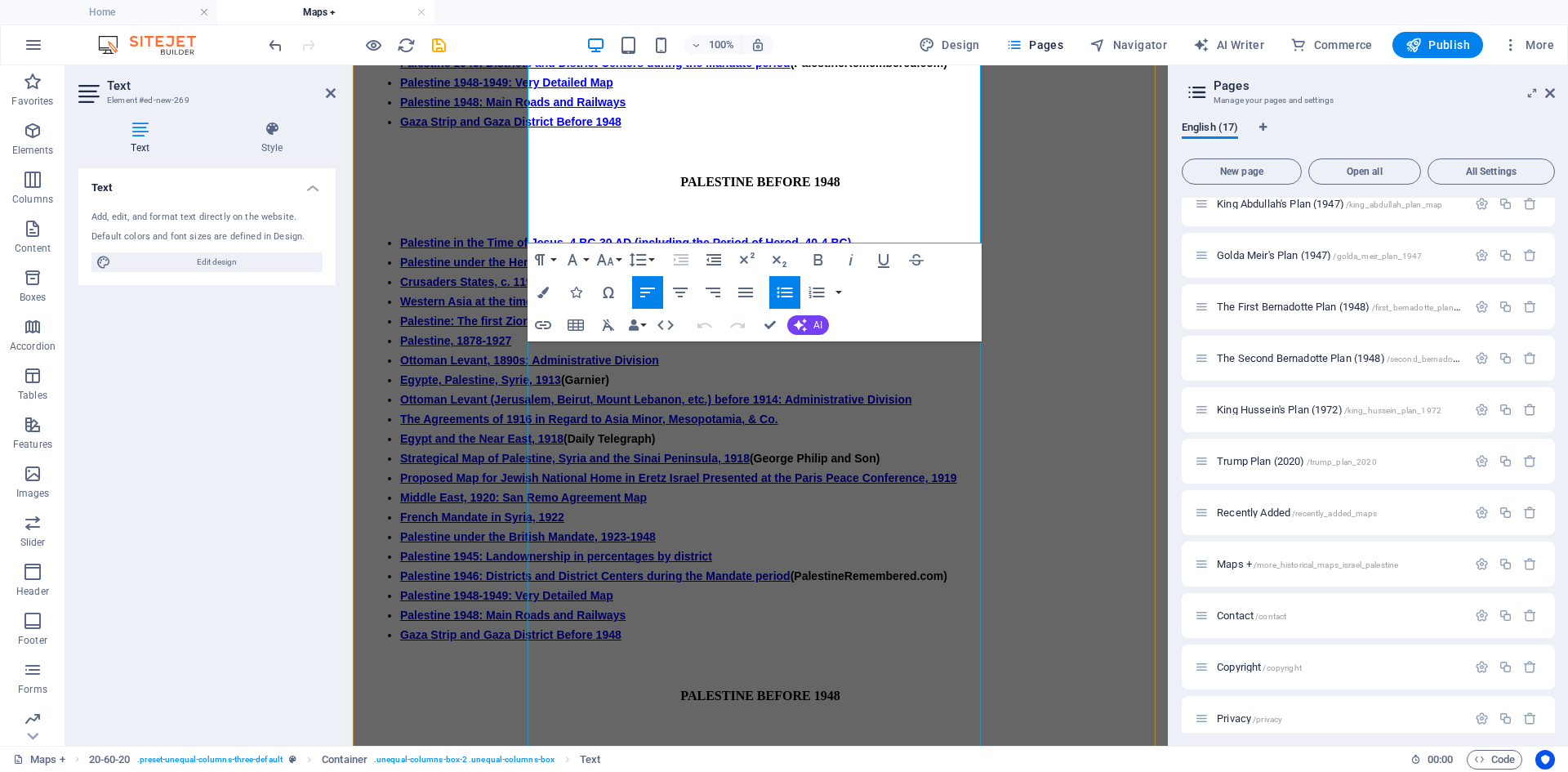 scroll, scrollTop: 1709, scrollLeft: 0, axis: vertical 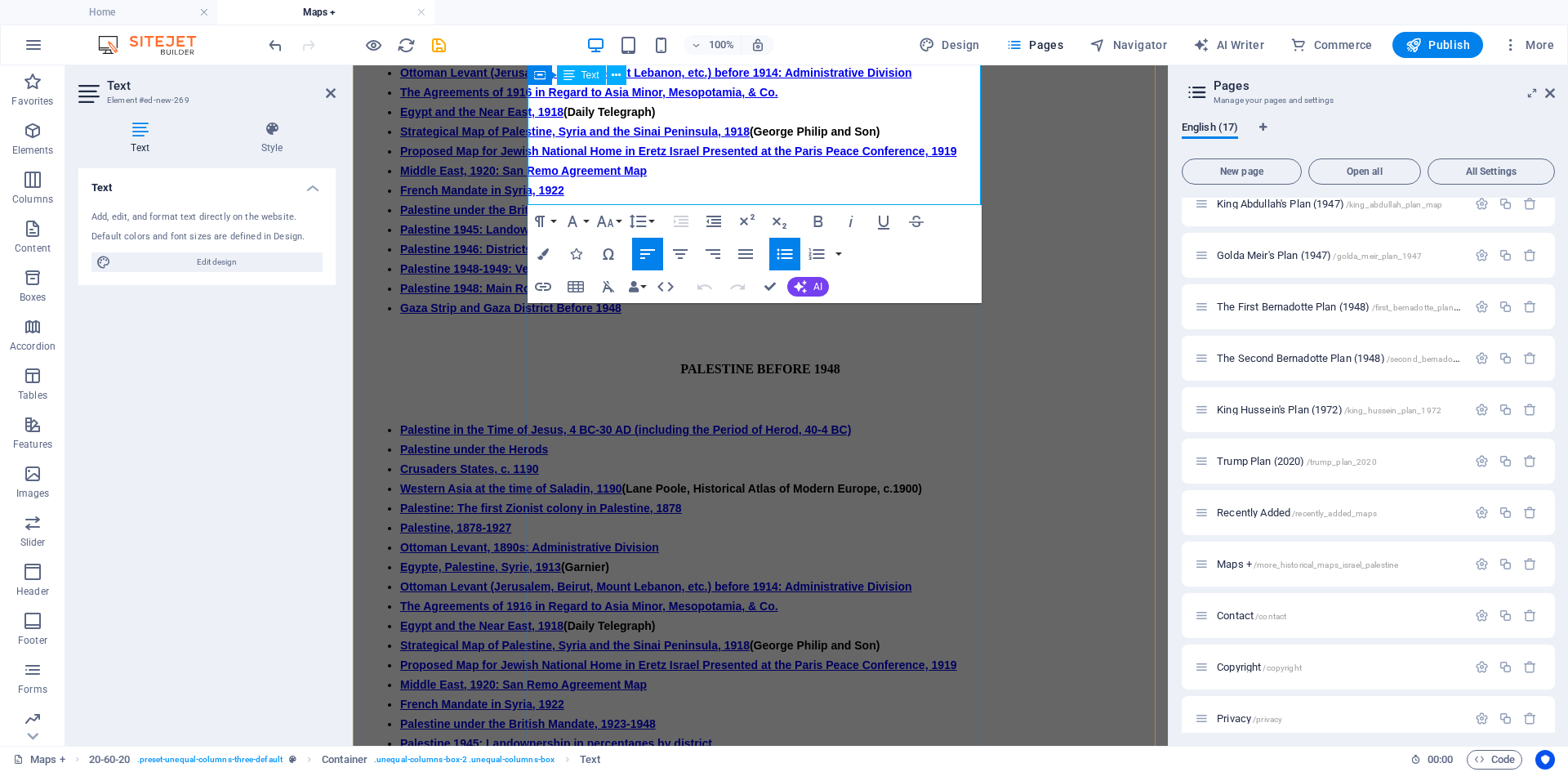 click on "Gaza Strip and Gaza District Before 1948" at bounding box center (777, 308) 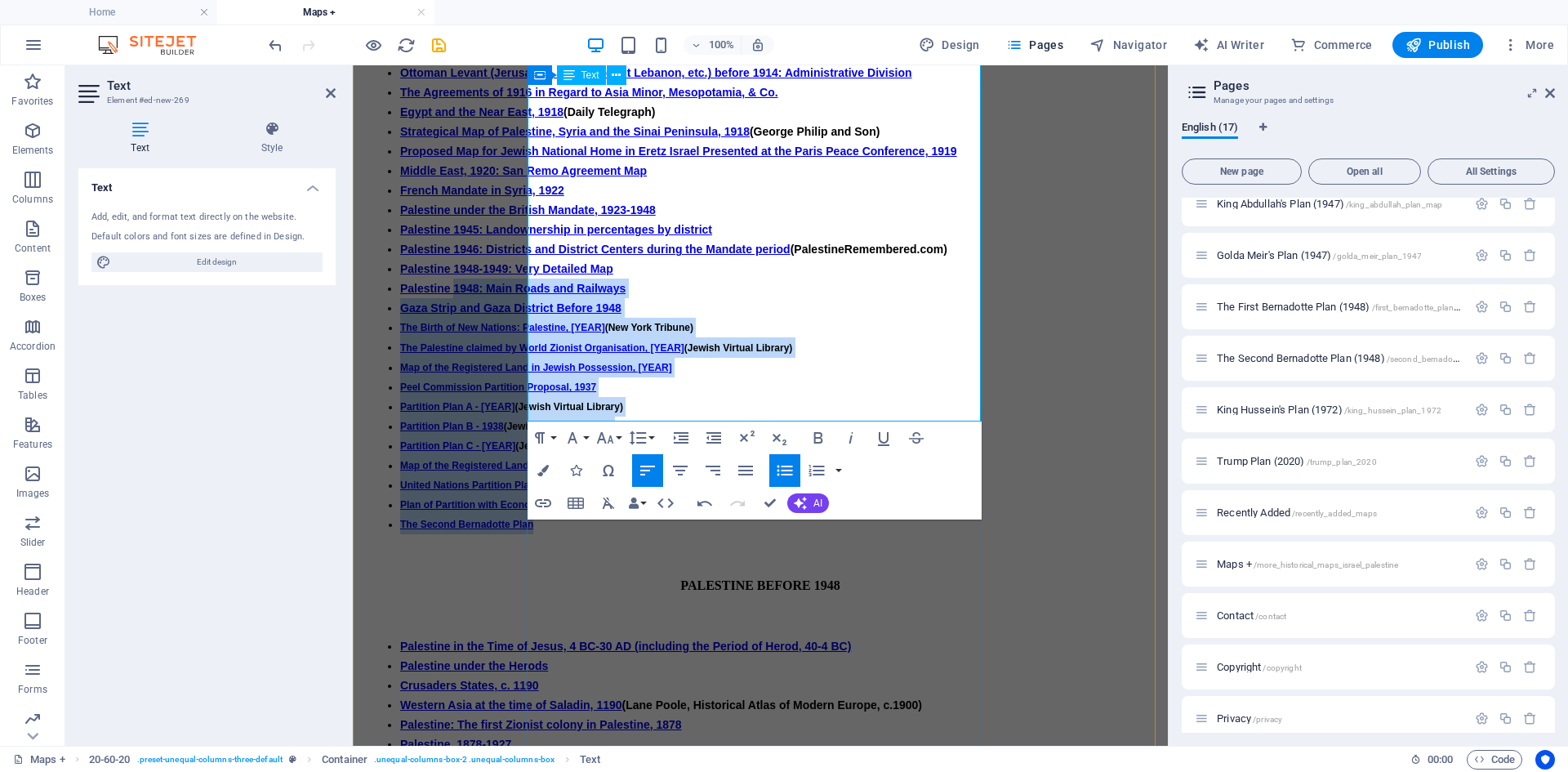 drag, startPoint x: 687, startPoint y: 397, endPoint x: 603, endPoint y: 150, distance: 260.8927 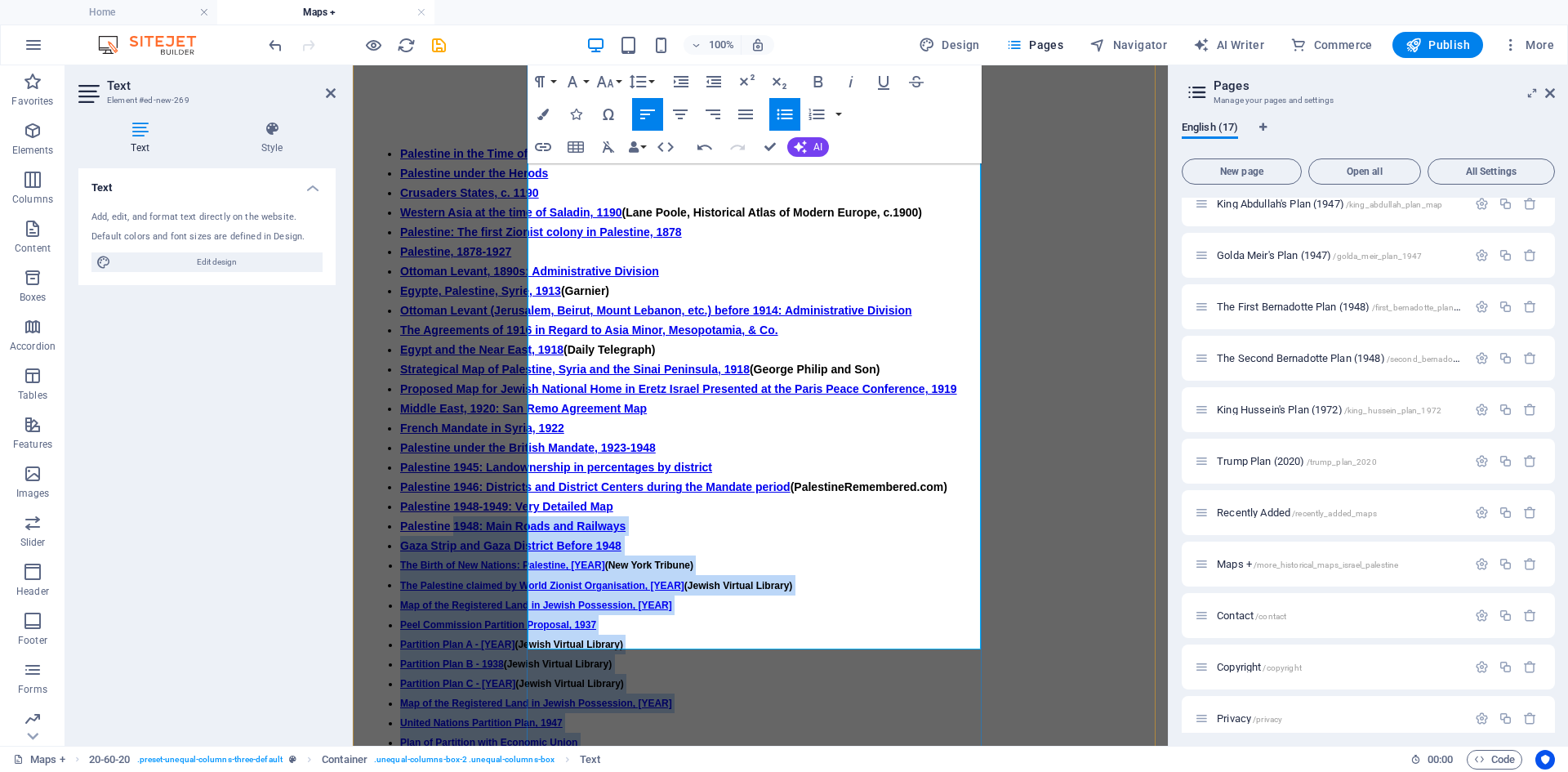 scroll, scrollTop: 1464, scrollLeft: 0, axis: vertical 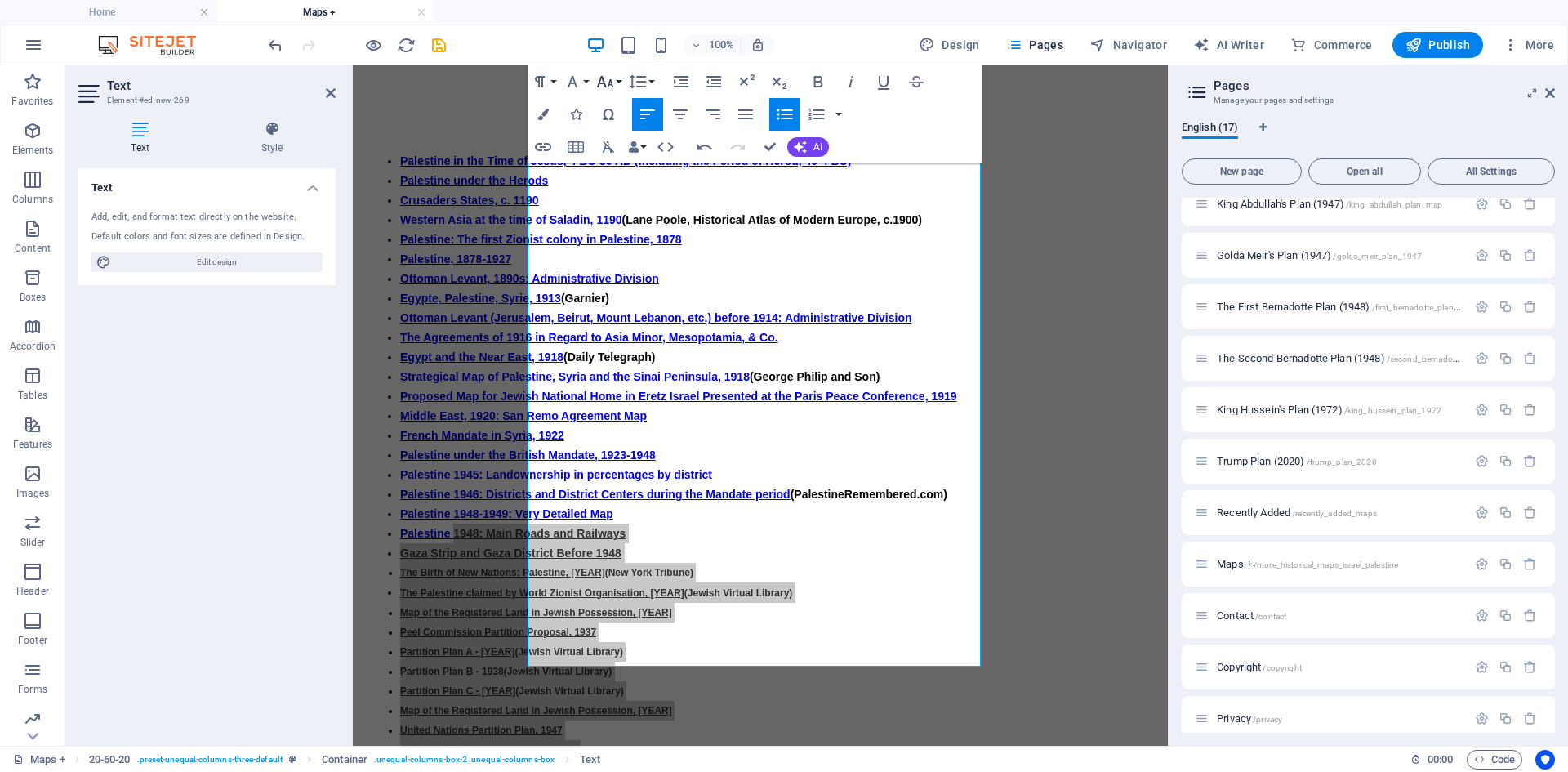 click 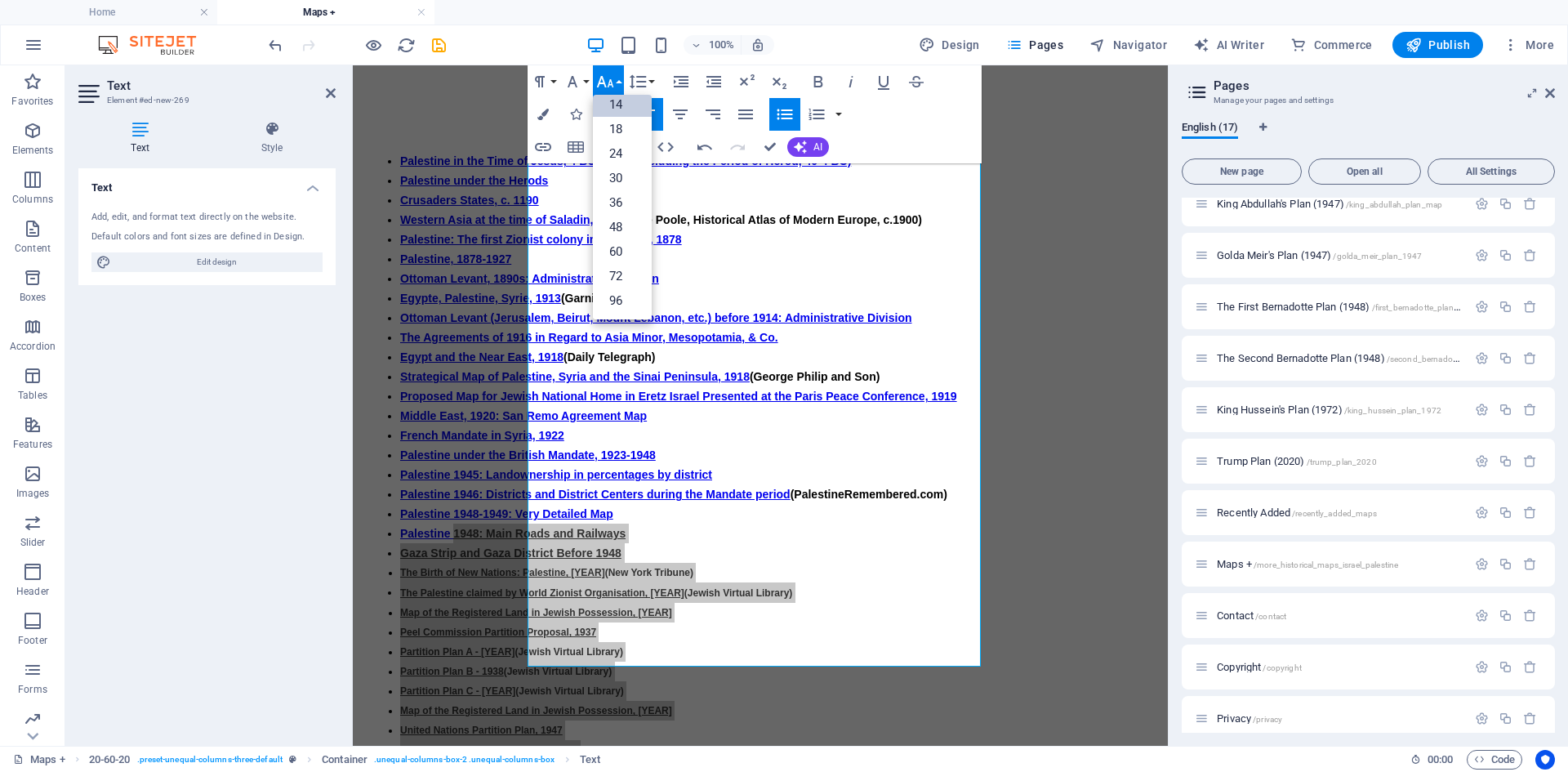 scroll, scrollTop: 132, scrollLeft: 0, axis: vertical 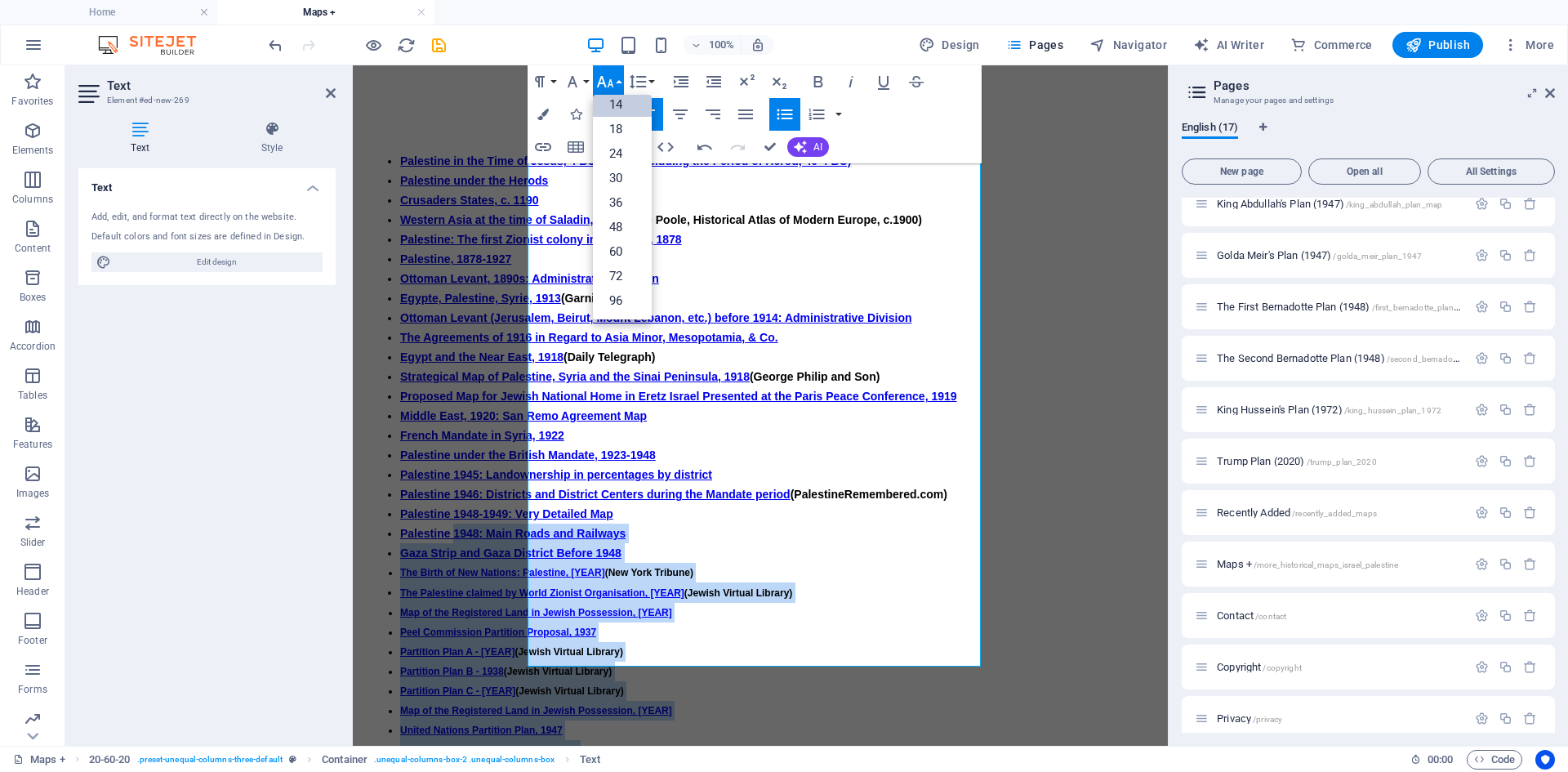click on "14" at bounding box center (622, 105) 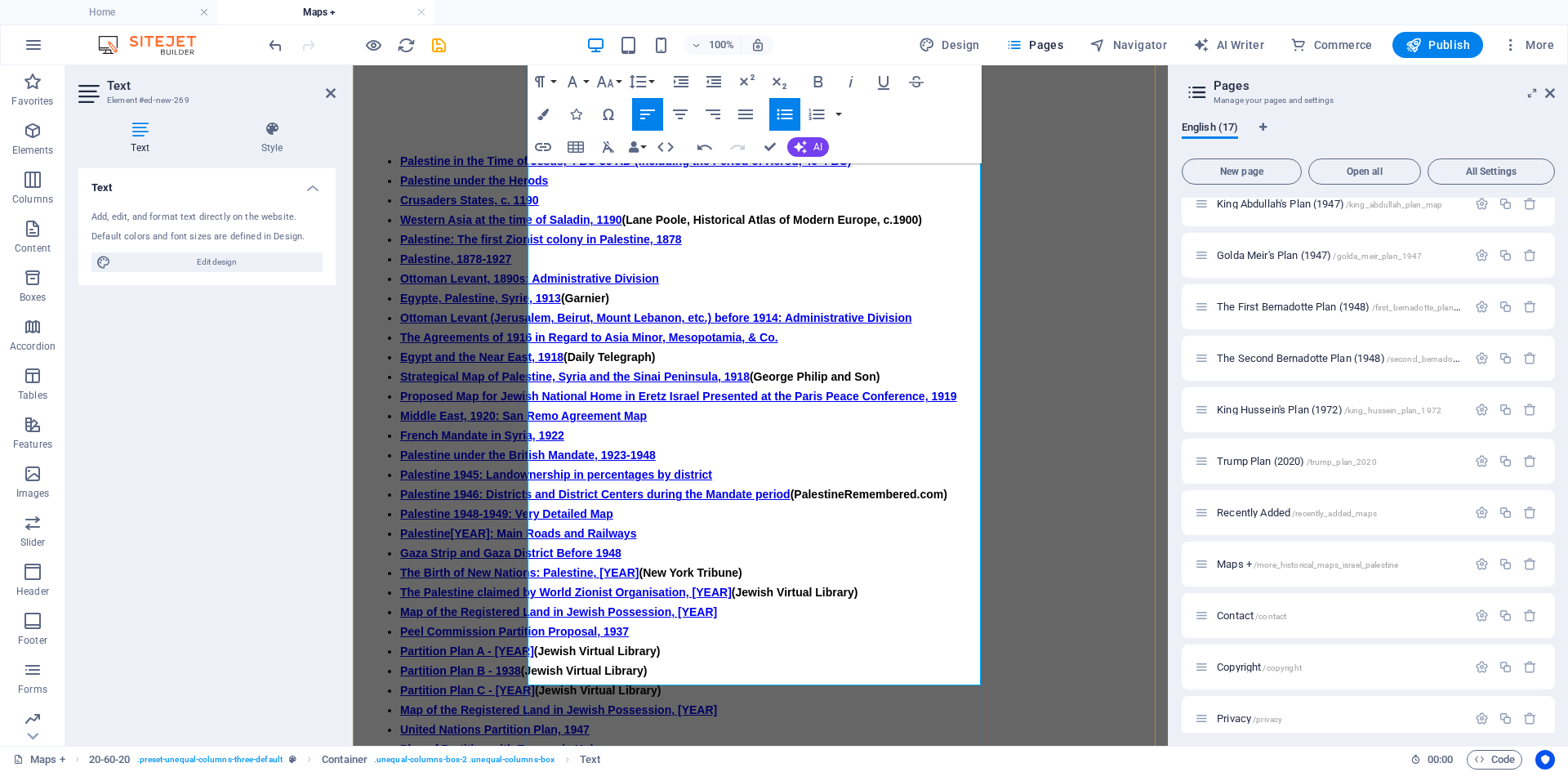 click on "Palestine [YEAR]: Districts and District Centers during the Mandate period (PalestineRemembered.com)" at bounding box center [777, 494] 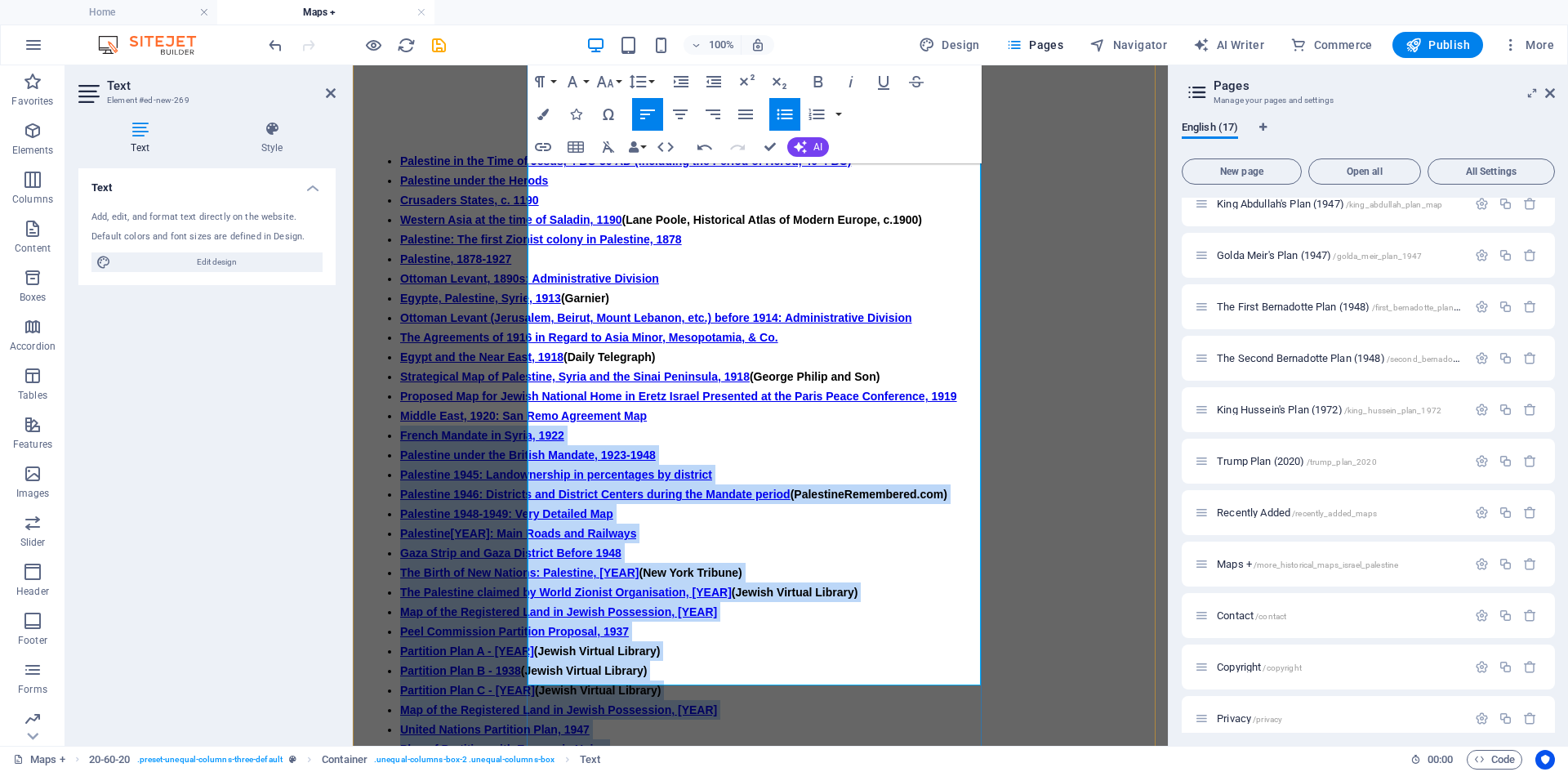 drag, startPoint x: 714, startPoint y: 660, endPoint x: 550, endPoint y: 294, distance: 401.06359 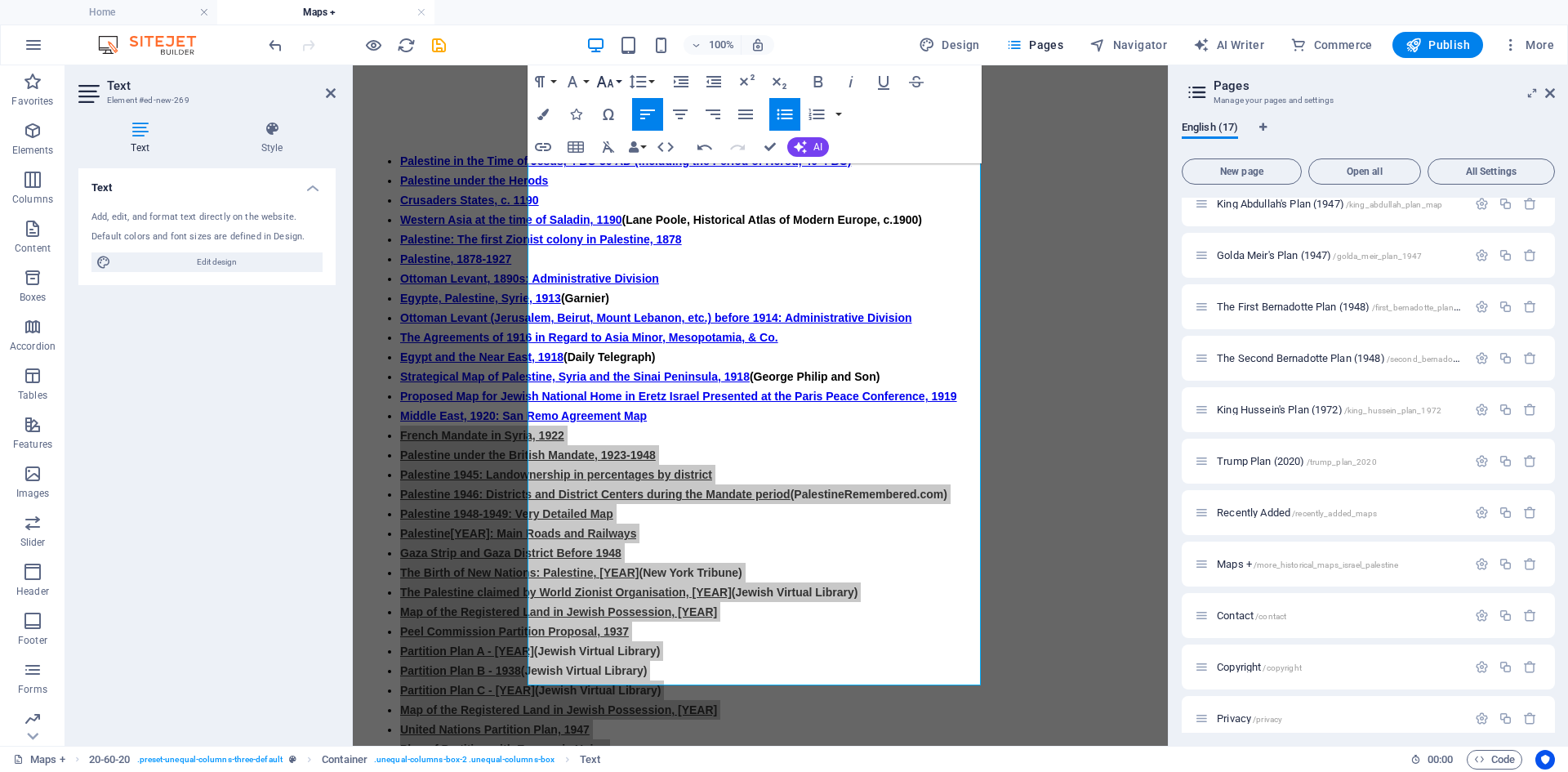 click 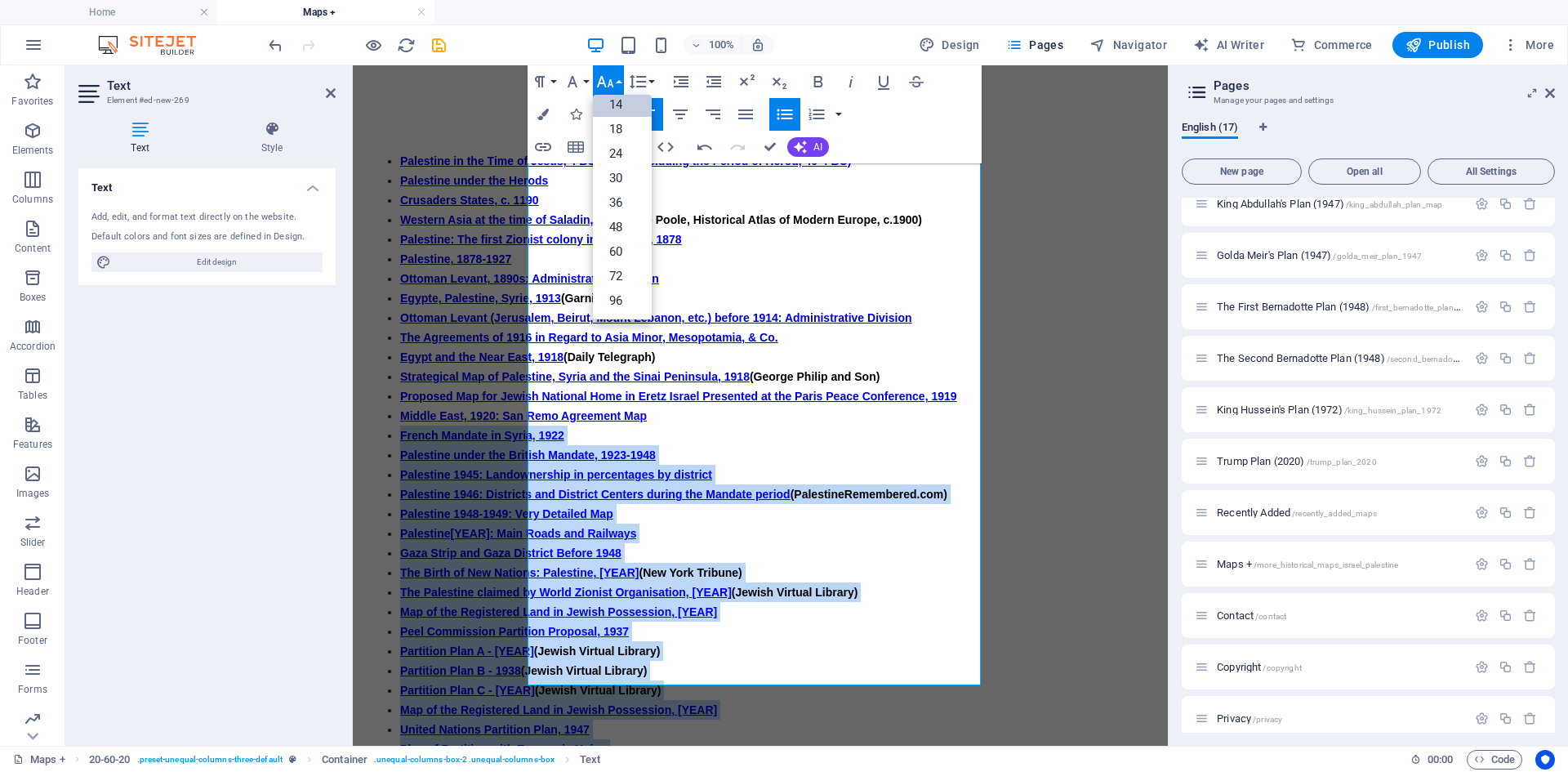 click on "14" at bounding box center [622, 105] 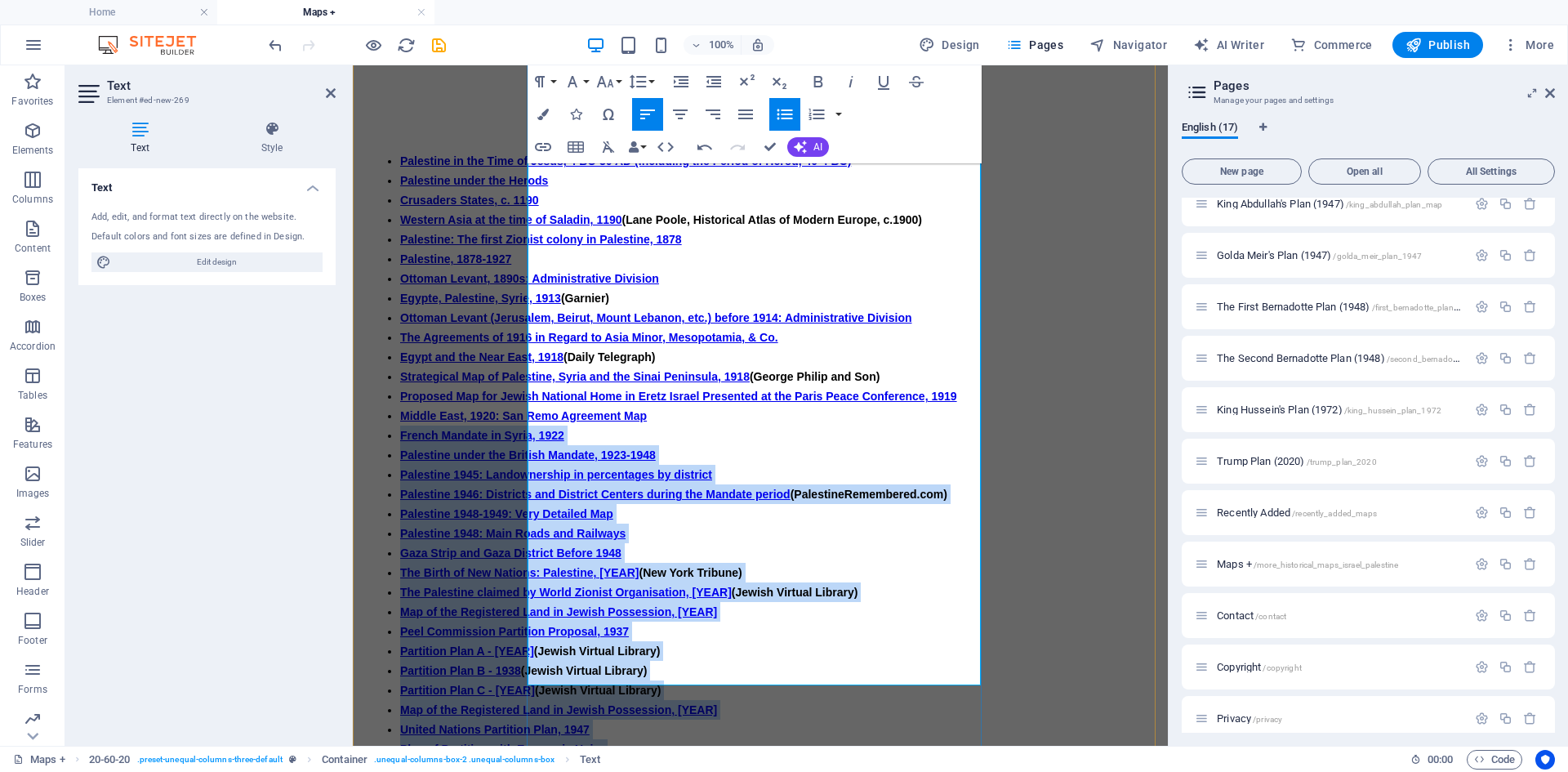 click on "Palestine 1945: Landownership in percentages by district" at bounding box center [556, 475] 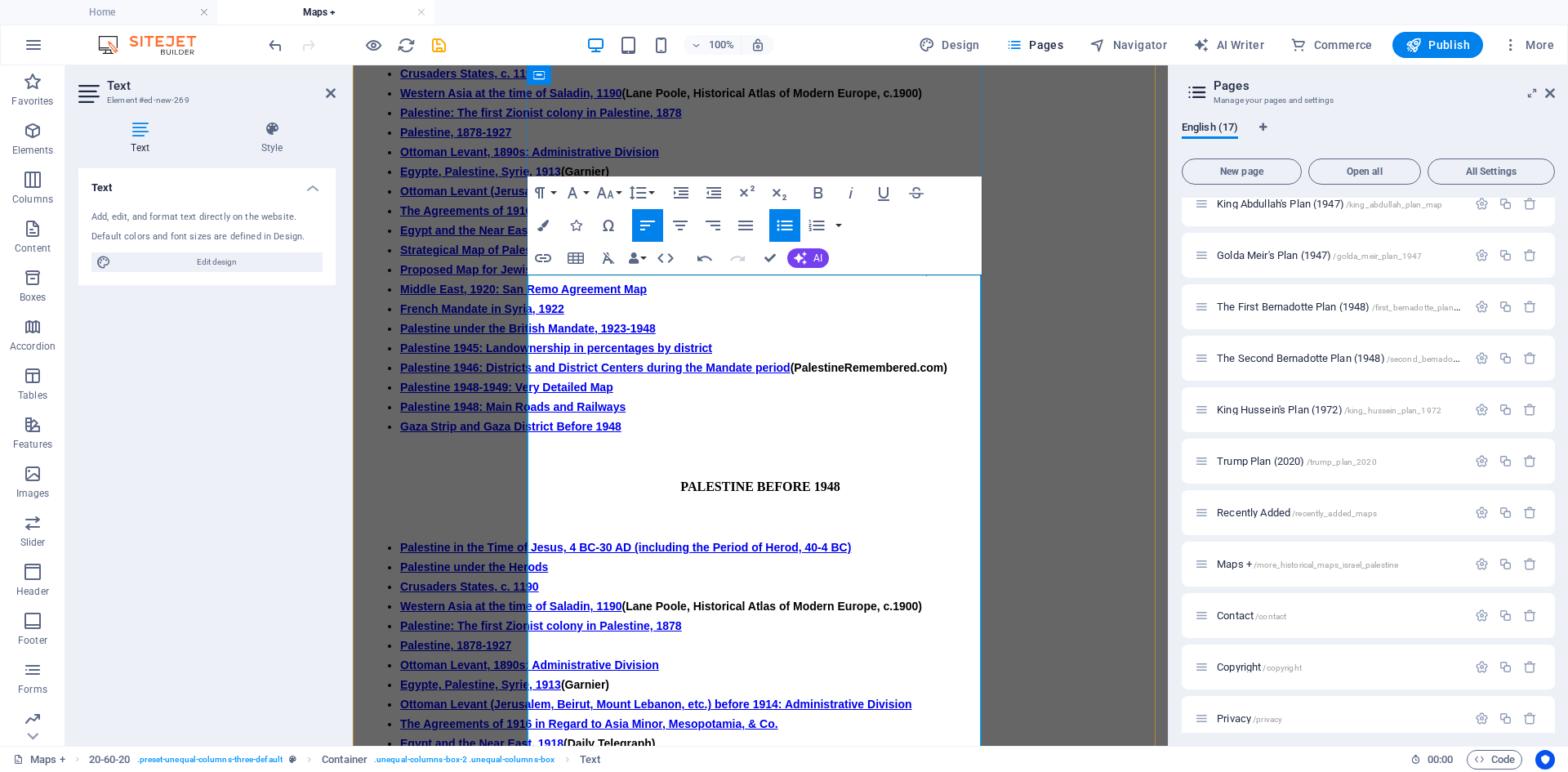 scroll, scrollTop: 1055, scrollLeft: 0, axis: vertical 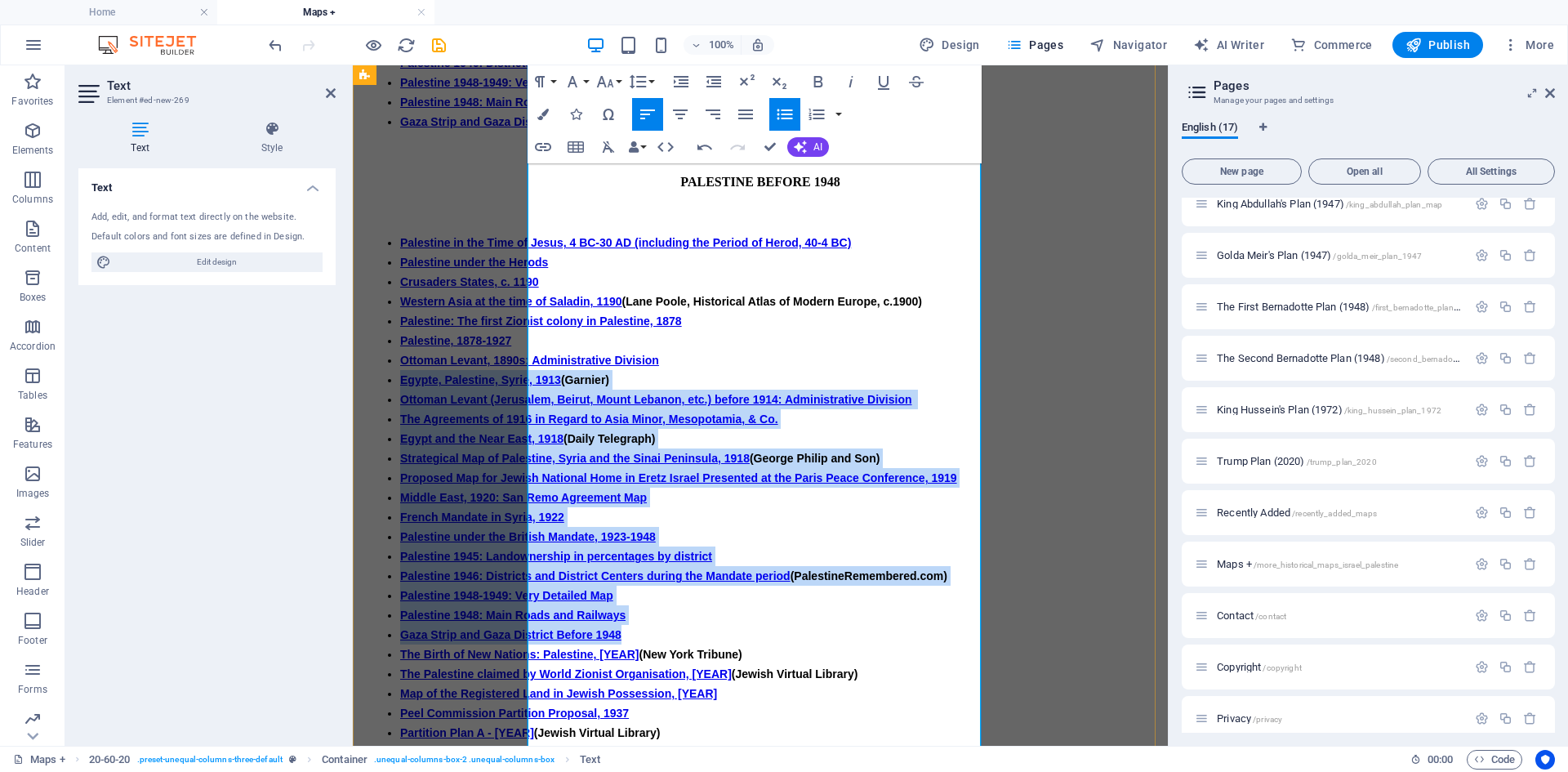 drag, startPoint x: 773, startPoint y: 506, endPoint x: 550, endPoint y: 172, distance: 401.60304 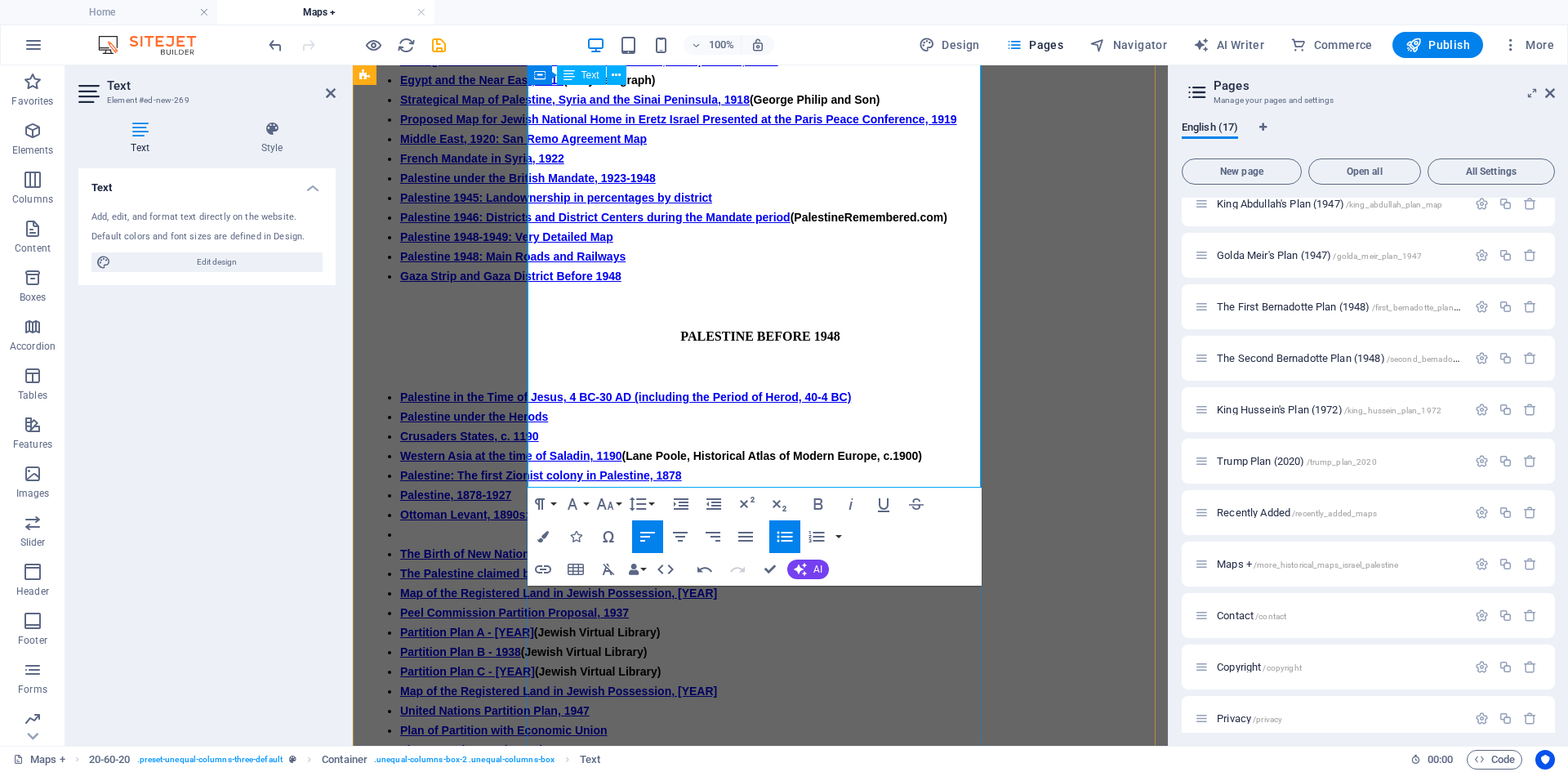 scroll, scrollTop: 1137, scrollLeft: 0, axis: vertical 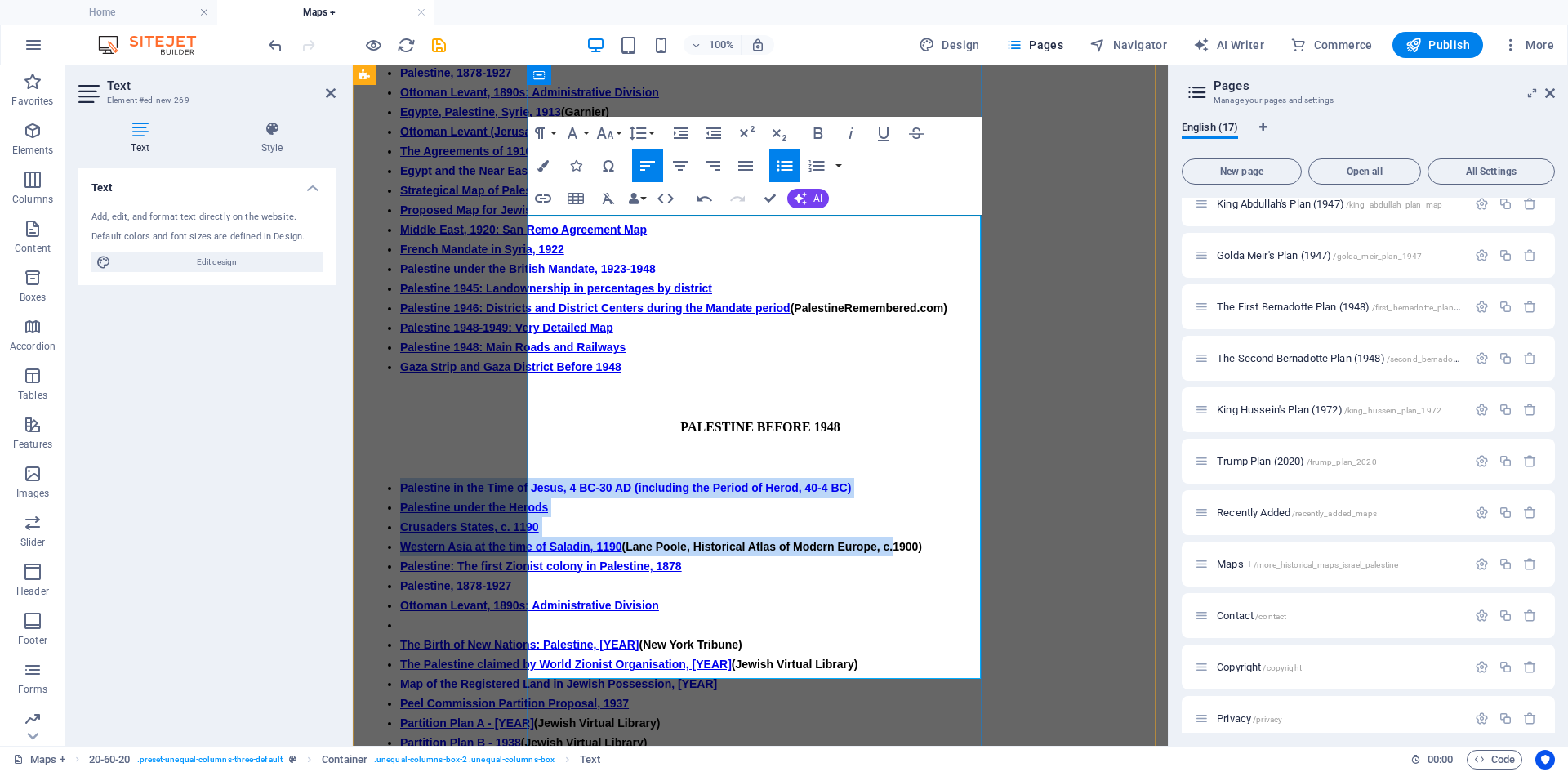 drag, startPoint x: 550, startPoint y: 239, endPoint x: 646, endPoint y: 345, distance: 143.0105 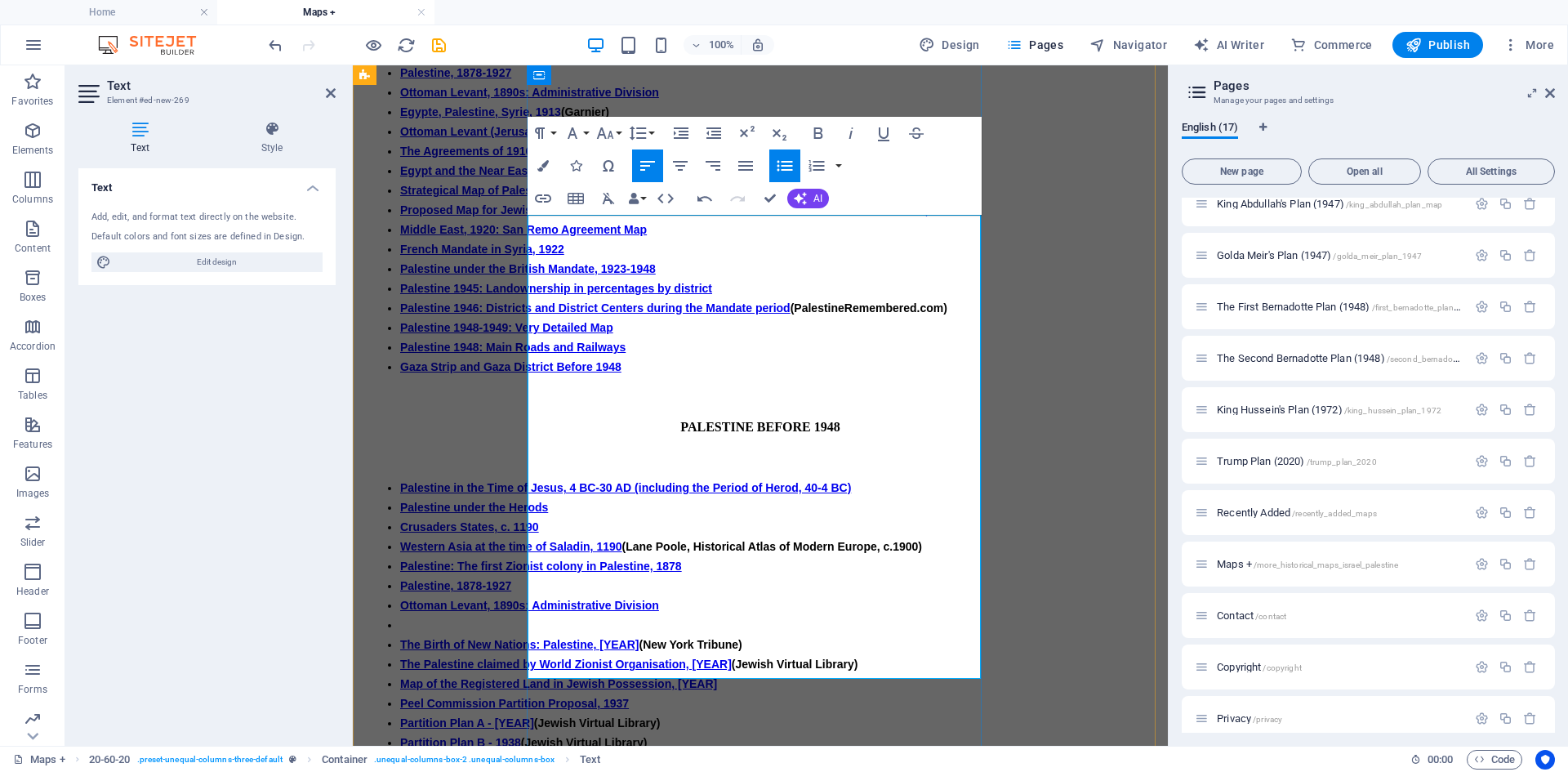 drag, startPoint x: 651, startPoint y: 391, endPoint x: 987, endPoint y: 397, distance: 336.0536 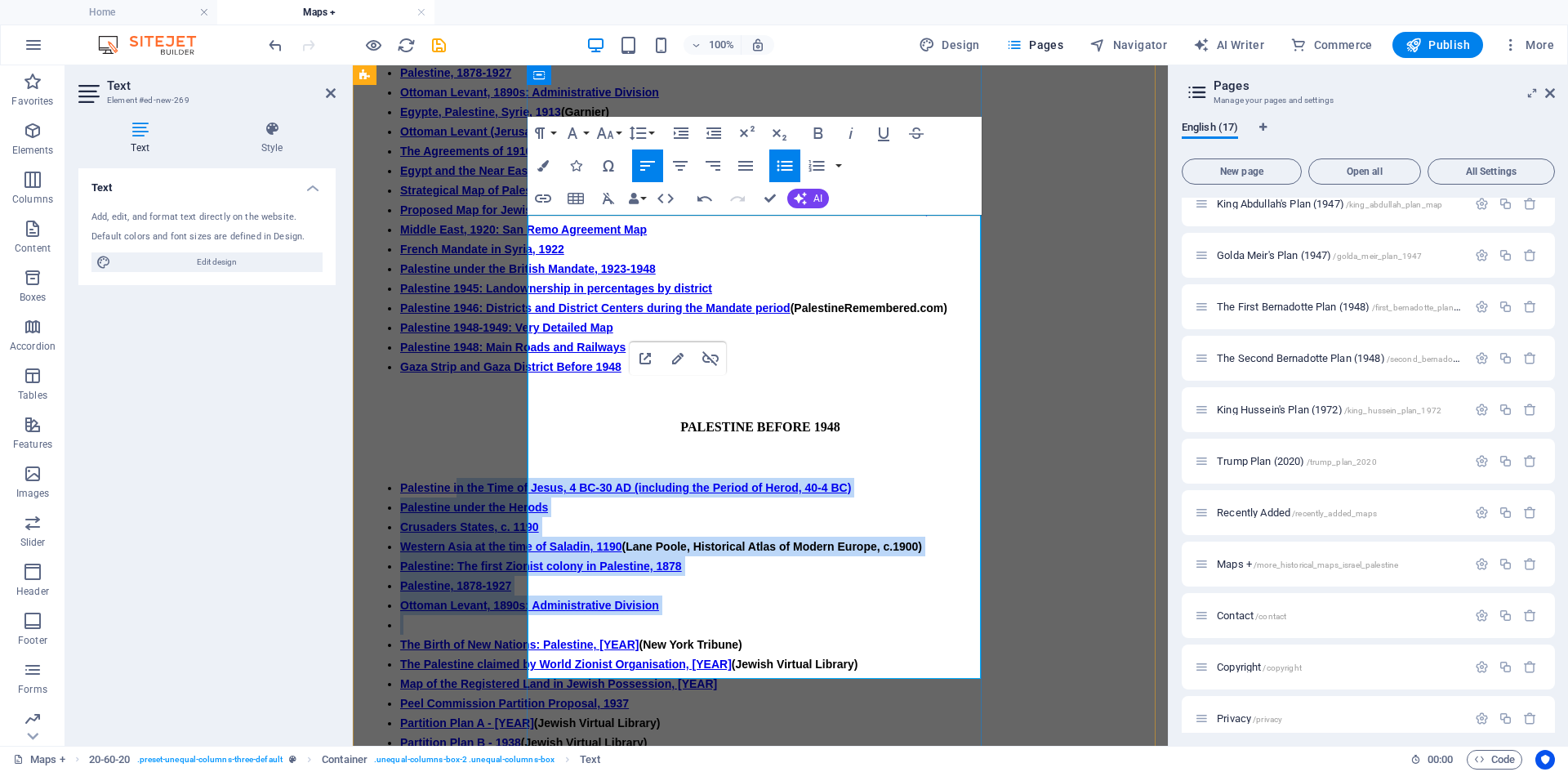 drag, startPoint x: 604, startPoint y: 240, endPoint x: 861, endPoint y: 419, distance: 313.1932 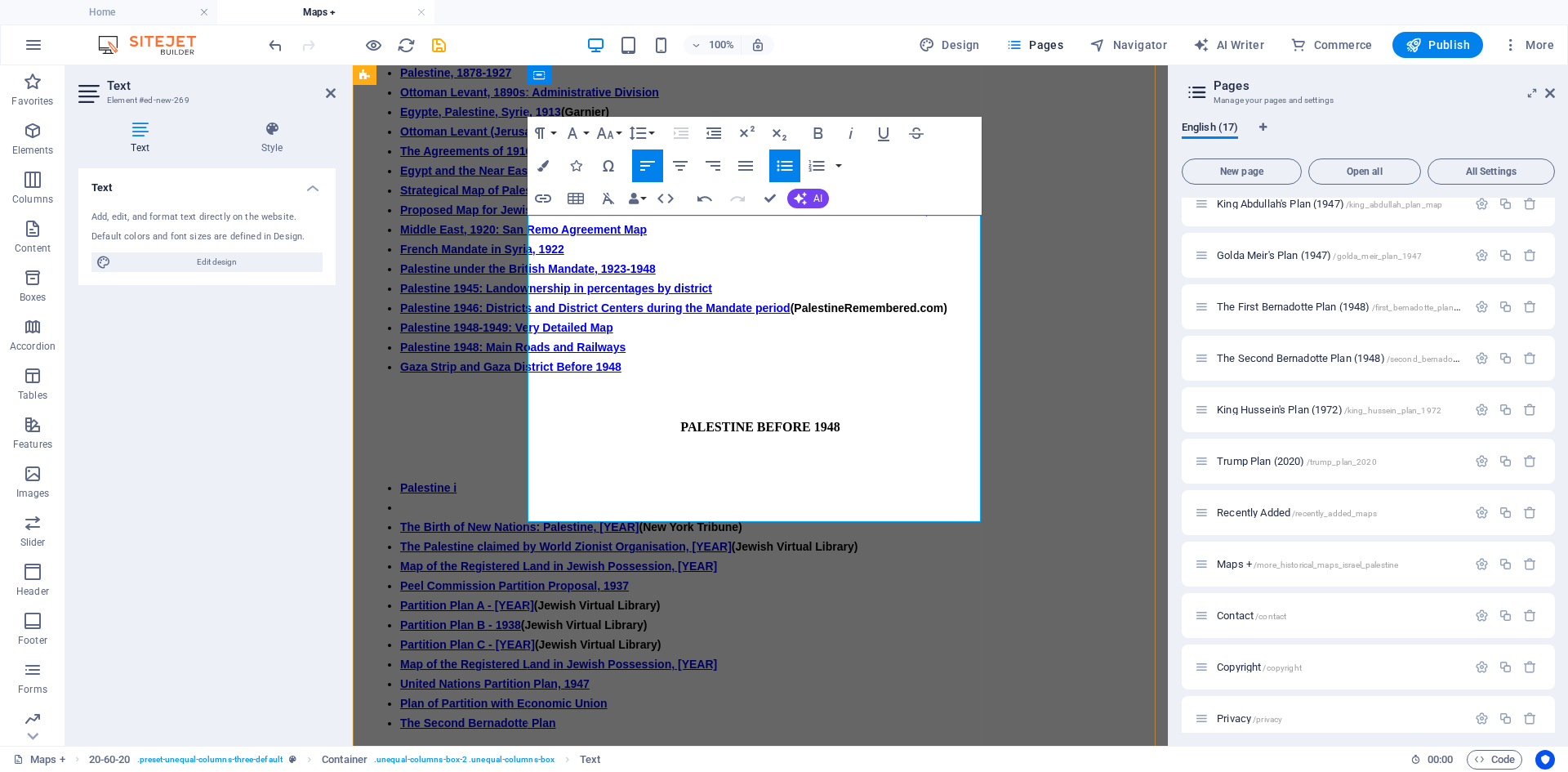 click on "The Birth of New Nations: Palestine, [YEAR]" at bounding box center (519, 527) 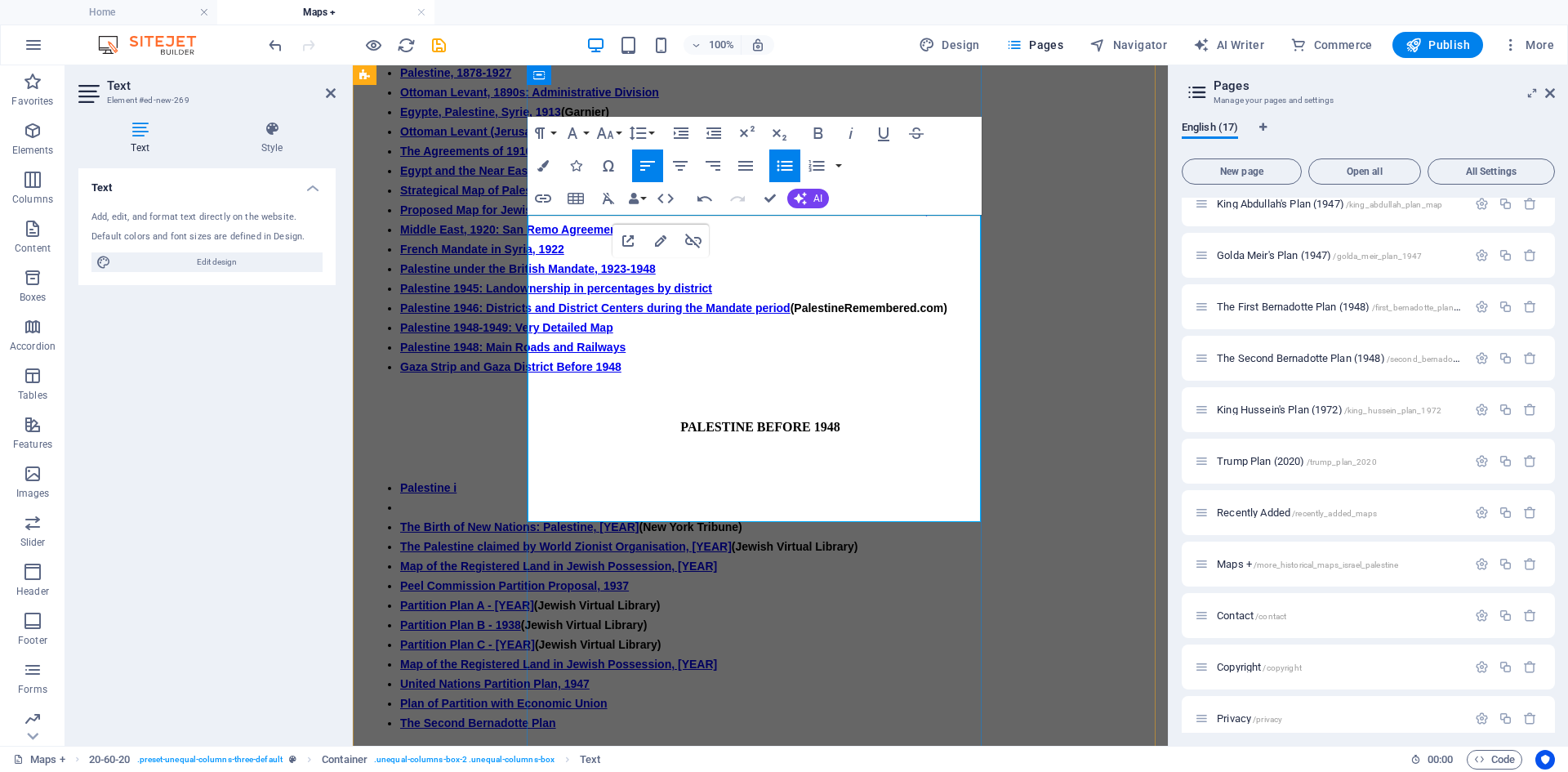 click on "The Birth of New Nations: Palestine, [YEAR]" at bounding box center (519, 527) 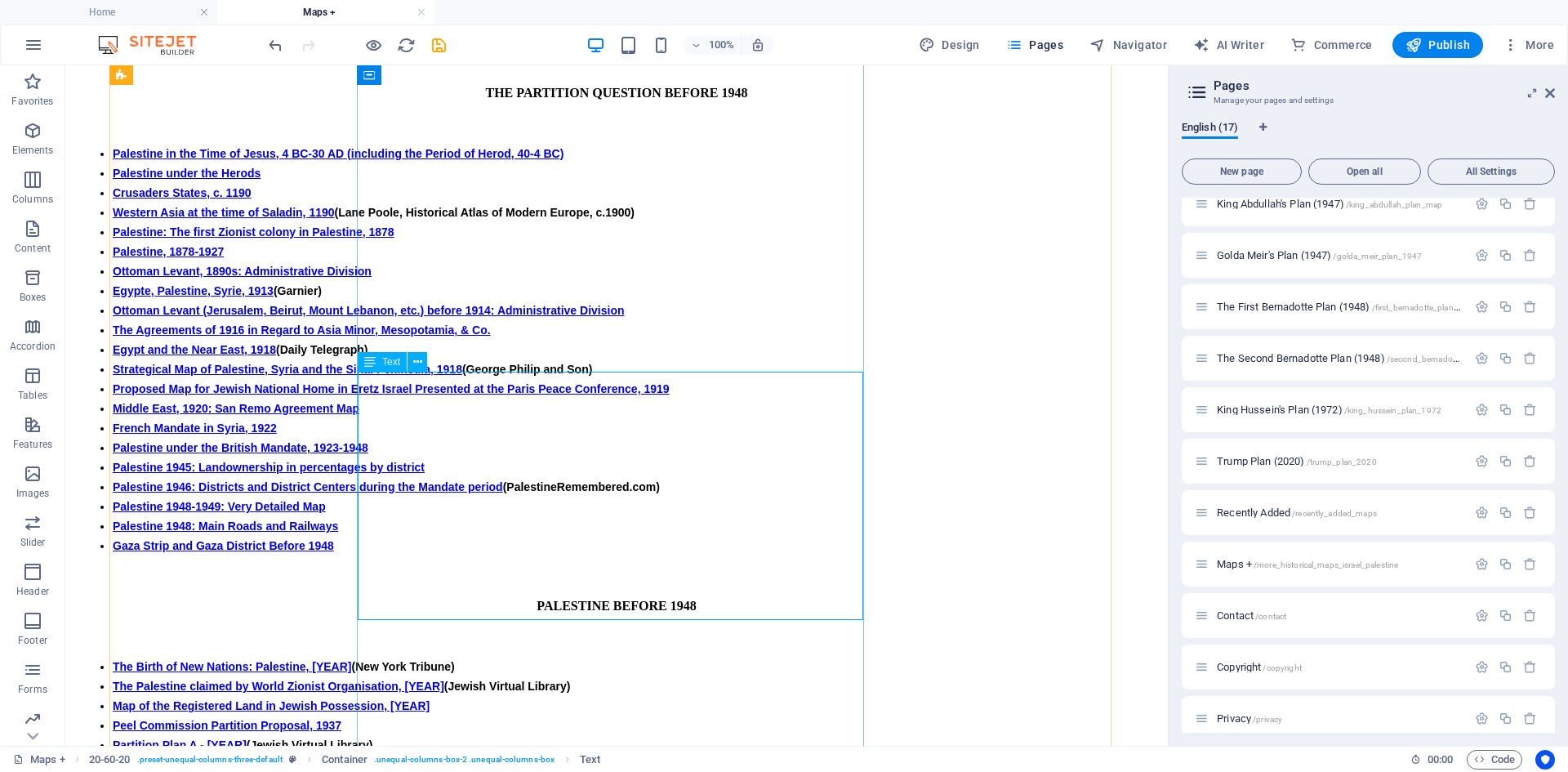 scroll, scrollTop: 899, scrollLeft: 0, axis: vertical 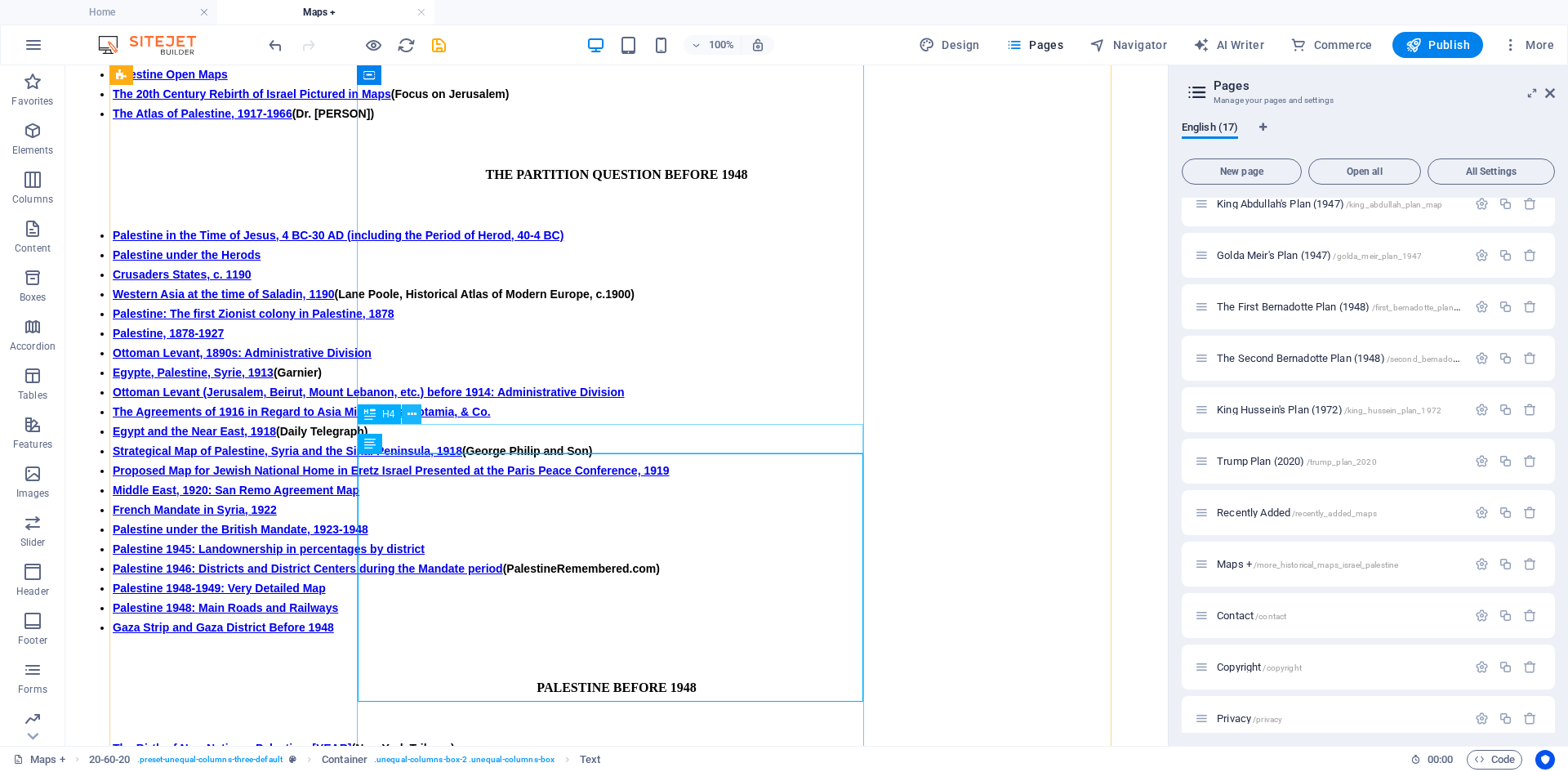 click at bounding box center [412, 414] 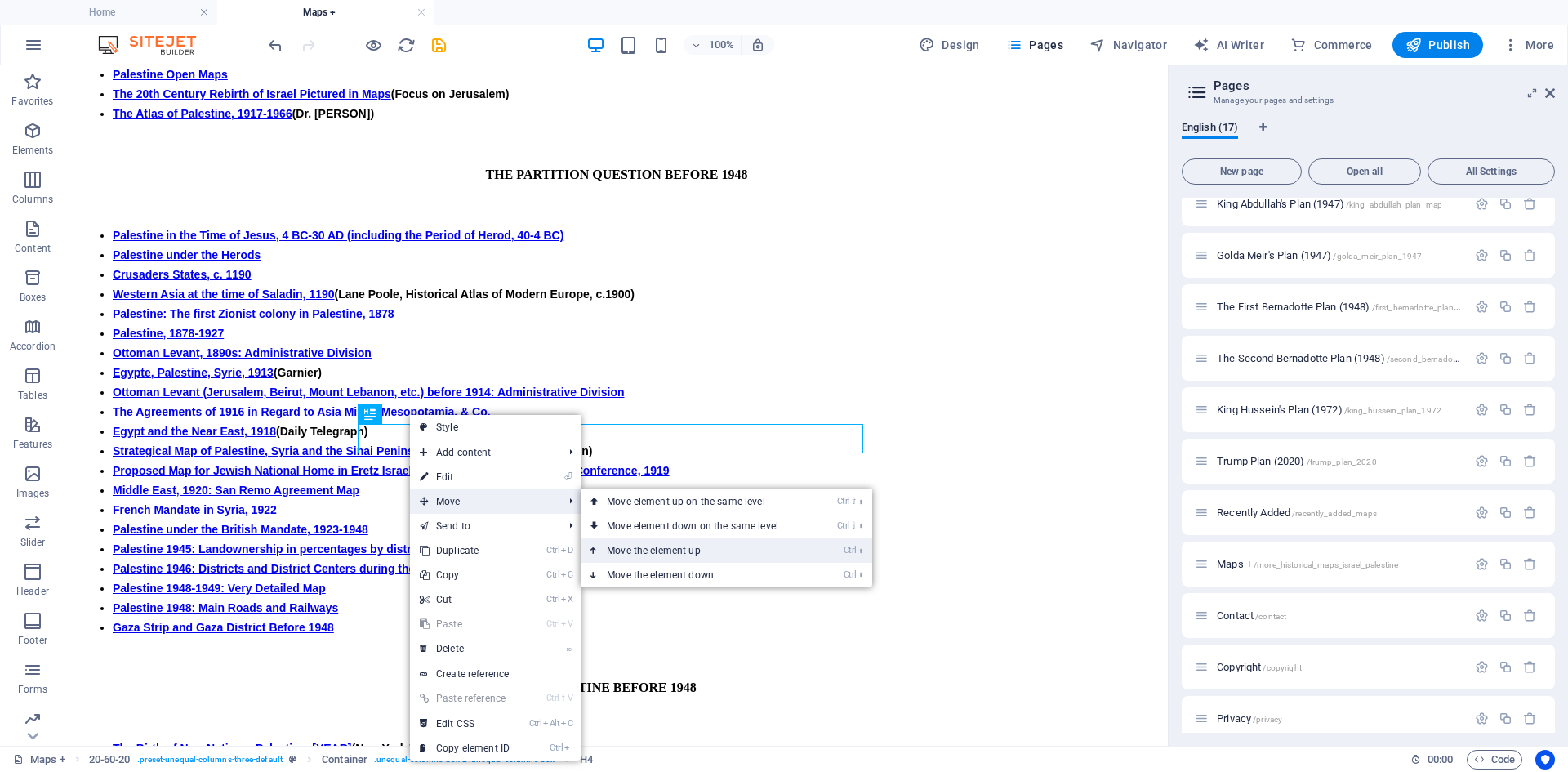 click on "Ctrl ⬆  Move the element up" at bounding box center [696, 551] 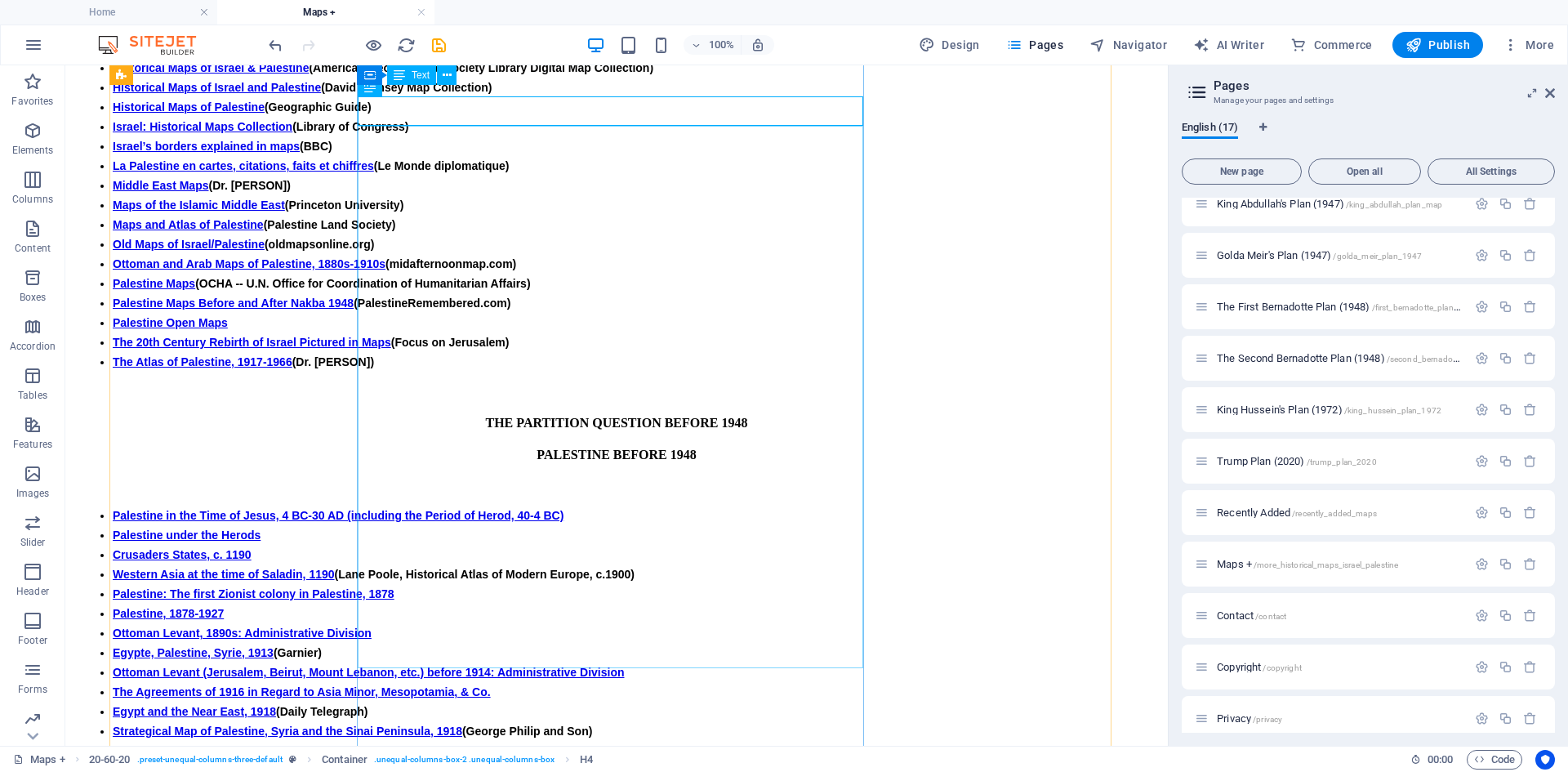 scroll, scrollTop: 390, scrollLeft: 0, axis: vertical 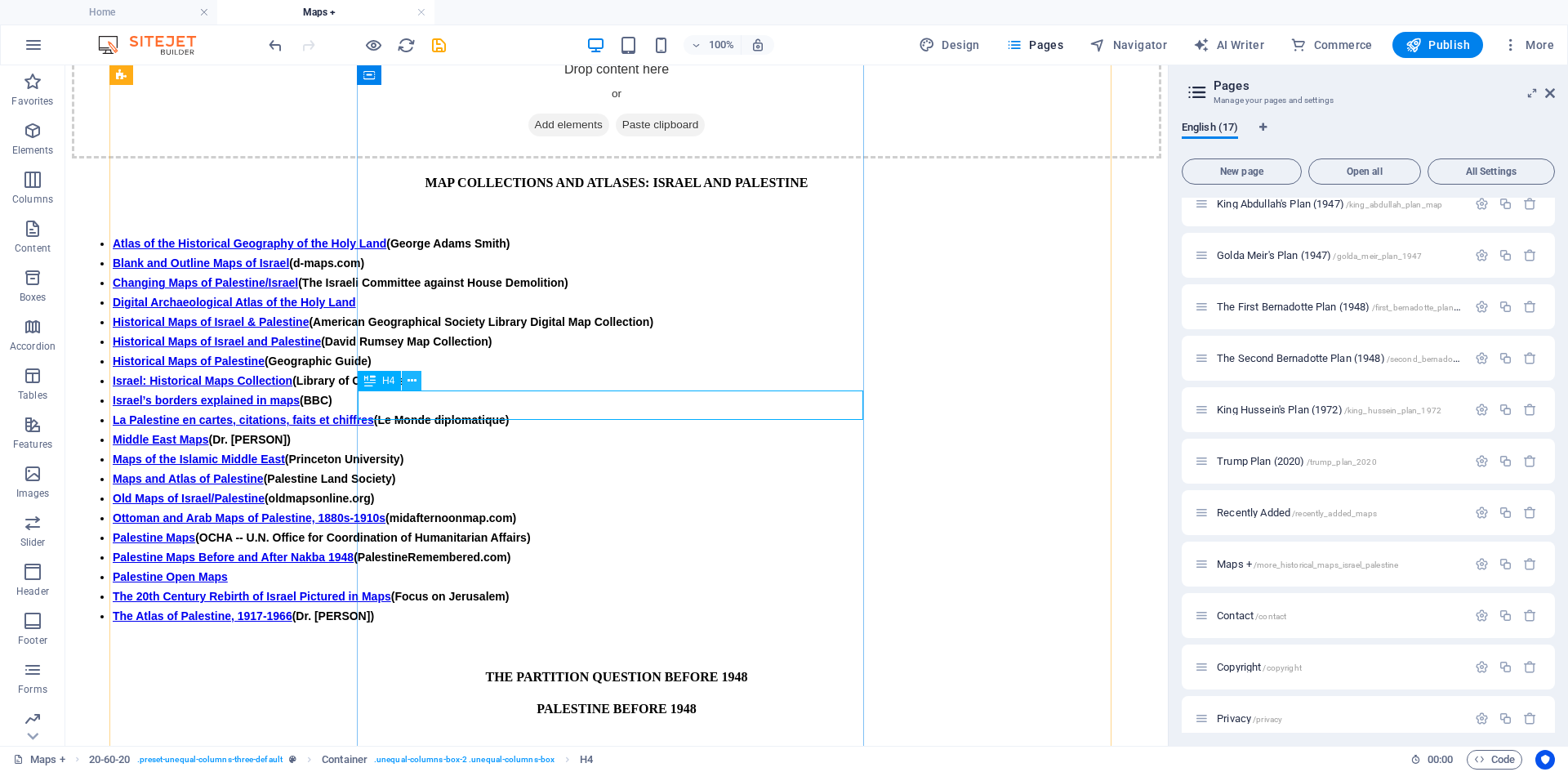 click at bounding box center [412, 381] 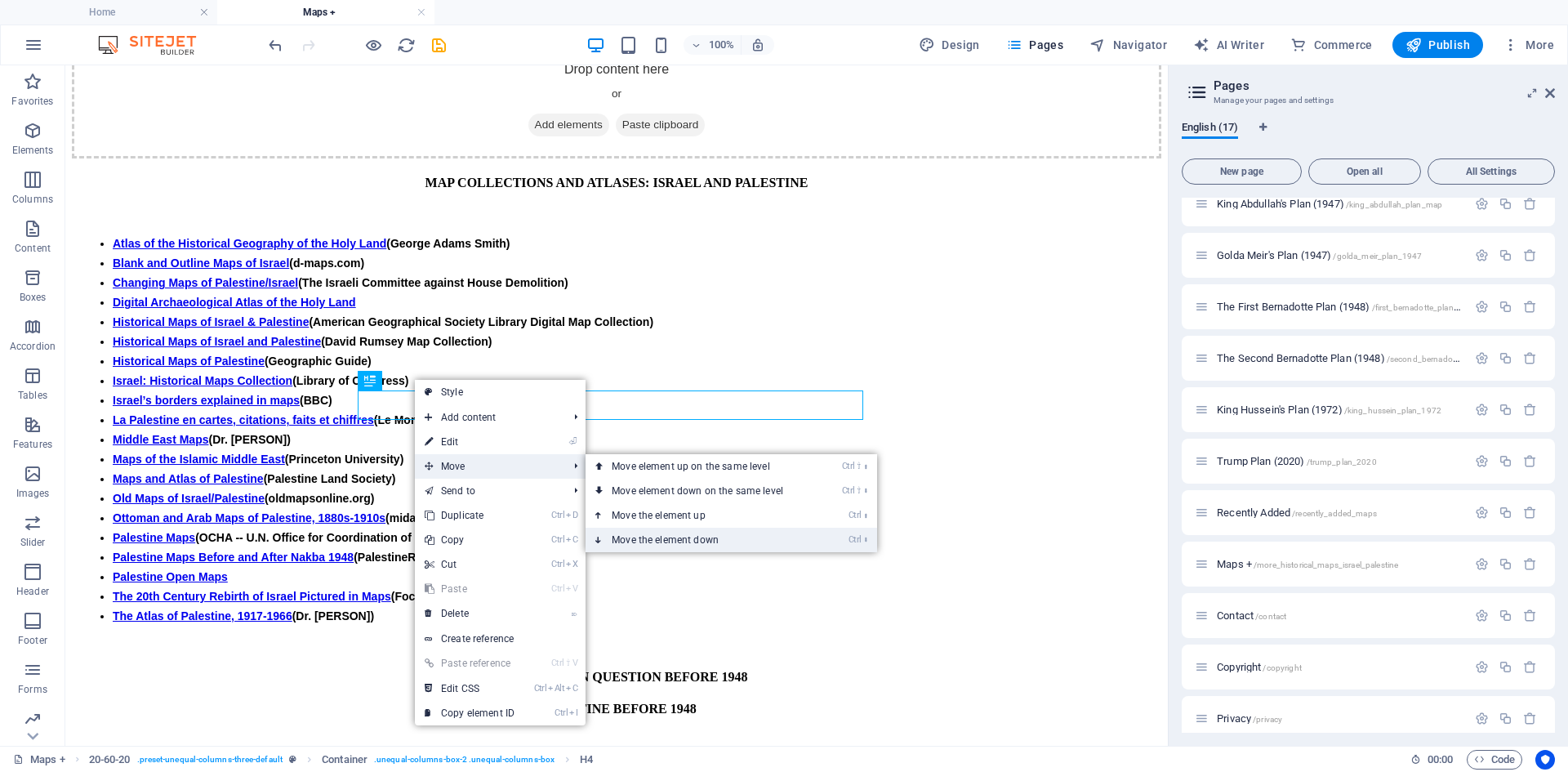 click on "Ctrl ⬇  Move the element down" at bounding box center (701, 540) 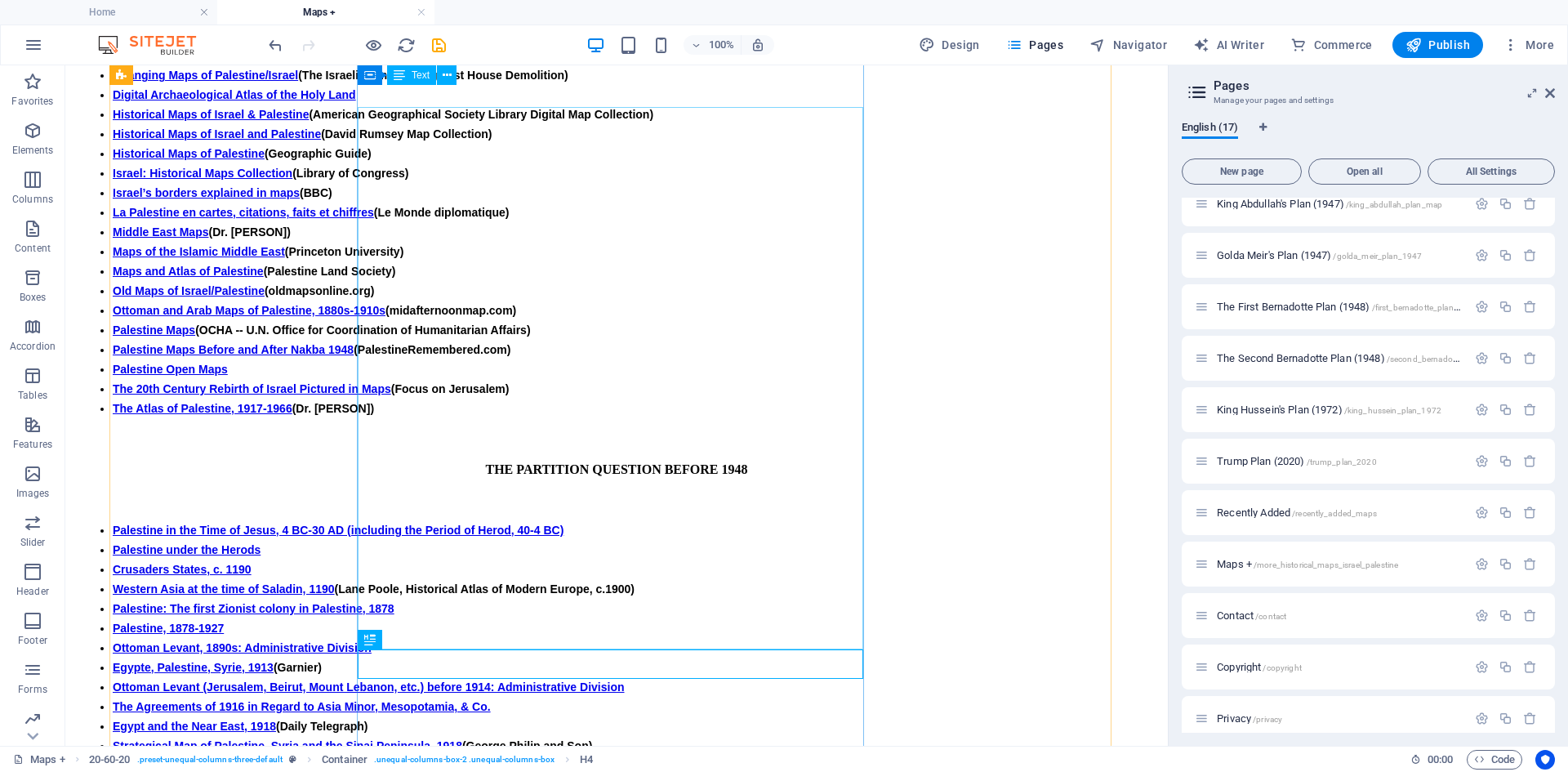 scroll, scrollTop: 524, scrollLeft: 0, axis: vertical 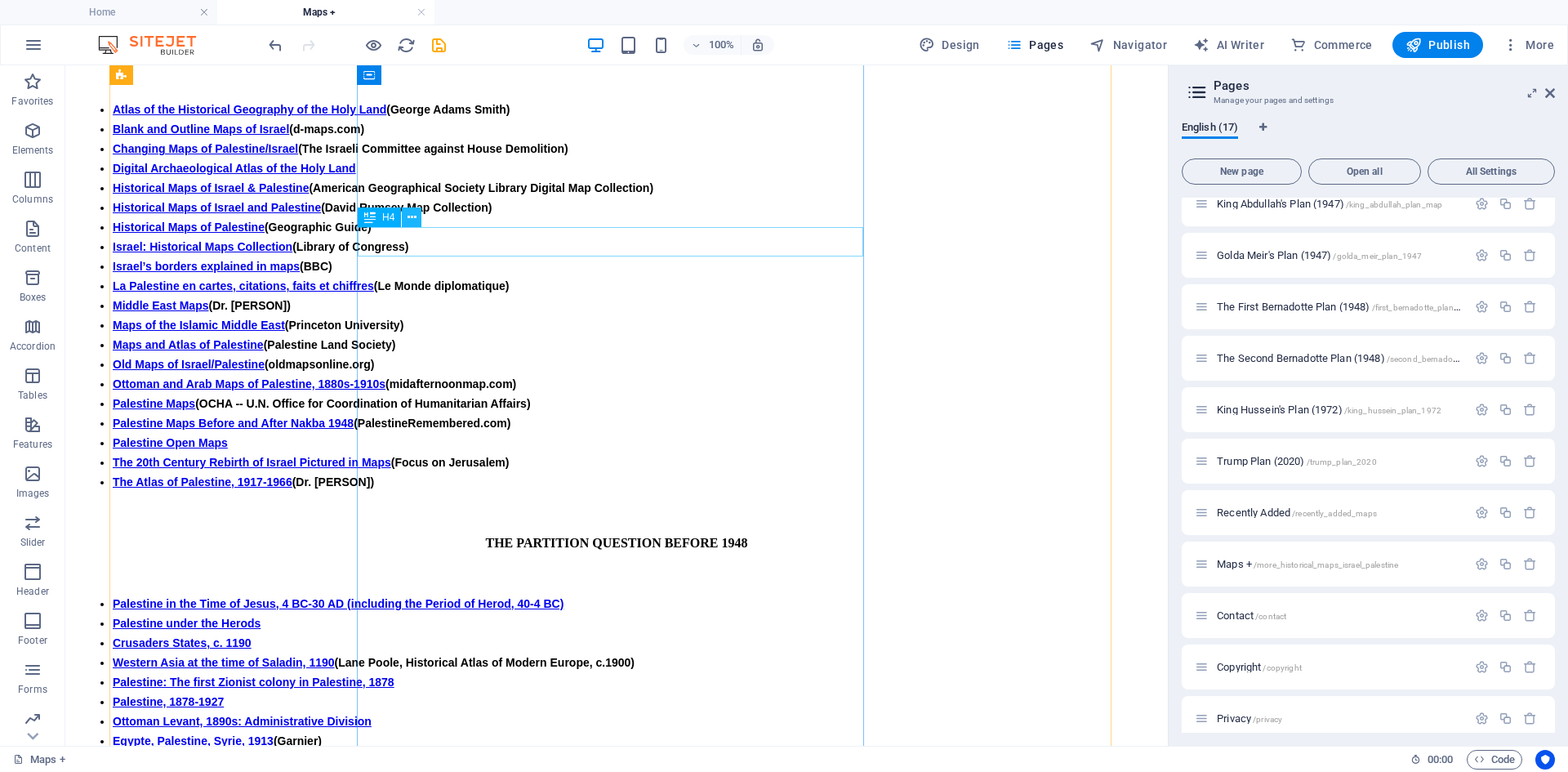 click at bounding box center [412, 217] 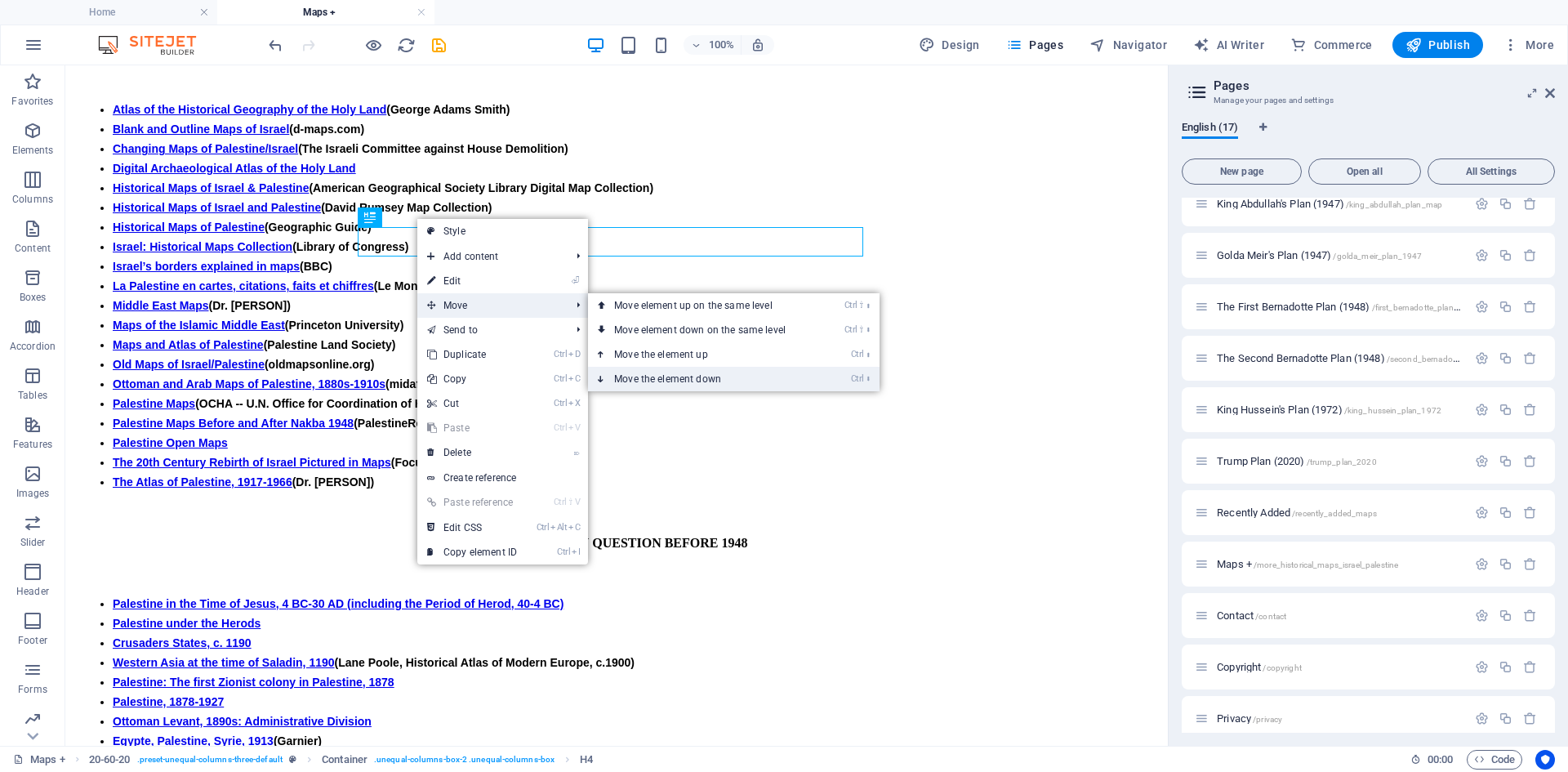 click on "Ctrl ⬇  Move the element down" at bounding box center [703, 379] 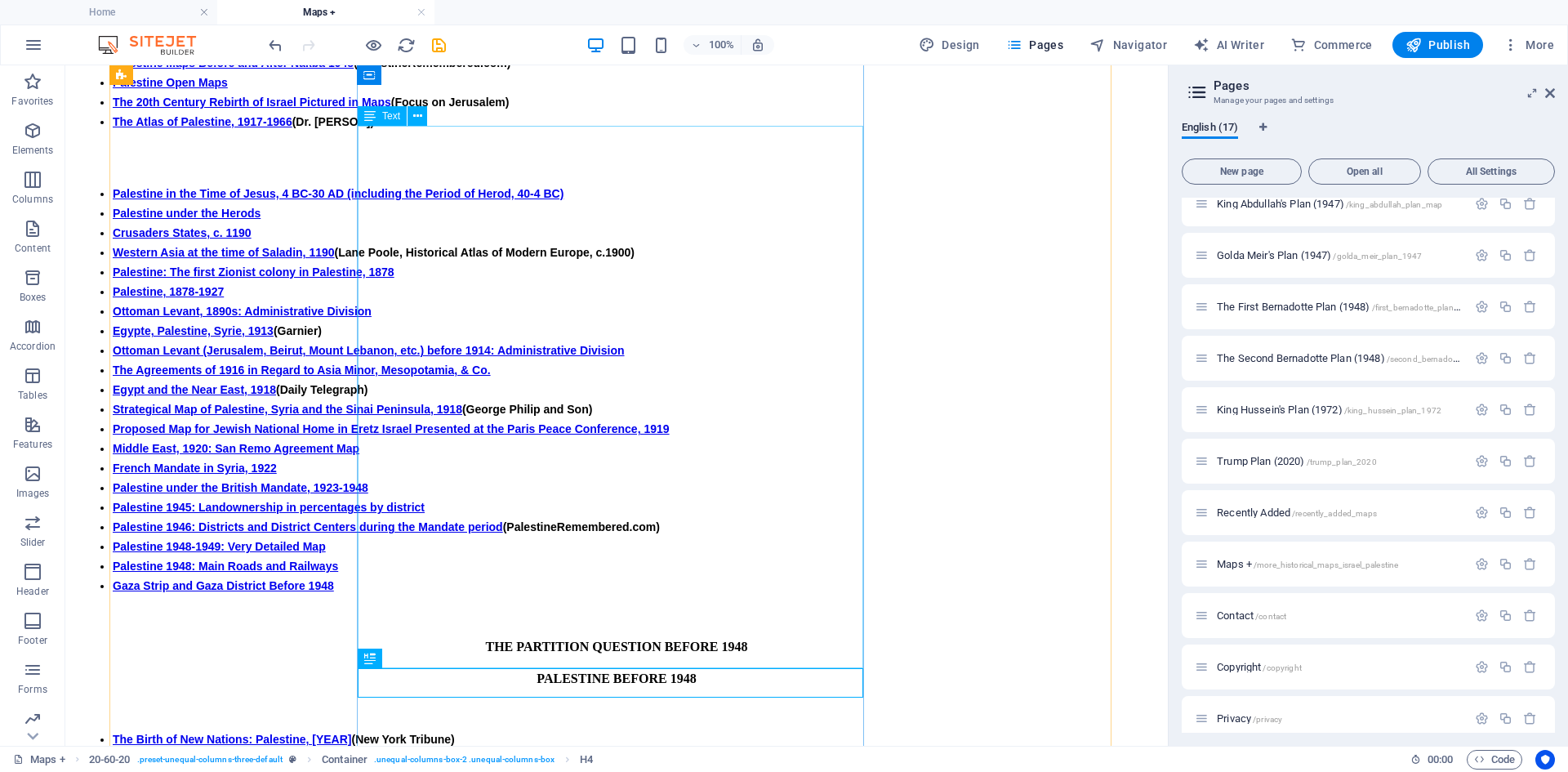 scroll, scrollTop: 903, scrollLeft: 0, axis: vertical 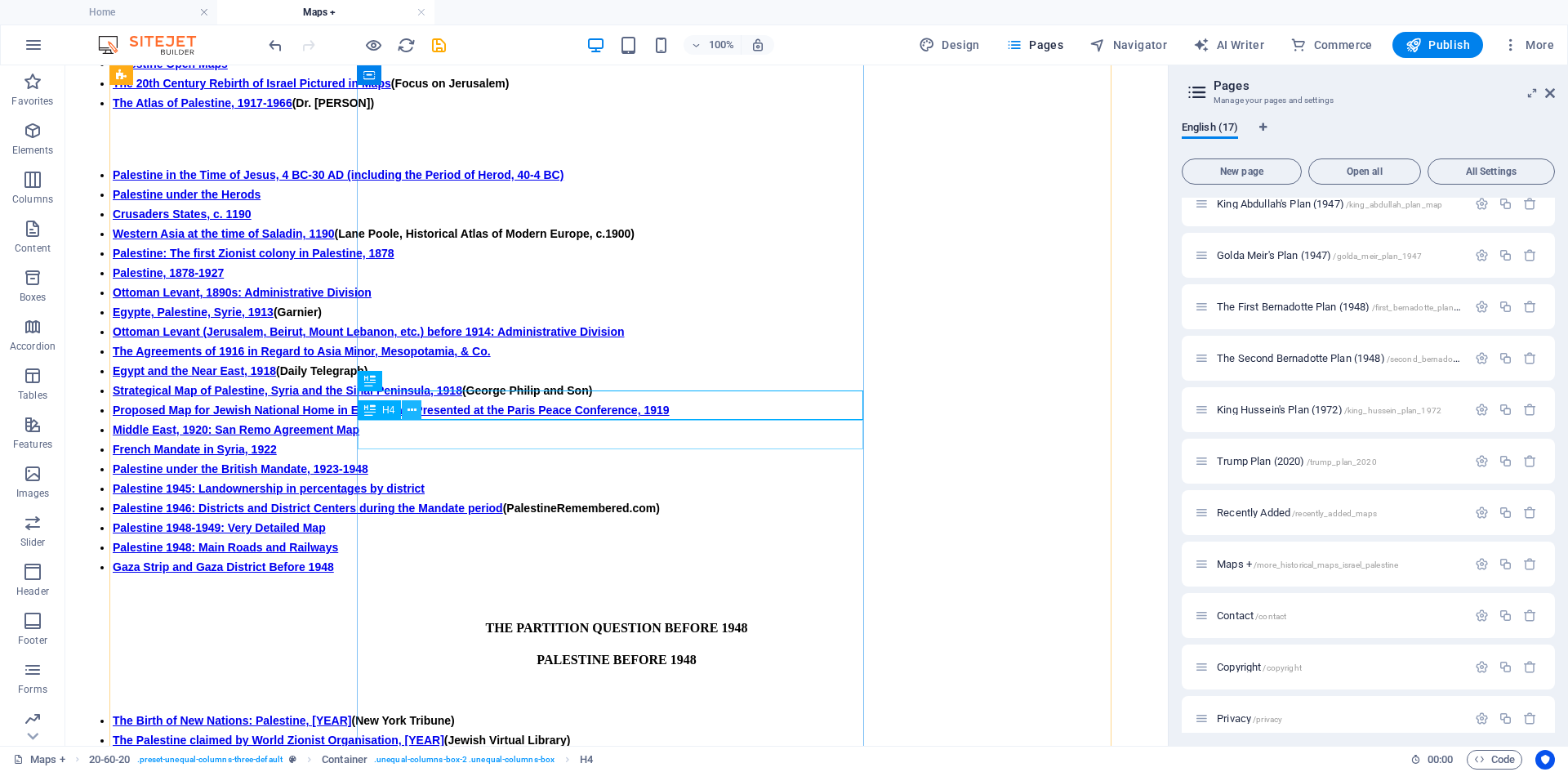 click at bounding box center [412, 410] 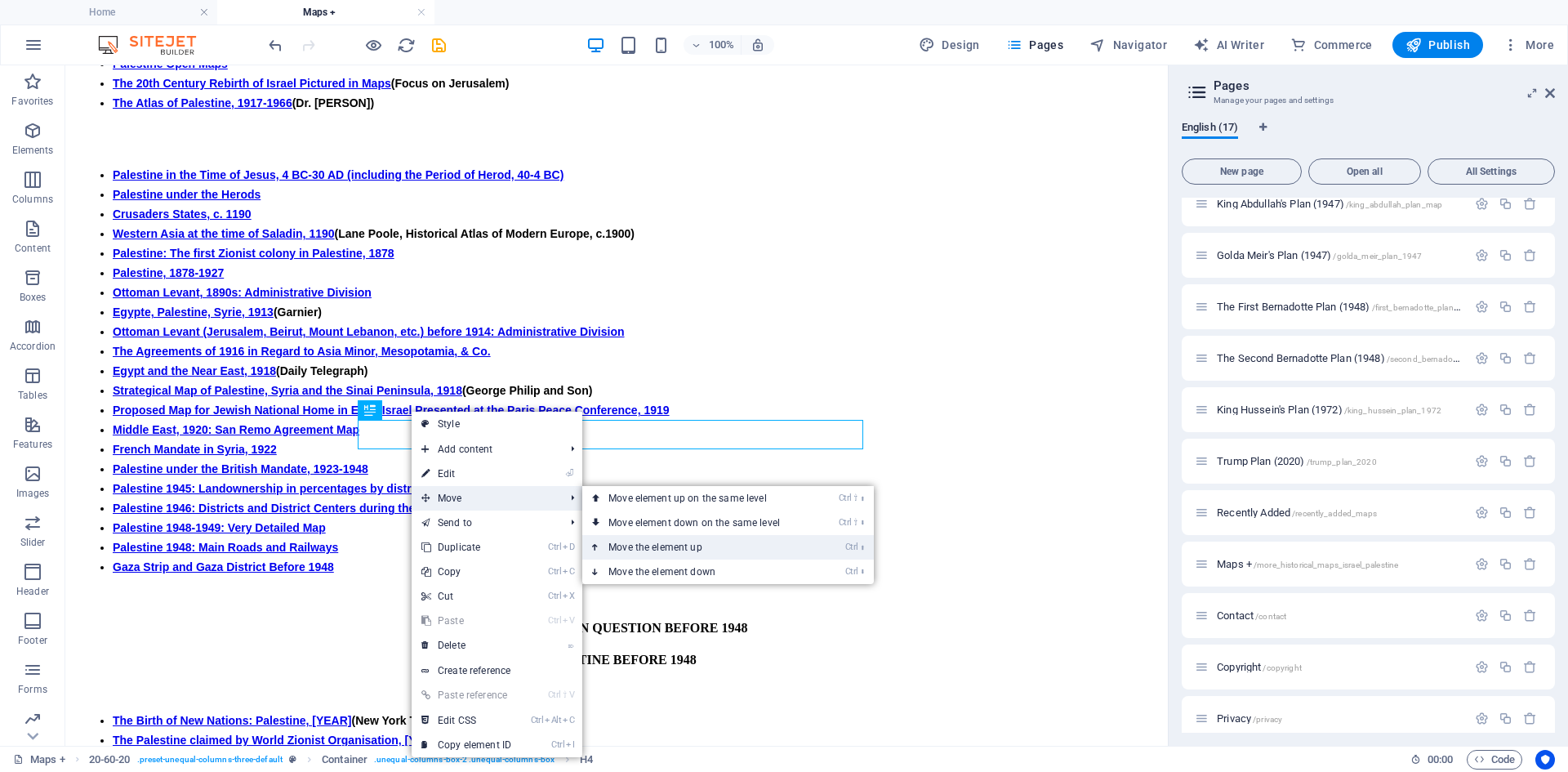 click on "Ctrl ⬆  Move the element up" at bounding box center [697, 547] 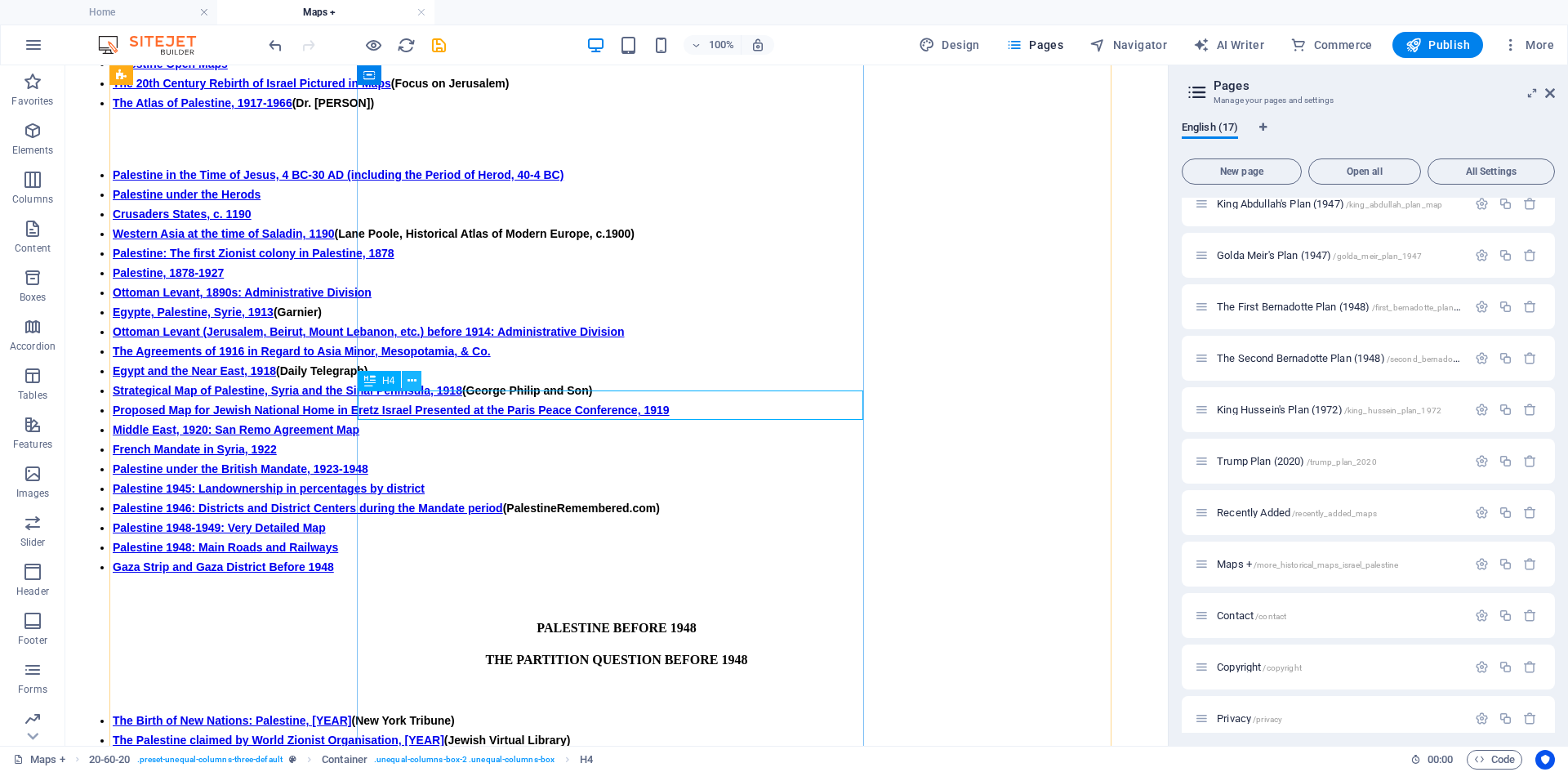 click at bounding box center (412, 381) 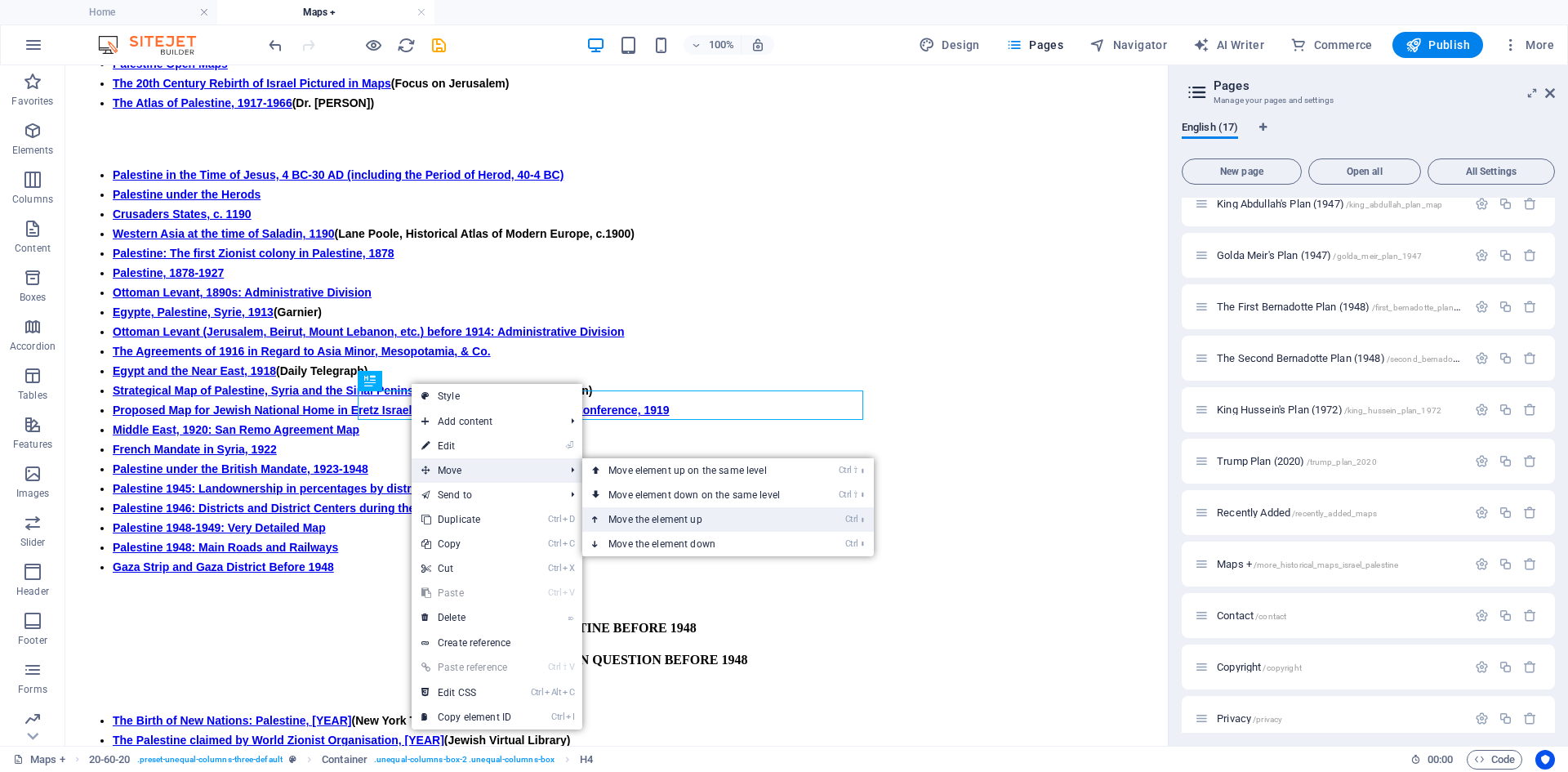click on "Ctrl ⬆  Move the element up" at bounding box center (697, 520) 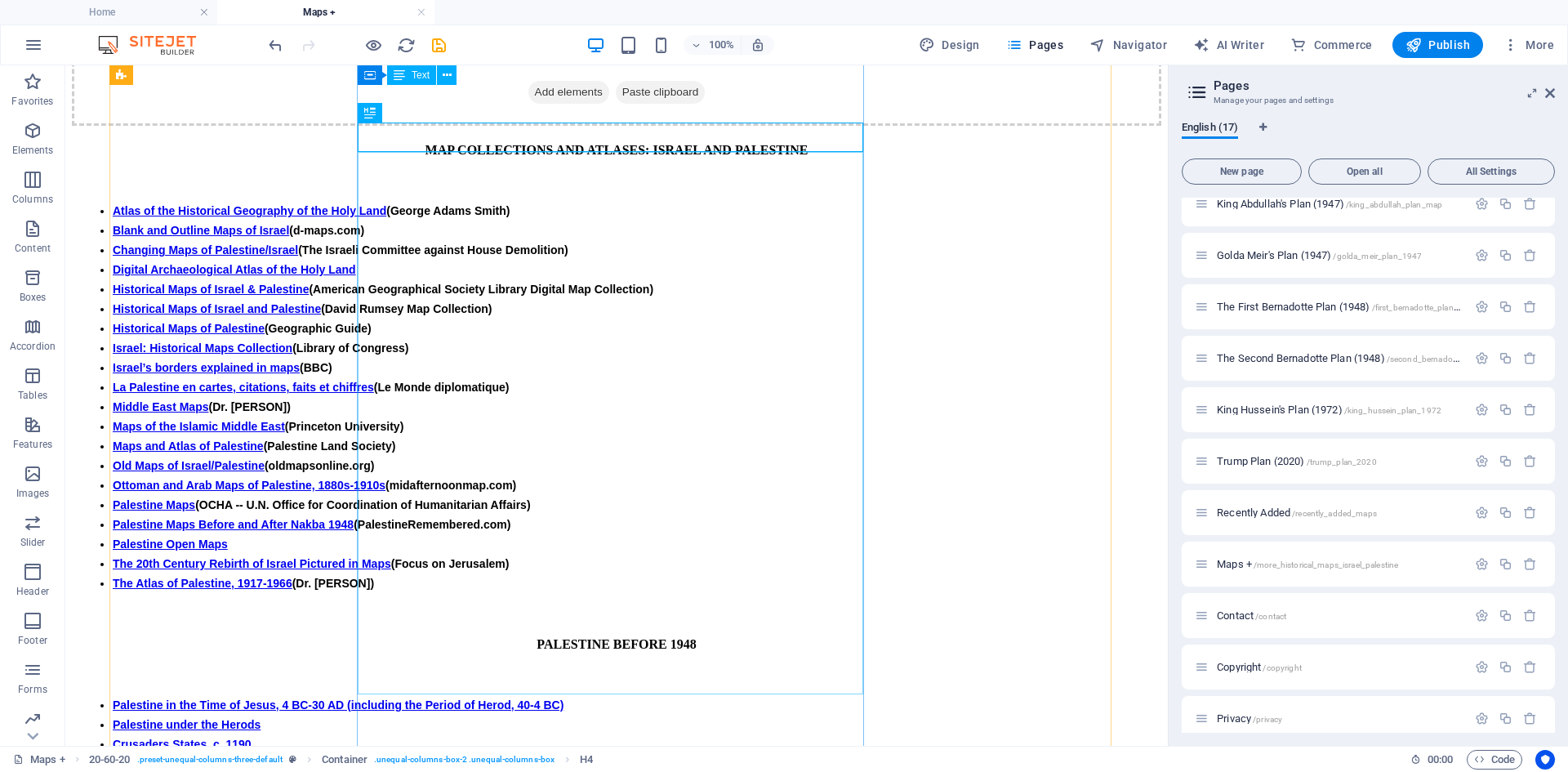 scroll, scrollTop: 360, scrollLeft: 0, axis: vertical 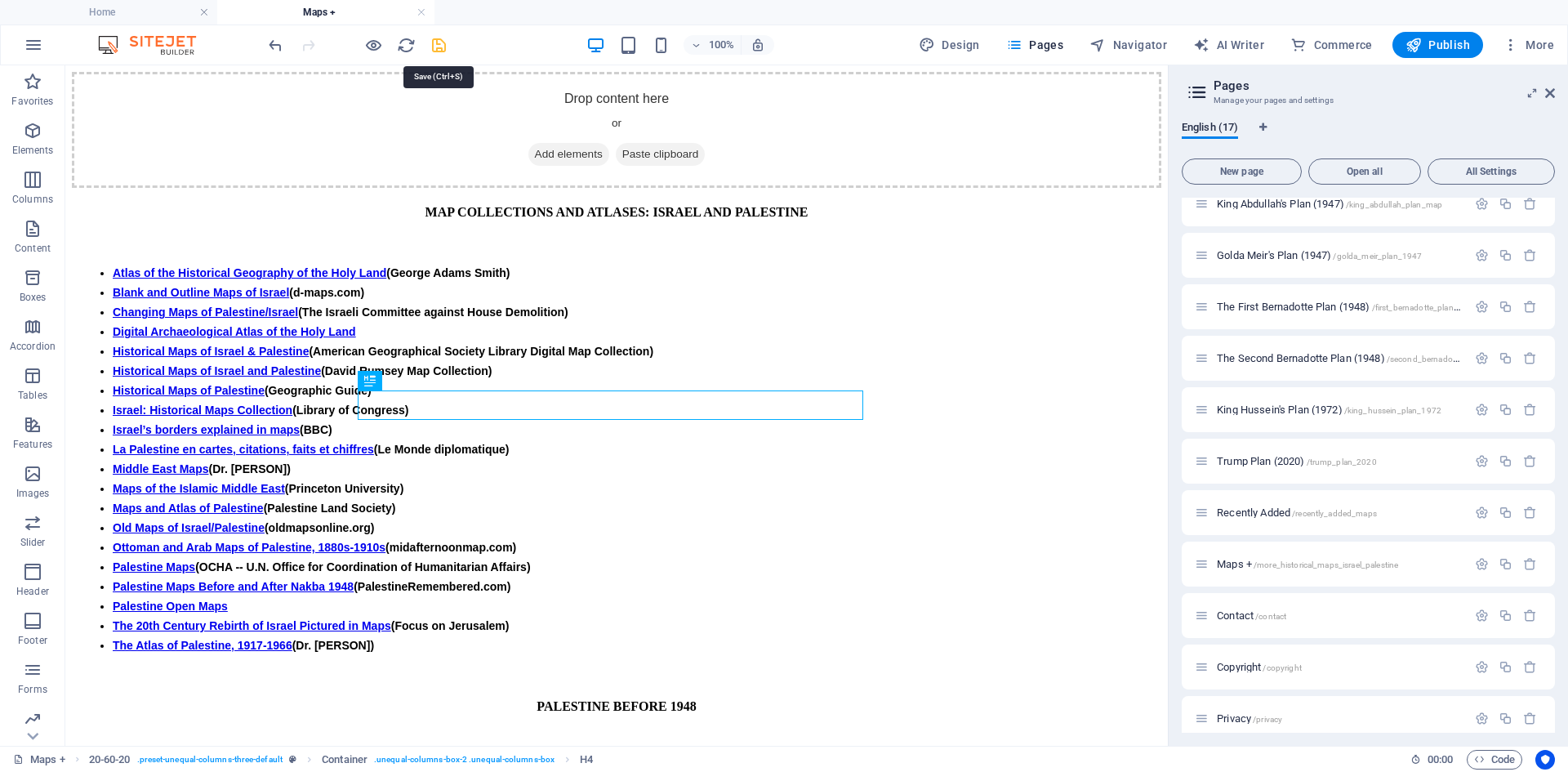 click at bounding box center [439, 45] 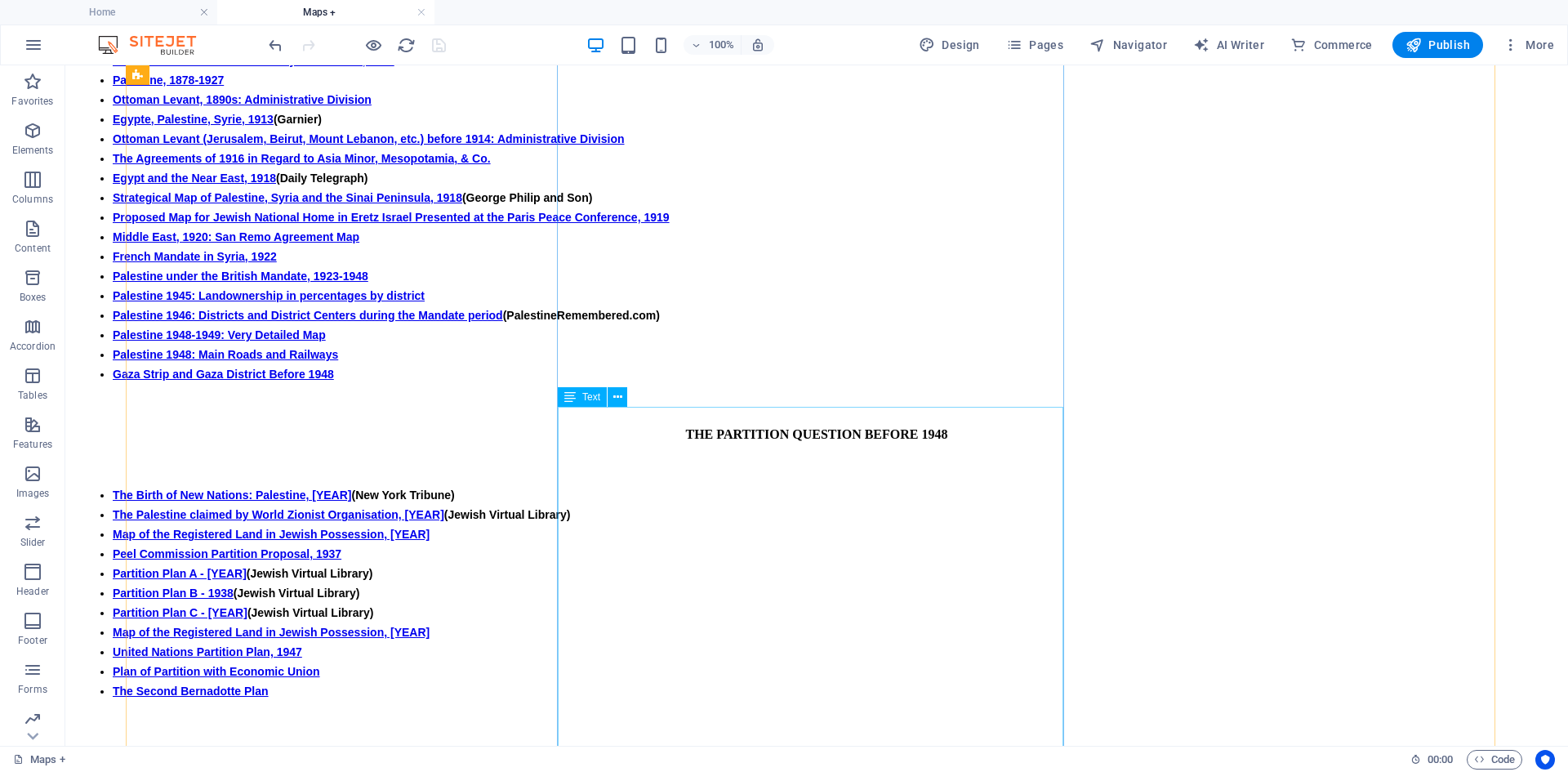 scroll, scrollTop: 1144, scrollLeft: 0, axis: vertical 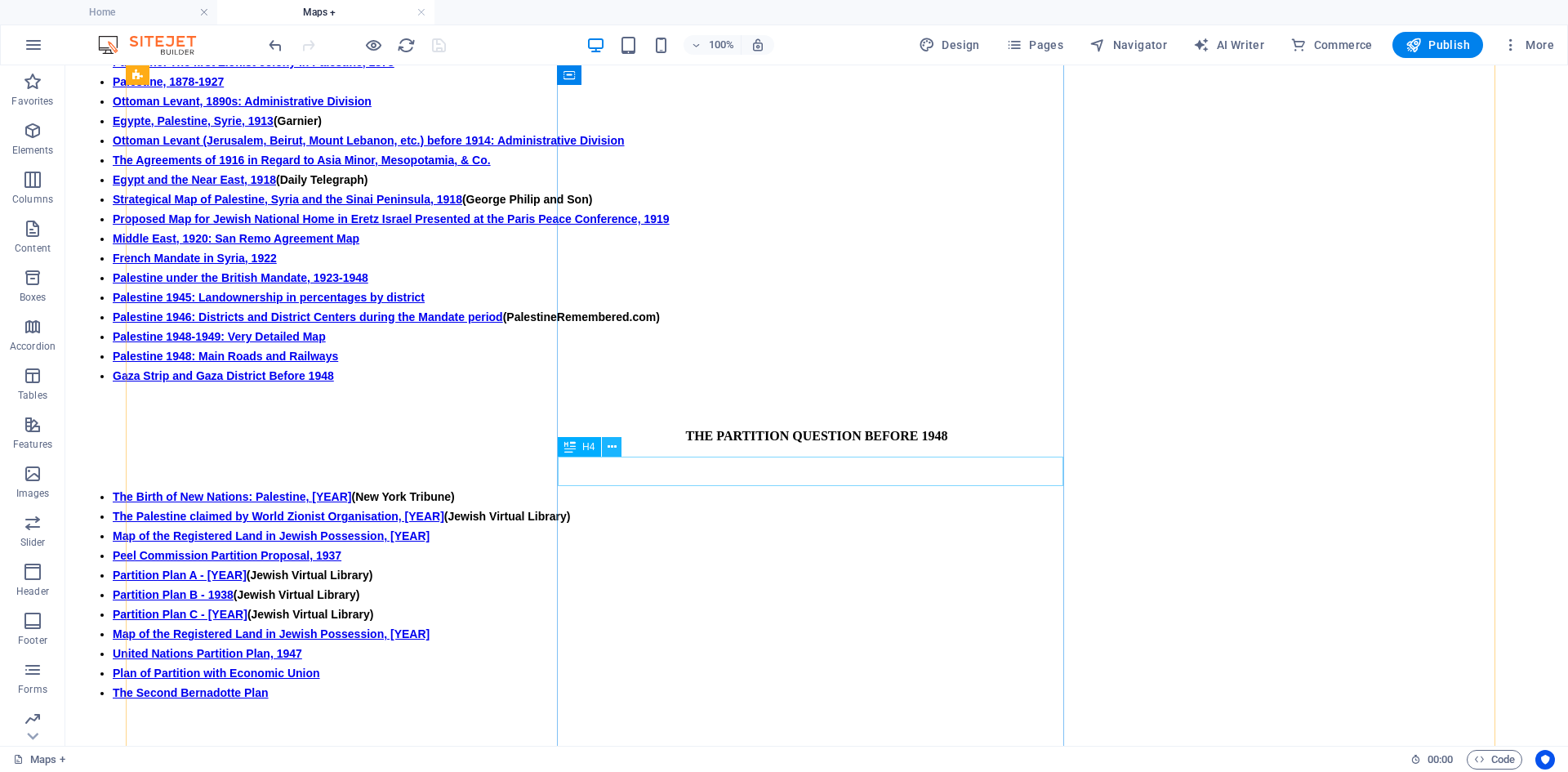 click at bounding box center [612, 447] 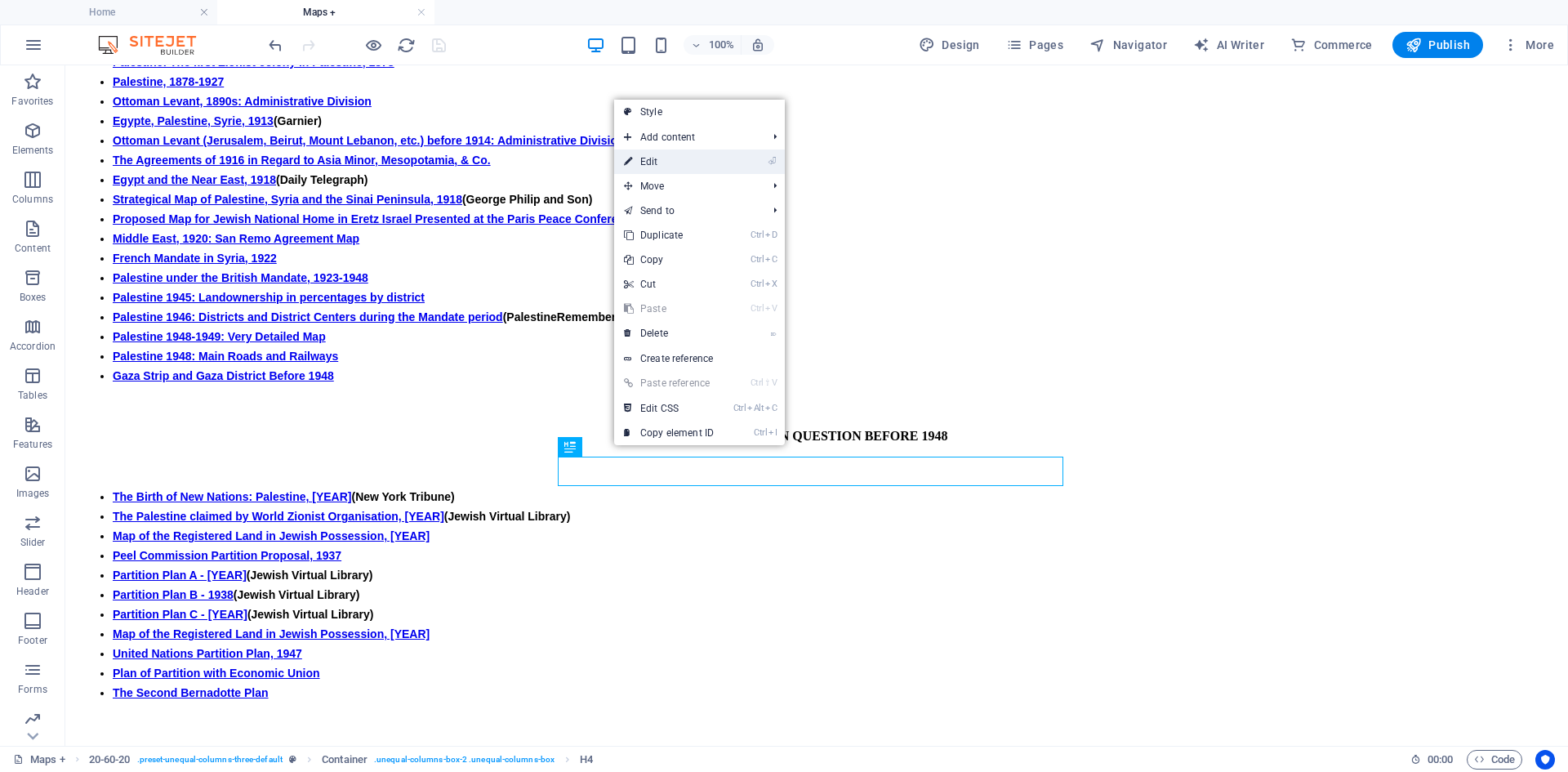 click on "⏎  Edit" at bounding box center [669, 162] 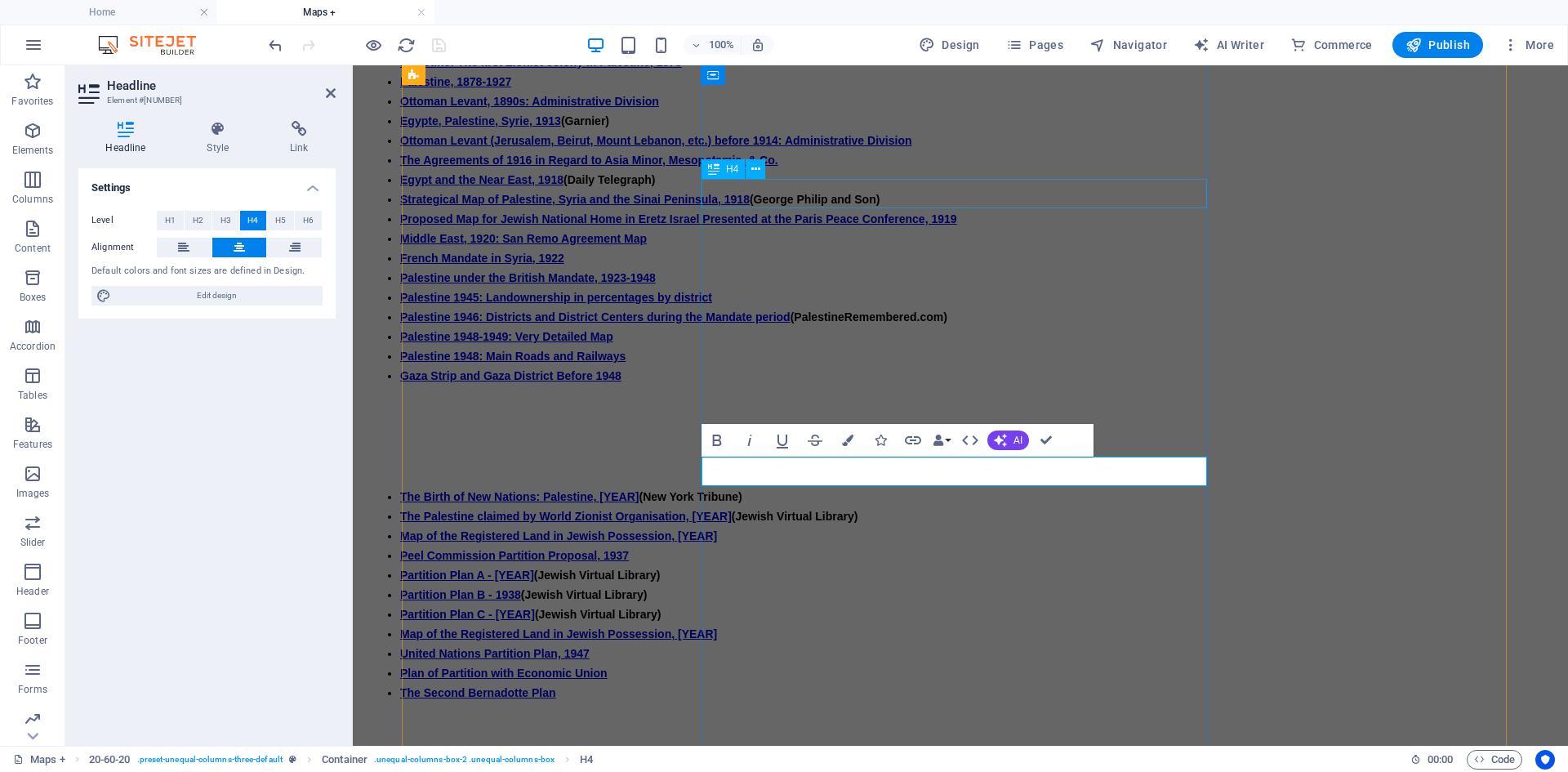 type 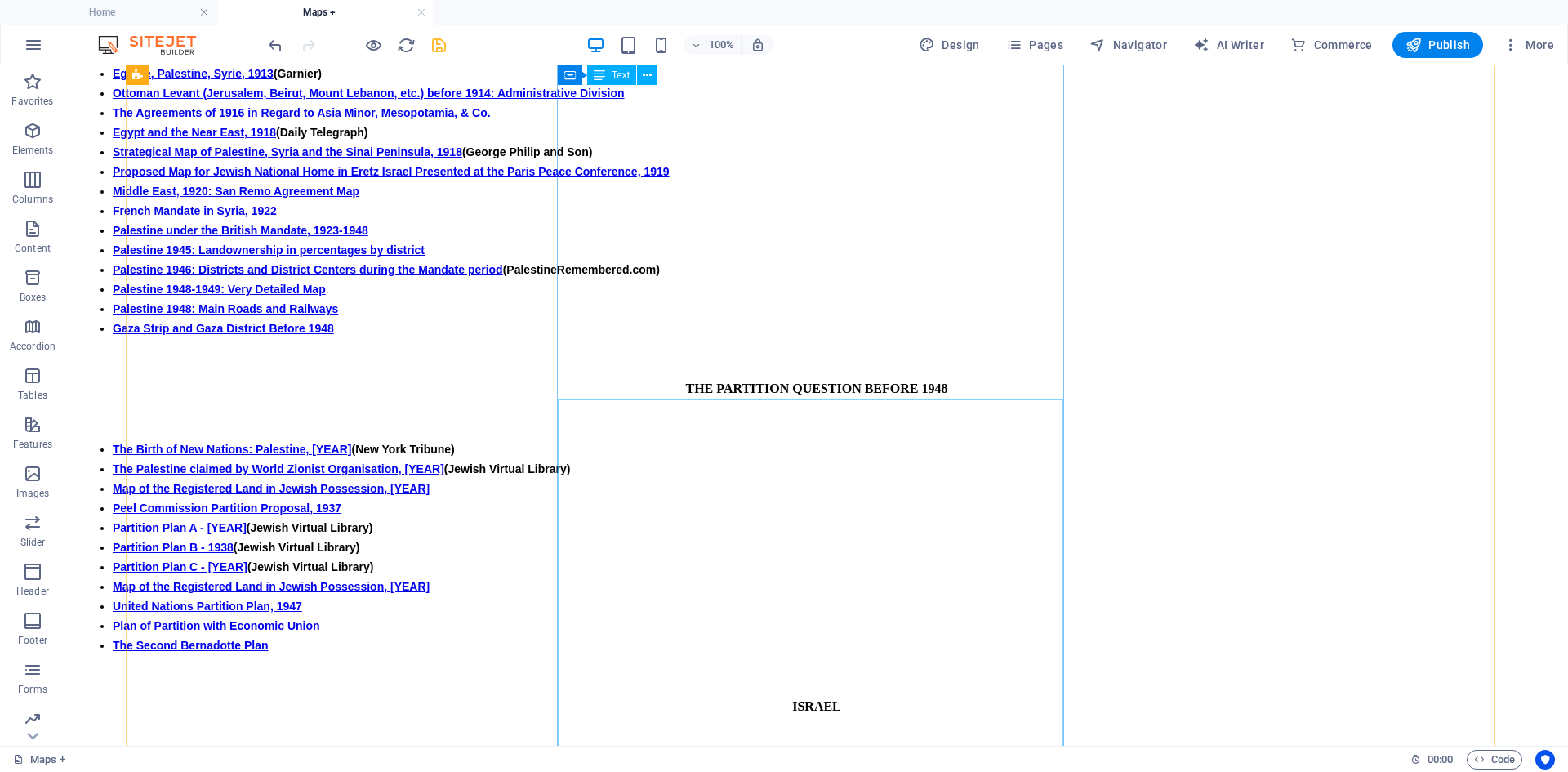 scroll, scrollTop: 1158, scrollLeft: 0, axis: vertical 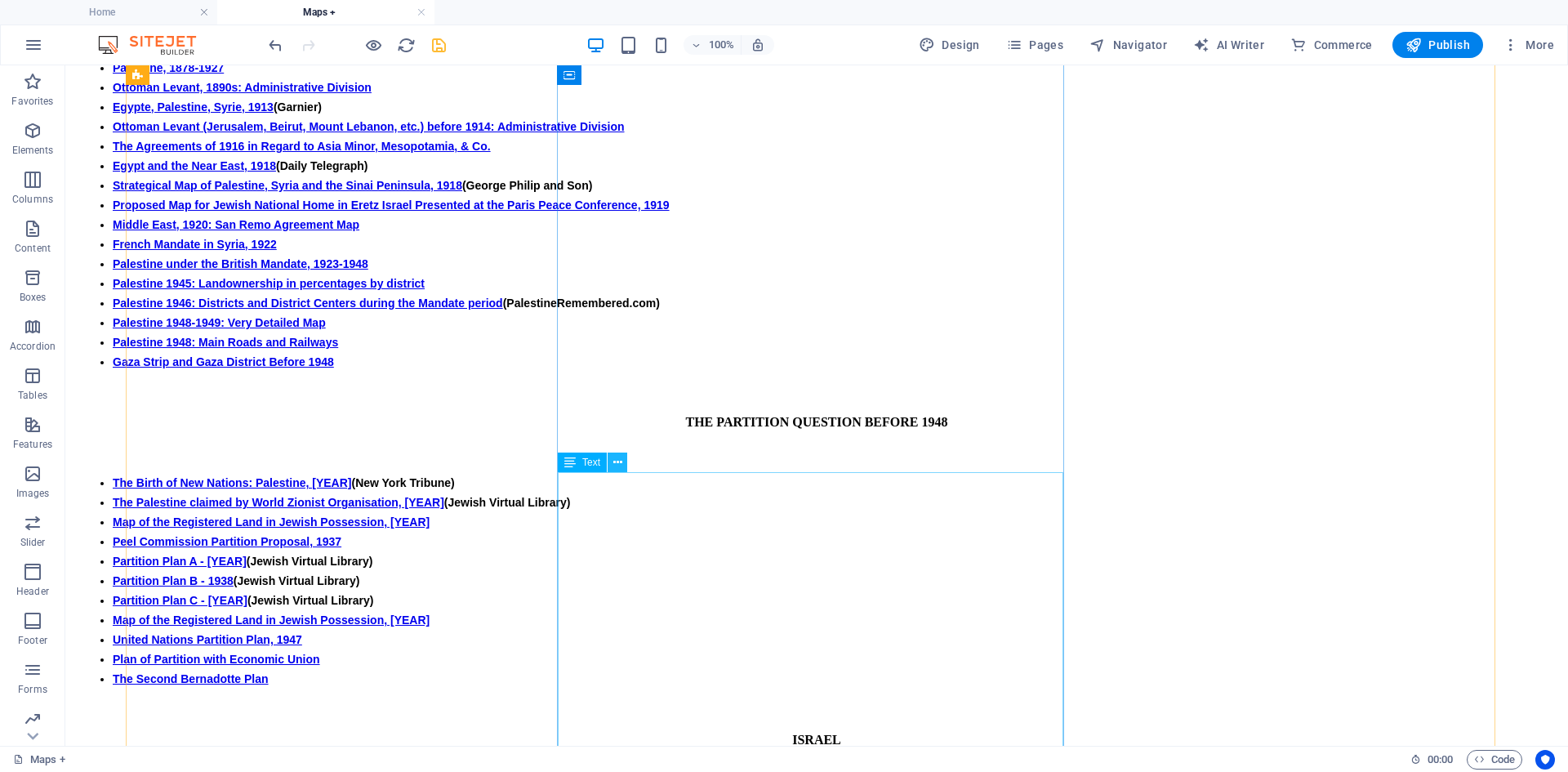 click at bounding box center (617, 462) 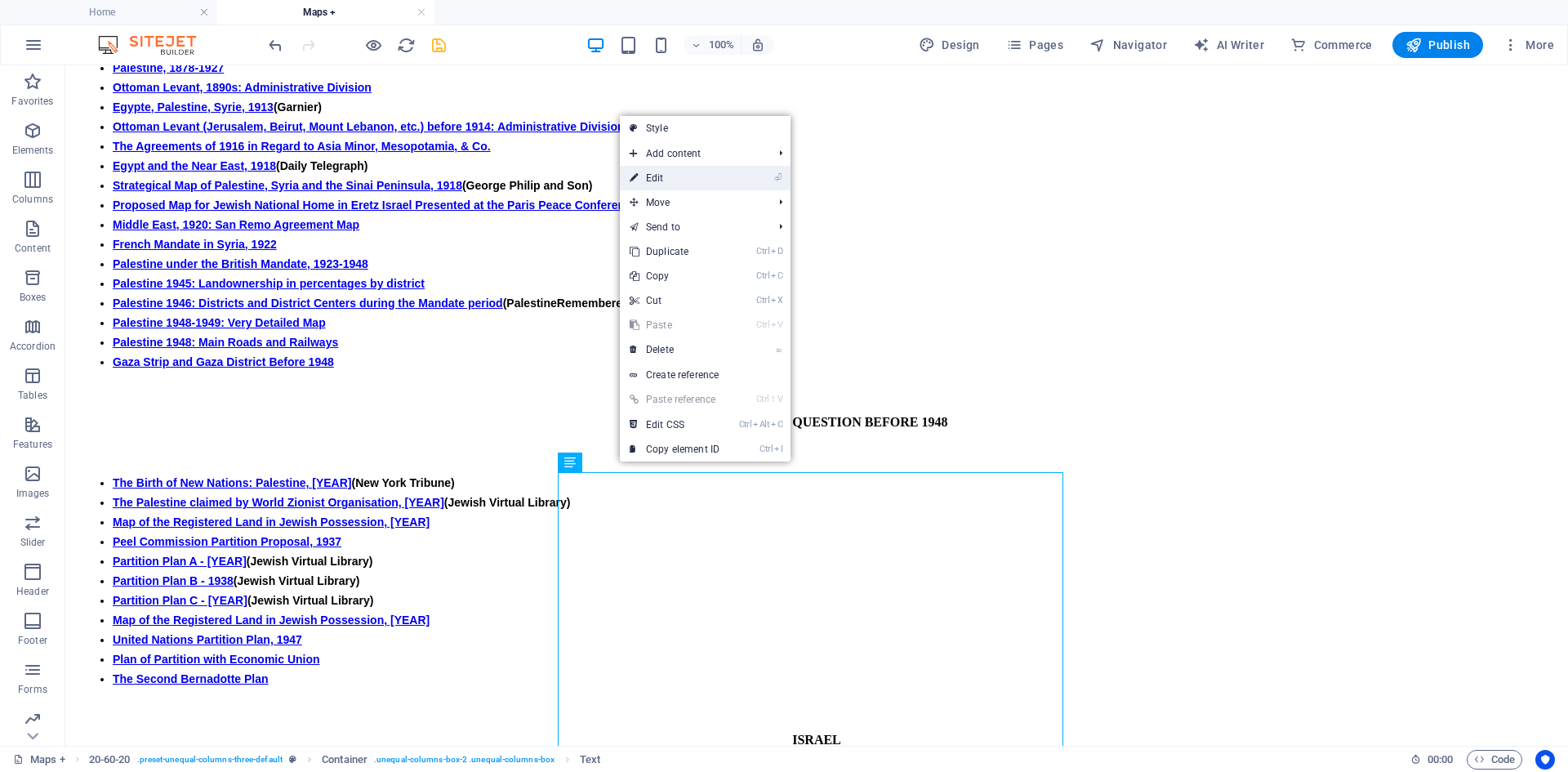 click on "⏎  Edit" at bounding box center (675, 178) 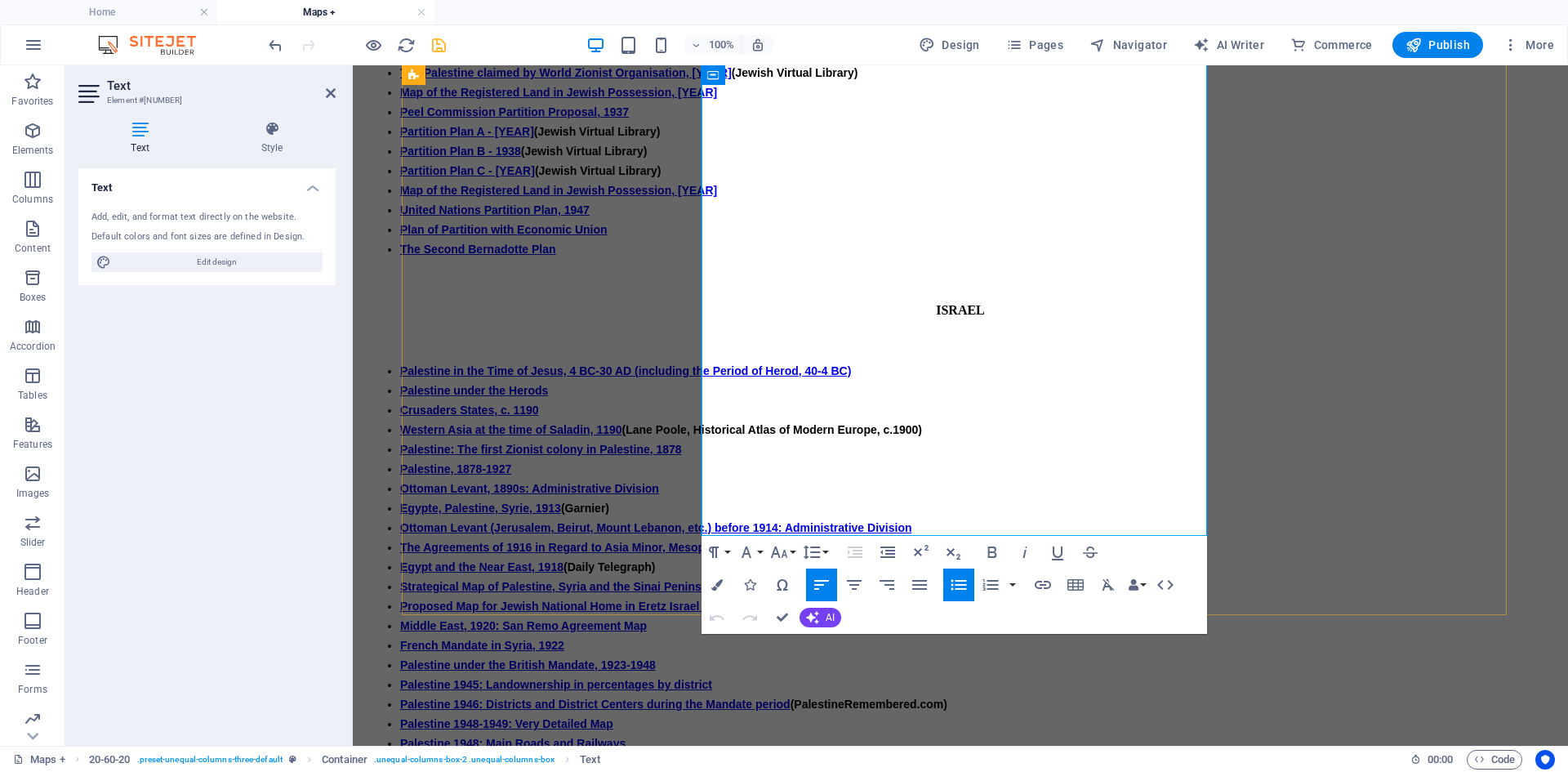 scroll, scrollTop: 1636, scrollLeft: 0, axis: vertical 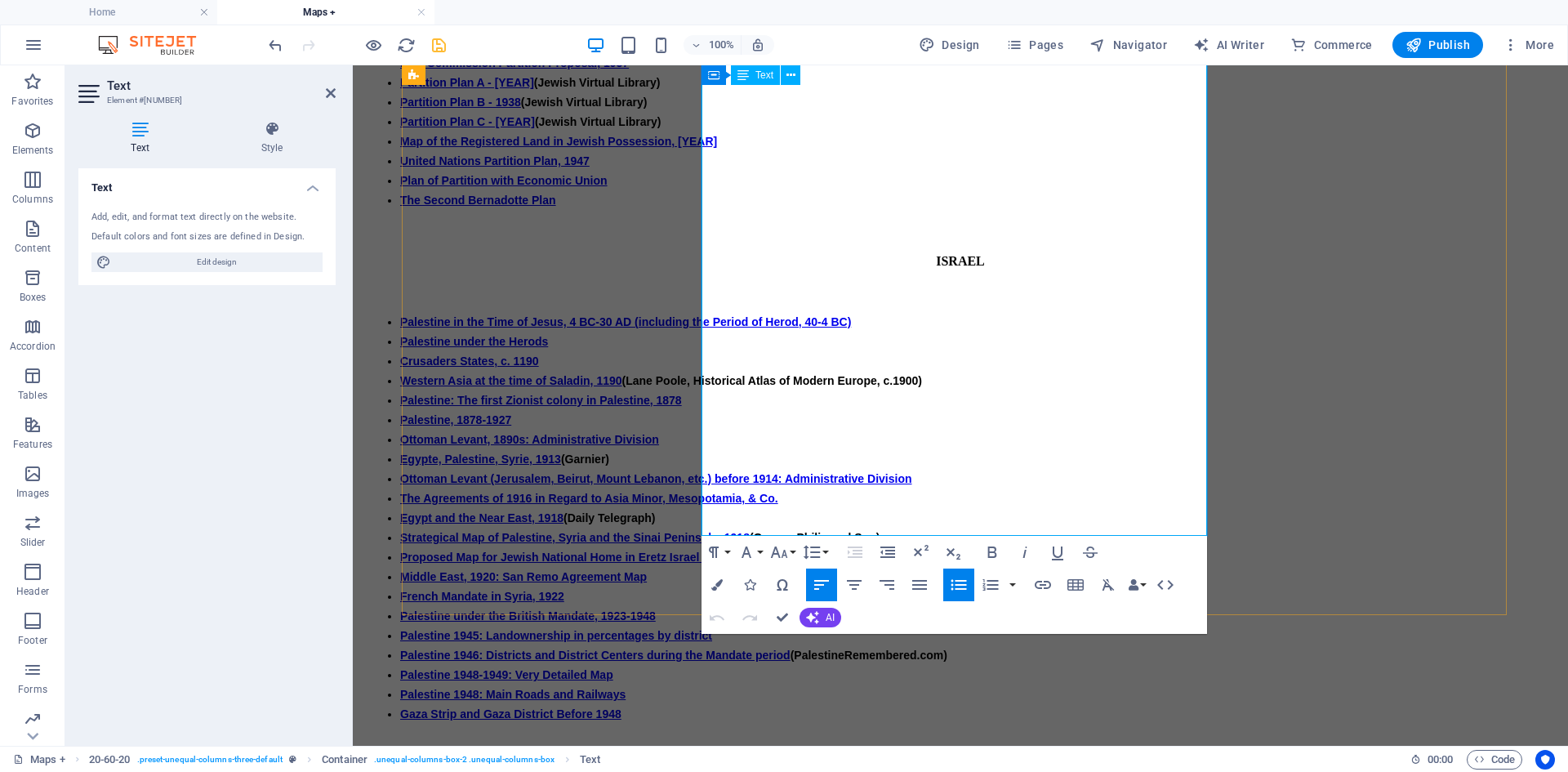 click on "Gaza Strip and Gaza District Before 1948" at bounding box center (977, 714) 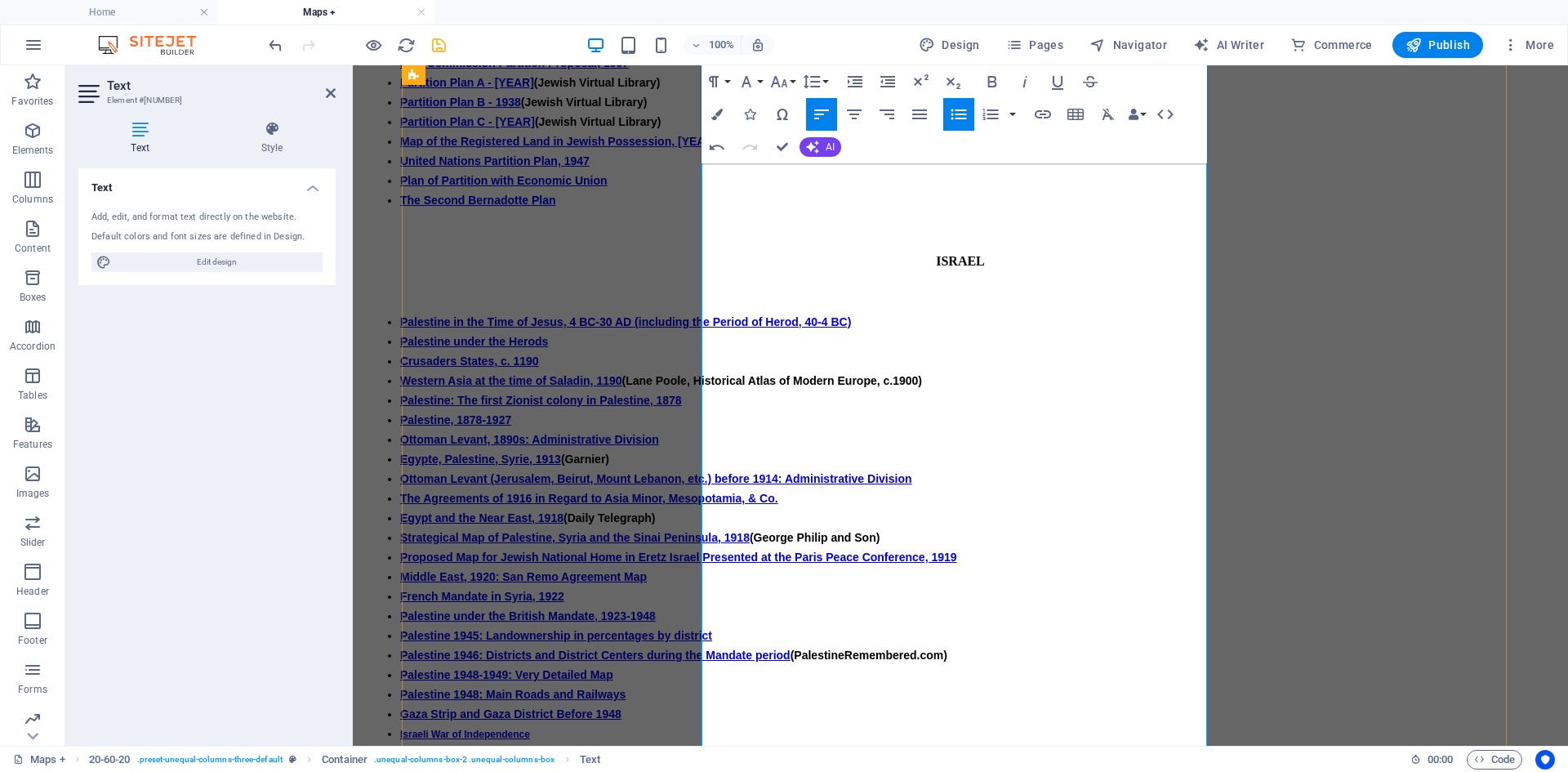 scroll, scrollTop: 1881, scrollLeft: 0, axis: vertical 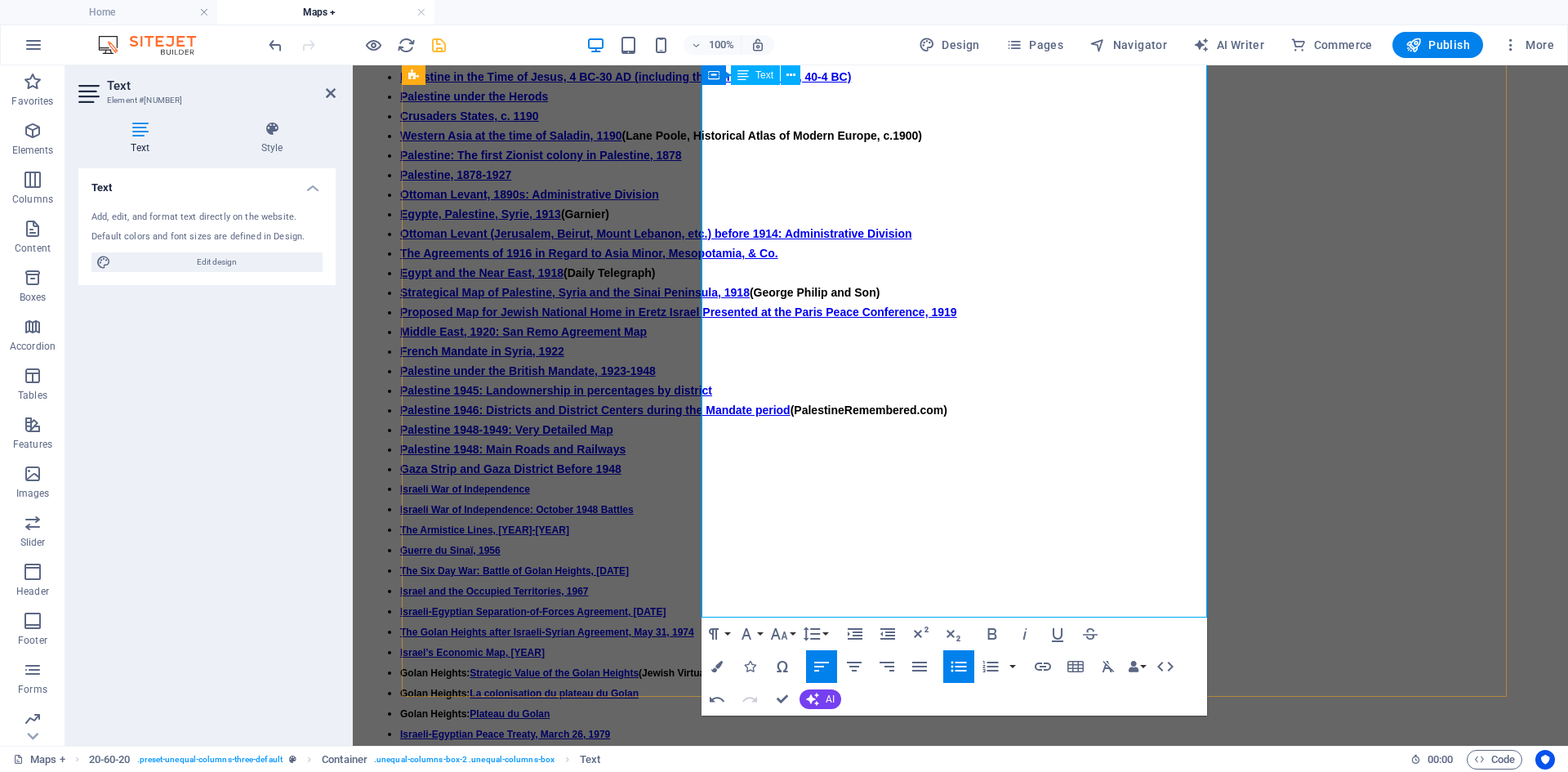 drag, startPoint x: 866, startPoint y: 261, endPoint x: 1038, endPoint y: 591, distance: 372.13438 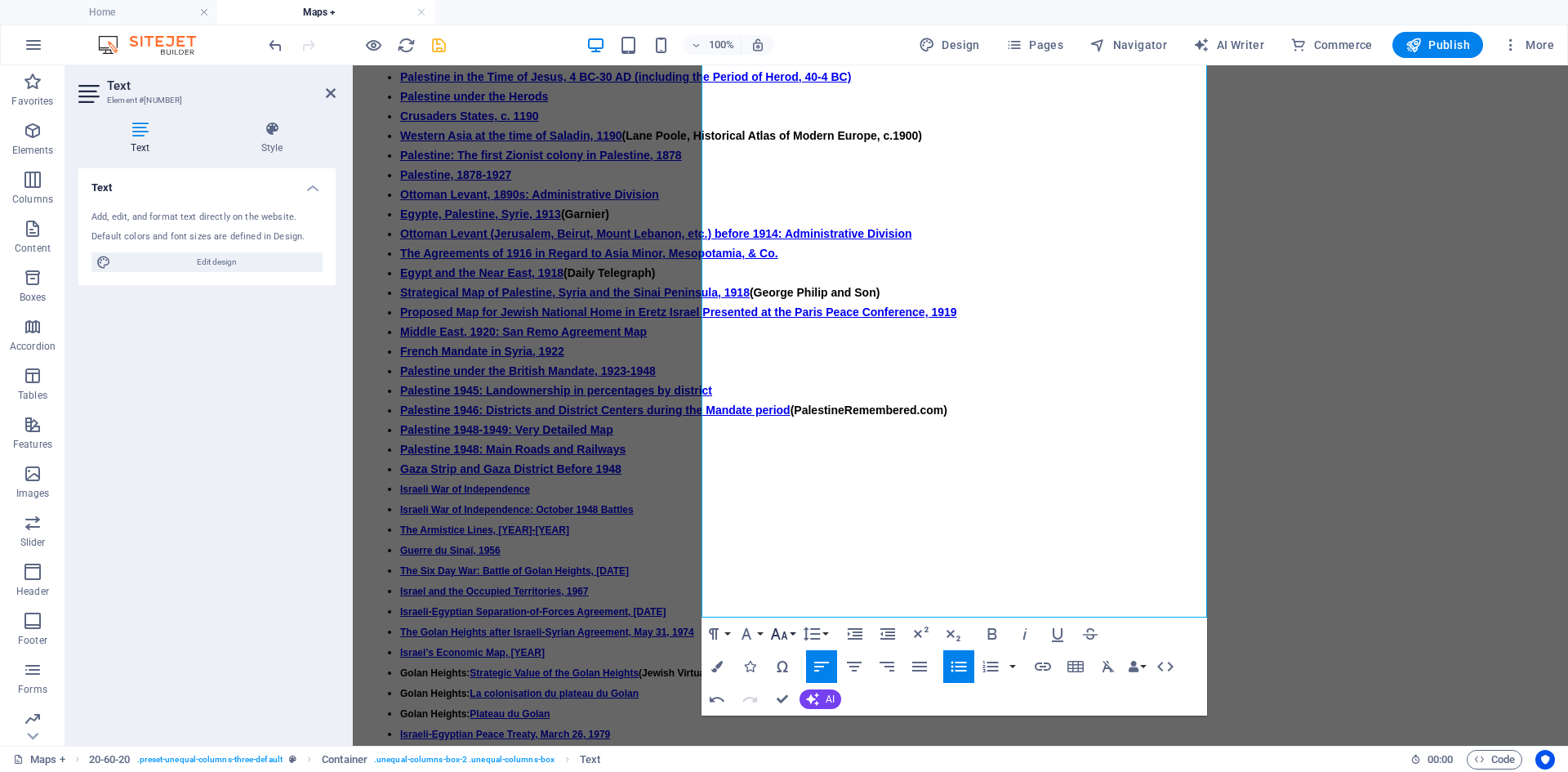 click 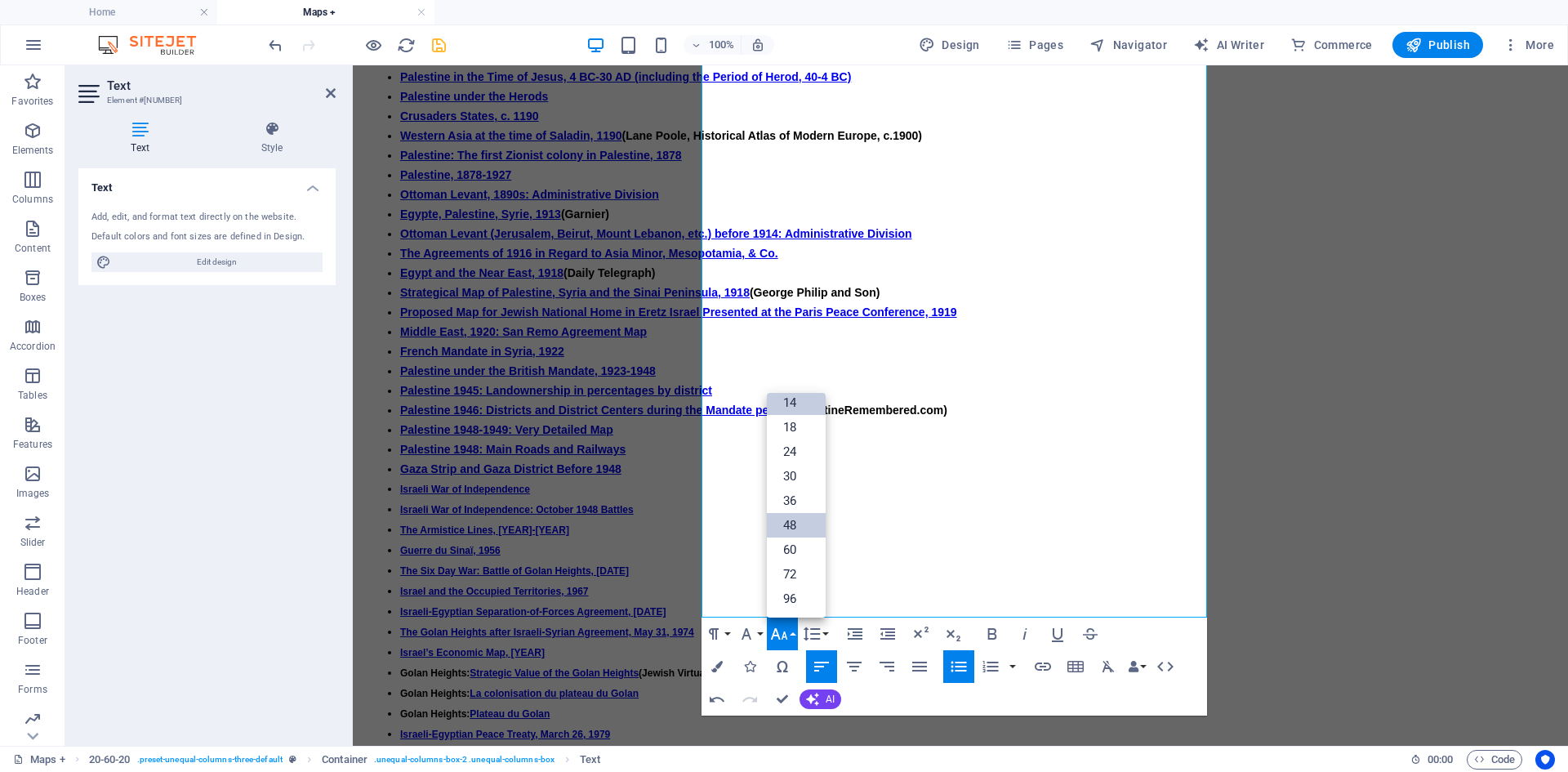scroll, scrollTop: 132, scrollLeft: 0, axis: vertical 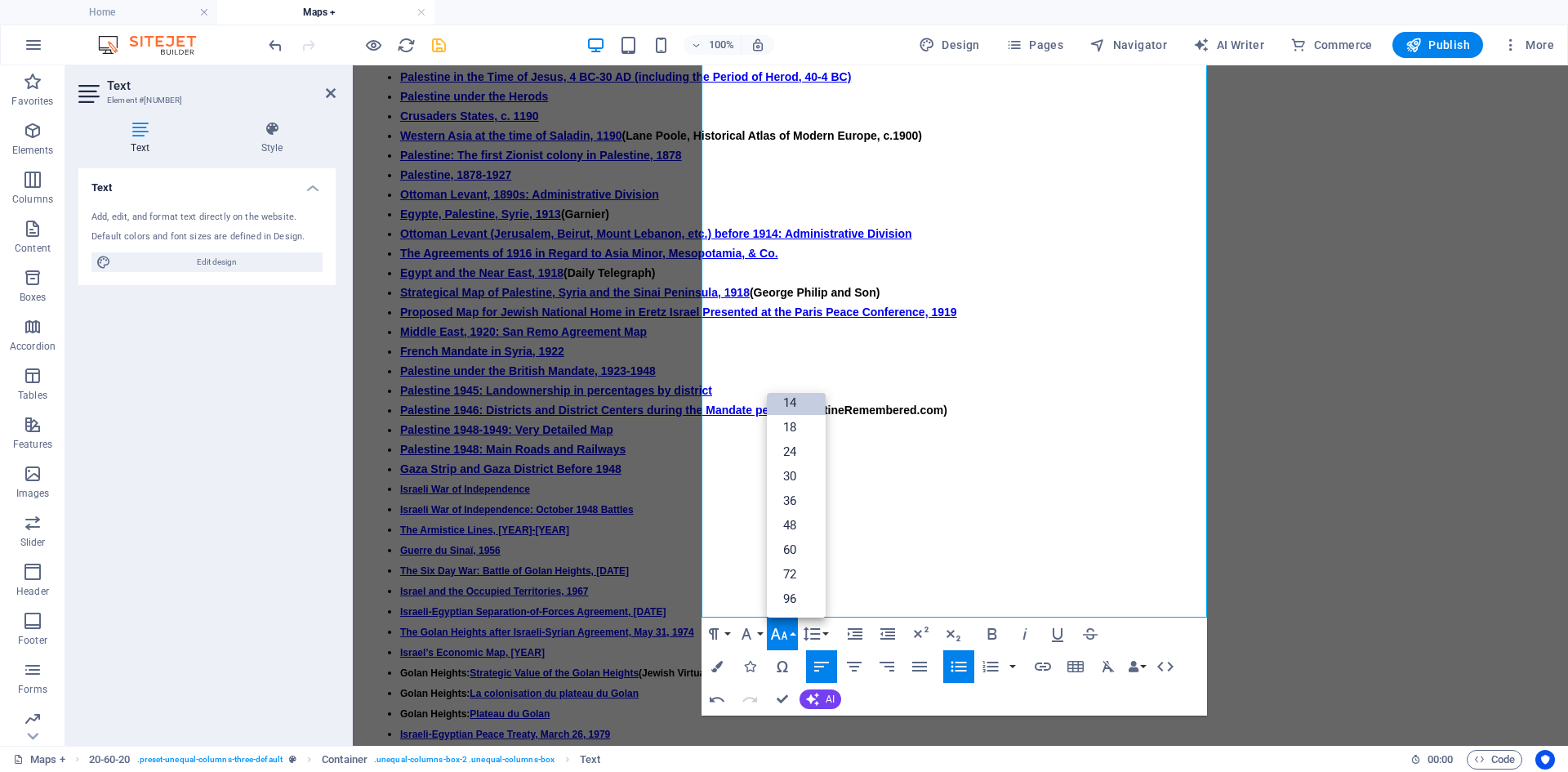 click on "14" at bounding box center (796, 403) 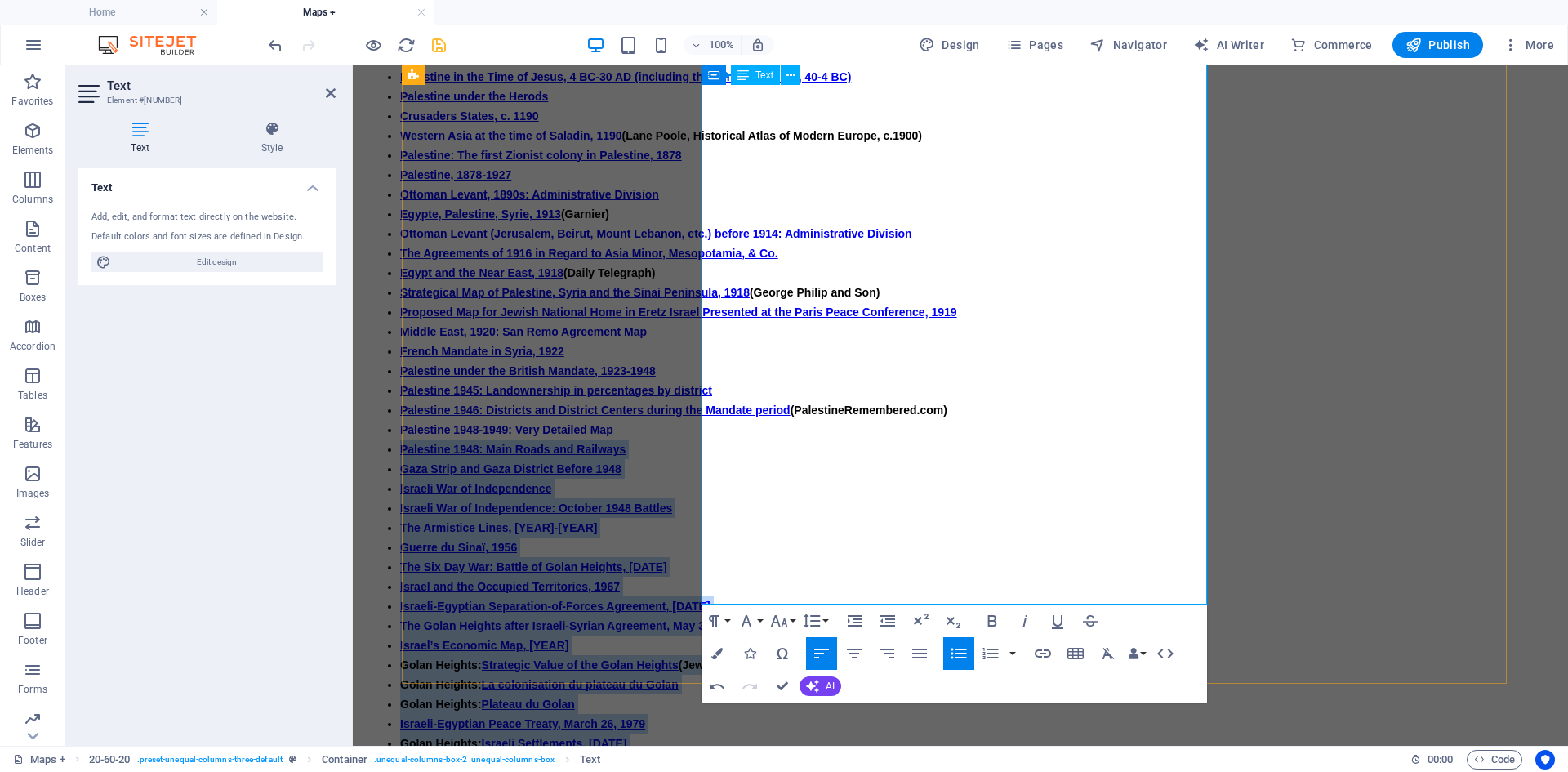 click on "Israeli-Egyptian Peace Treaty, March 26, 1979" at bounding box center (977, 724) 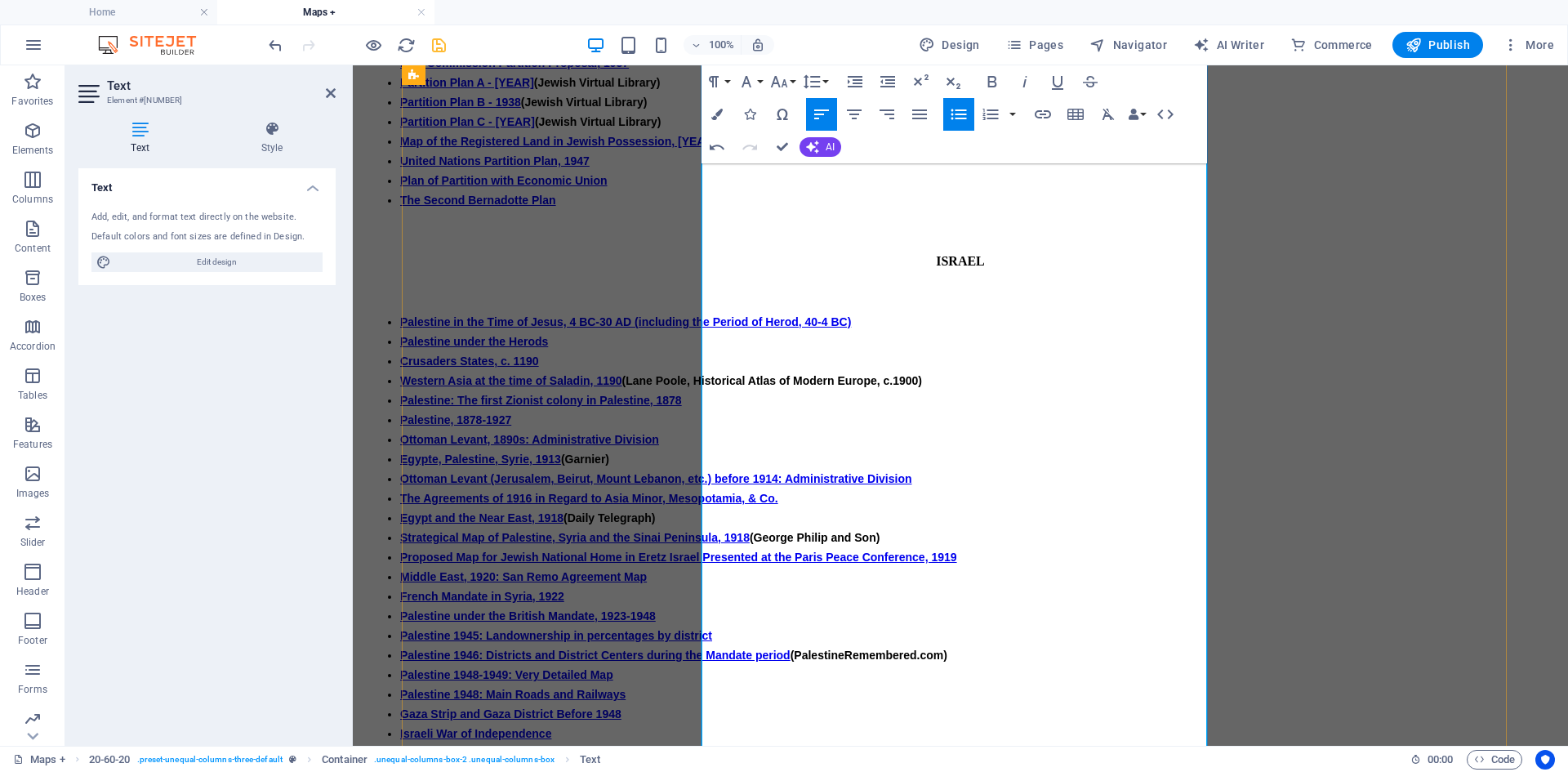 scroll, scrollTop: 1391, scrollLeft: 0, axis: vertical 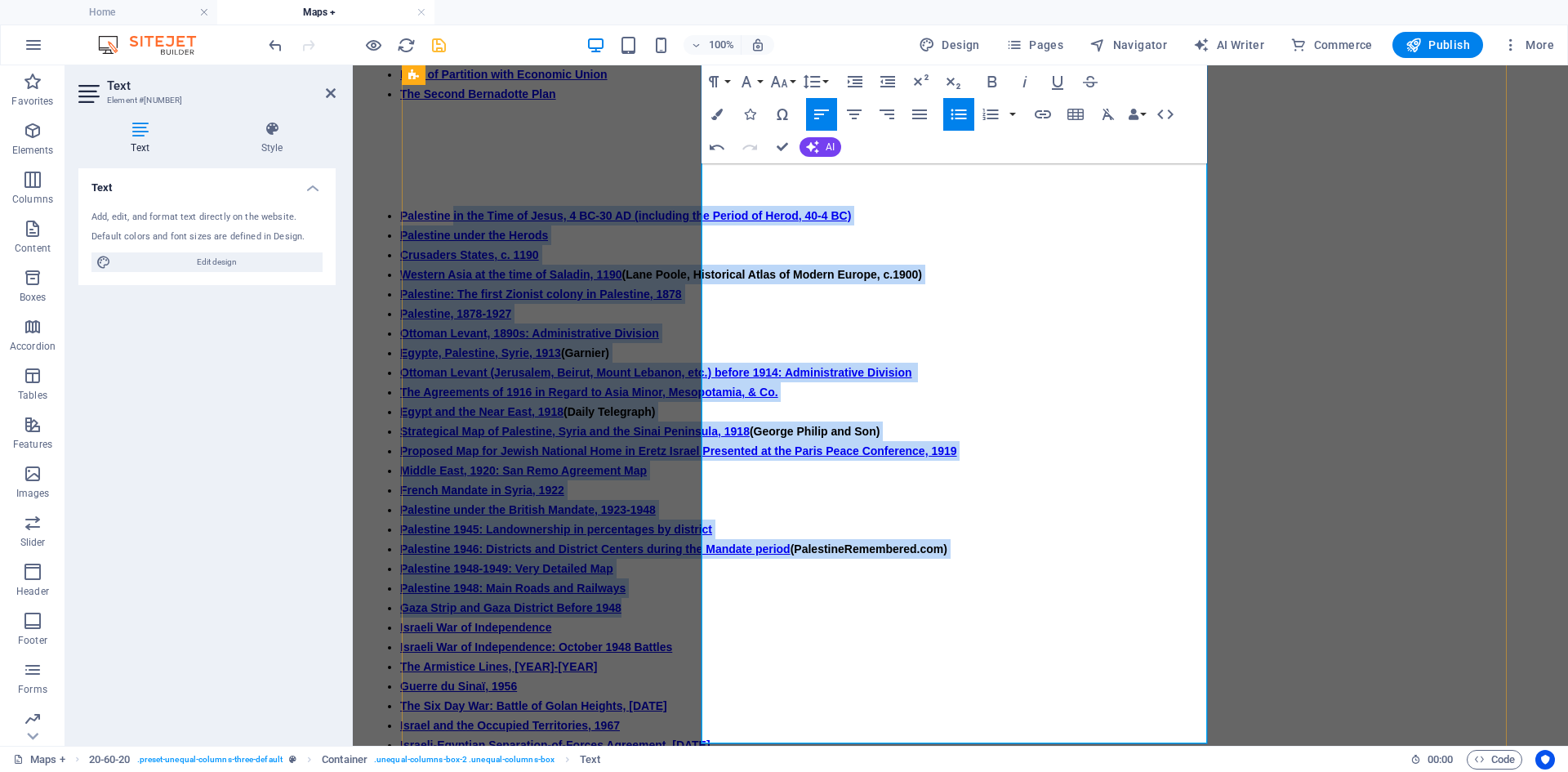 drag, startPoint x: 777, startPoint y: 265, endPoint x: 1049, endPoint y: 410, distance: 308.2353 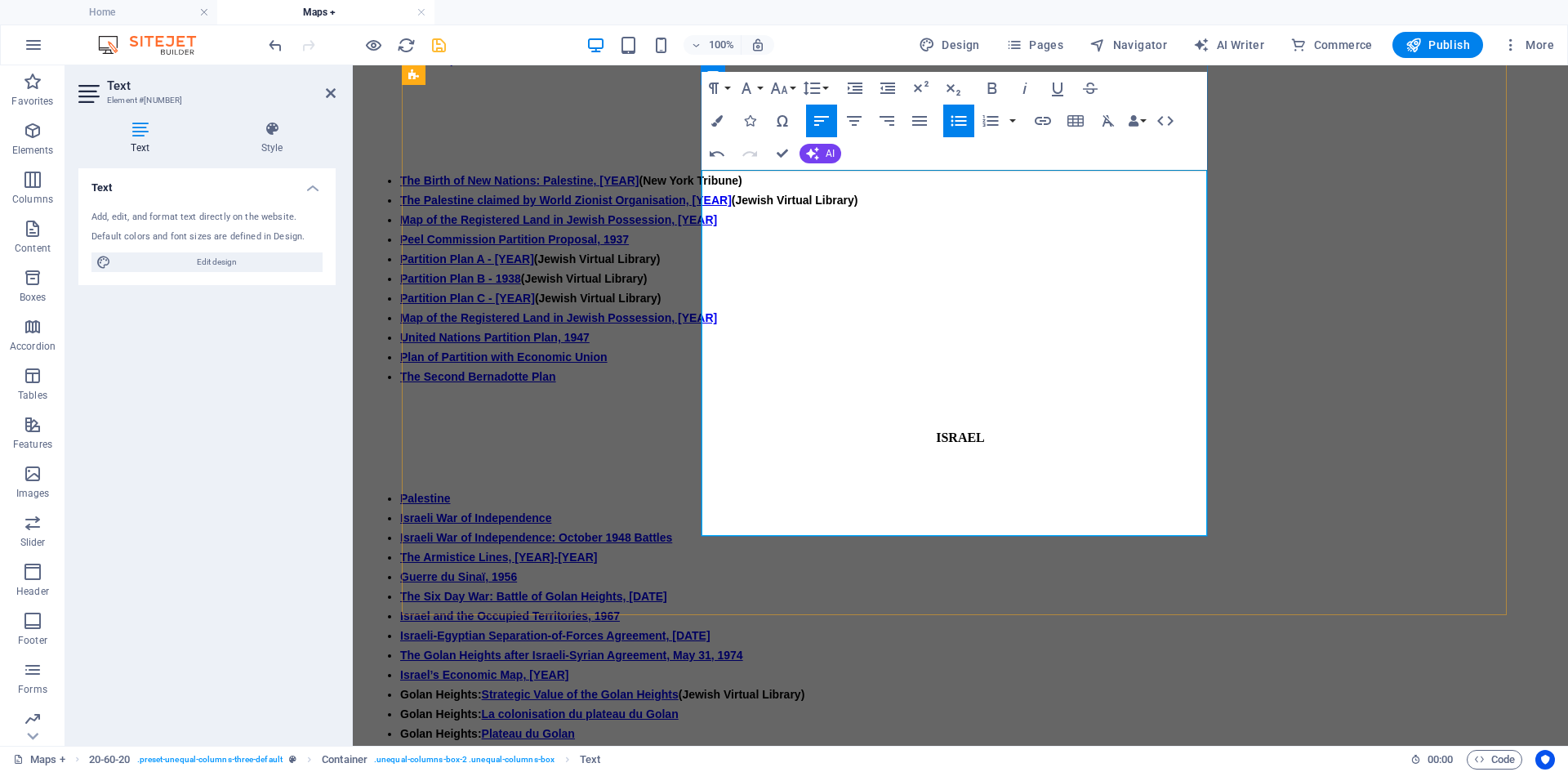scroll, scrollTop: 1440, scrollLeft: 0, axis: vertical 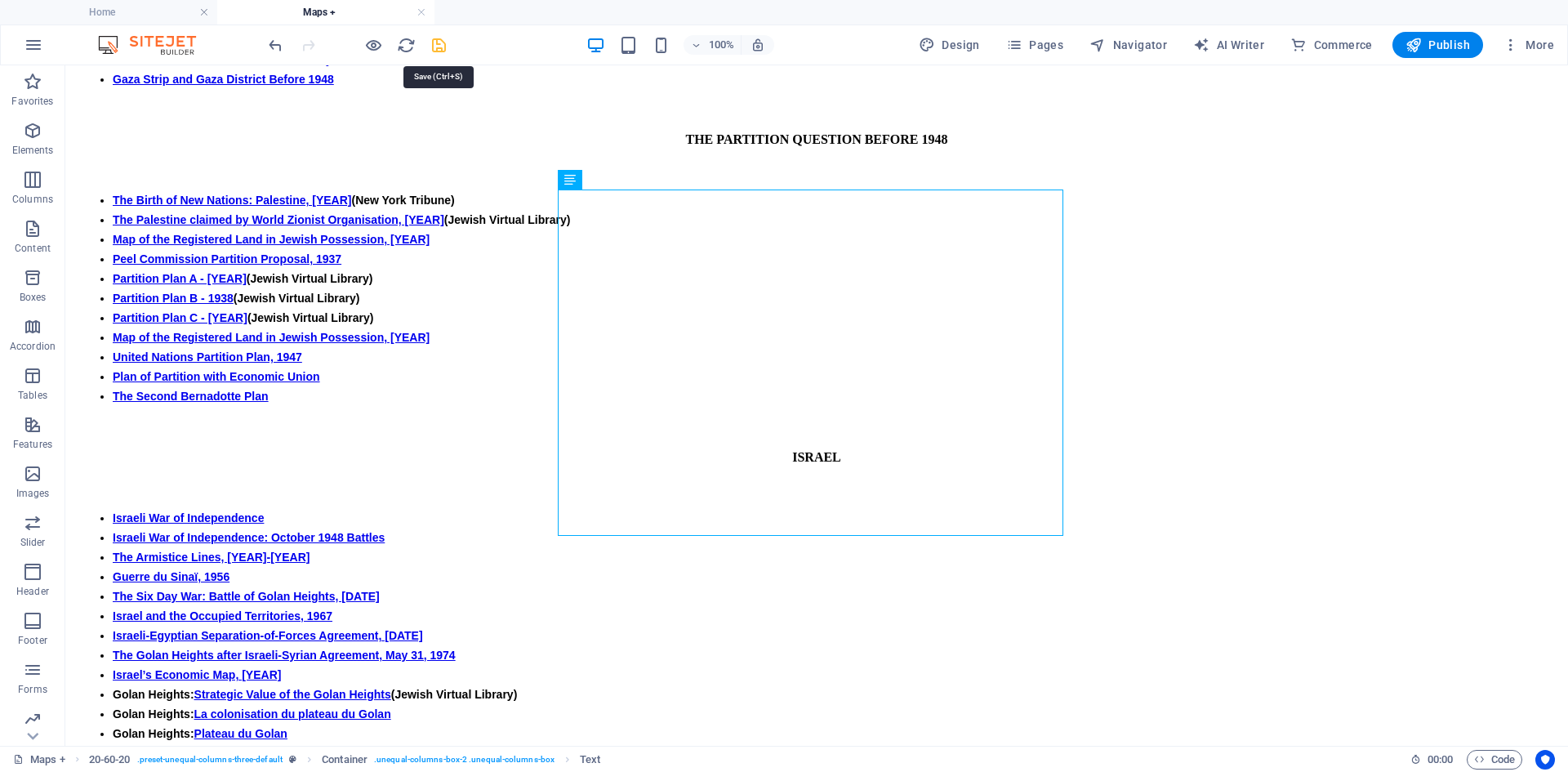 click at bounding box center (439, 45) 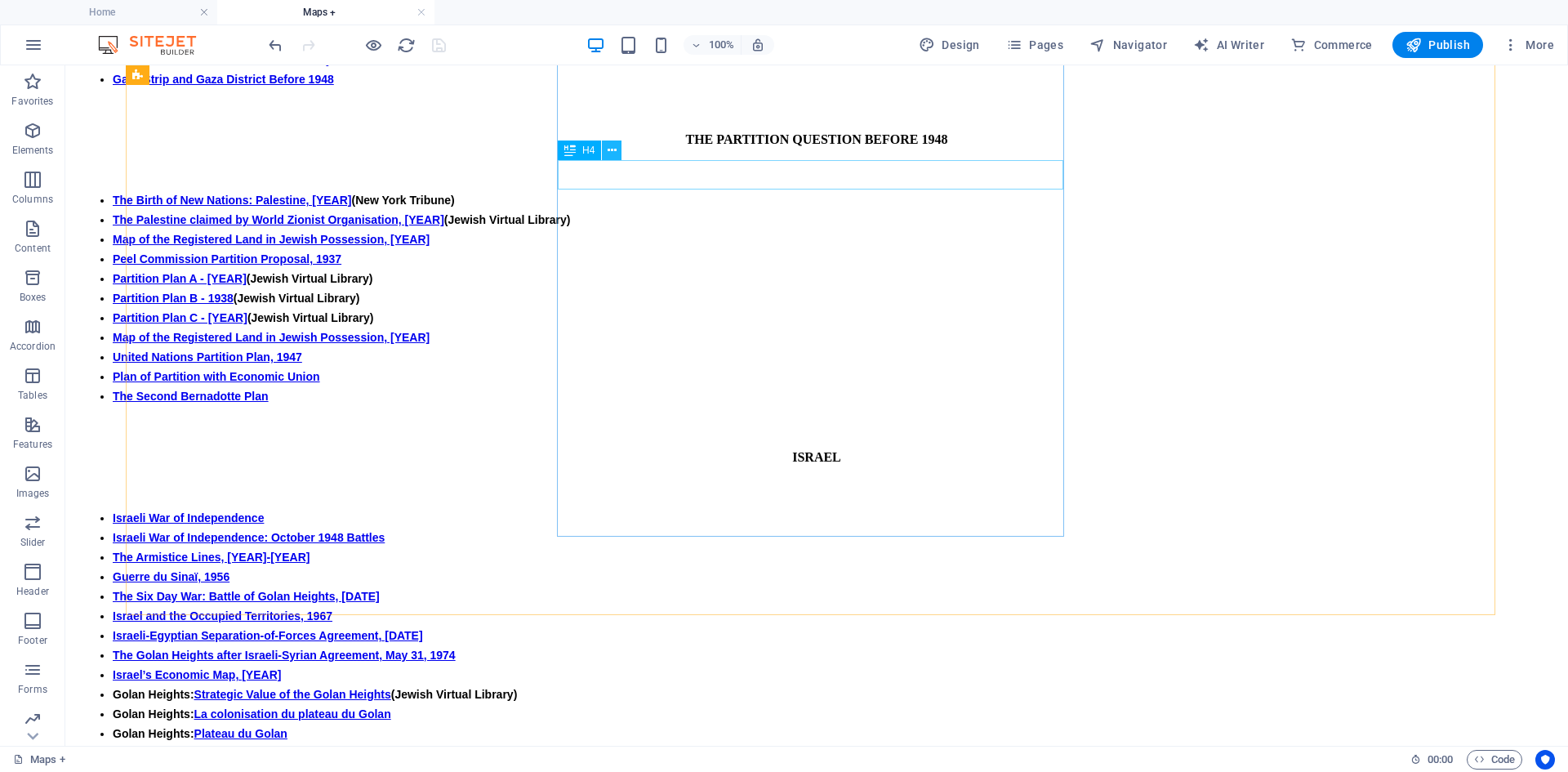 click at bounding box center (612, 150) 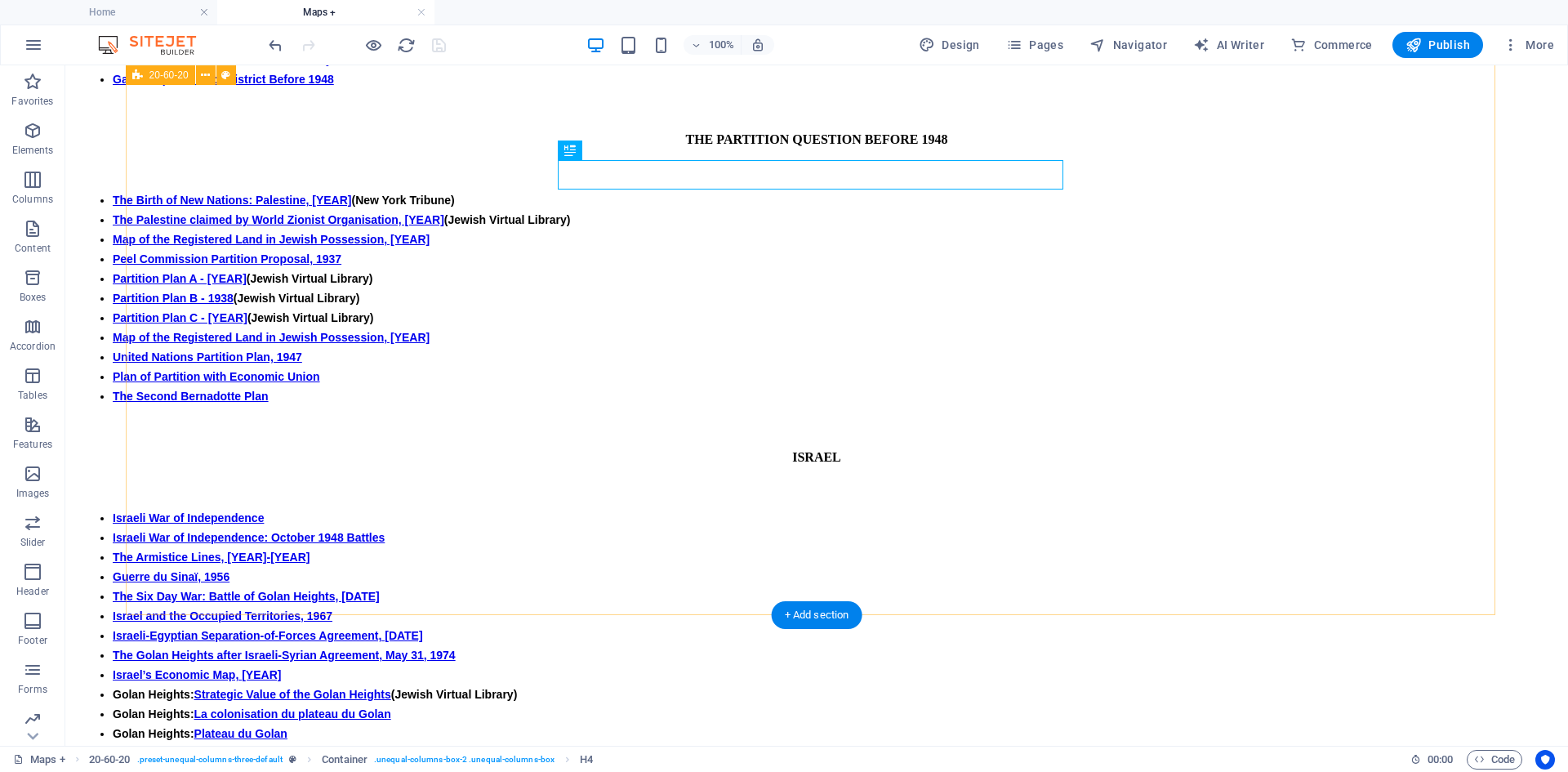 click on "Drop content here or  Add elements  Paste clipboard MAP COLLECTIONS AND ATLASES: ISRAEL AND PALESTINE Atlas of the Historical Geography of the Holy Land  (George Adams Smith) Blank and Outline Maps of Israel  (d-maps.com) Changing Maps of Palestine/Israel  (The Israeli Committee against House Demolition) Digital Archaeological Atlas of the Holy Land Historical Maps of Israel  & Palestine  (American Geographical Society Library Digital Map Collection) Historical Maps of Israel and Palestine  (David Rumsey Map Collection) Historical Maps of Palestine  (Geographic Guide) Israel: Historical Maps Collection  (Library of Congress) Israel’s borders explained in maps  (BBC) La Palestine en cartes, citations, faits et chiffres  (Le Monde diplomatique) Middle East Maps  (Dr. Michael Izady) Maps of the Islamic Middle East  (Princeton University) Maps and Atlas of Palestine  (Palestine Land Society) Old Maps of Israel/Palestine  (oldmapsonline.org) Ottoman and Arab Maps of Palestine, 1880s-1910s  ISRAEL" at bounding box center [817, -22] 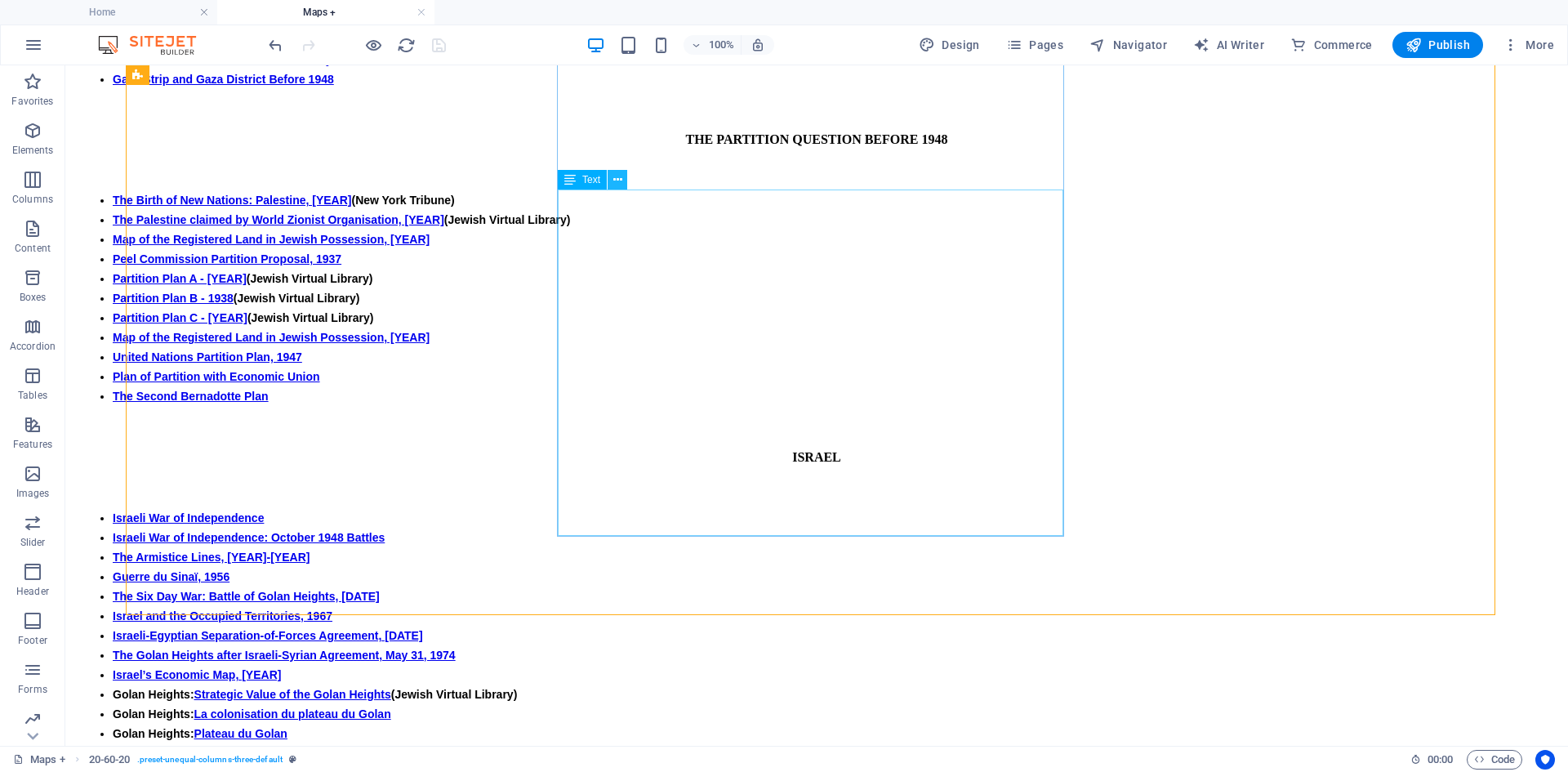 click at bounding box center [617, 180] 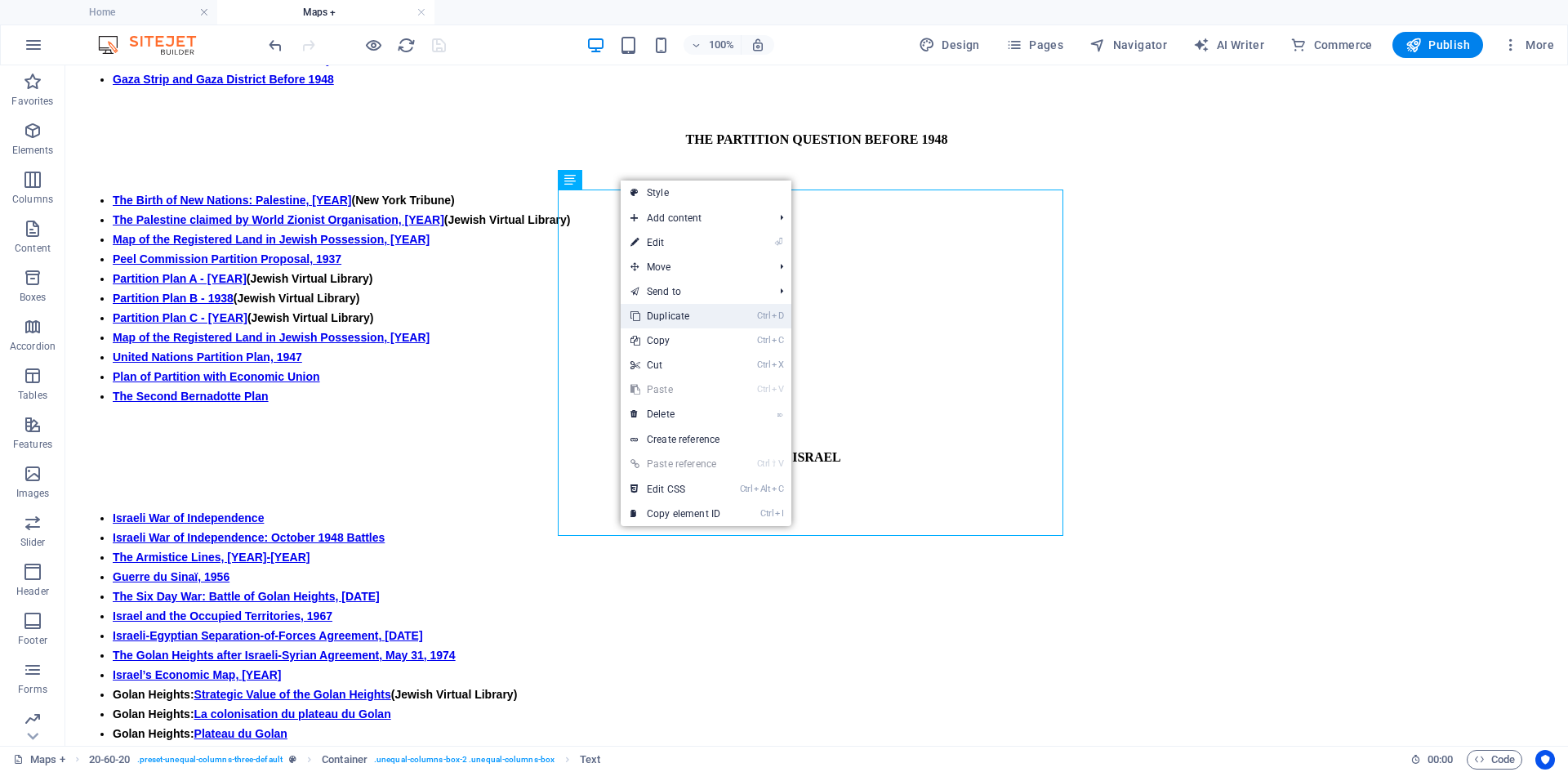 click on "Ctrl D  Duplicate" at bounding box center [675, 316] 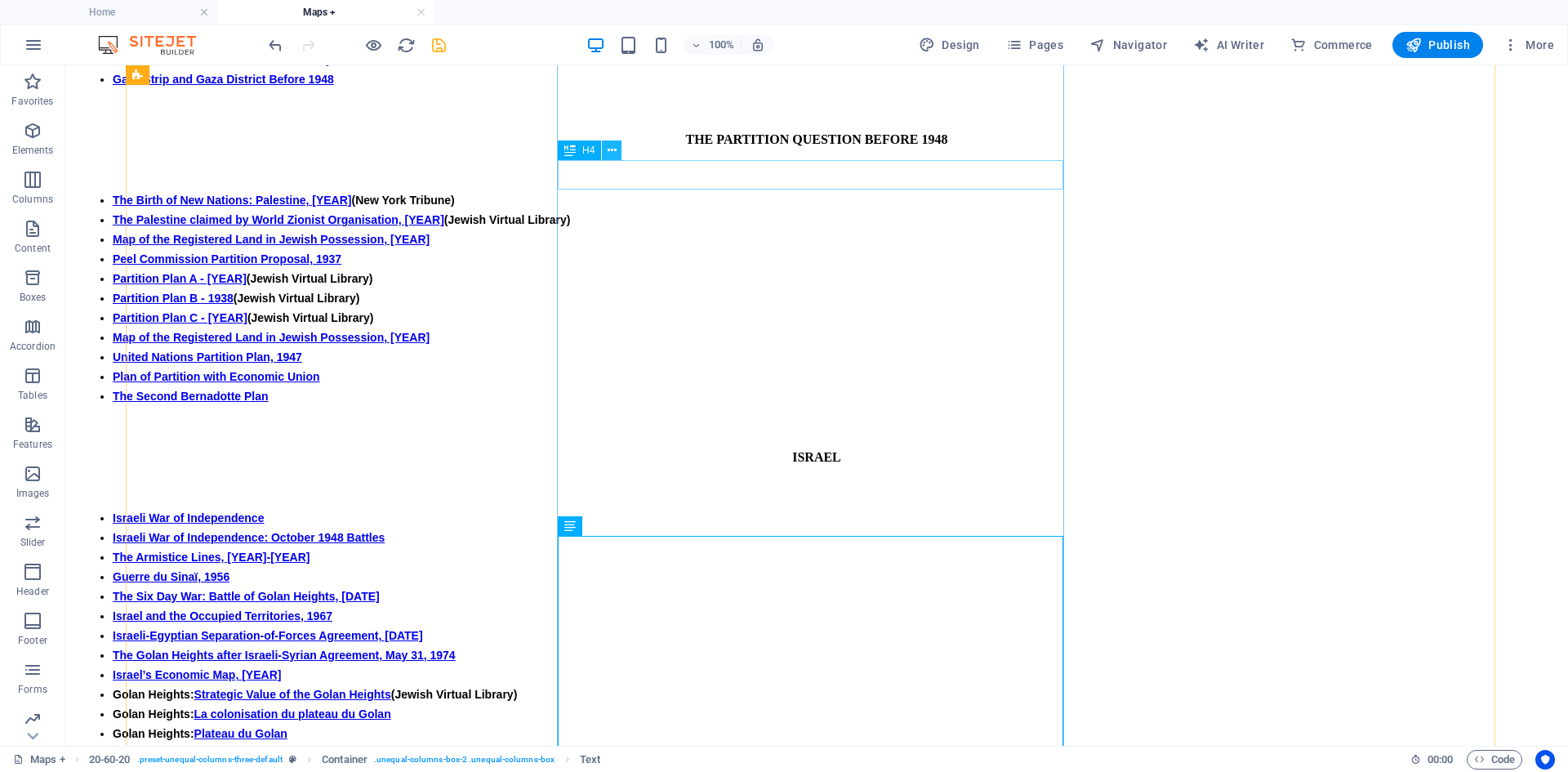 click at bounding box center [612, 150] 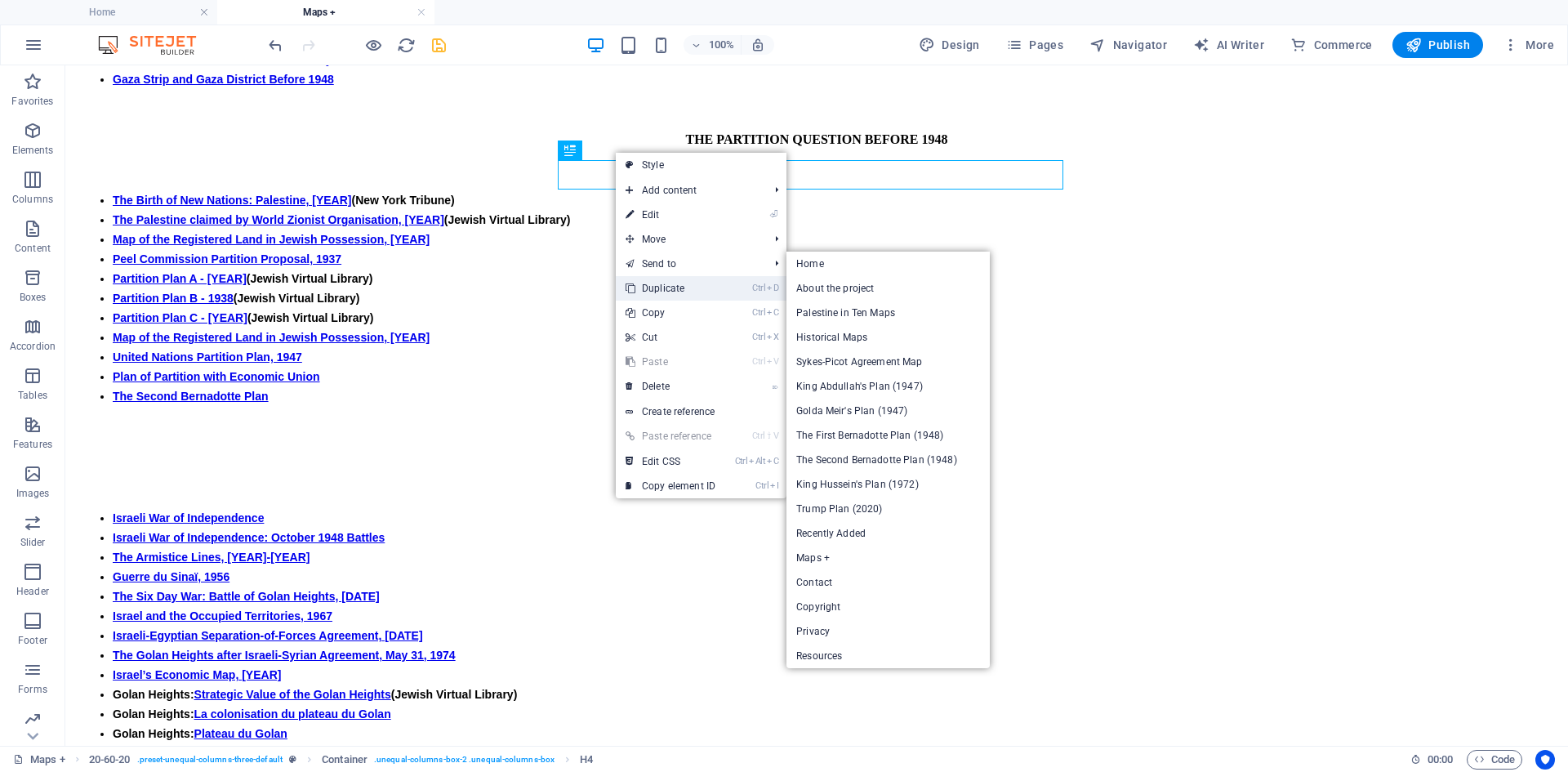 click on "Ctrl D  Duplicate" at bounding box center (670, 288) 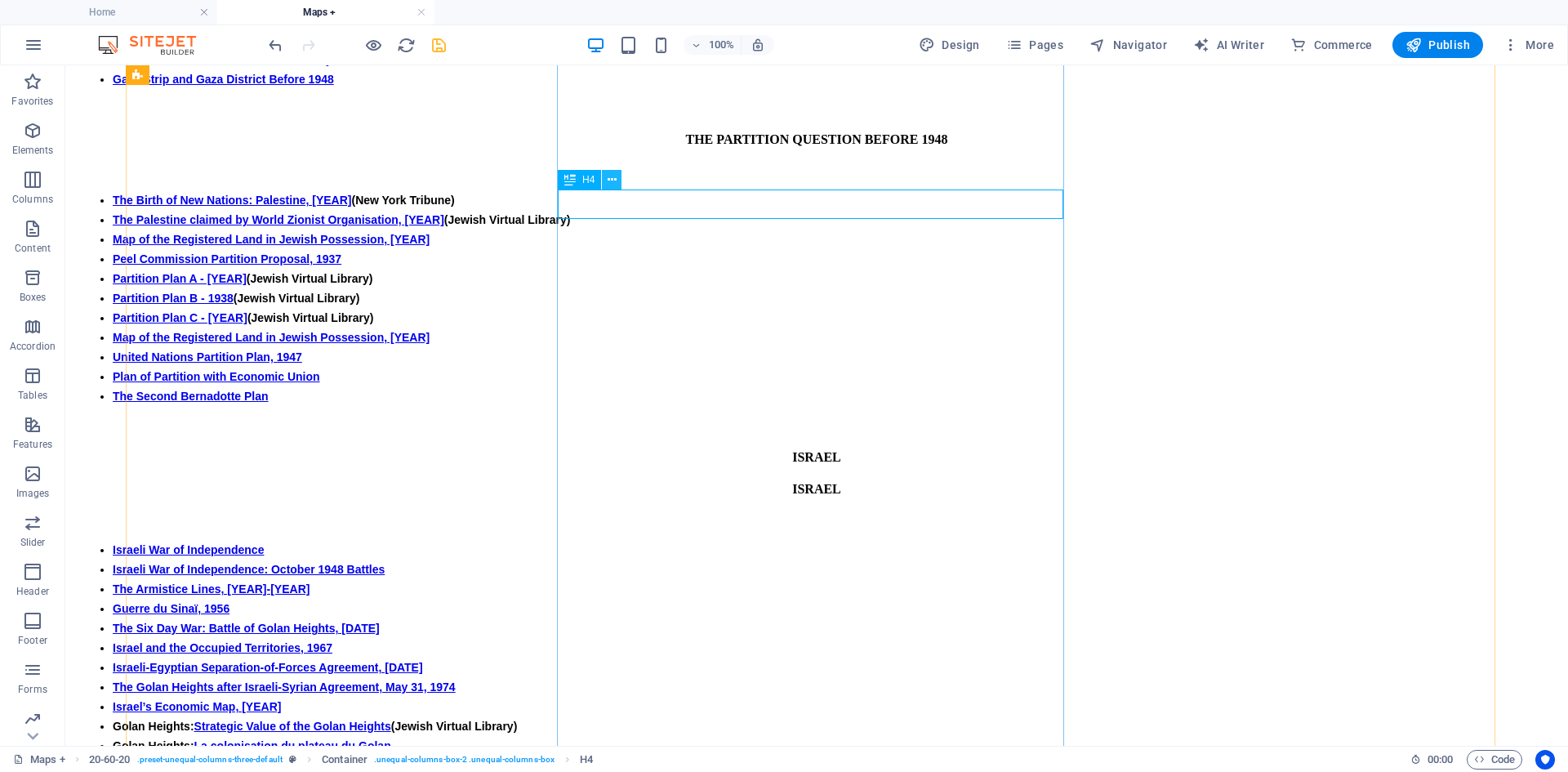 click at bounding box center (612, 180) 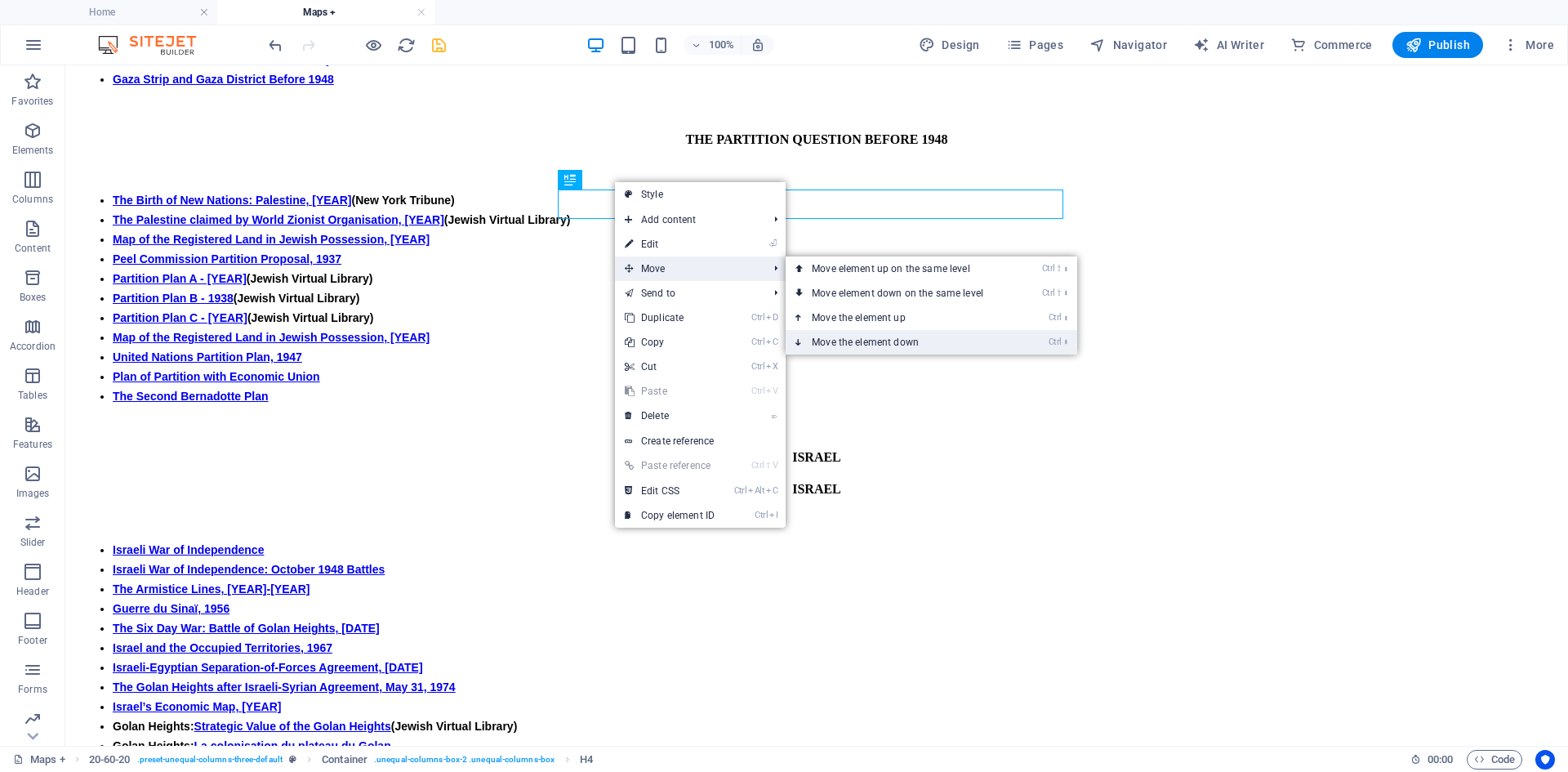 click on "Ctrl ⬇  Move the element down" at bounding box center [901, 342] 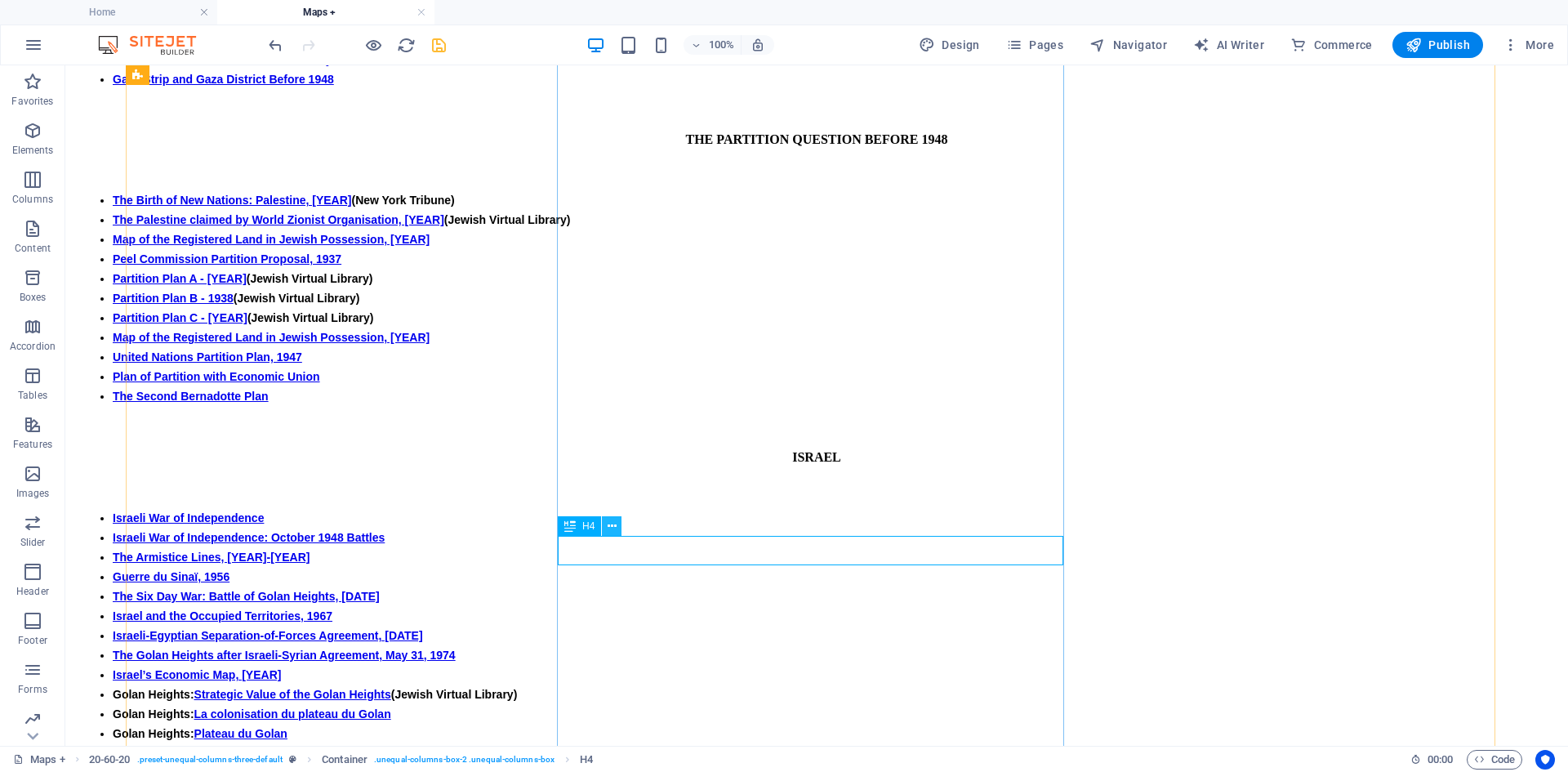 click at bounding box center [612, 526] 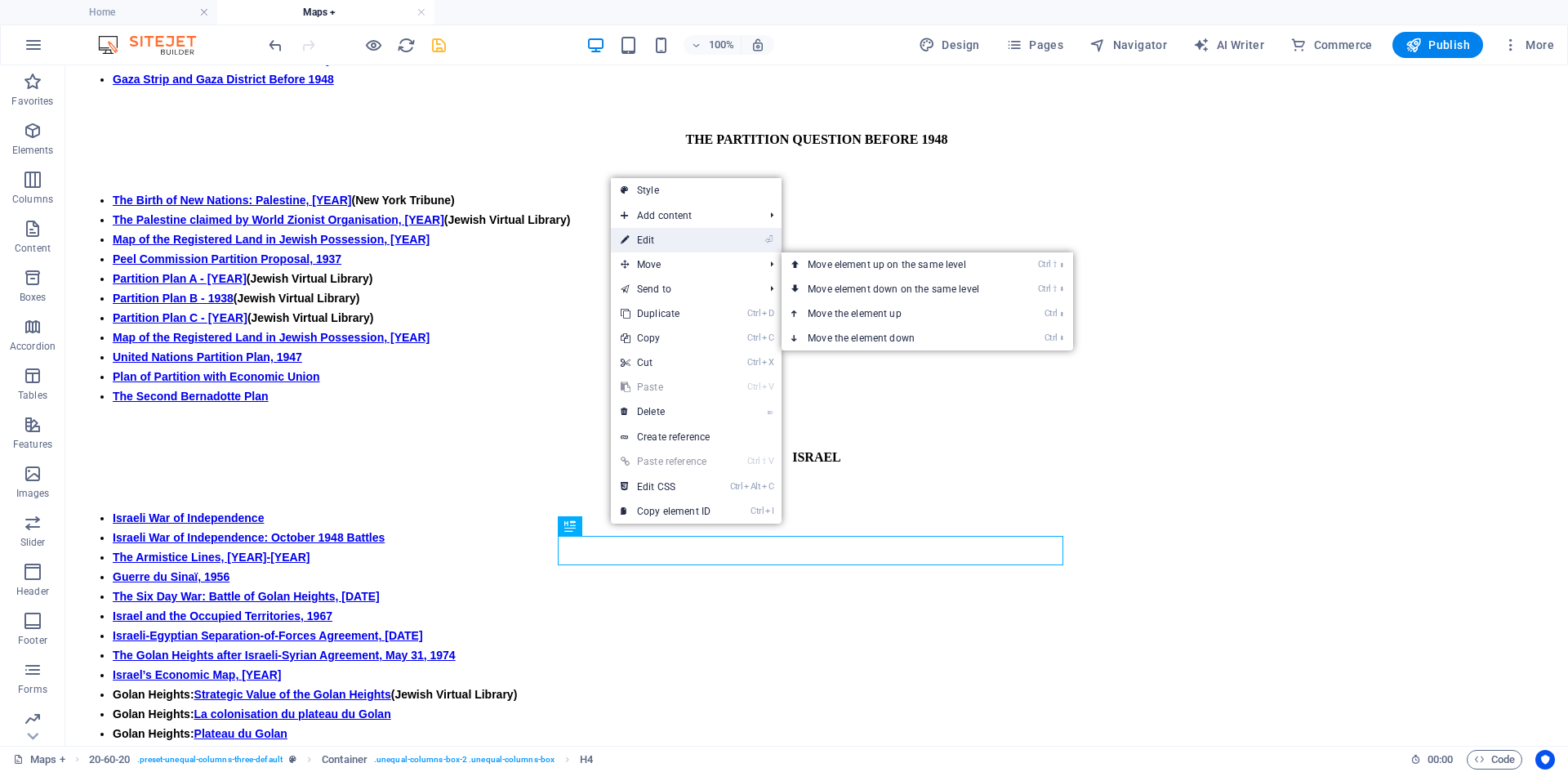 click on "⏎  Edit" at bounding box center [666, 240] 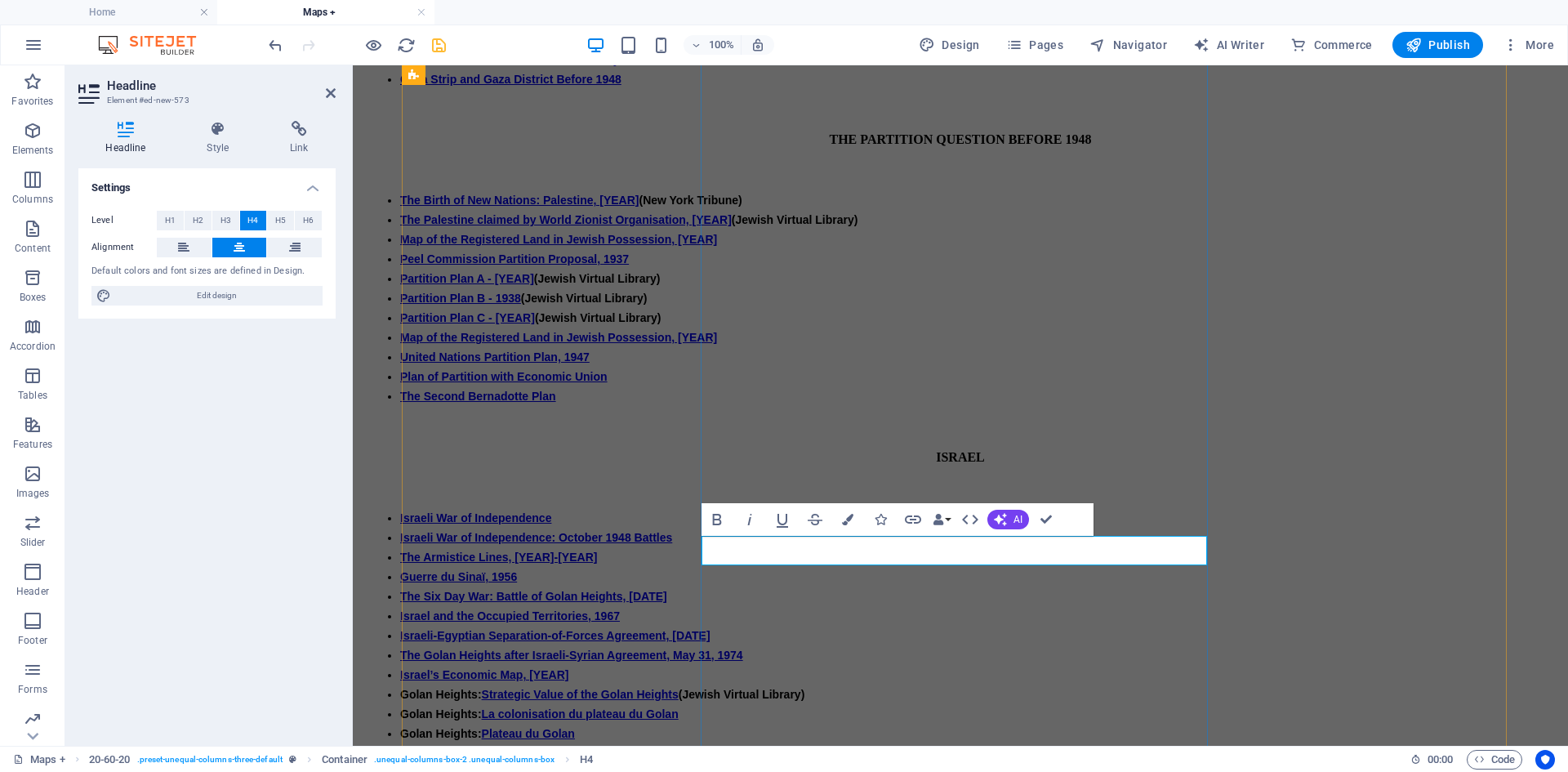 type 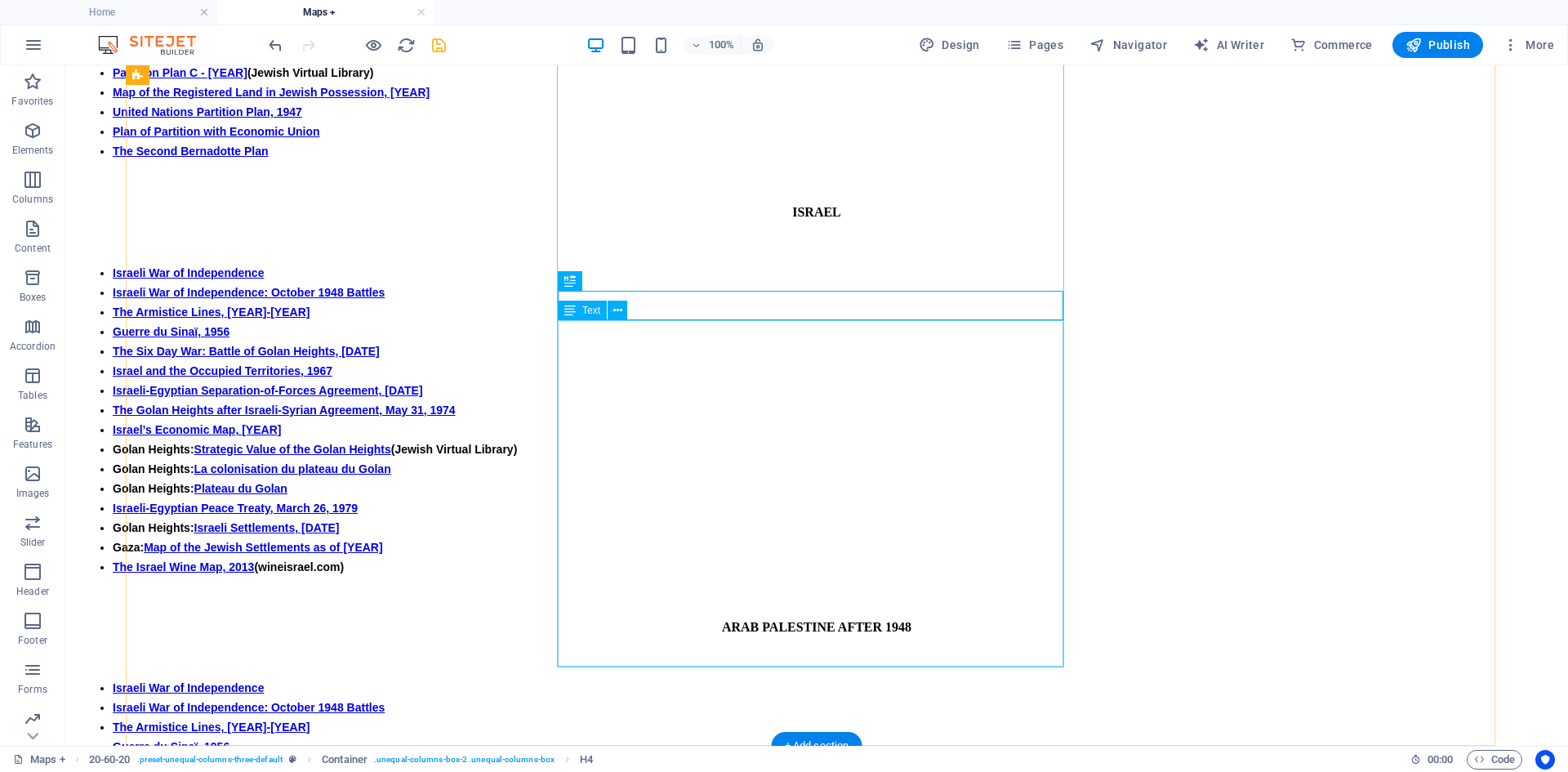 scroll, scrollTop: 1827, scrollLeft: 0, axis: vertical 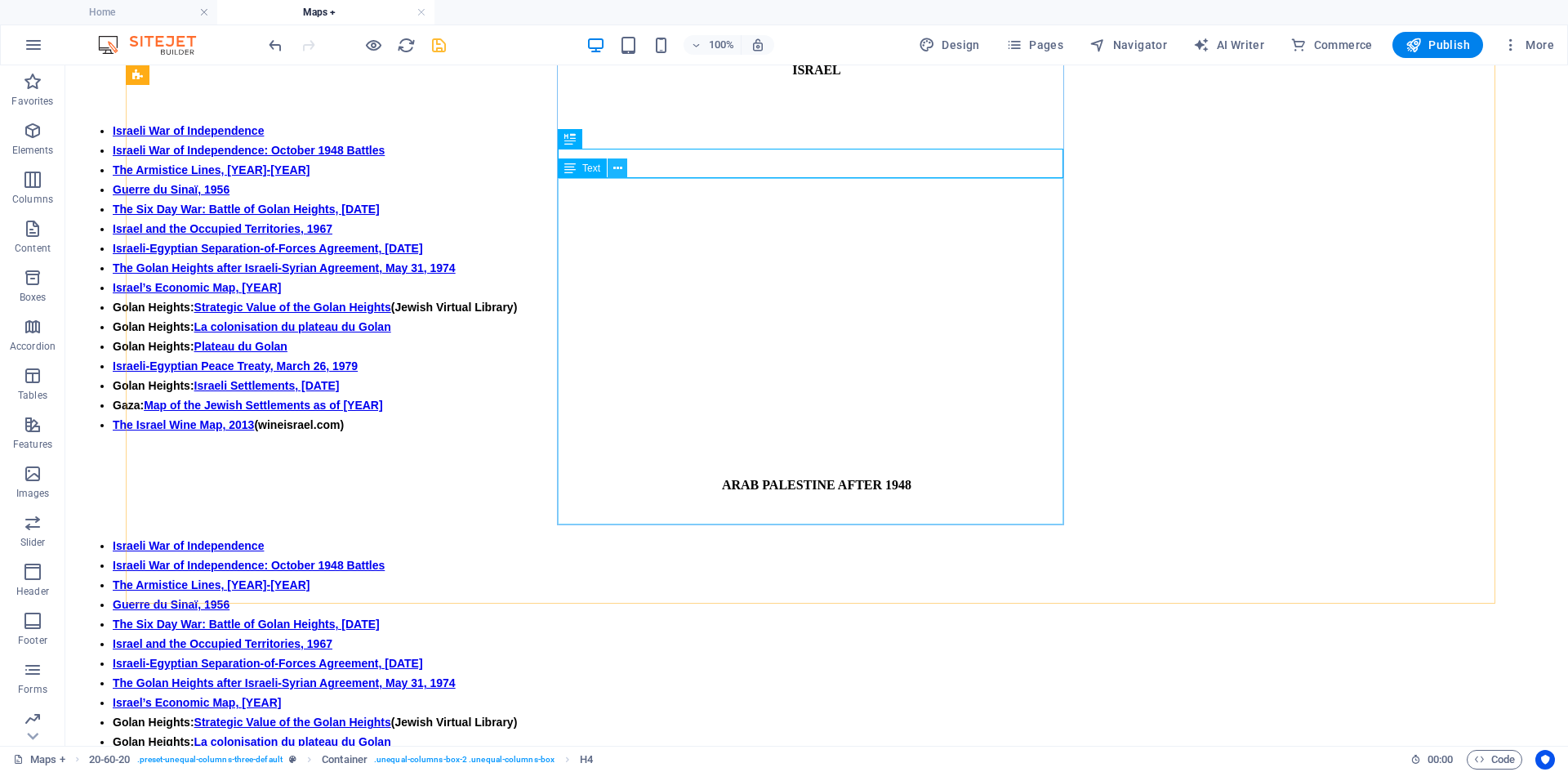 click at bounding box center (617, 168) 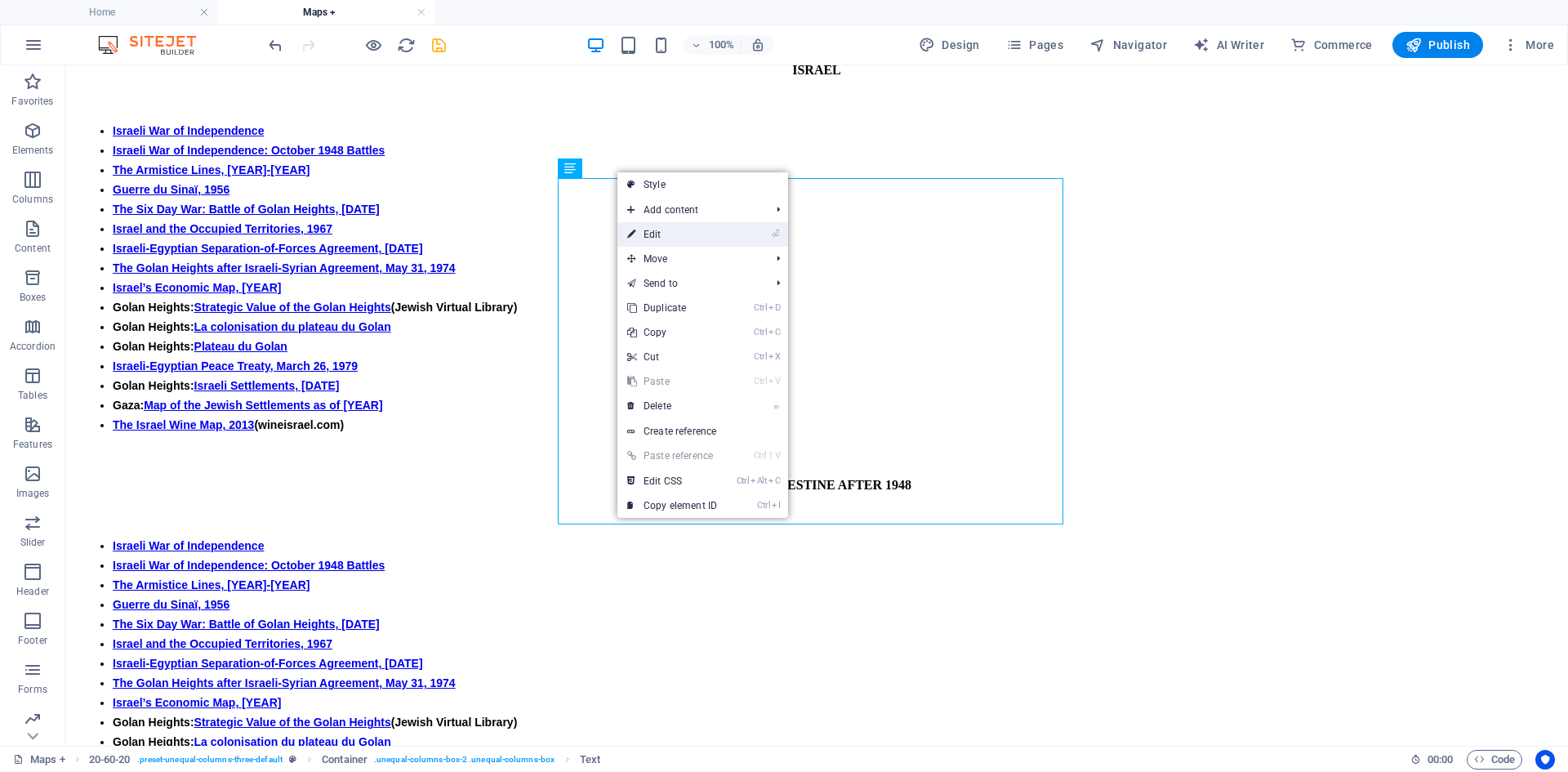 click on "⏎  Edit" at bounding box center (672, 234) 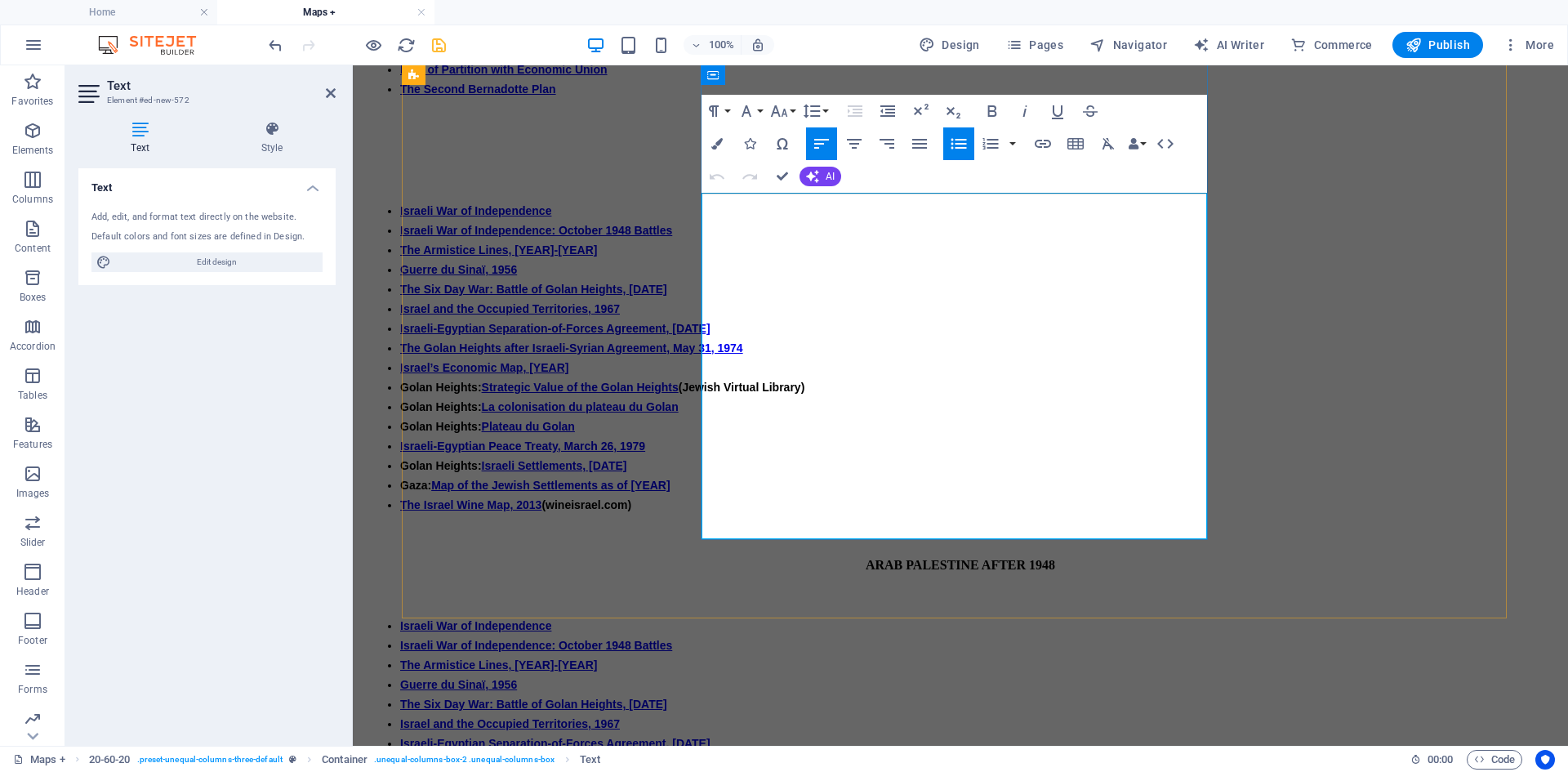 scroll, scrollTop: 1816, scrollLeft: 0, axis: vertical 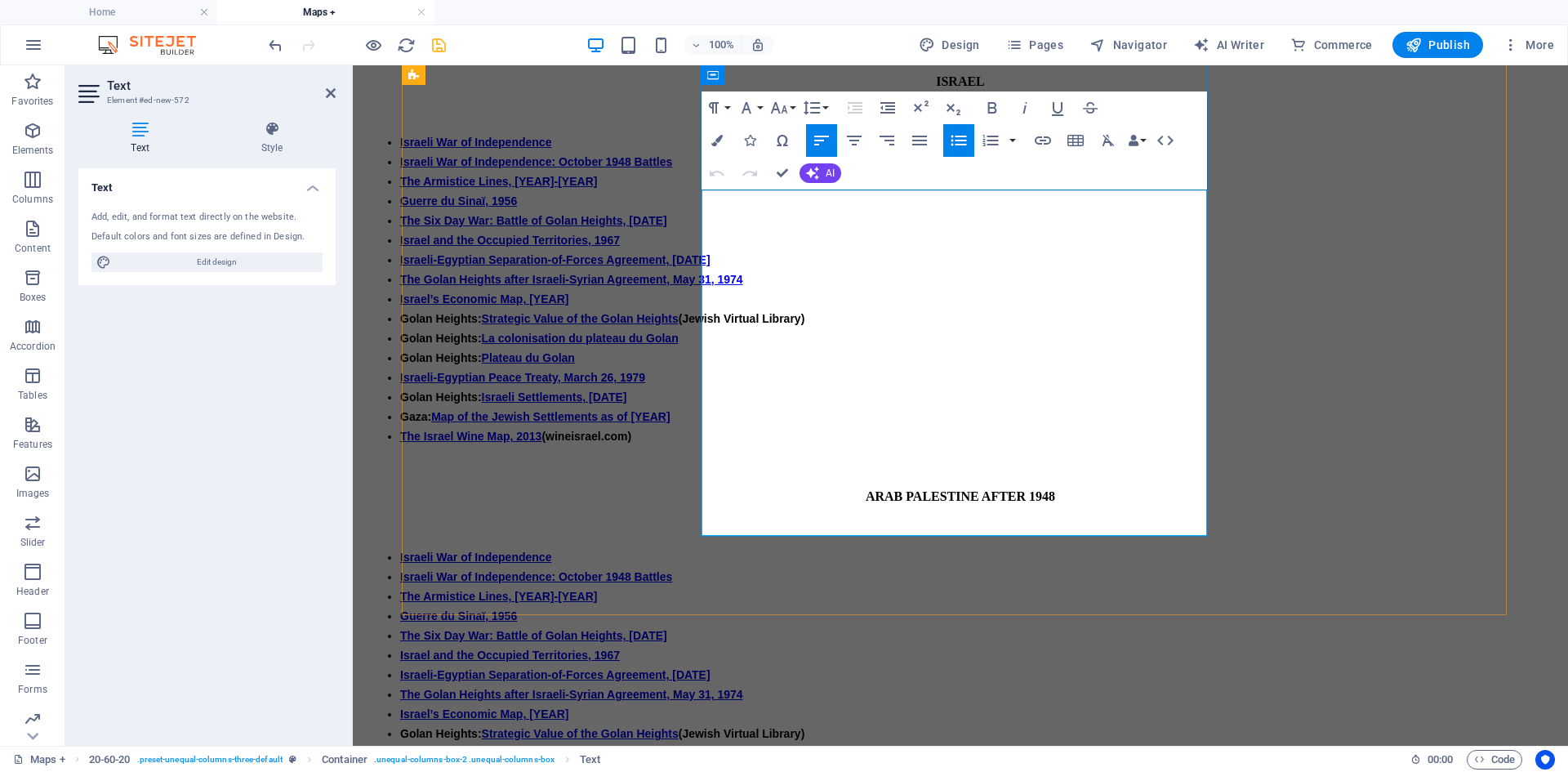 click on "The Israel Wine Map, 2013  (wineisrael.com)" at bounding box center (977, 851) 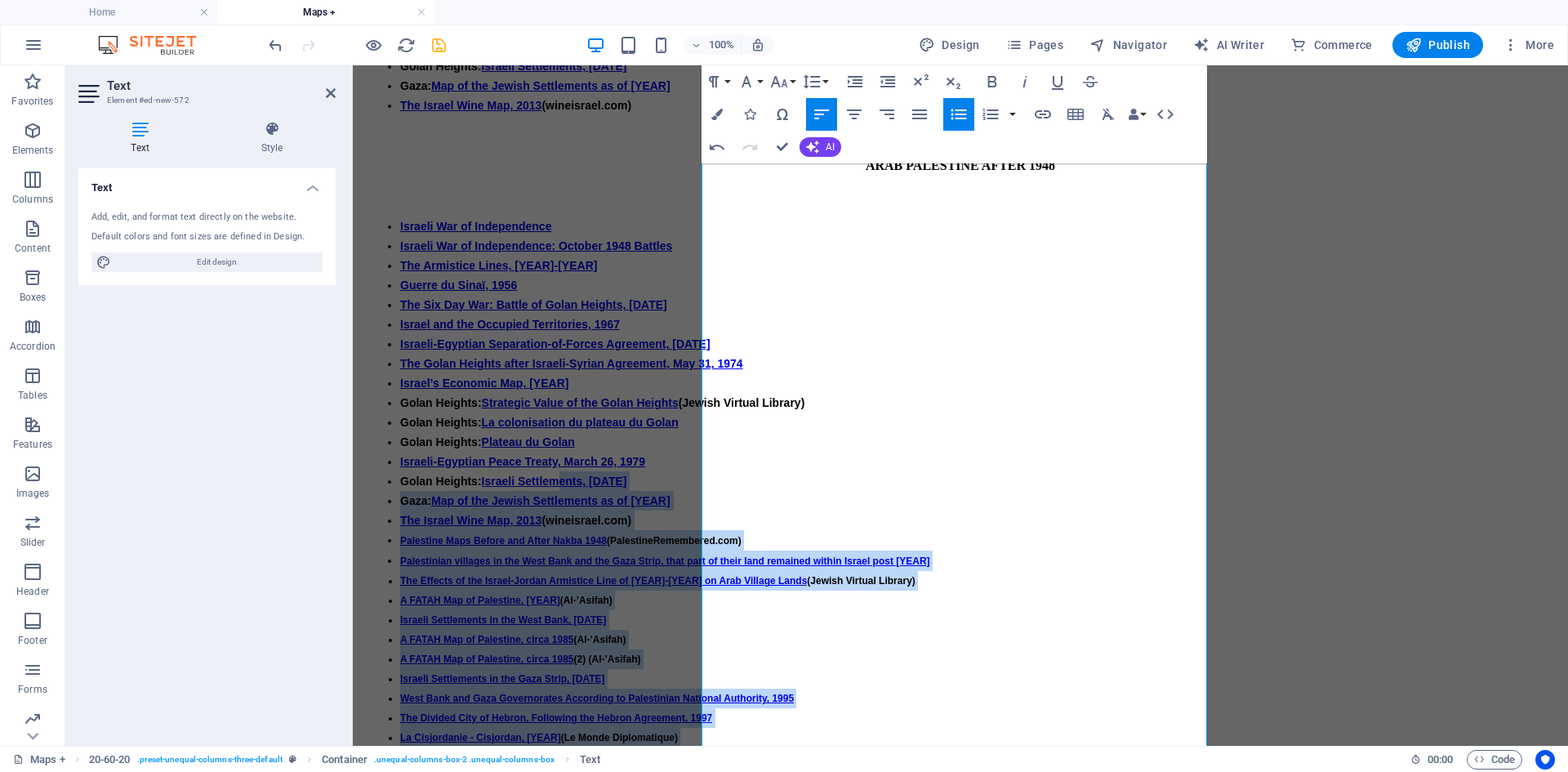 scroll, scrollTop: 2239, scrollLeft: 0, axis: vertical 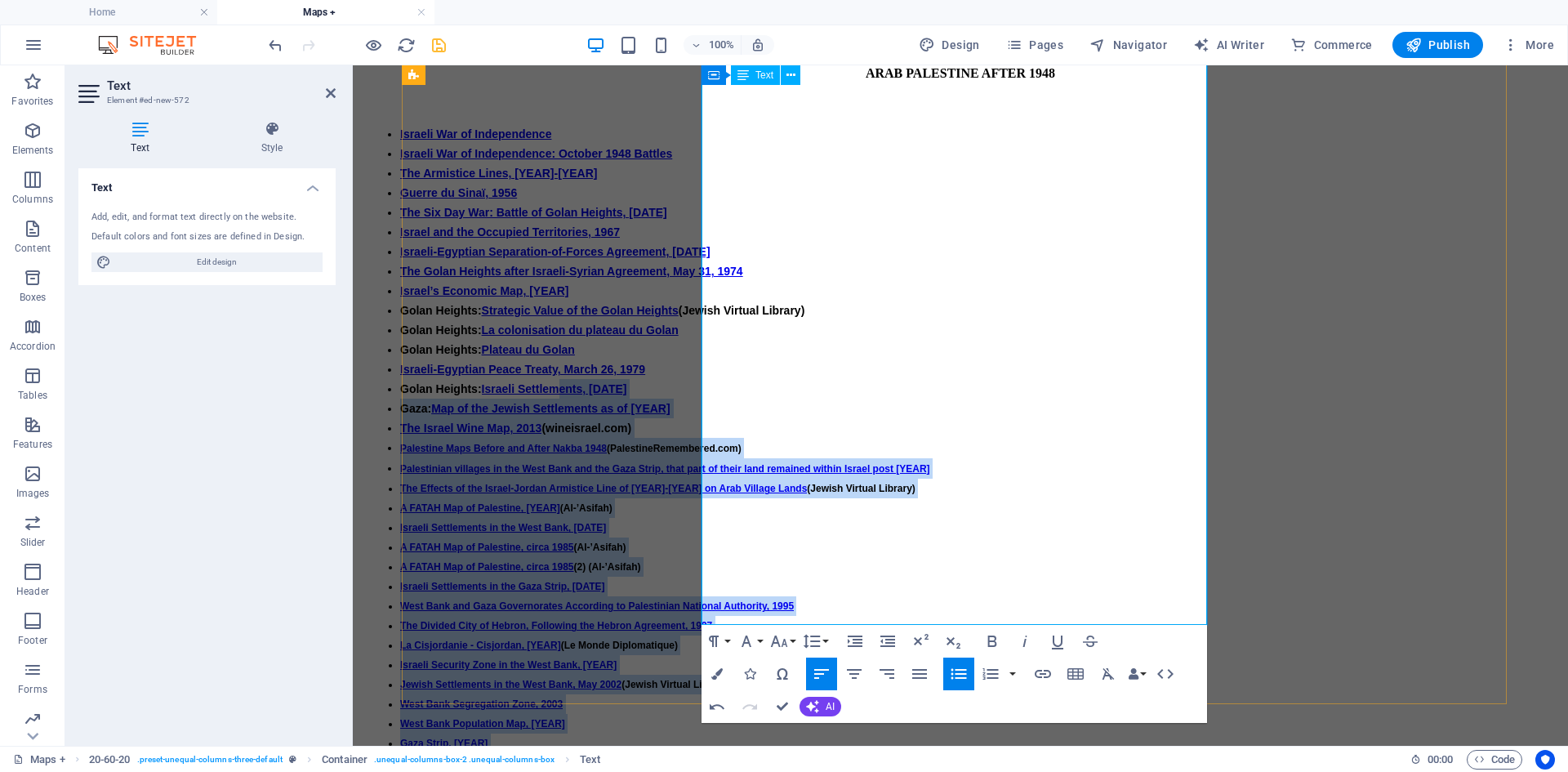 drag, startPoint x: 884, startPoint y: 477, endPoint x: 1062, endPoint y: 599, distance: 215.7962 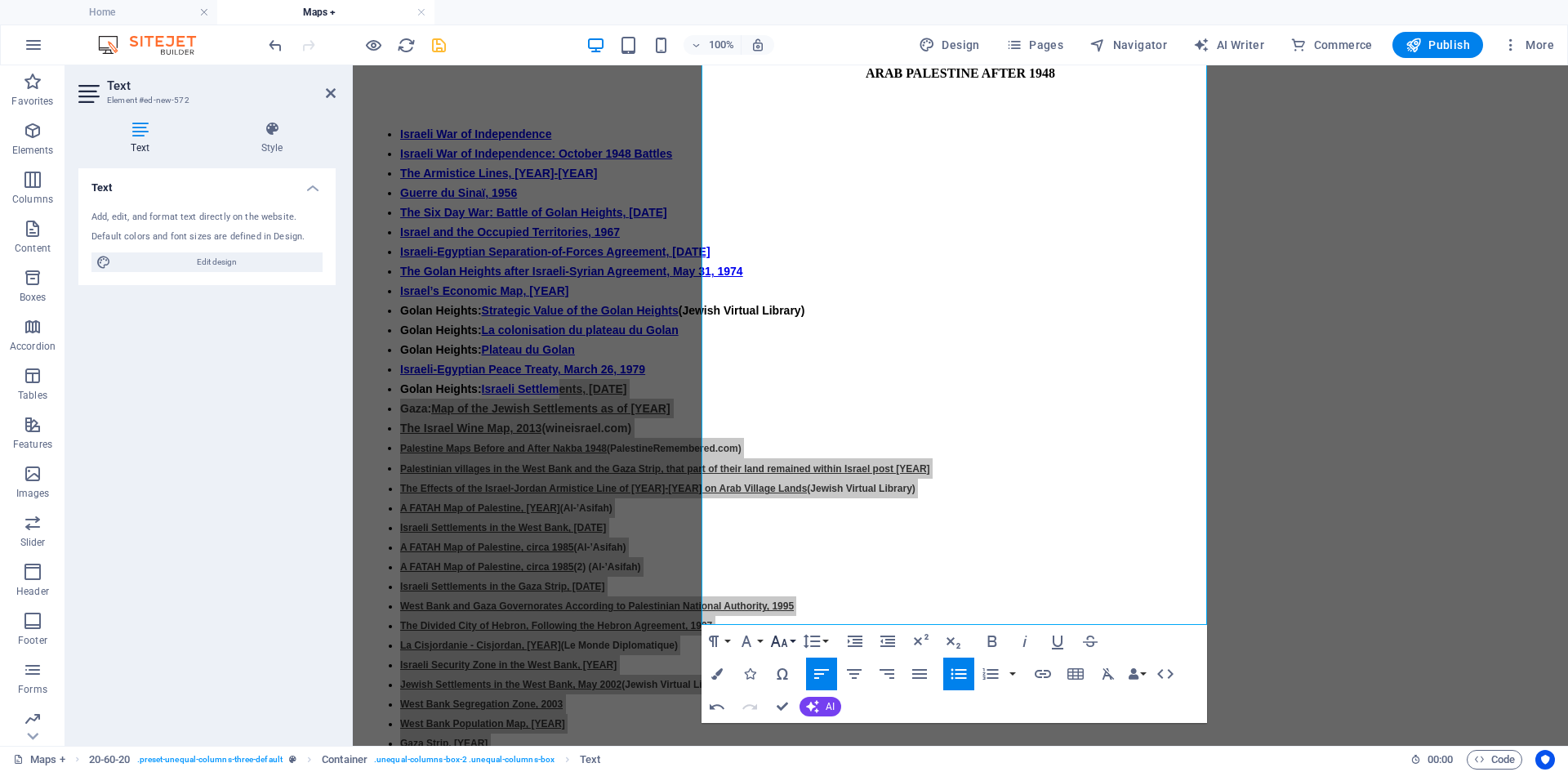 click 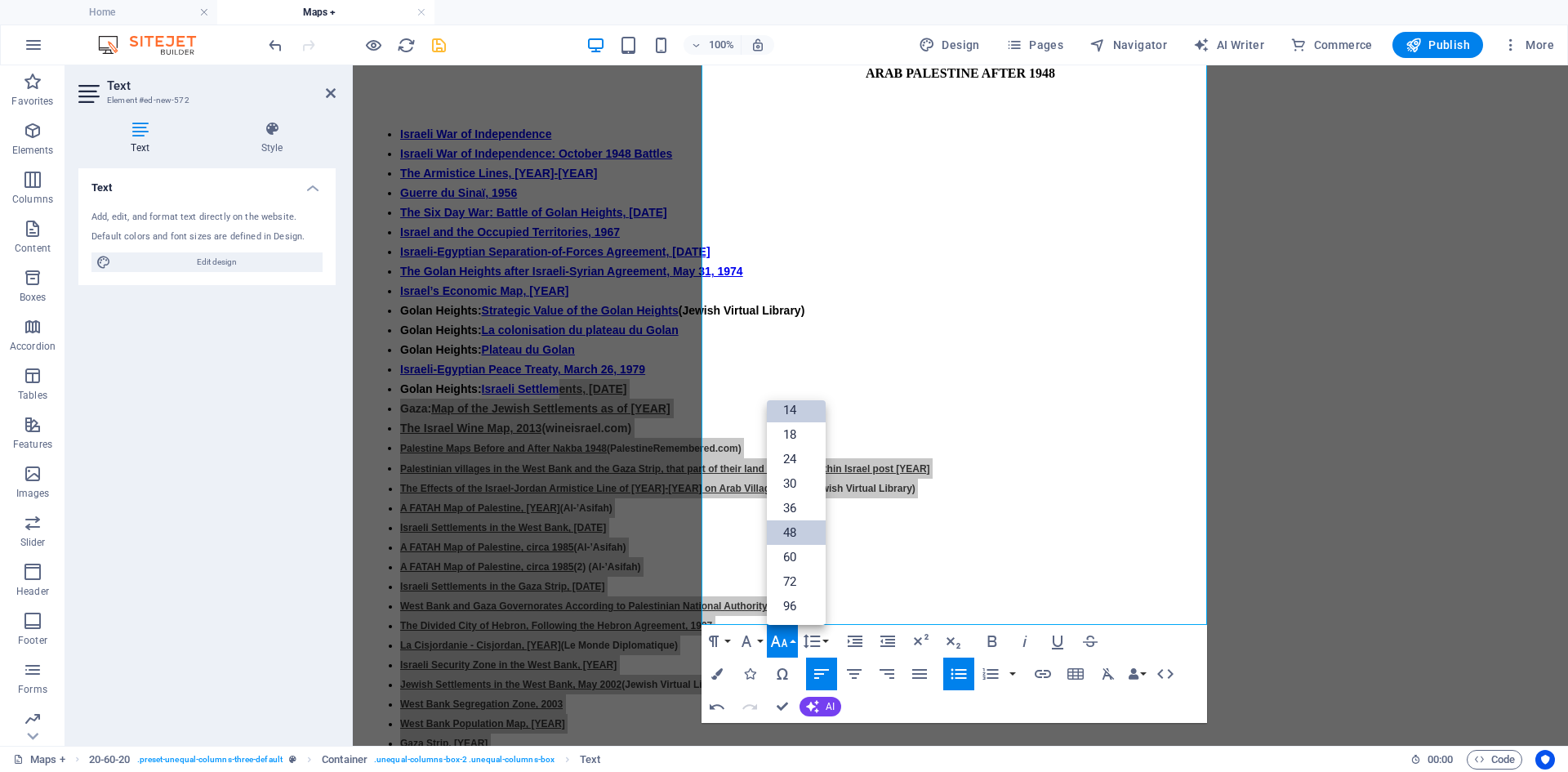 scroll, scrollTop: 132, scrollLeft: 0, axis: vertical 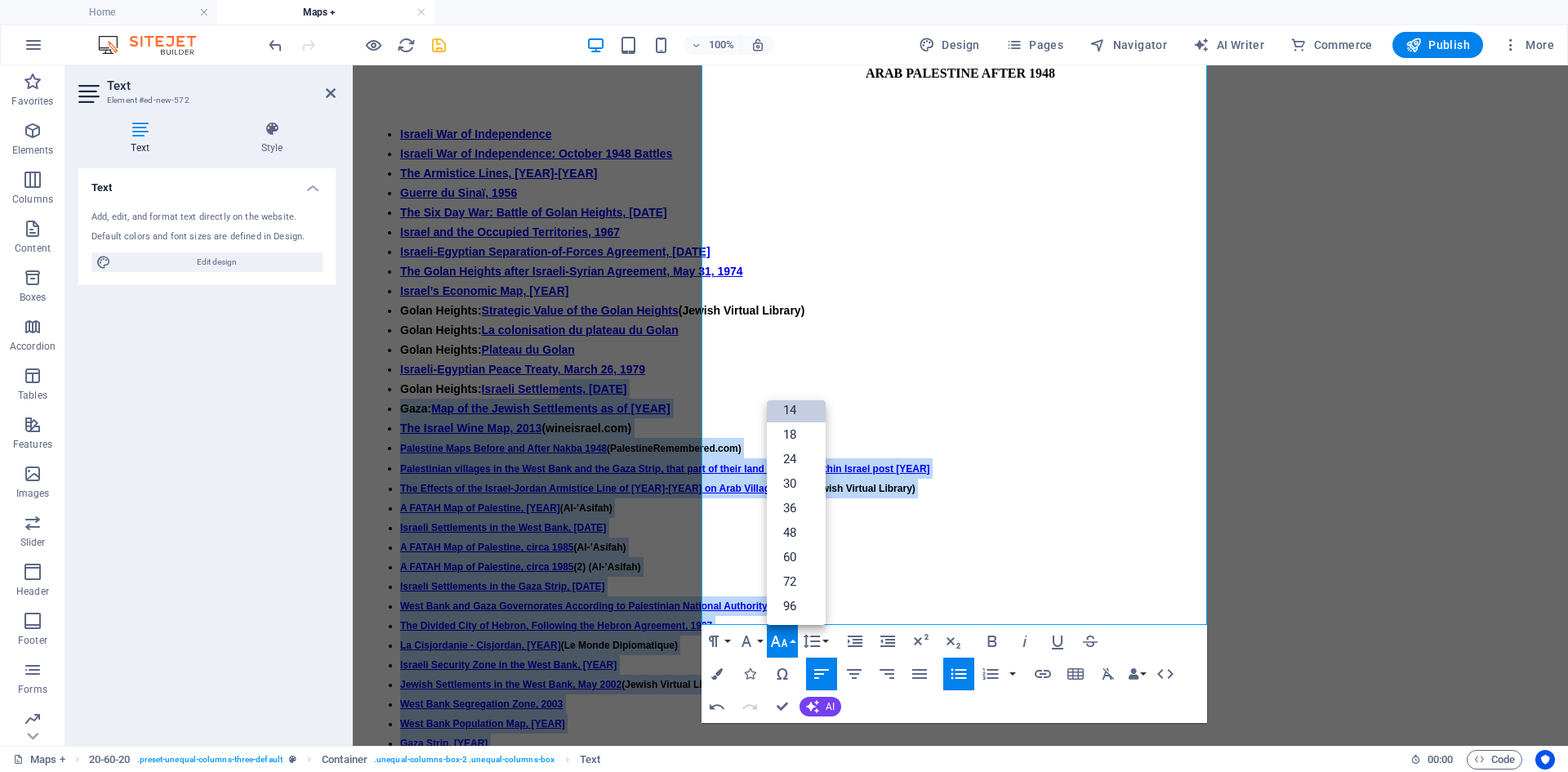 click on "14" at bounding box center (796, 410) 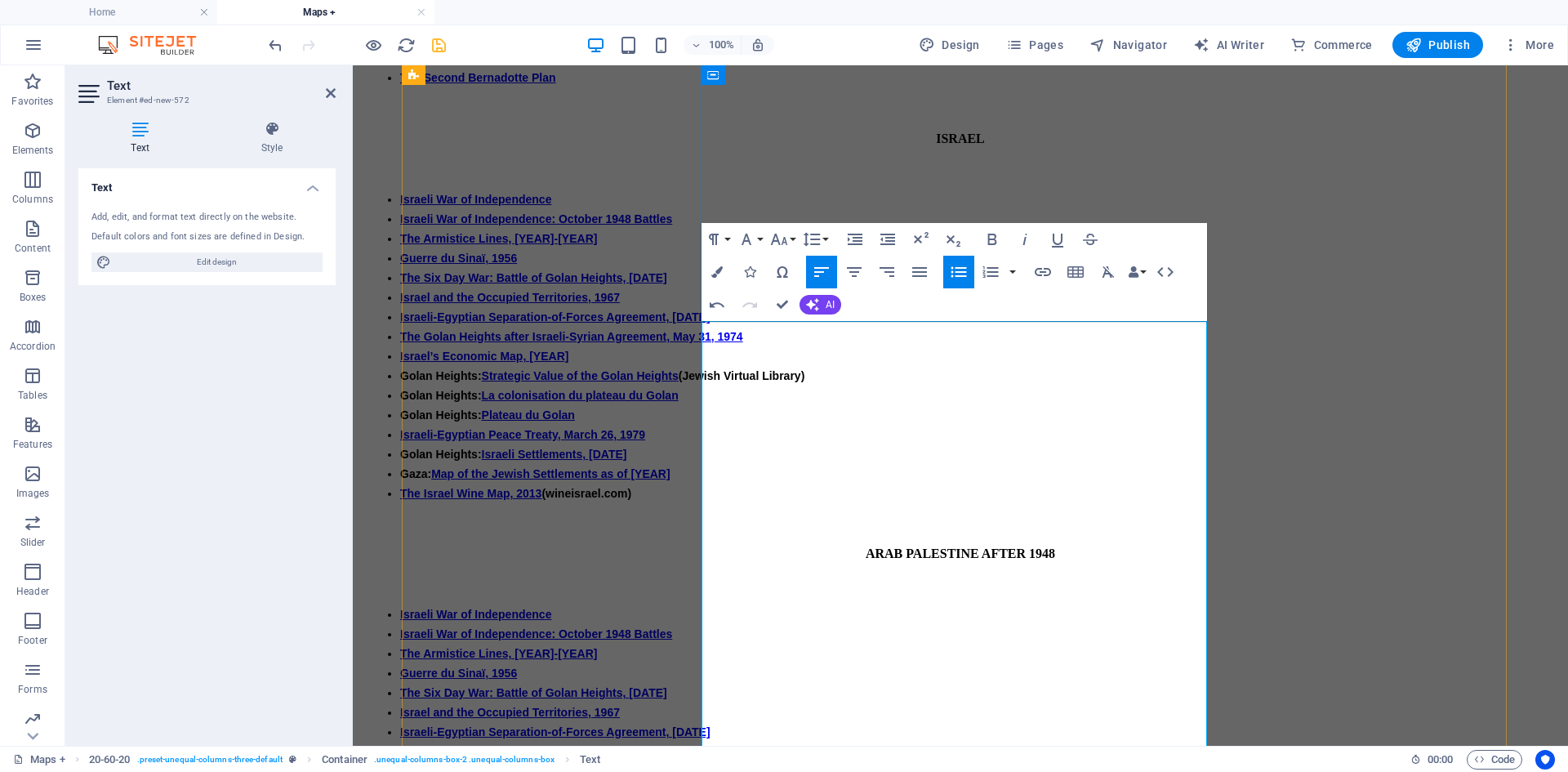 scroll, scrollTop: 1667, scrollLeft: 0, axis: vertical 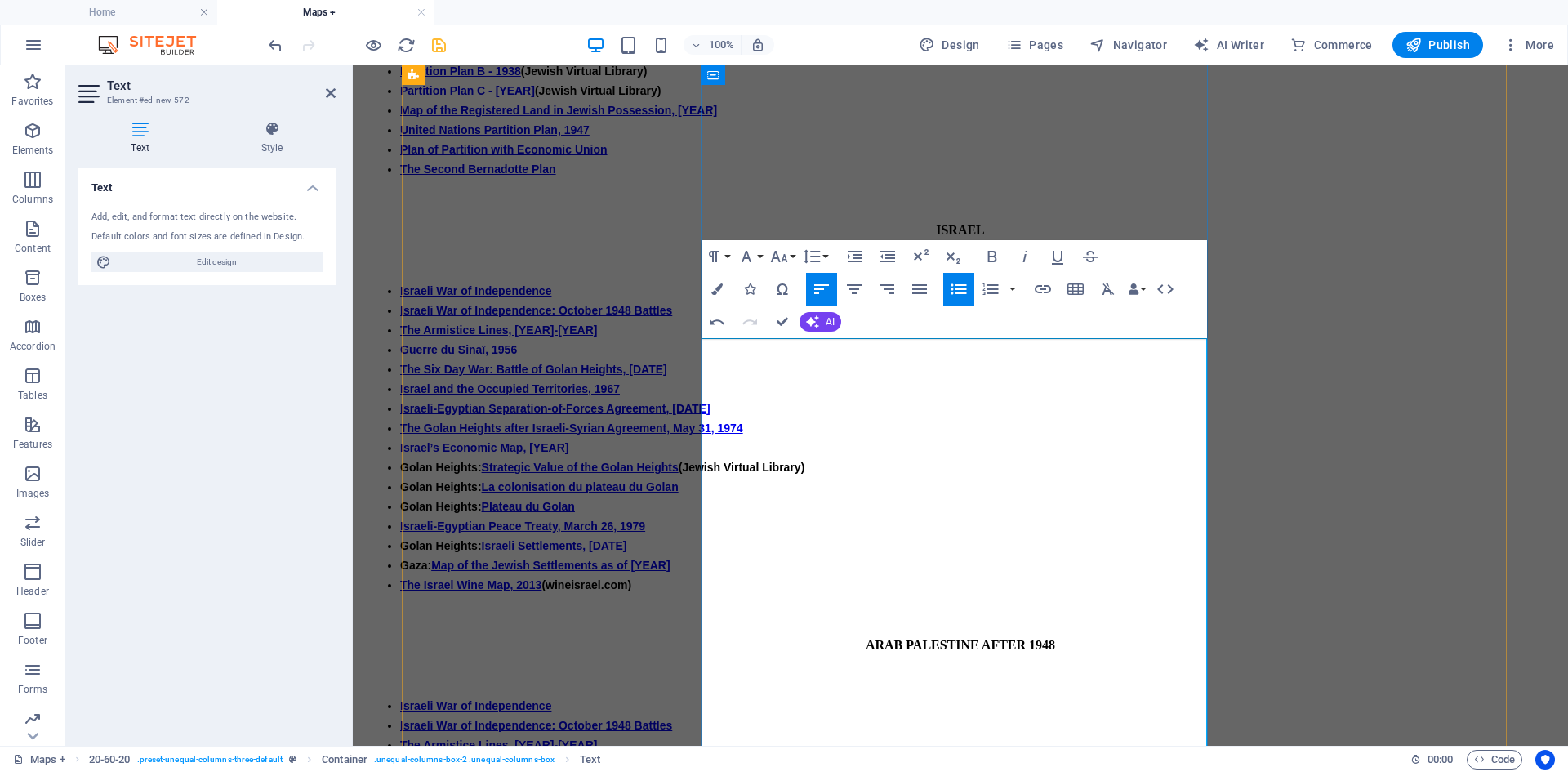 click on "The Six Day War: Battle of Golan Heights, [DATE]" at bounding box center (533, 784) 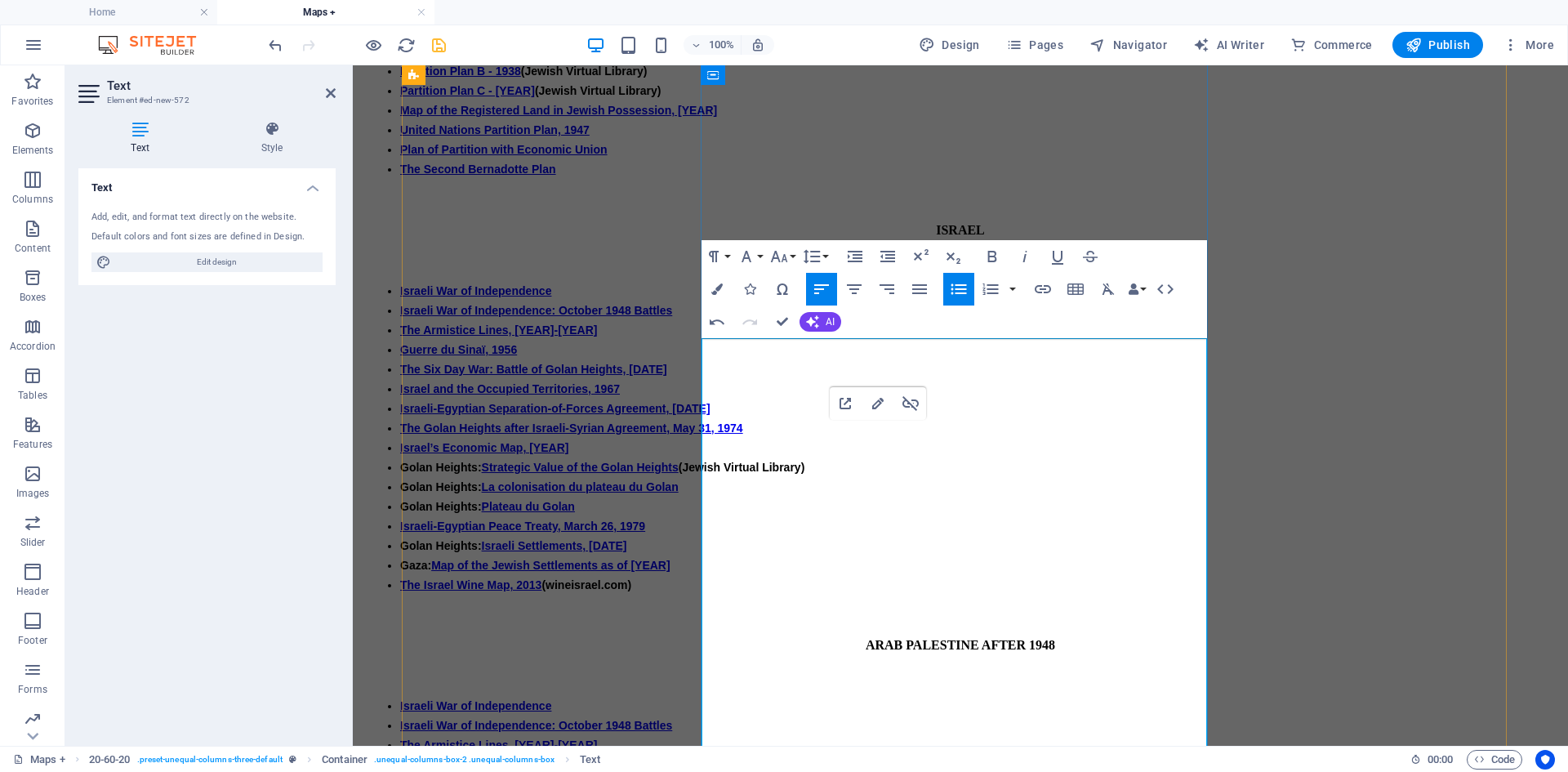 drag, startPoint x: 758, startPoint y: 366, endPoint x: 986, endPoint y: 623, distance: 343.5593 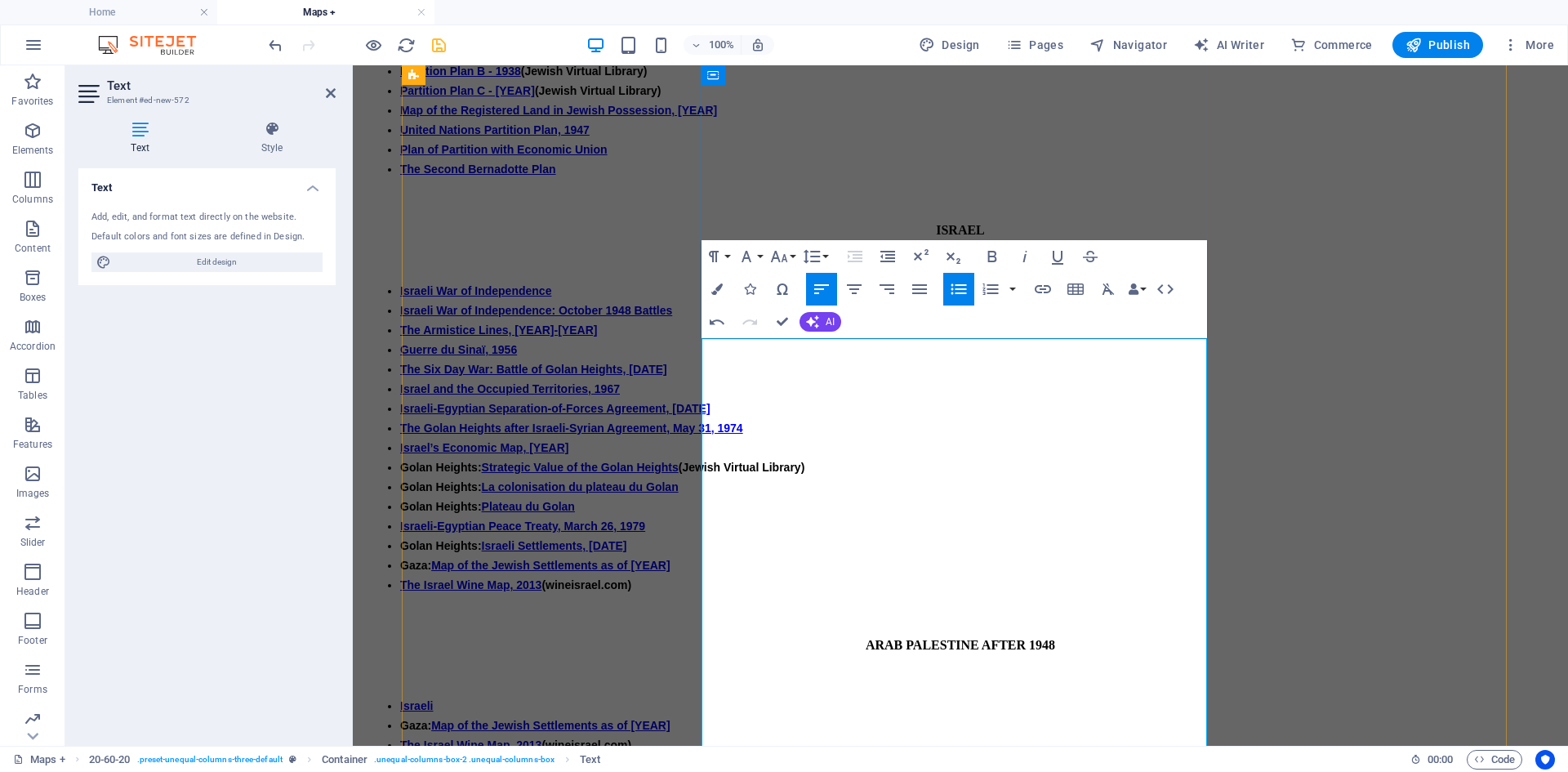 click on "The Effects of the Israel-Jordan Armistice Line of [YEAR]-[YEAR] on Arab Village Lands" at bounding box center (604, 805) 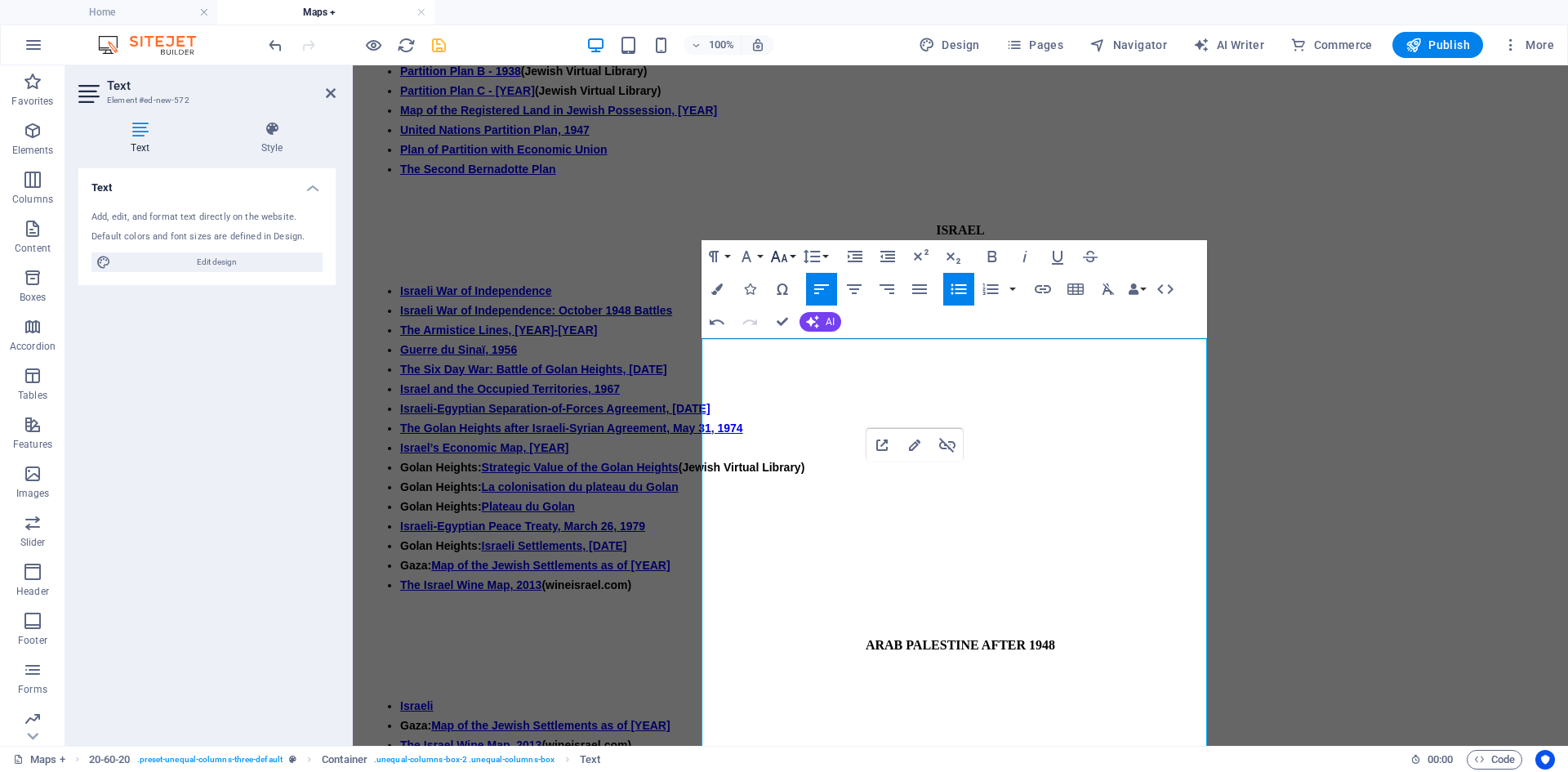 click on "Font Size" at bounding box center (782, 257) 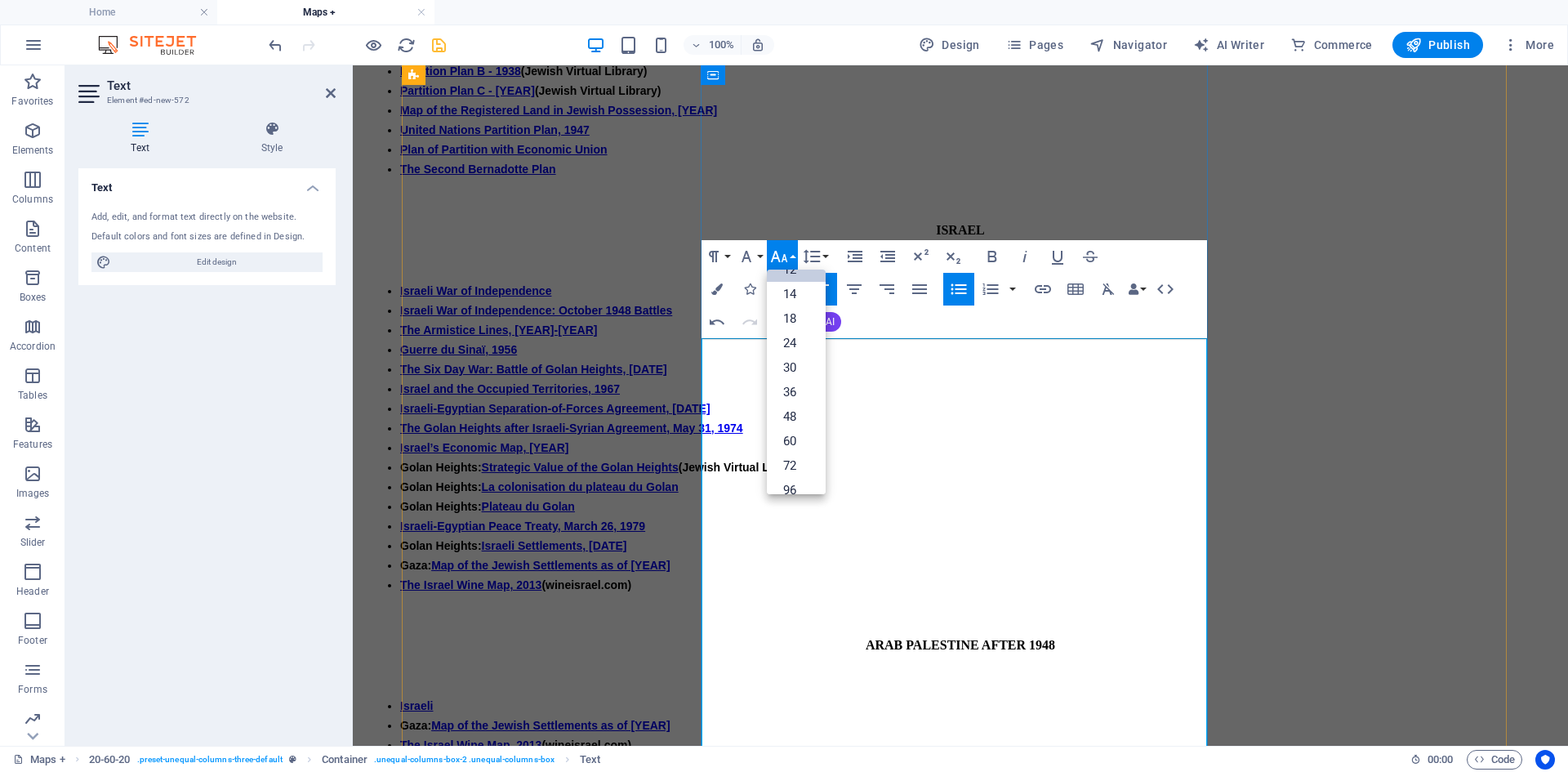 click on "Palestinian villages in the West Bank and the Gaza Strip, that part of their land remained within Israel post [YEAR]" at bounding box center (977, 784) 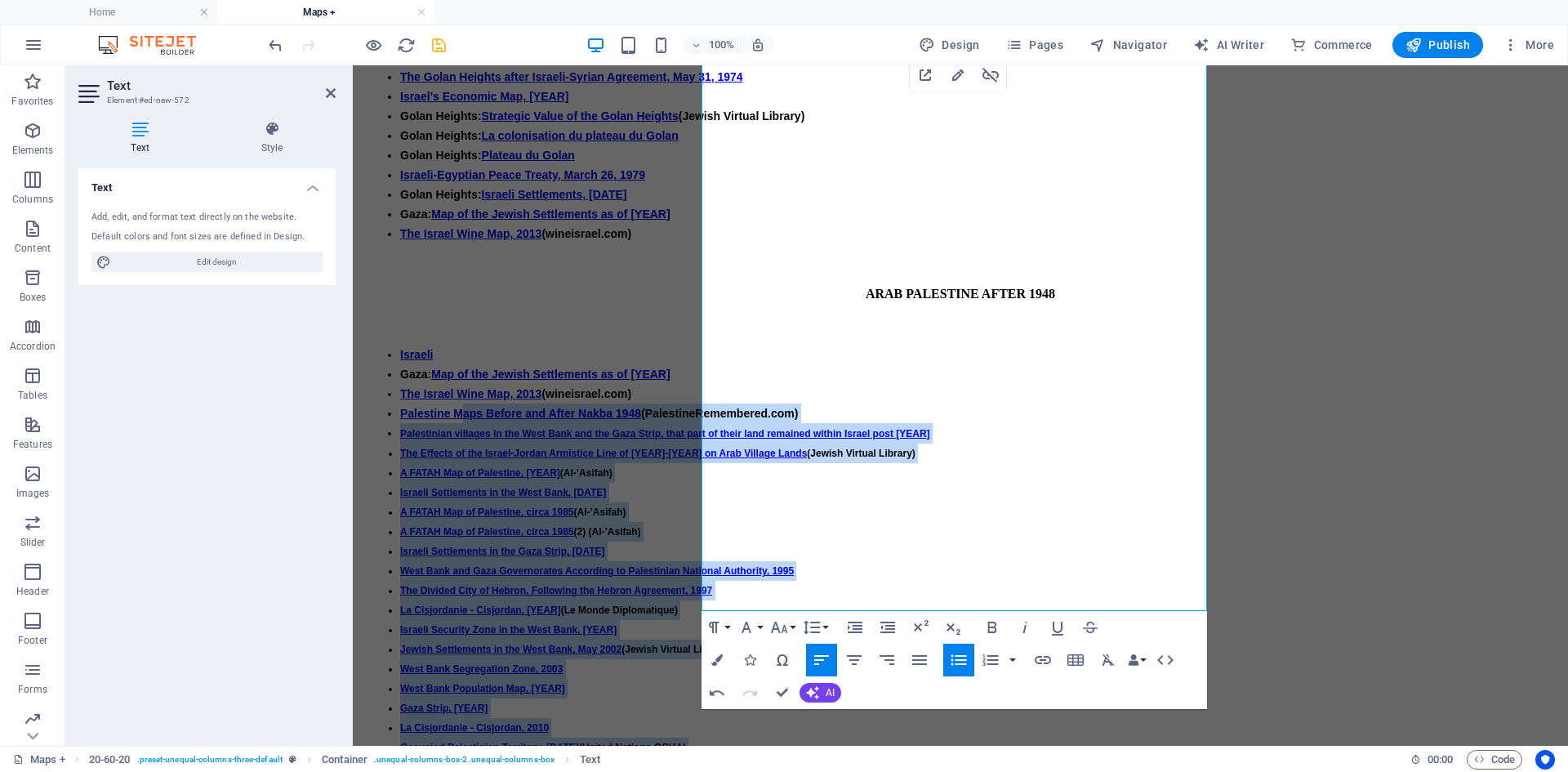 scroll, scrollTop: 2073, scrollLeft: 0, axis: vertical 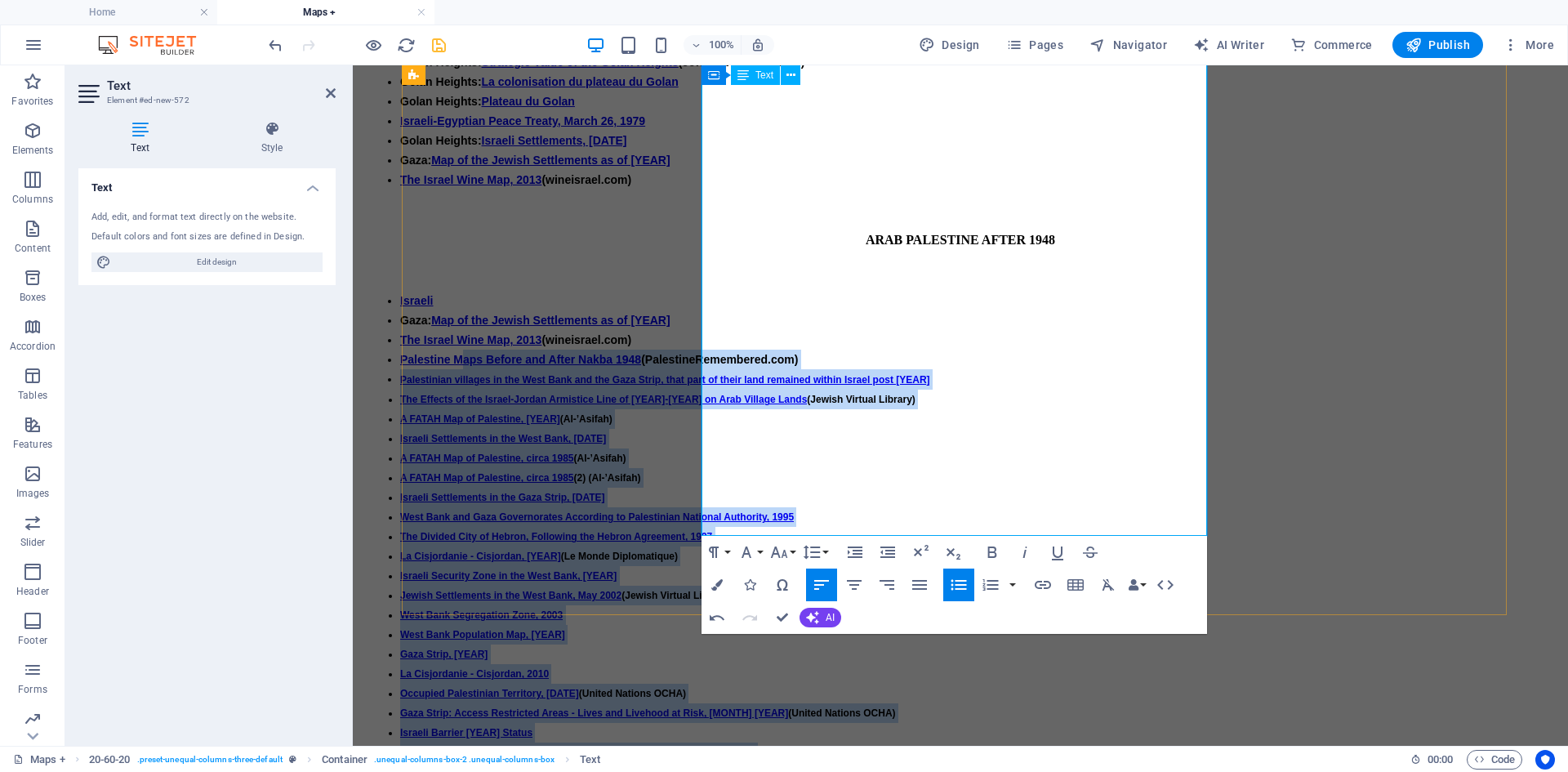 drag, startPoint x: 789, startPoint y: 420, endPoint x: 1094, endPoint y: 509, distance: 317.72 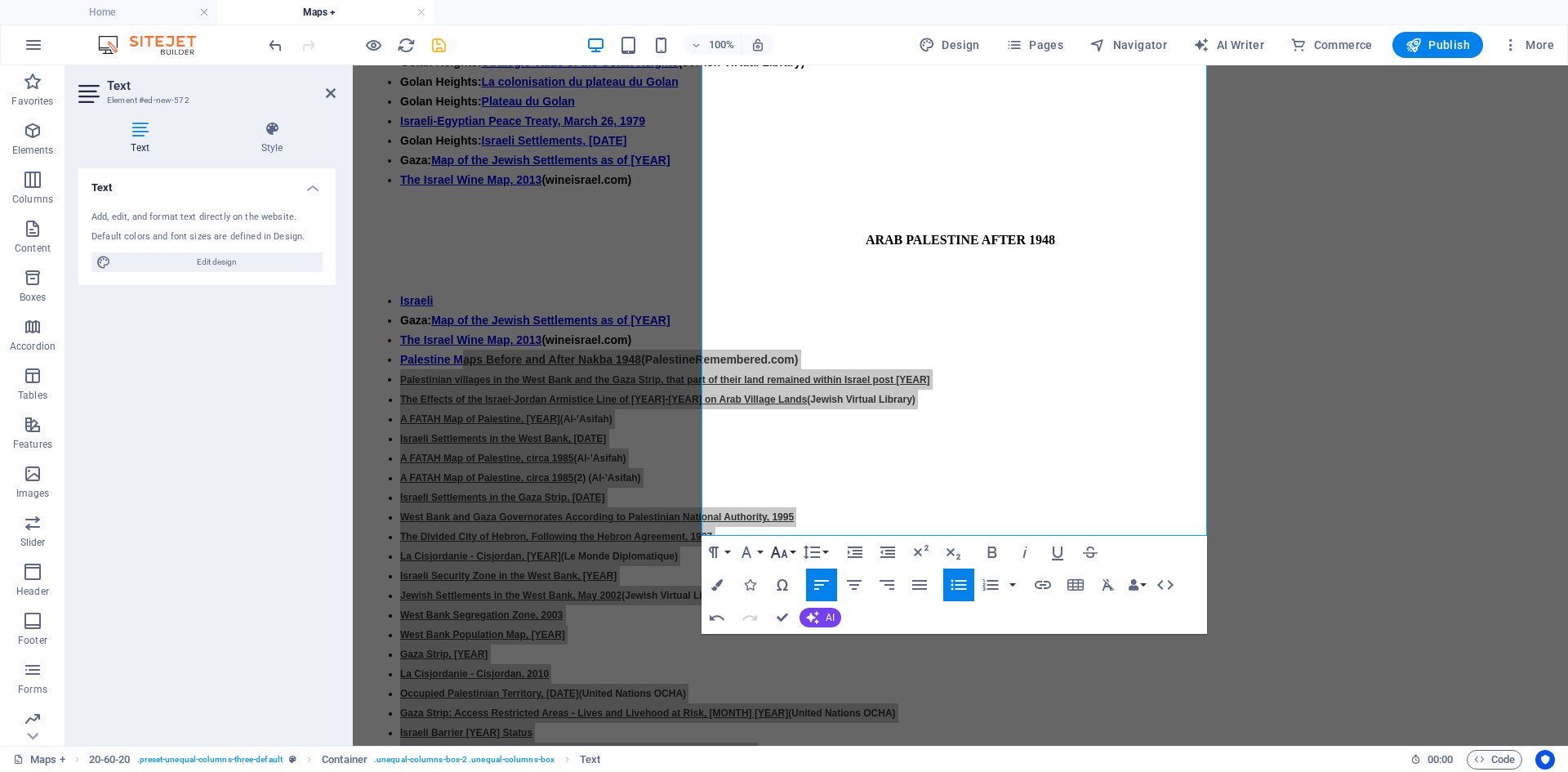 click on "Font Size" at bounding box center (782, 552) 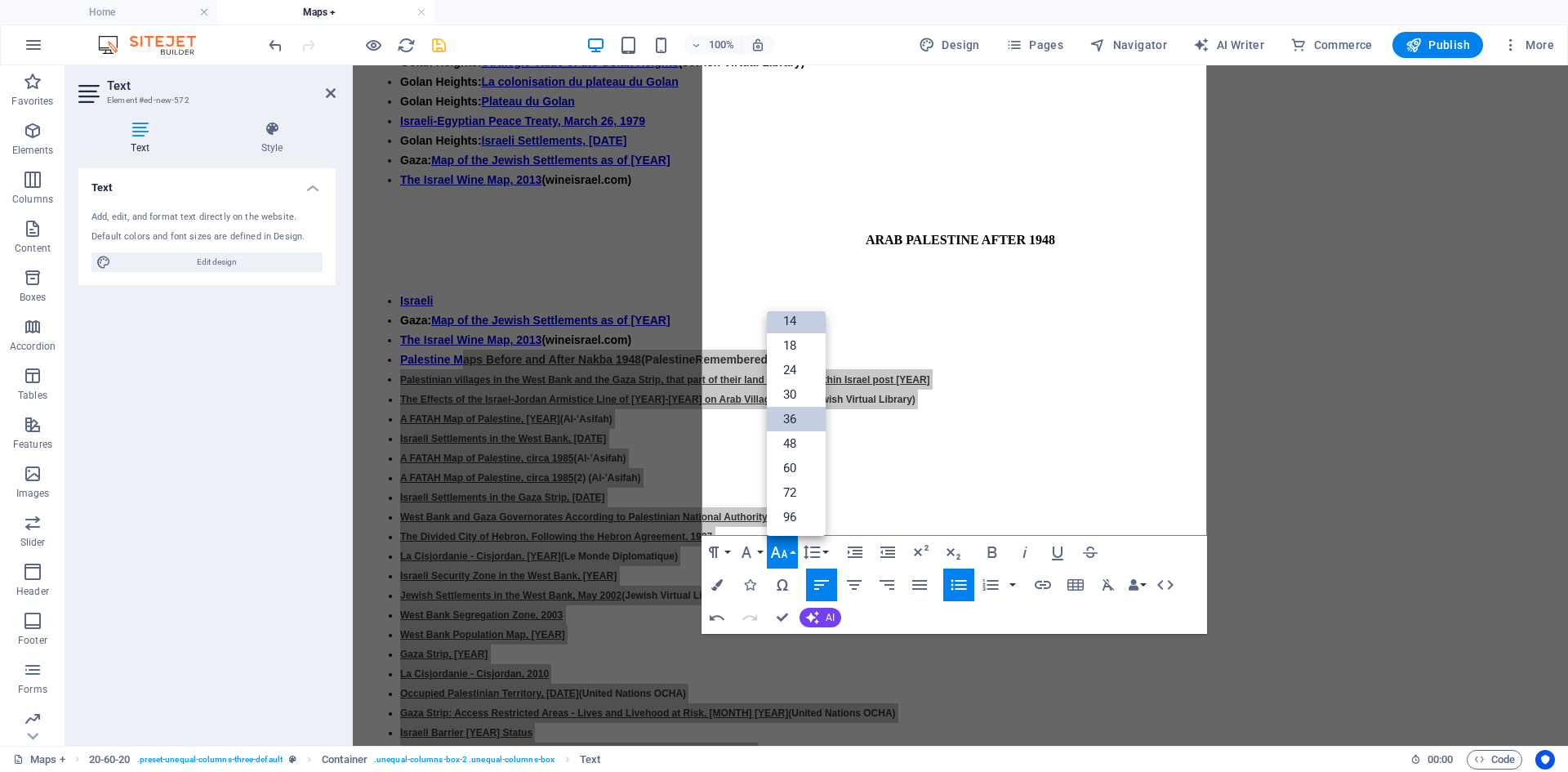 scroll, scrollTop: 132, scrollLeft: 0, axis: vertical 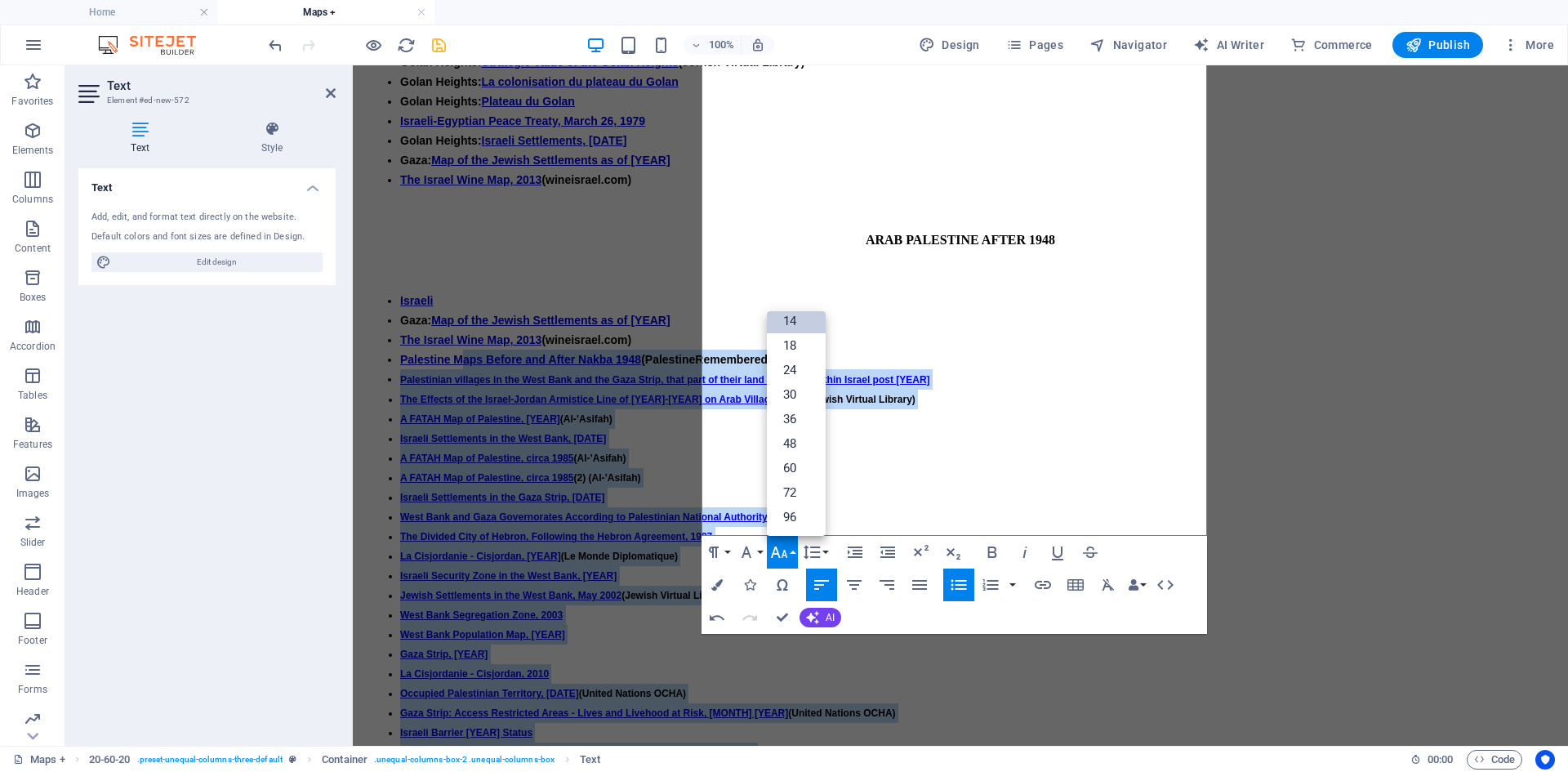 click on "14" at bounding box center (796, 321) 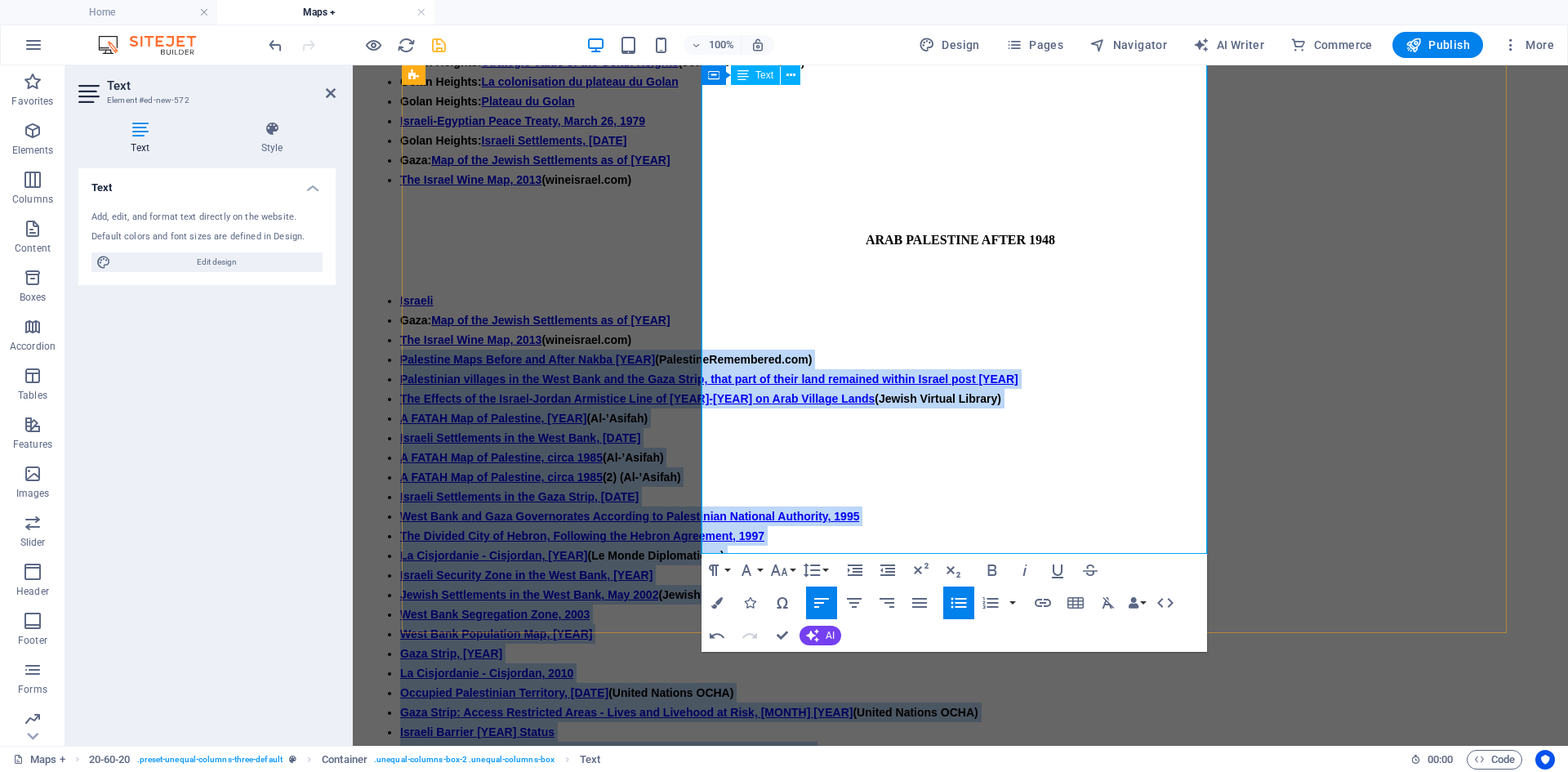 click on "Gaza Strip: Access Restricted Areas - Lives and Livehood at Risk, [MONTH] [YEAR]" at bounding box center [626, 712] 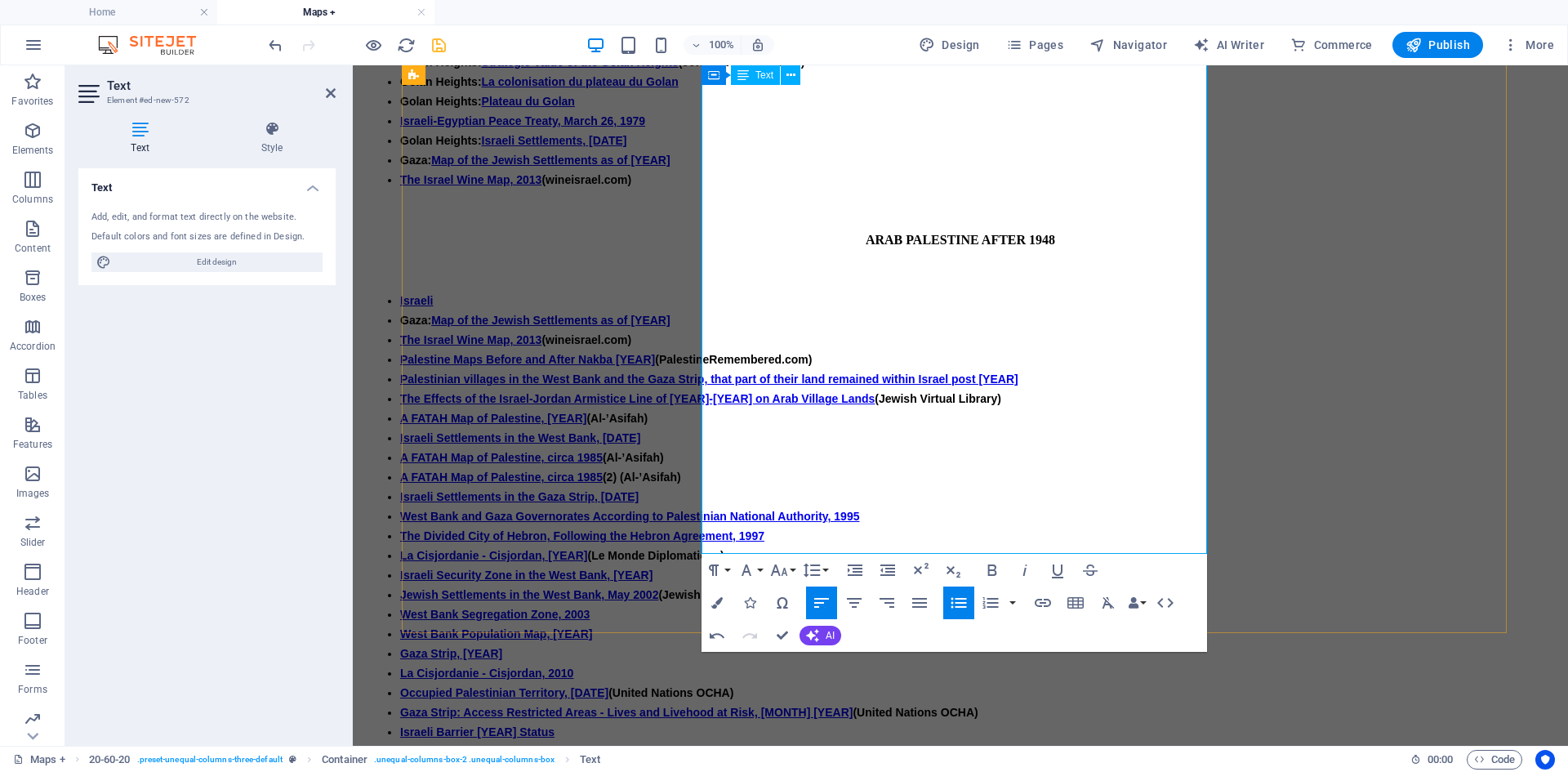 scroll, scrollTop: 1746, scrollLeft: 0, axis: vertical 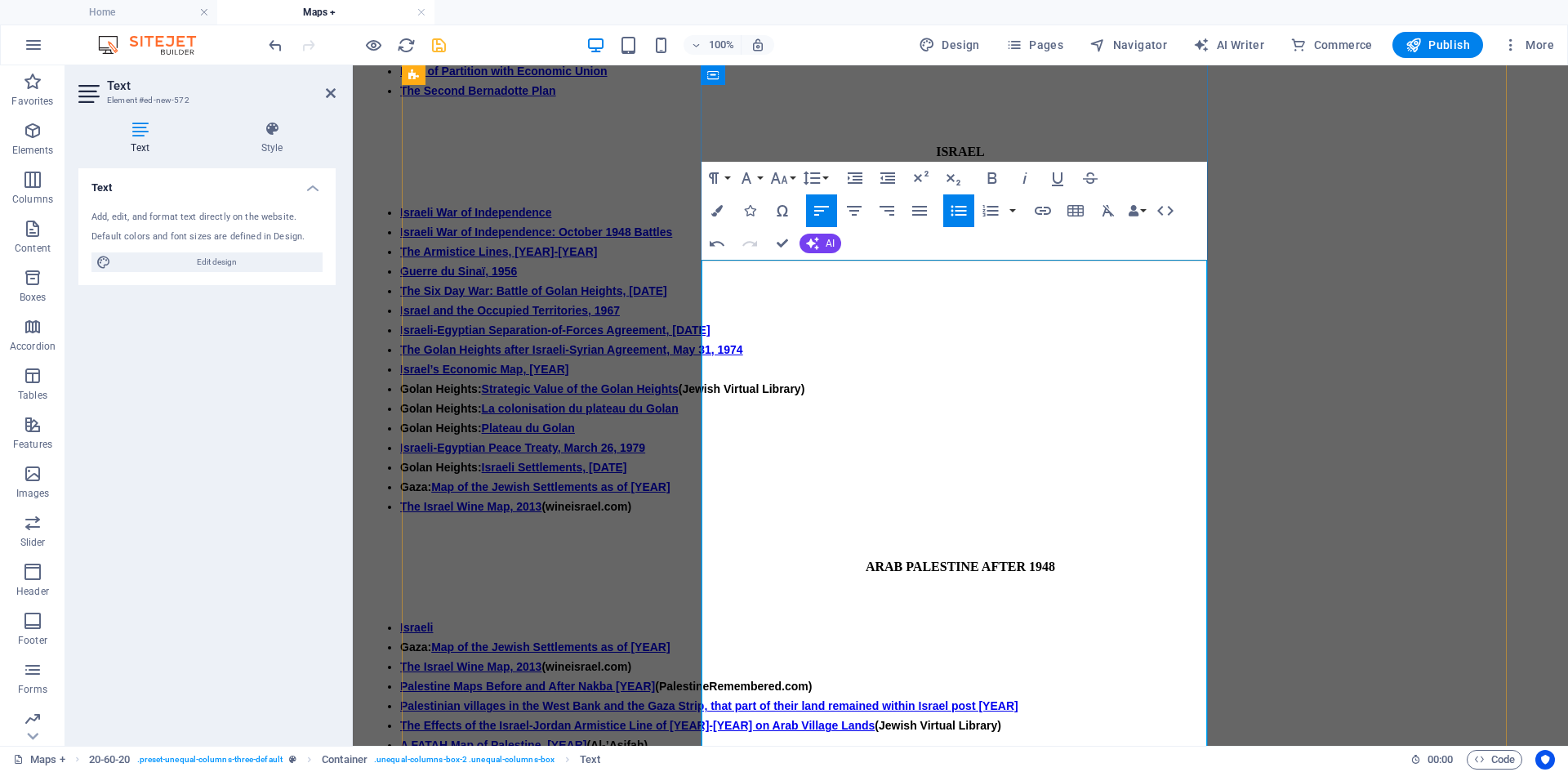 drag, startPoint x: 725, startPoint y: 305, endPoint x: 978, endPoint y: 322, distance: 253.5705 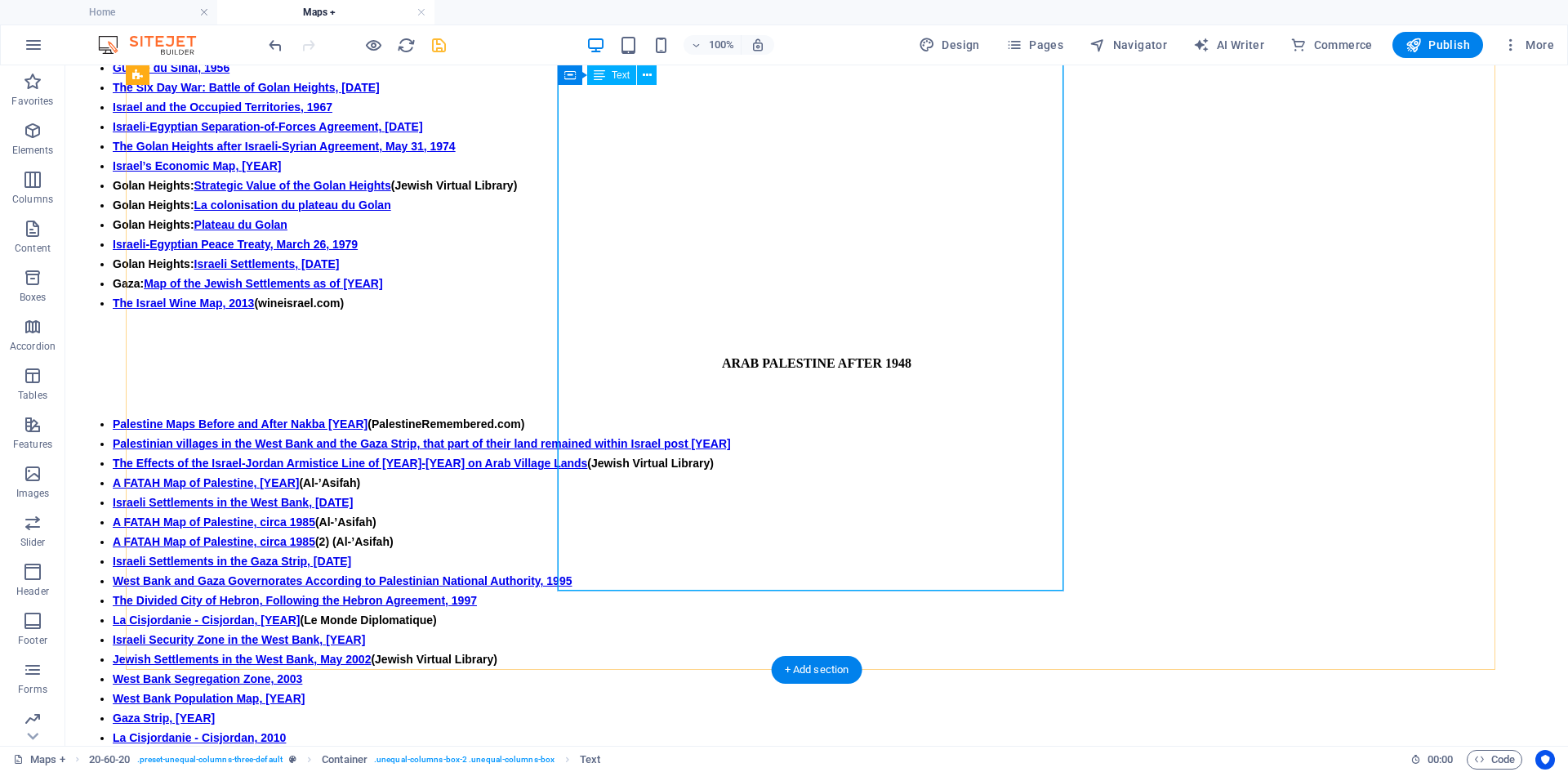 scroll, scrollTop: 1798, scrollLeft: 0, axis: vertical 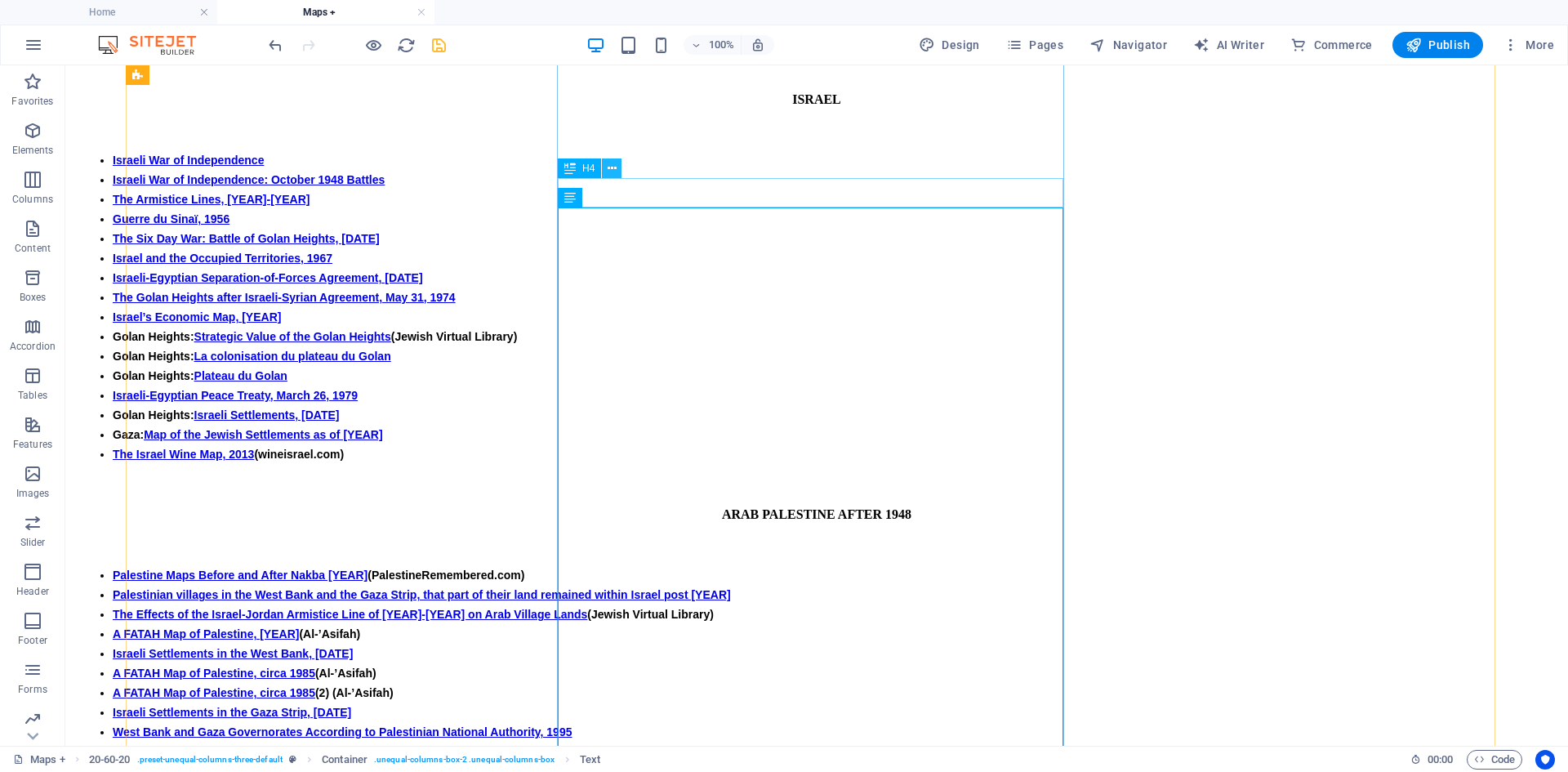 click at bounding box center [612, 168] 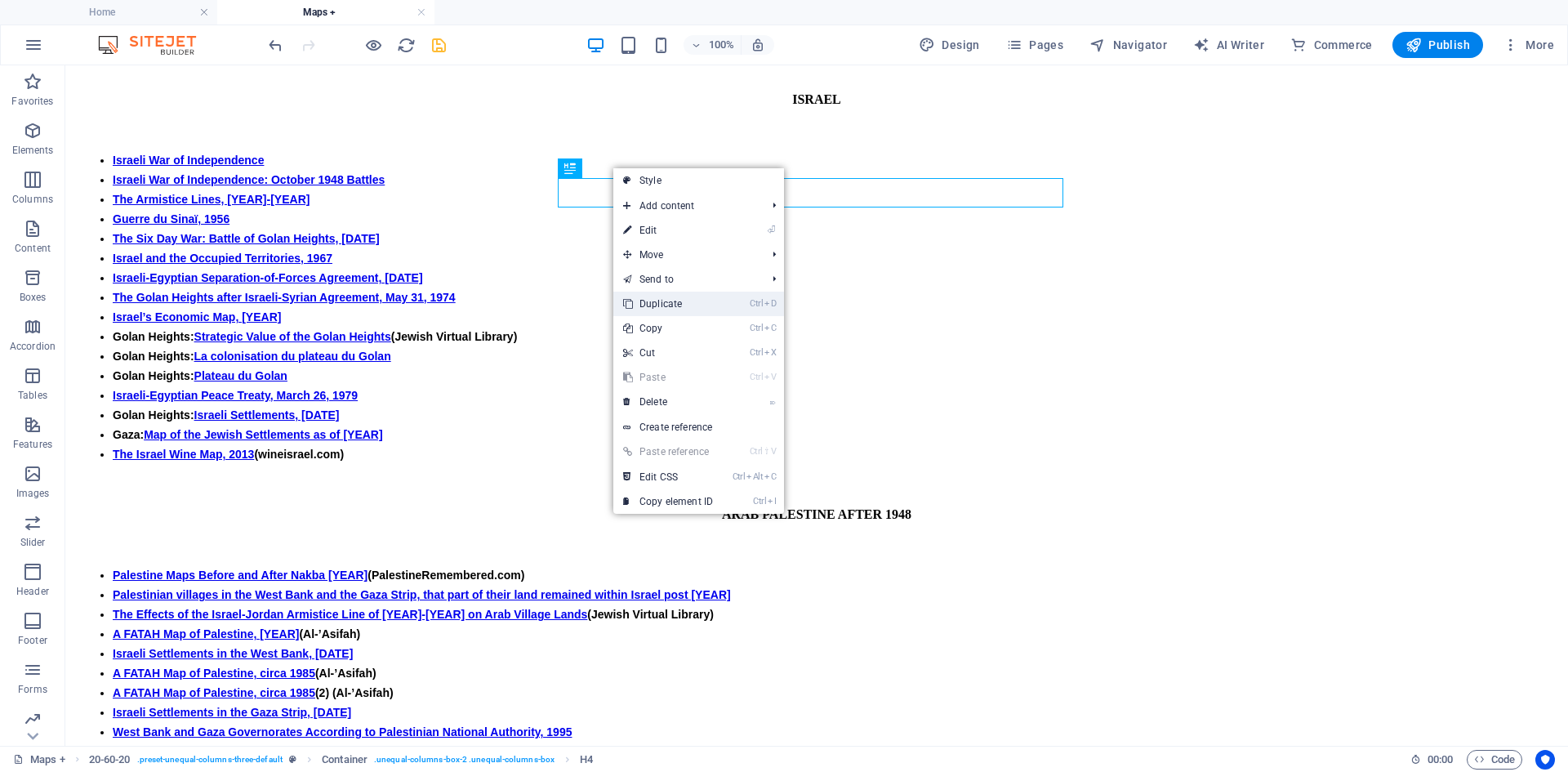 click on "Ctrl D  Duplicate" at bounding box center [668, 304] 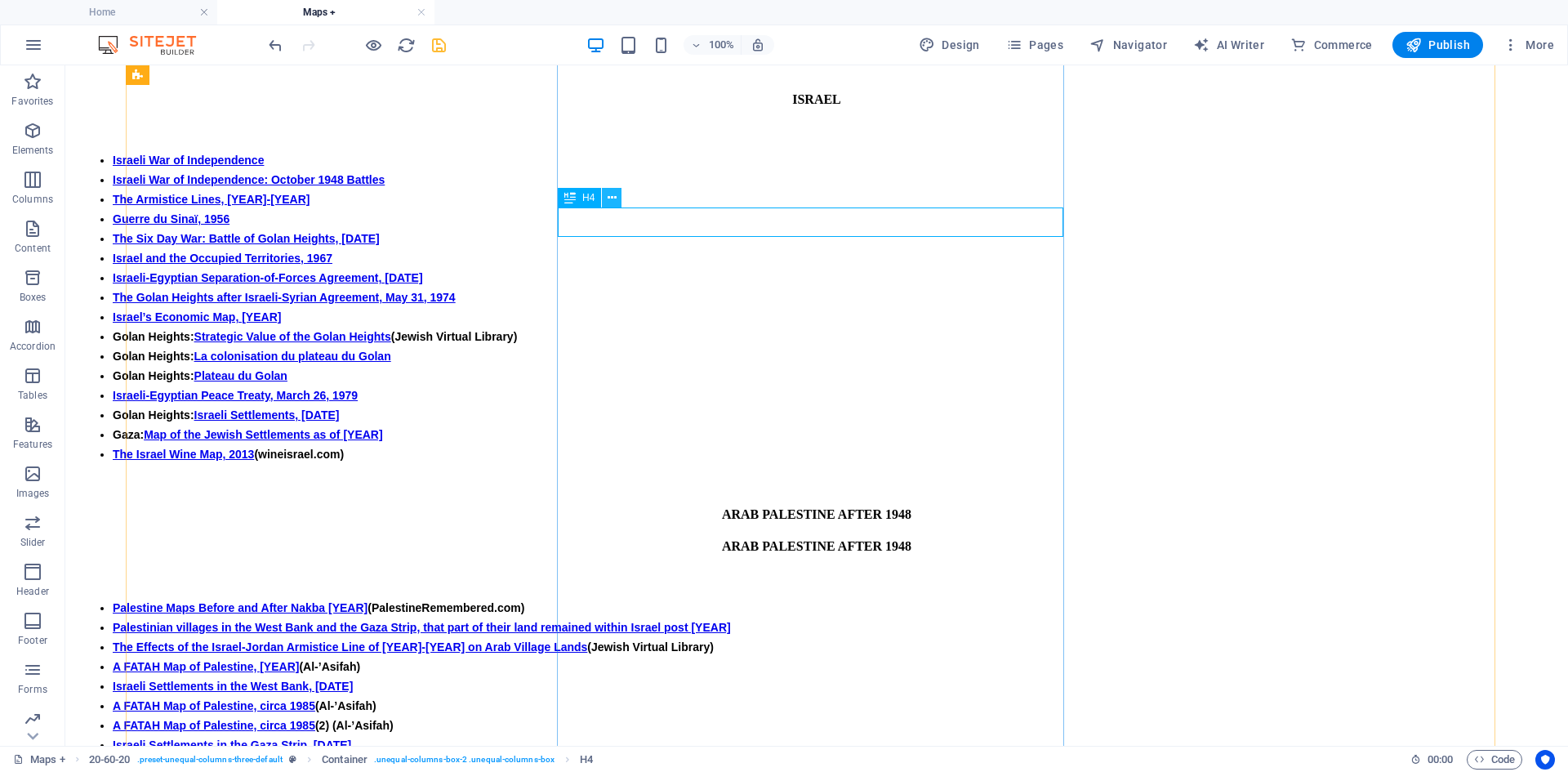 click at bounding box center [612, 198] 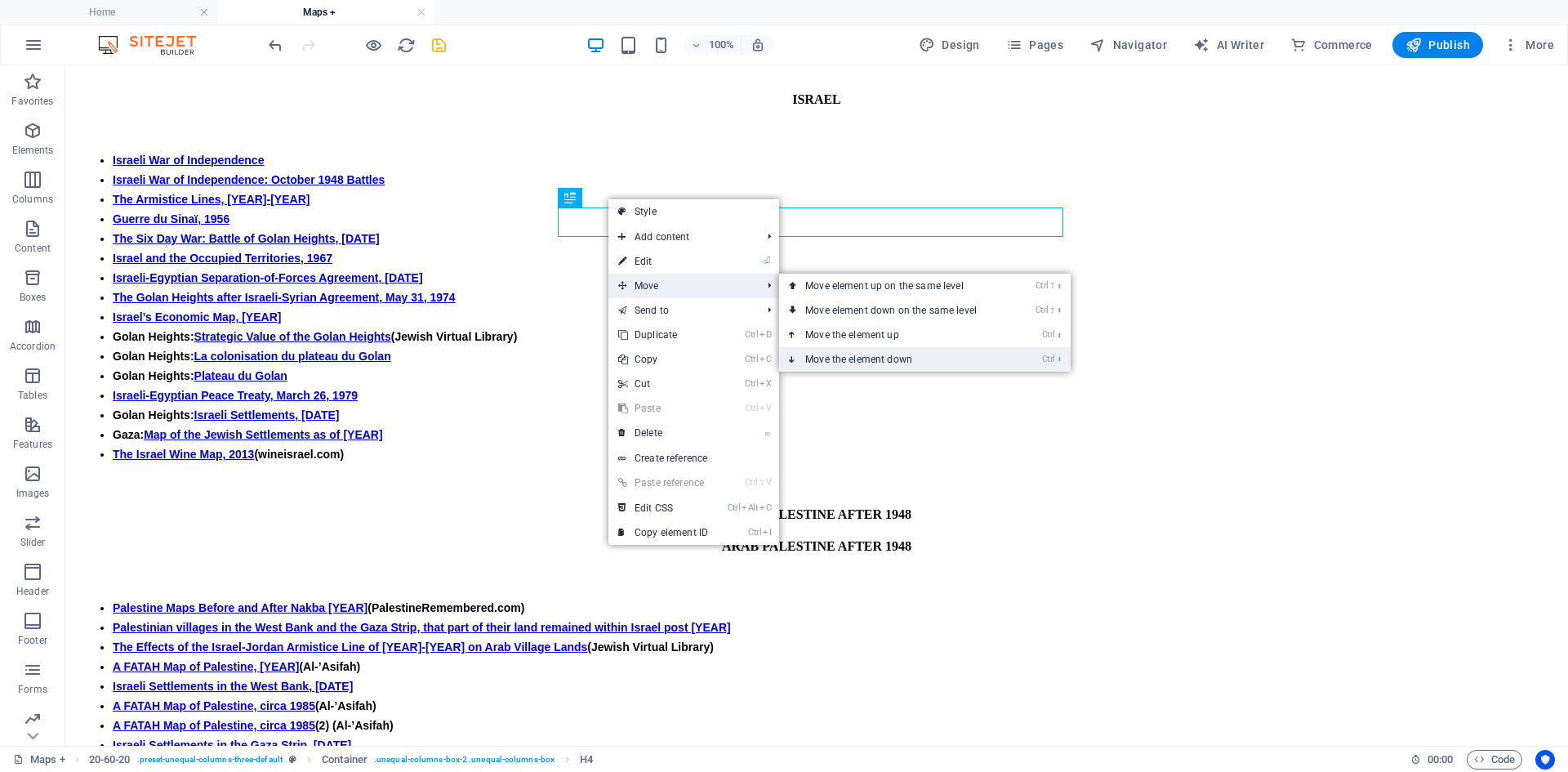click on "Ctrl ⬇  Move the element down" at bounding box center (894, 359) 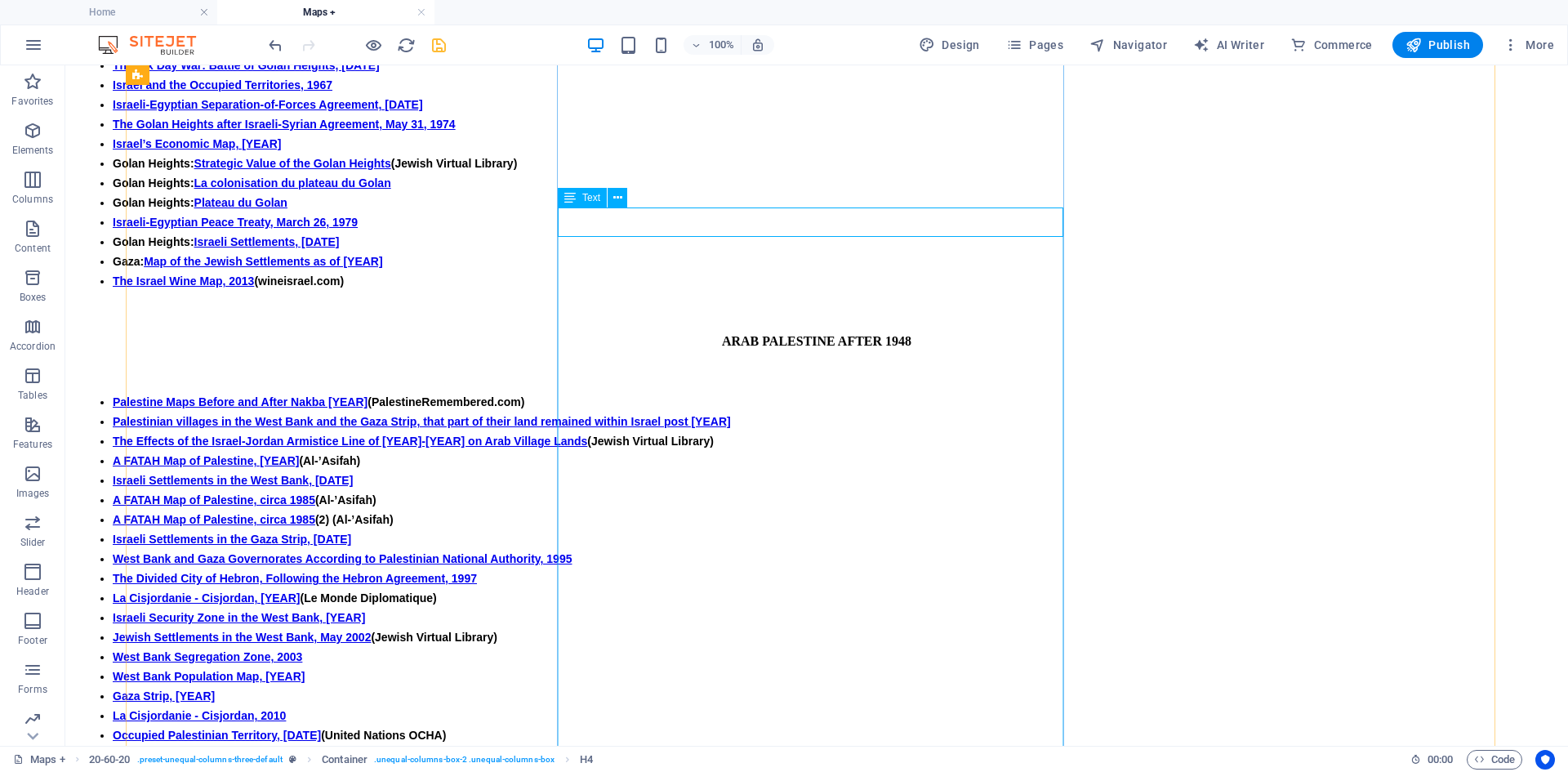 scroll, scrollTop: 2073, scrollLeft: 0, axis: vertical 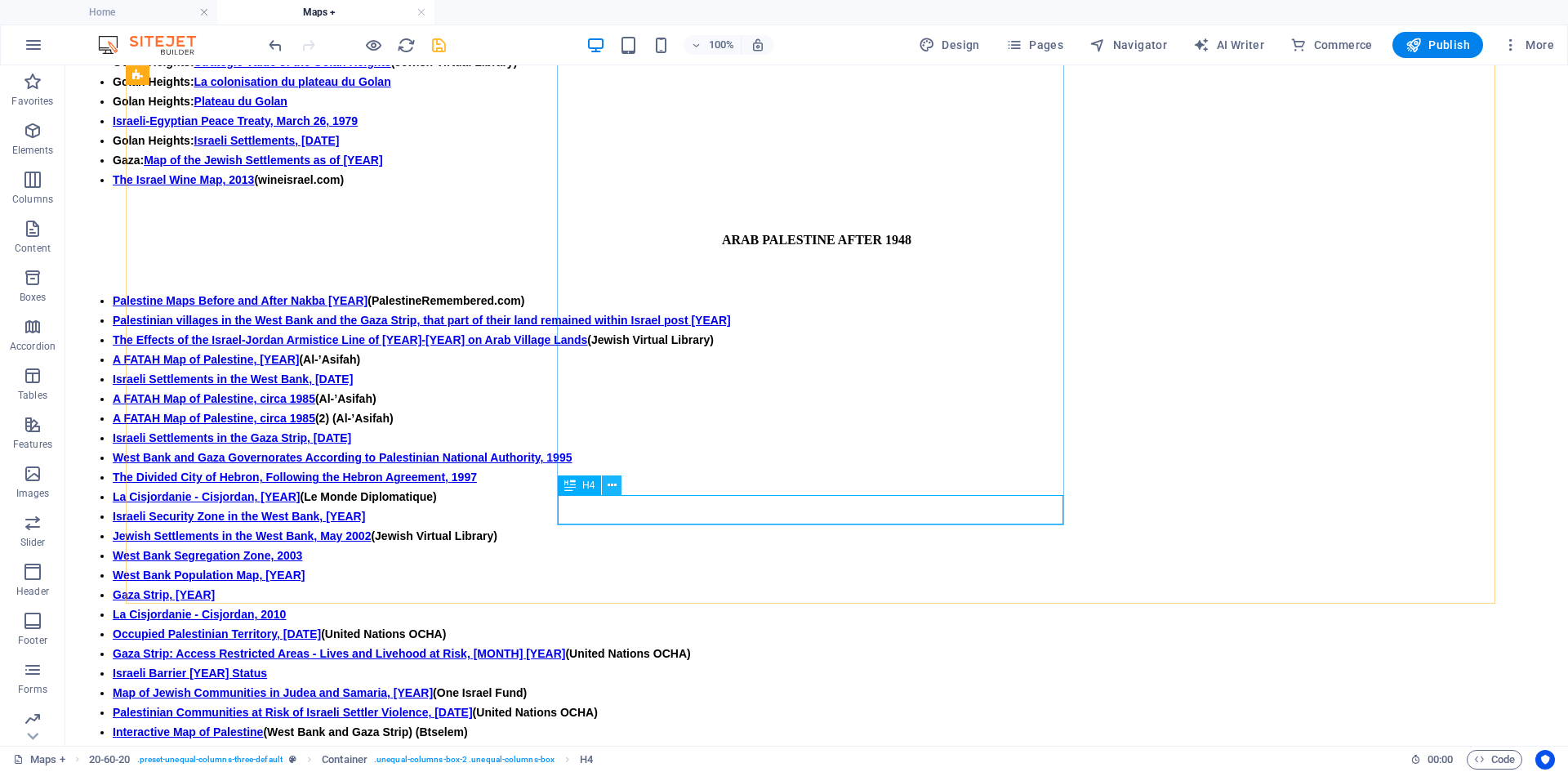click at bounding box center (612, 485) 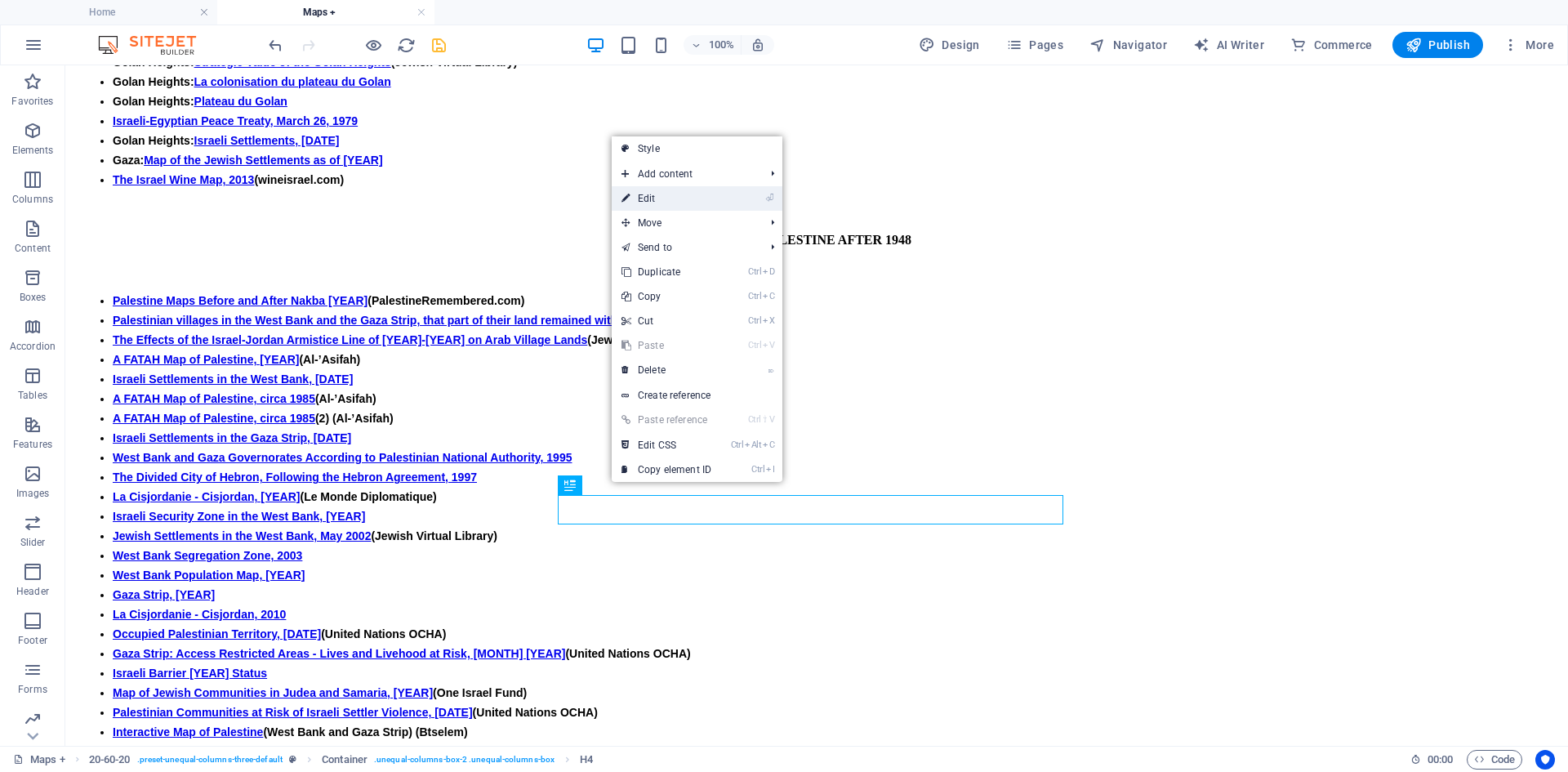 drag, startPoint x: 659, startPoint y: 197, endPoint x: 308, endPoint y: 135, distance: 356.43372 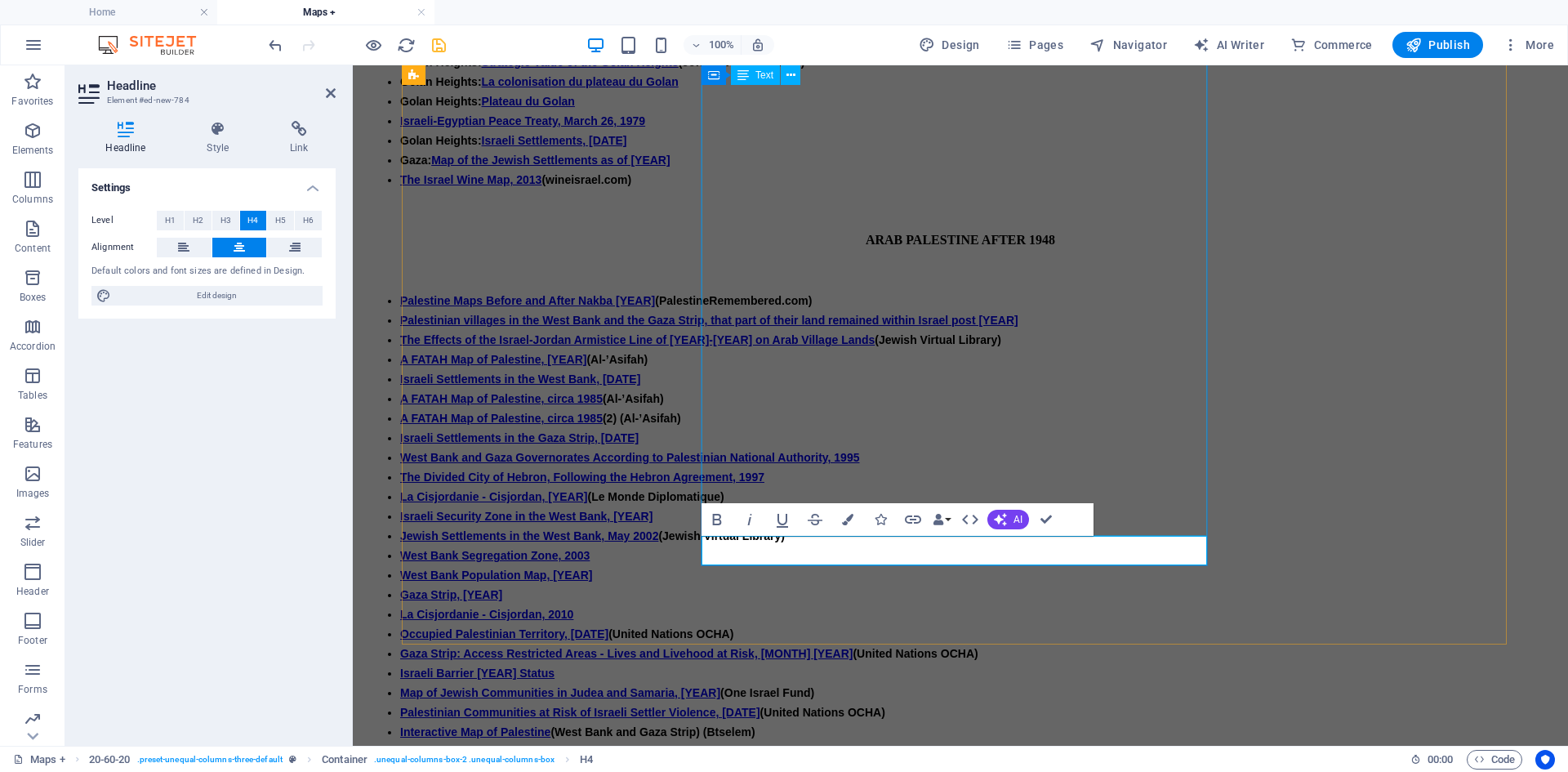 scroll, scrollTop: 2032, scrollLeft: 0, axis: vertical 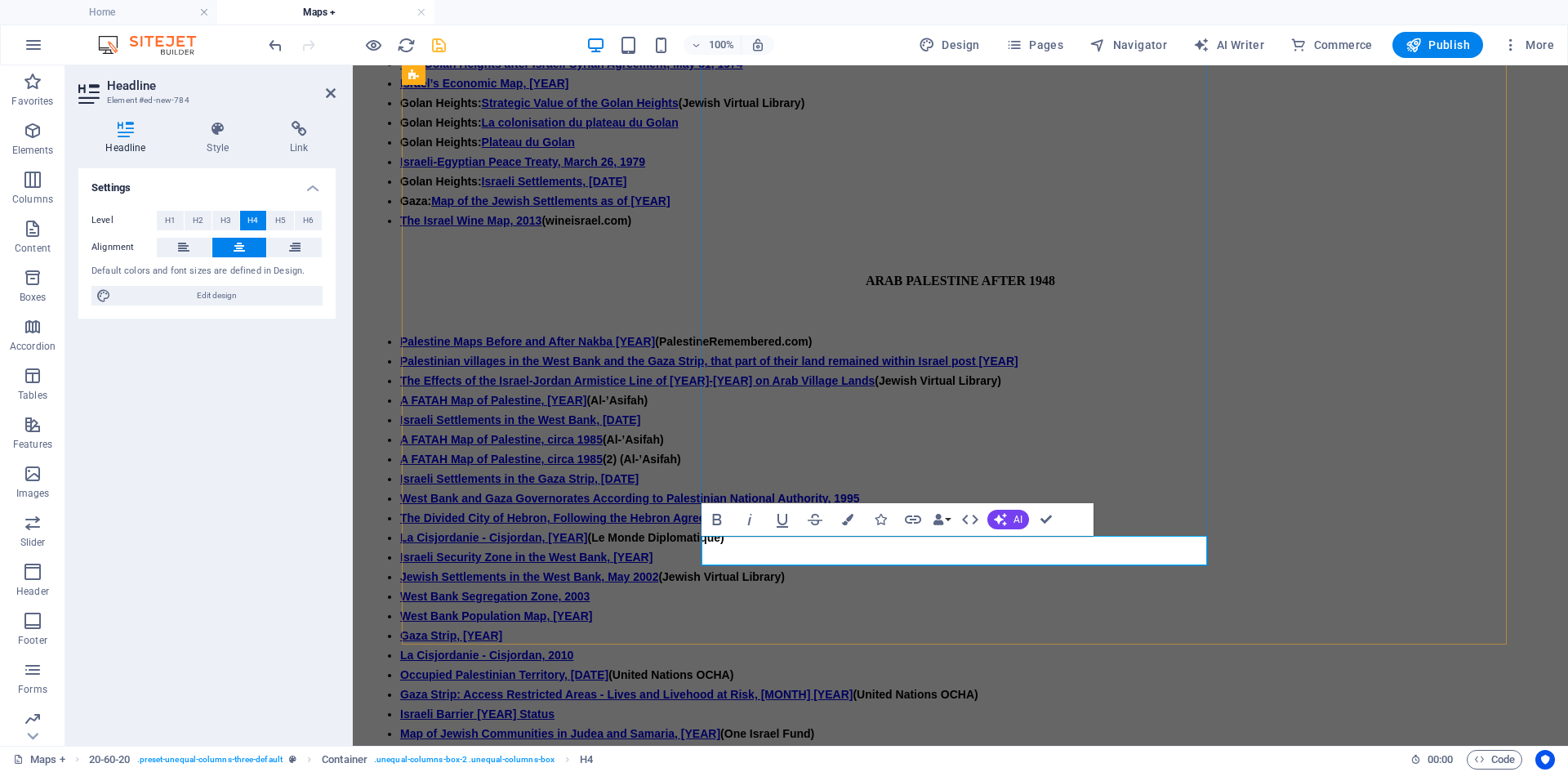 type 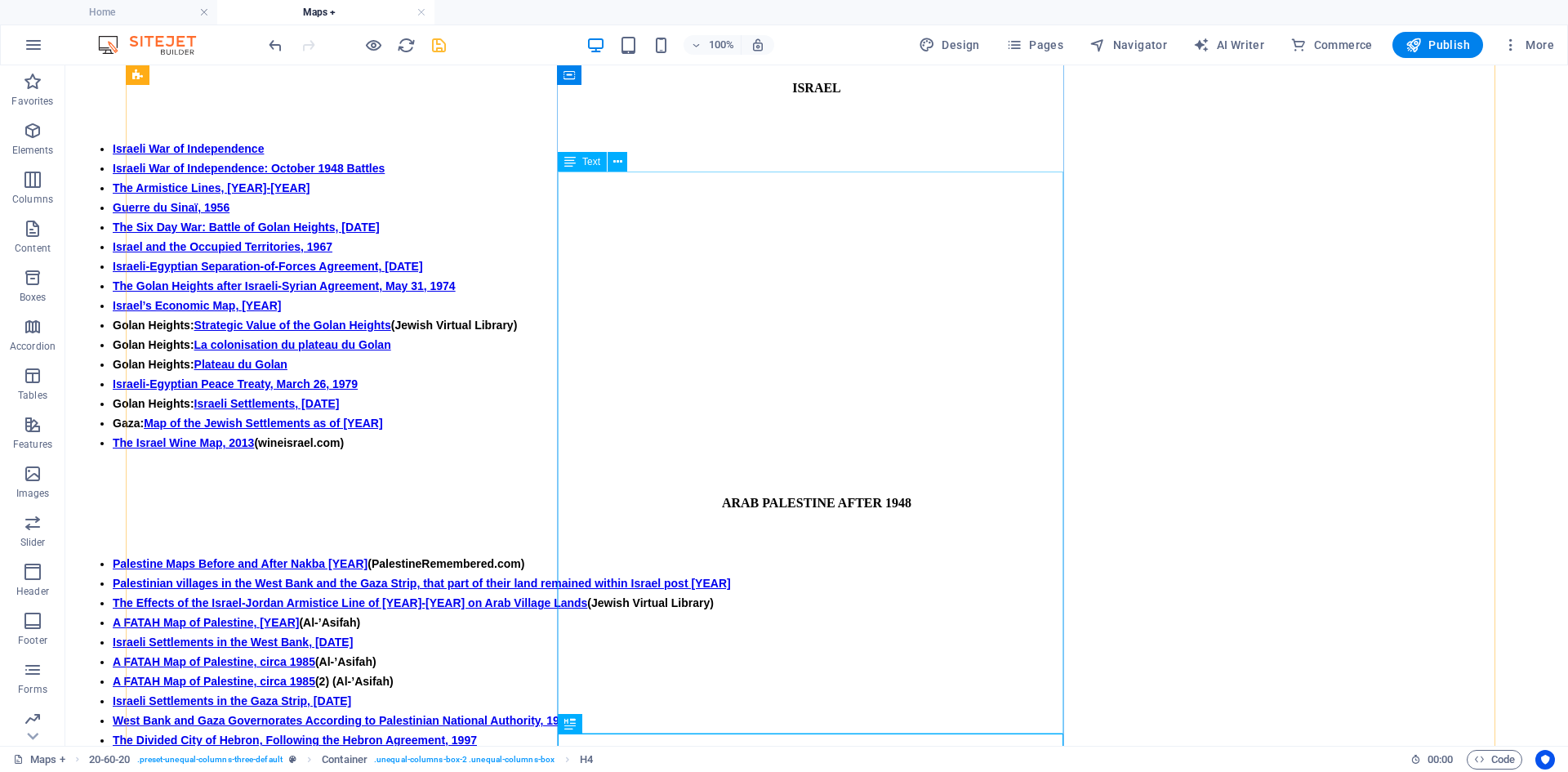 scroll, scrollTop: 1787, scrollLeft: 0, axis: vertical 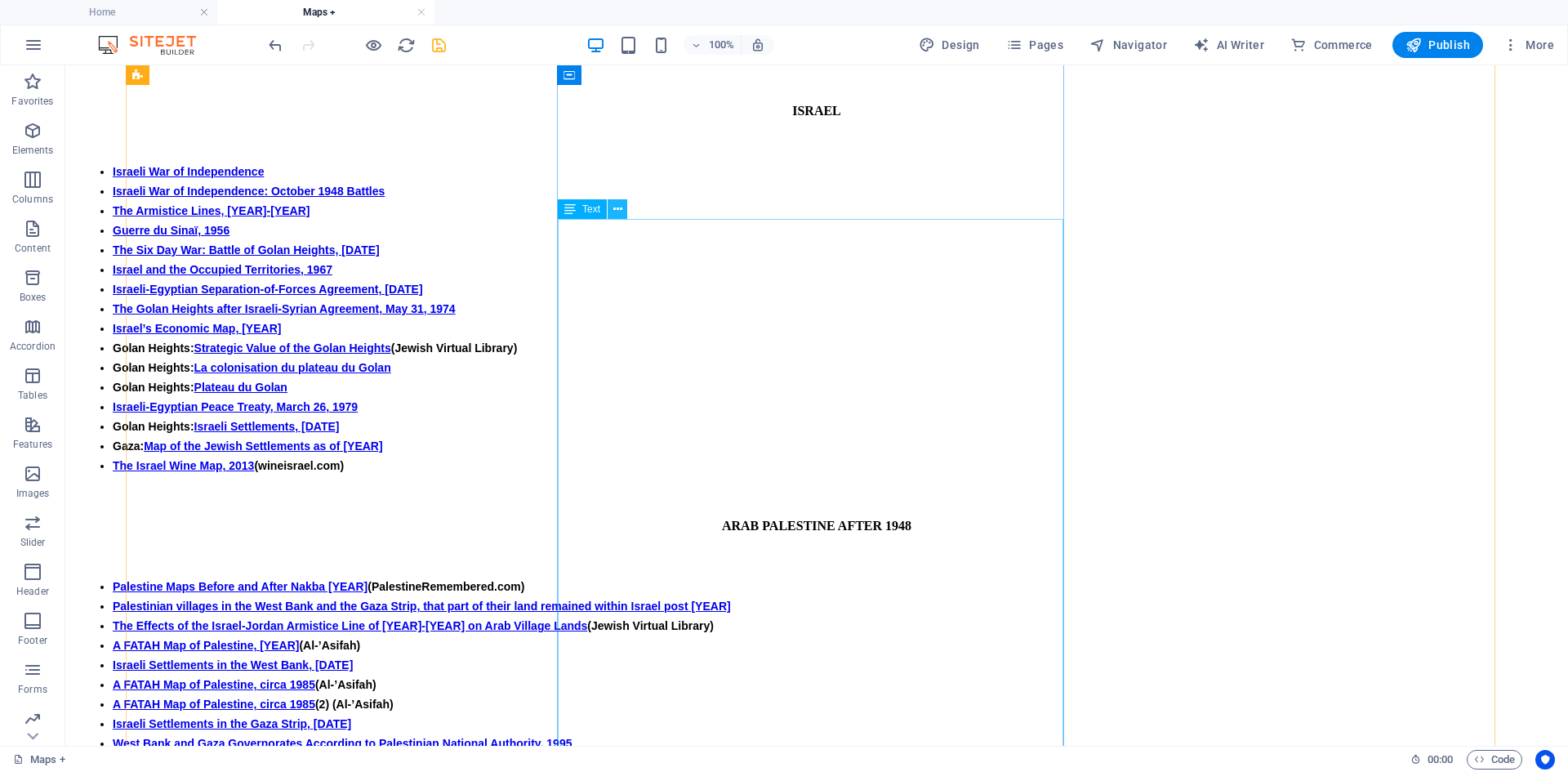 click at bounding box center [617, 209] 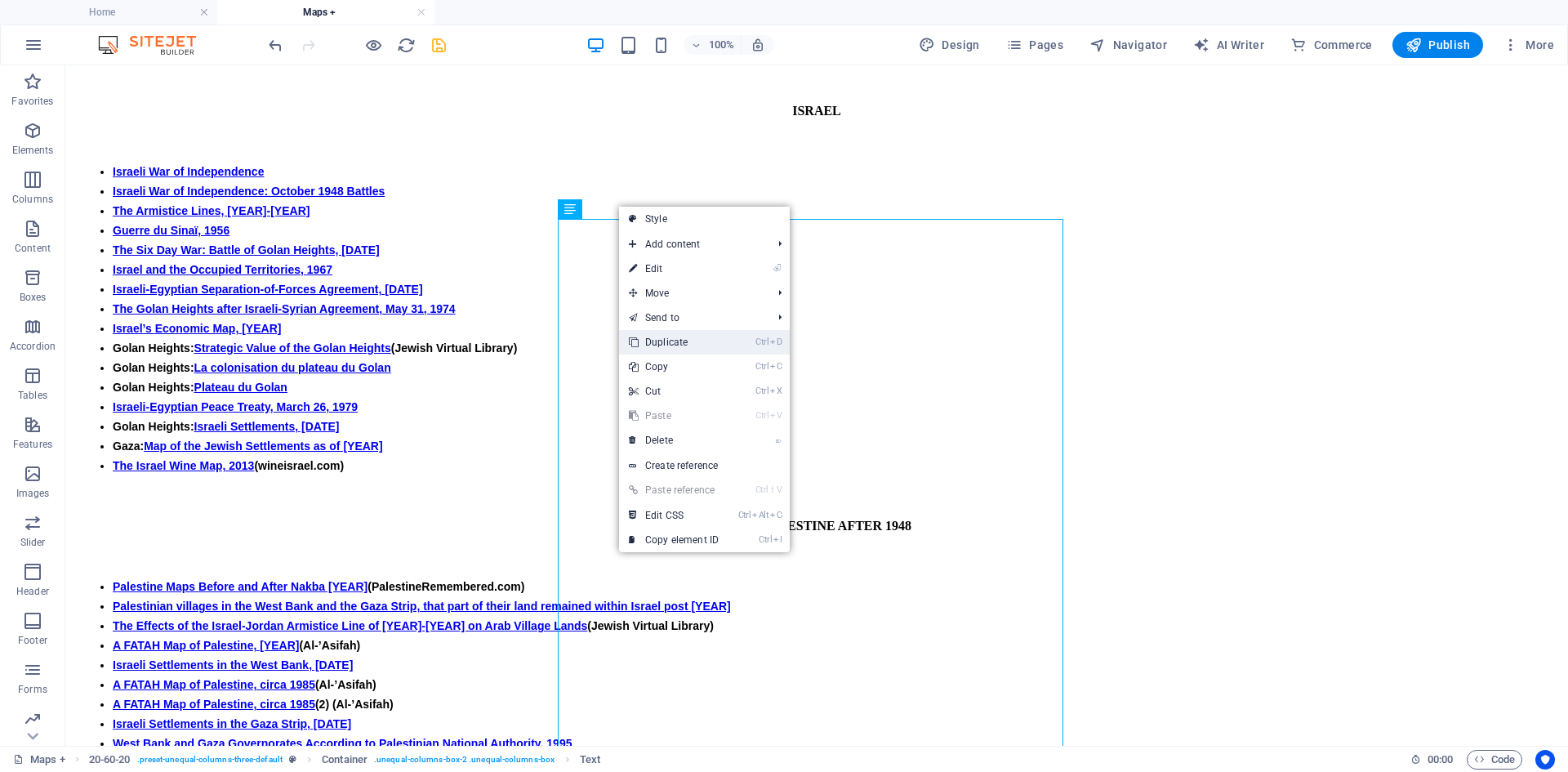 click on "Ctrl D  Duplicate" at bounding box center [674, 342] 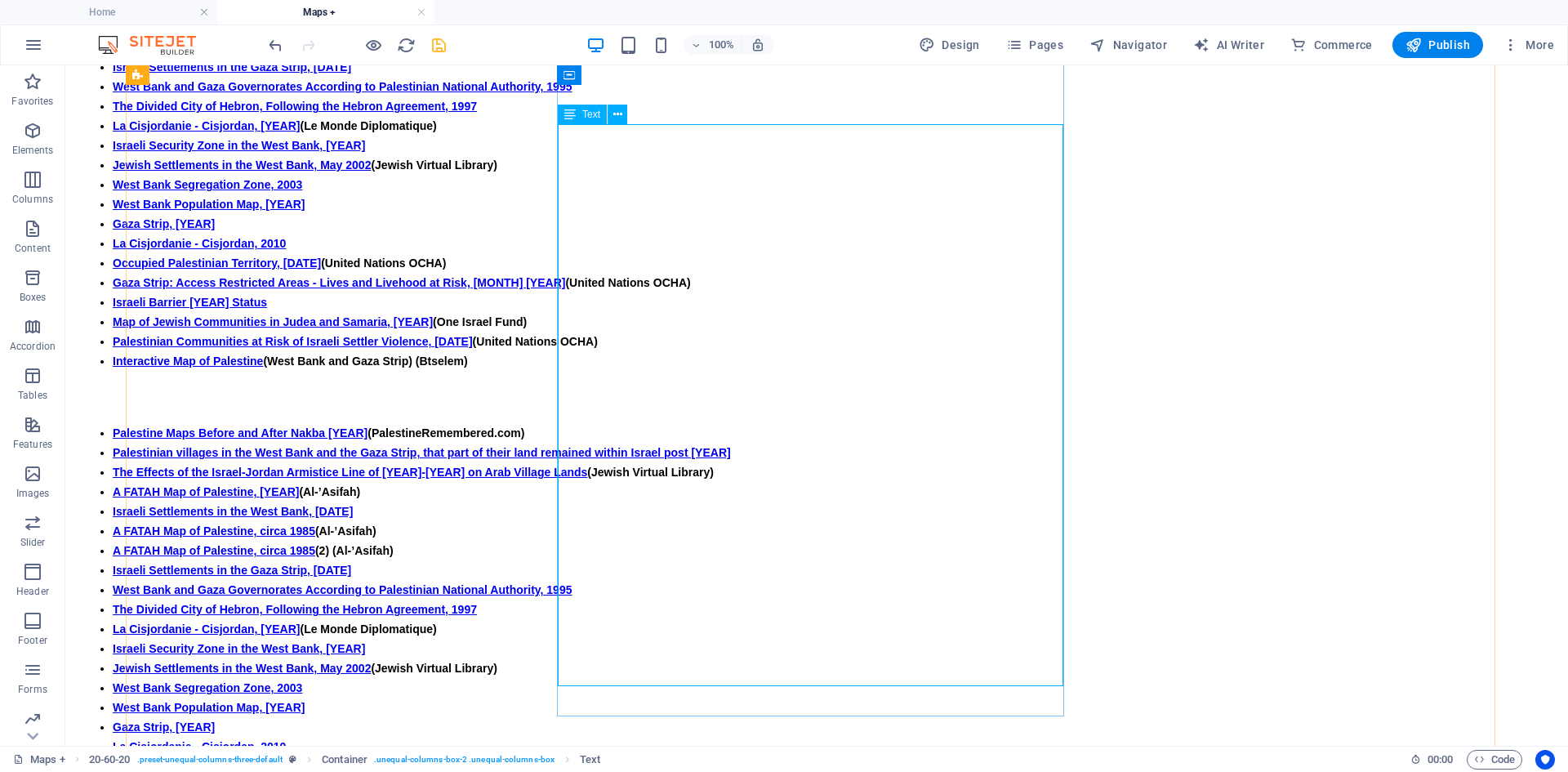 scroll, scrollTop: 2280, scrollLeft: 0, axis: vertical 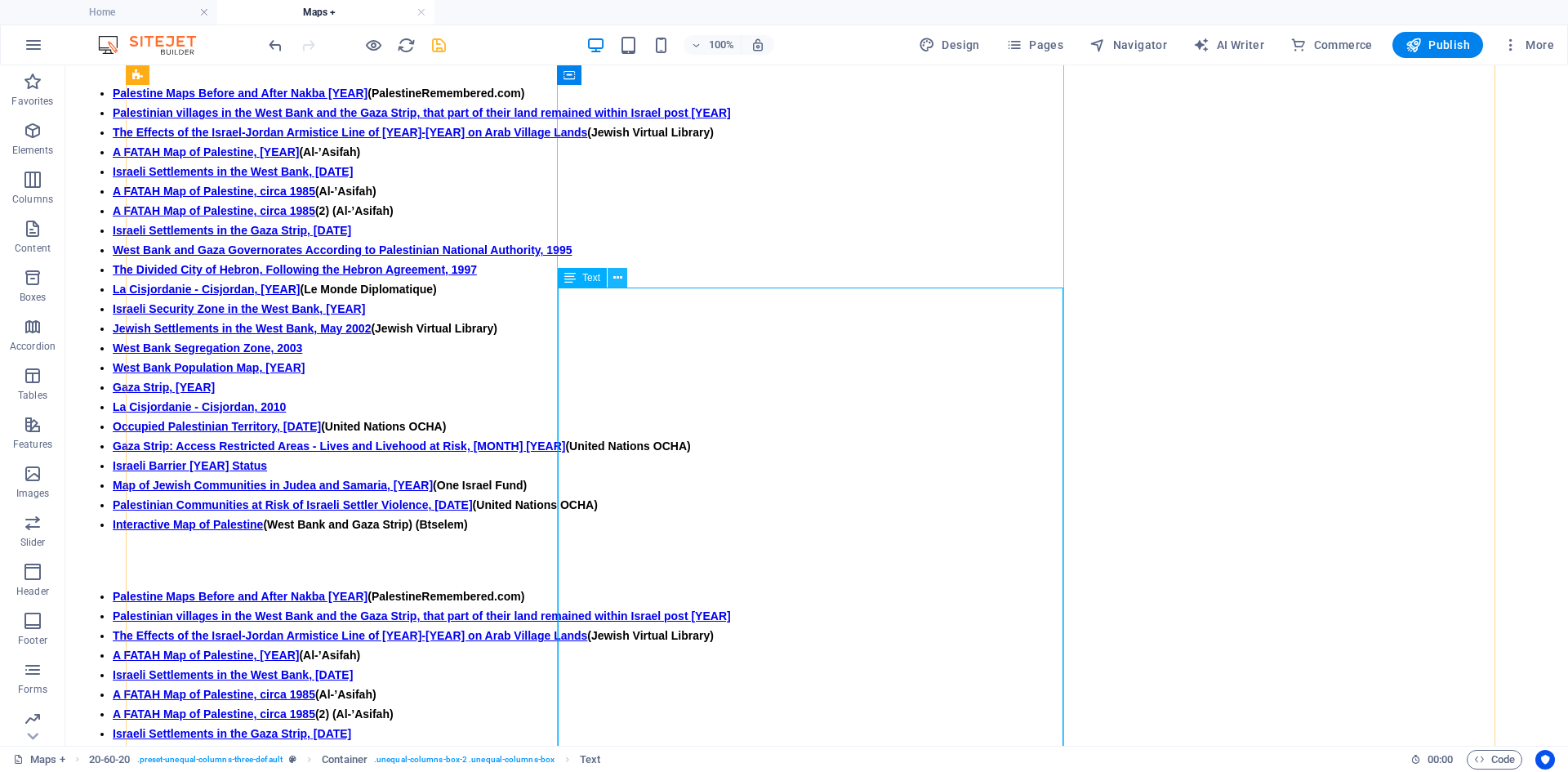 click at bounding box center [617, 278] 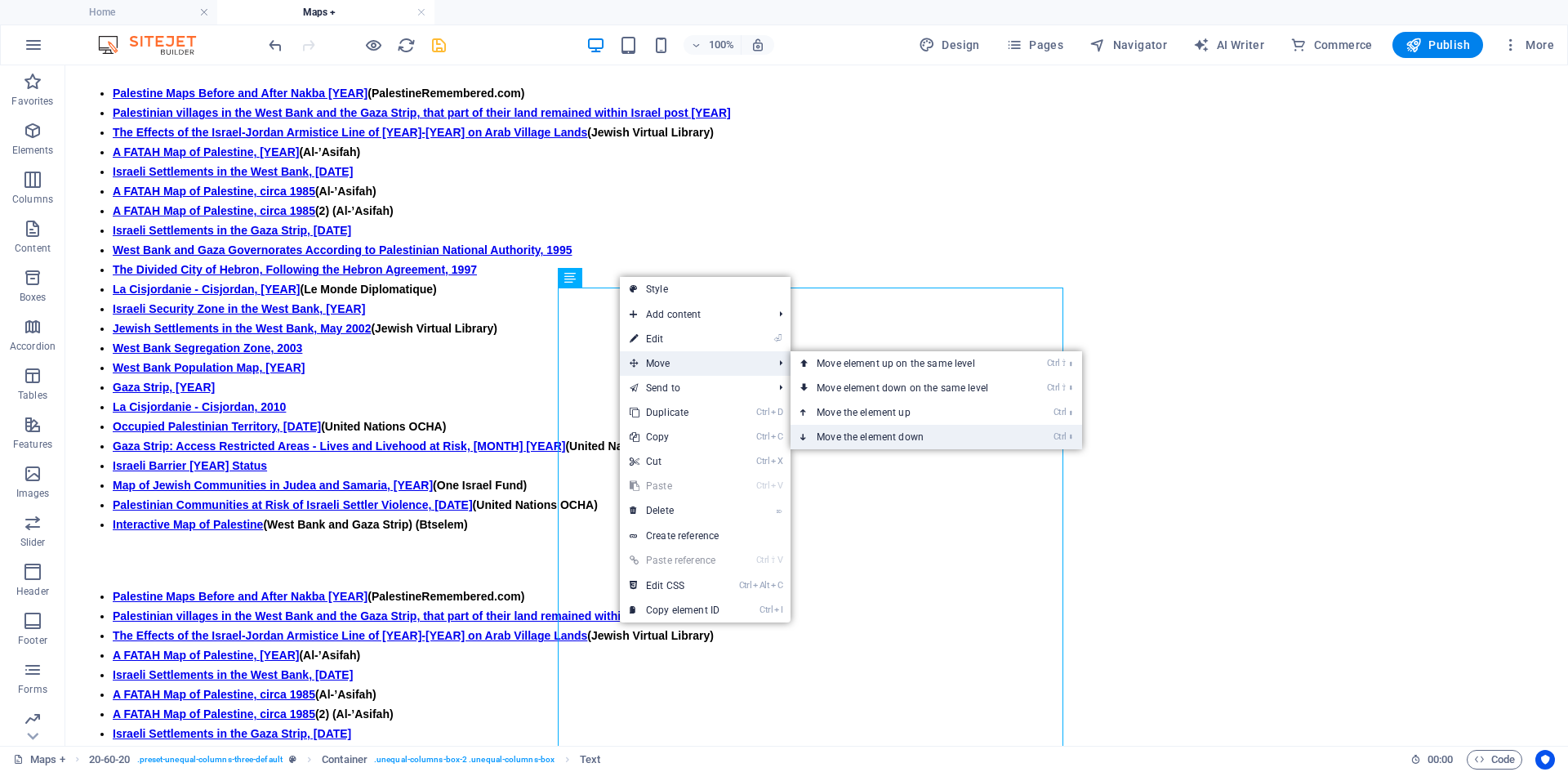 click on "Ctrl ⬇  Move the element down" at bounding box center [906, 437] 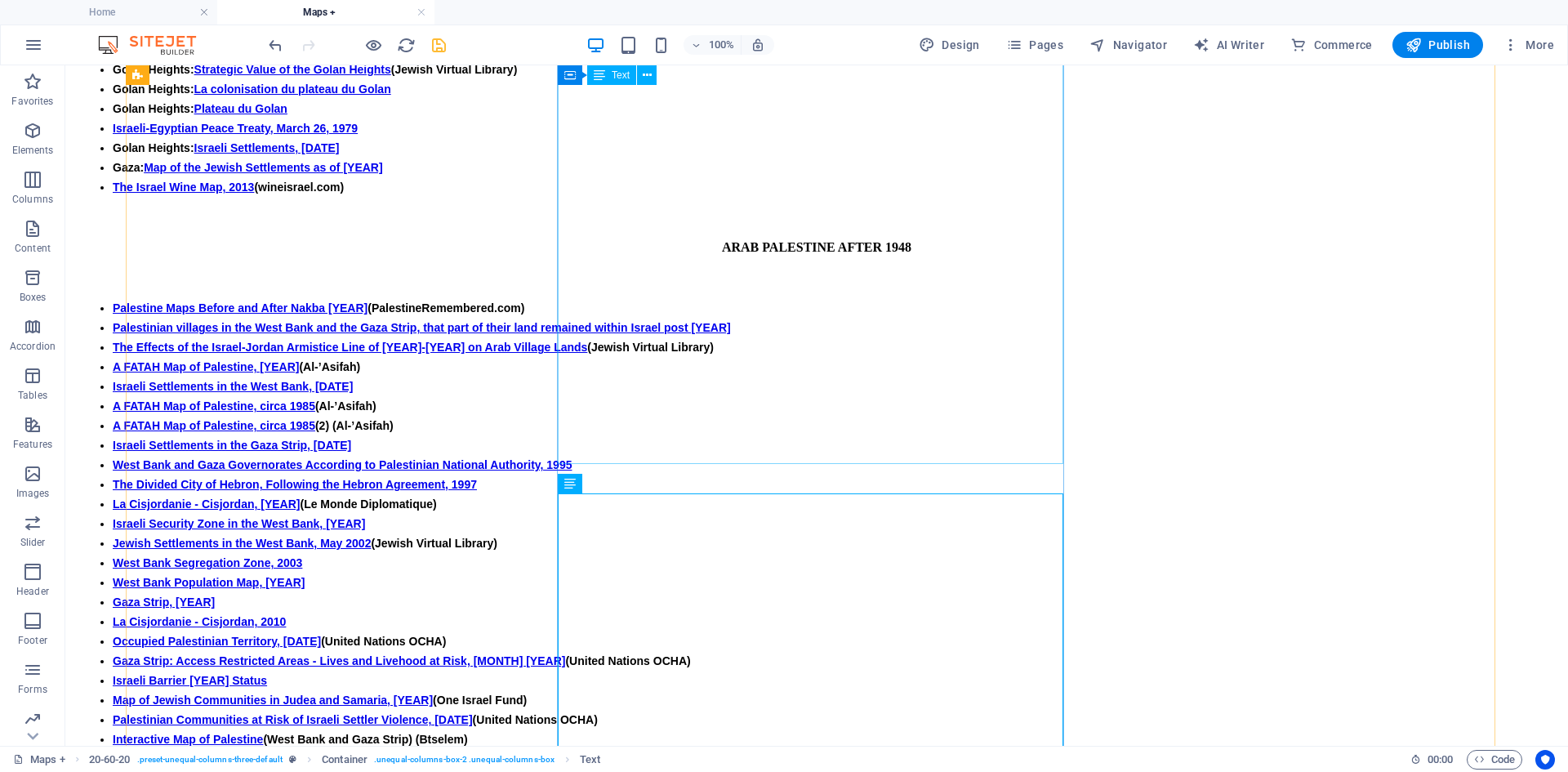 scroll, scrollTop: 2063, scrollLeft: 0, axis: vertical 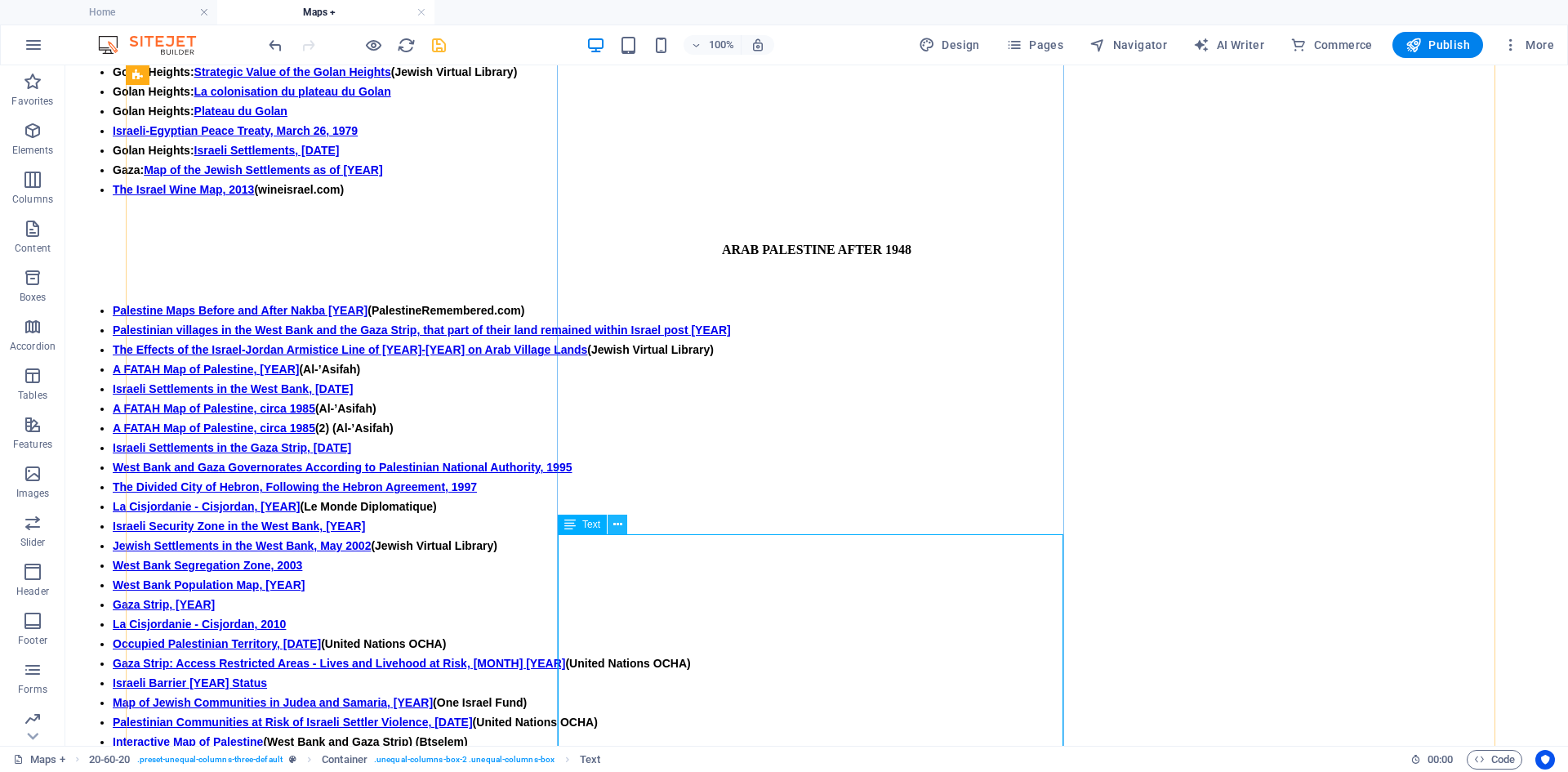 click at bounding box center [617, 524] 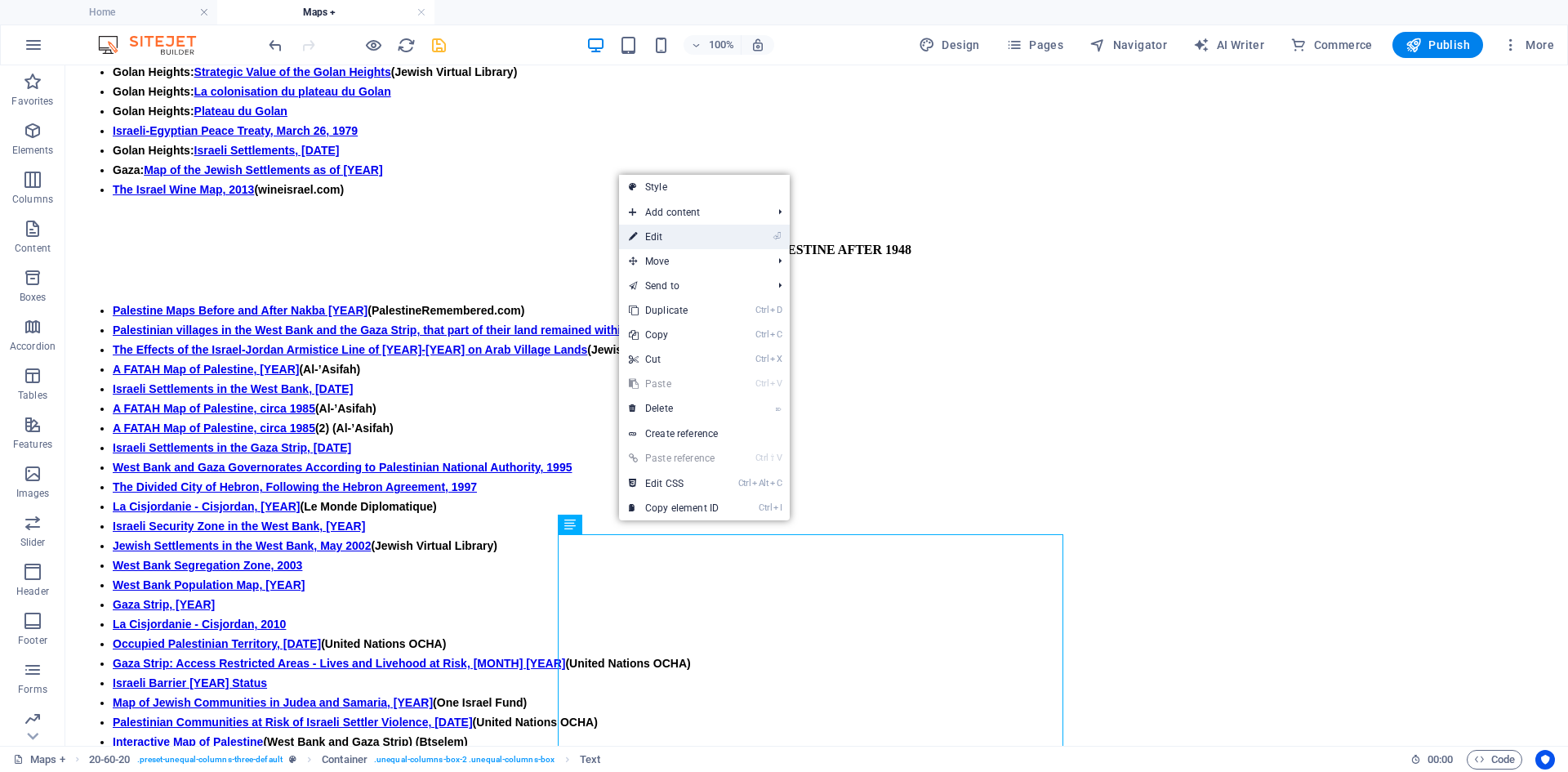 drag, startPoint x: 657, startPoint y: 237, endPoint x: 331, endPoint y: 200, distance: 328.093 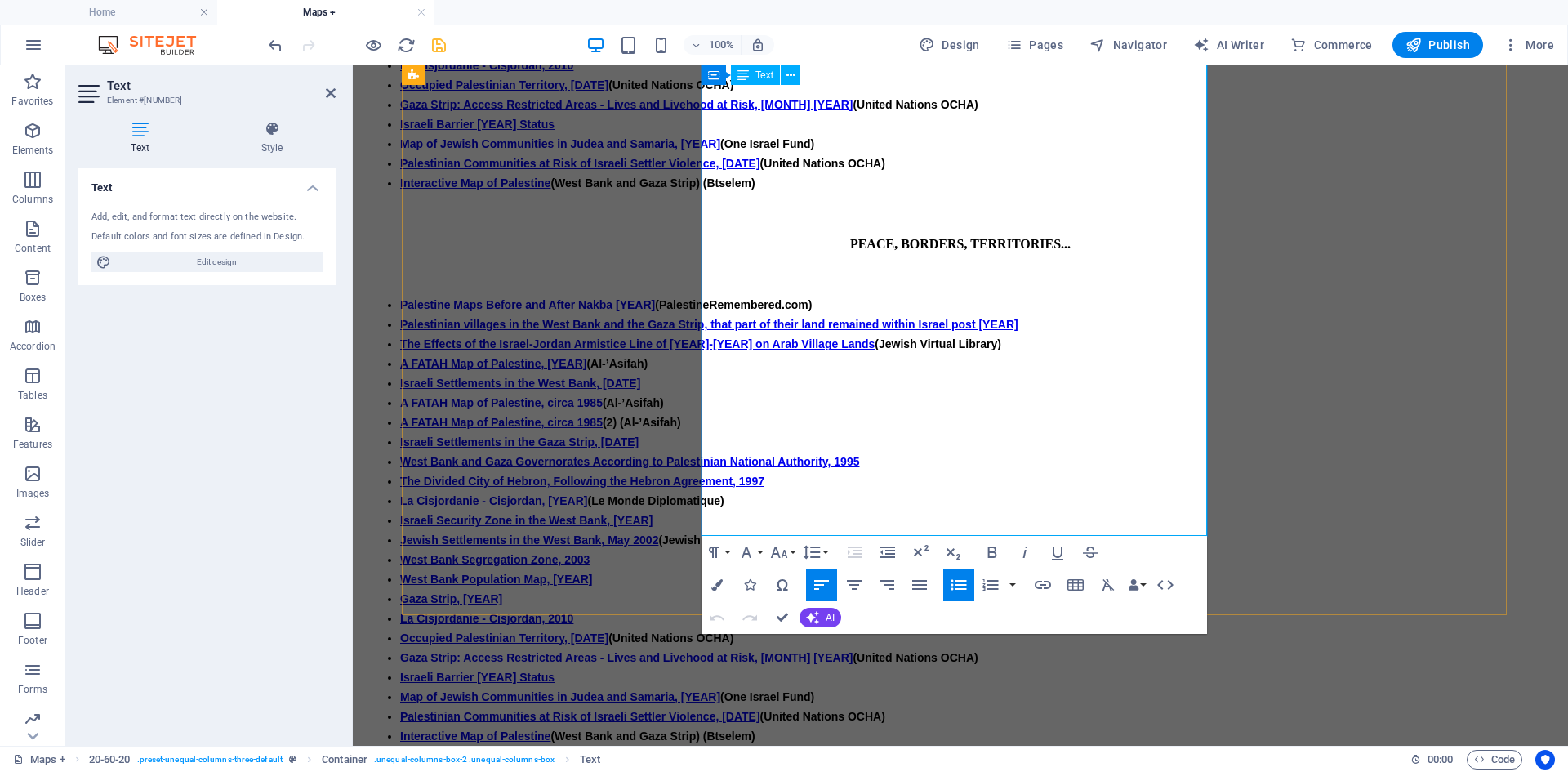 scroll, scrollTop: 2623, scrollLeft: 0, axis: vertical 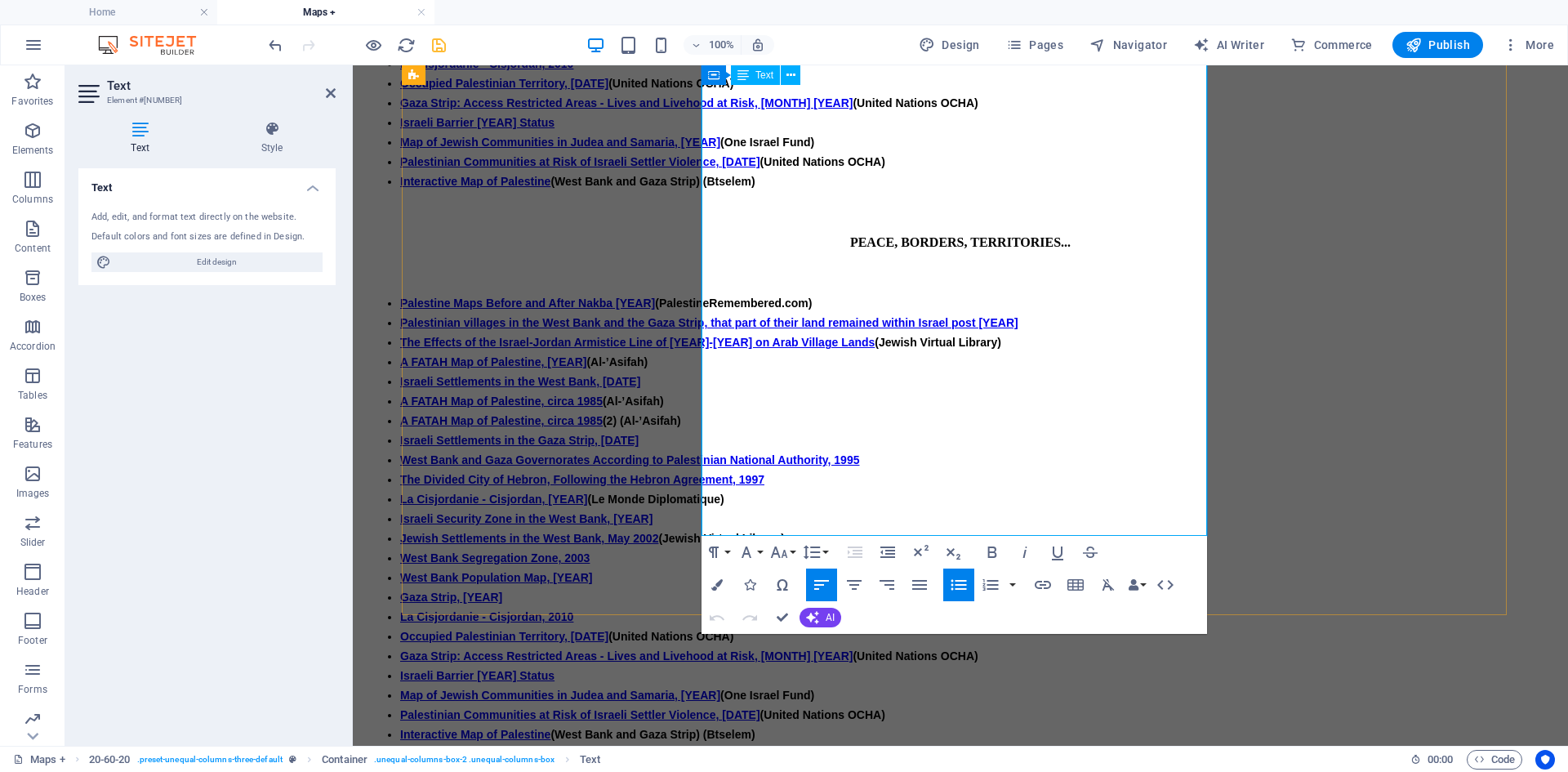 click on "Interactive Map of Palestine  (West Bank and Gaza Strip) (Btselem)" at bounding box center [977, 734] 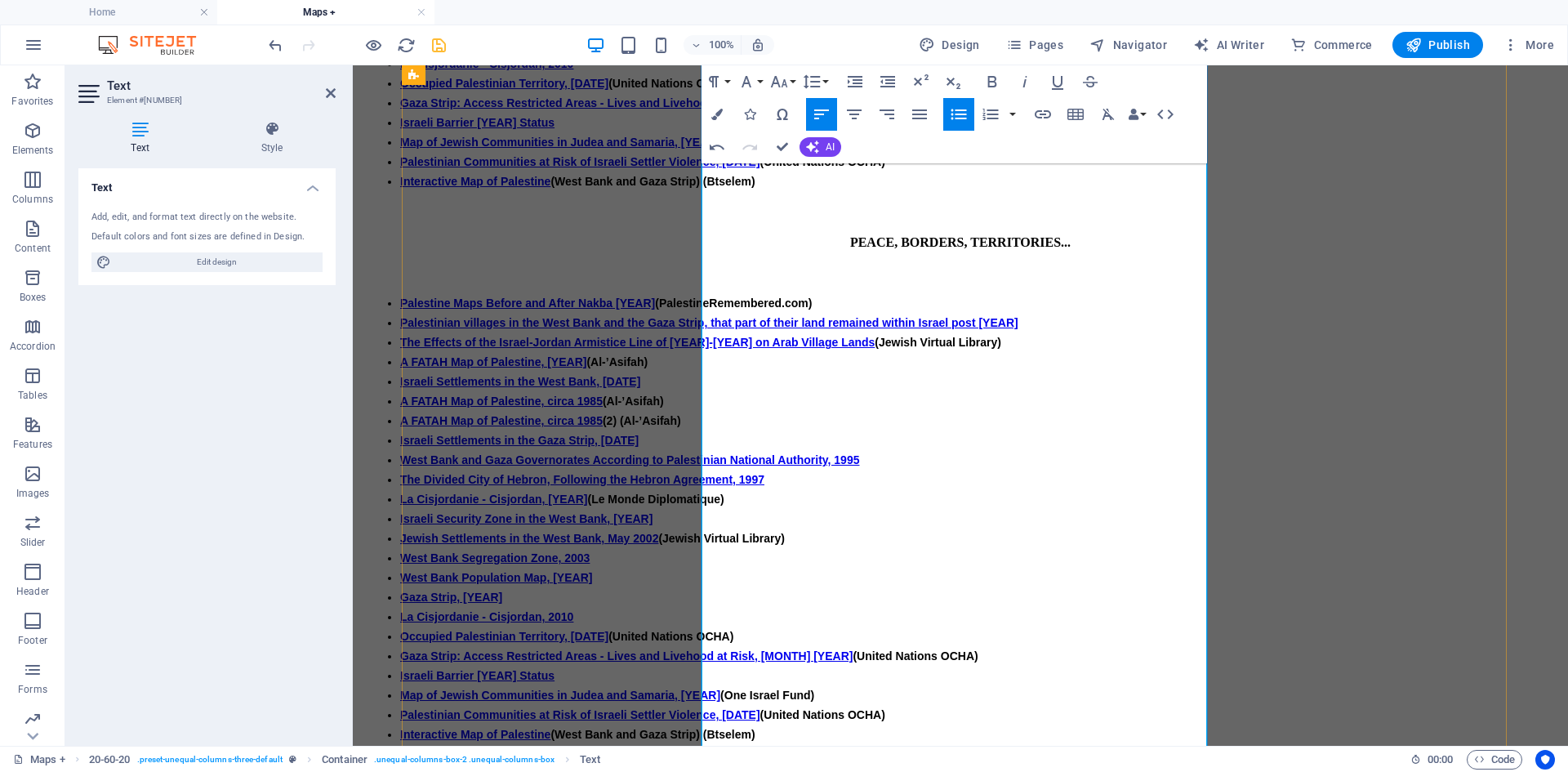 scroll, scrollTop: 2787, scrollLeft: 0, axis: vertical 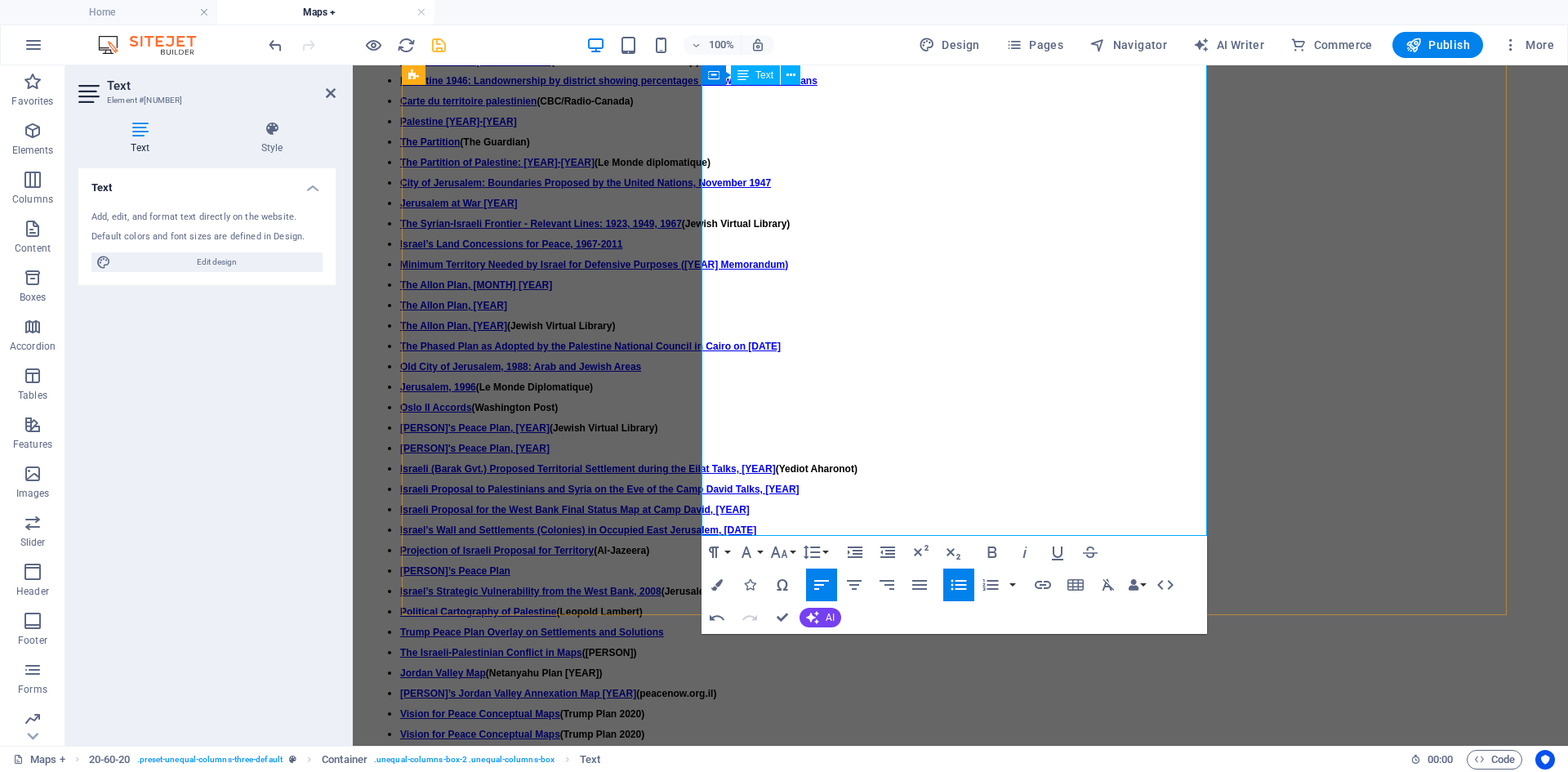 drag, startPoint x: 925, startPoint y: 309, endPoint x: 1079, endPoint y: 512, distance: 254.80385 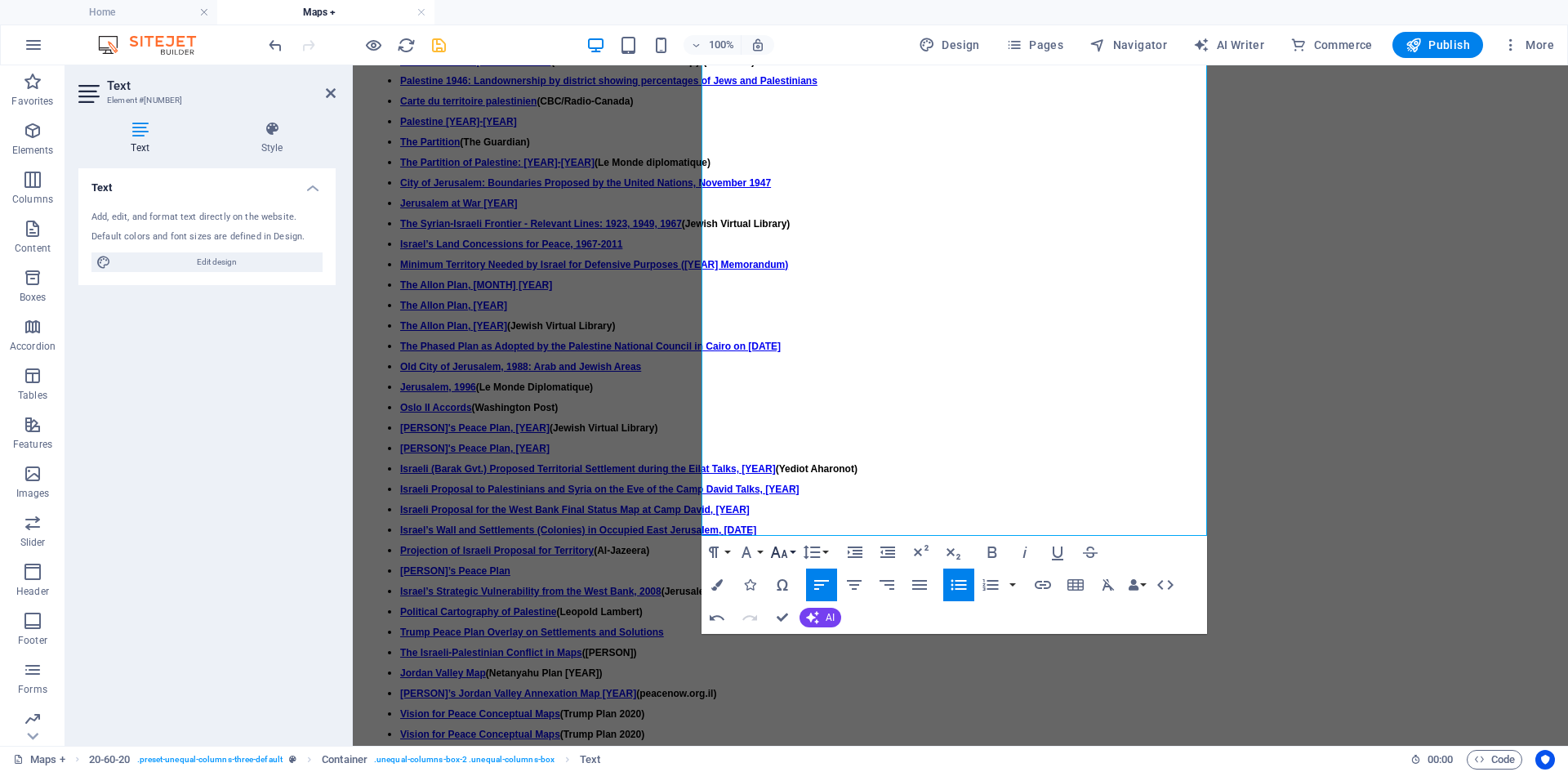 click 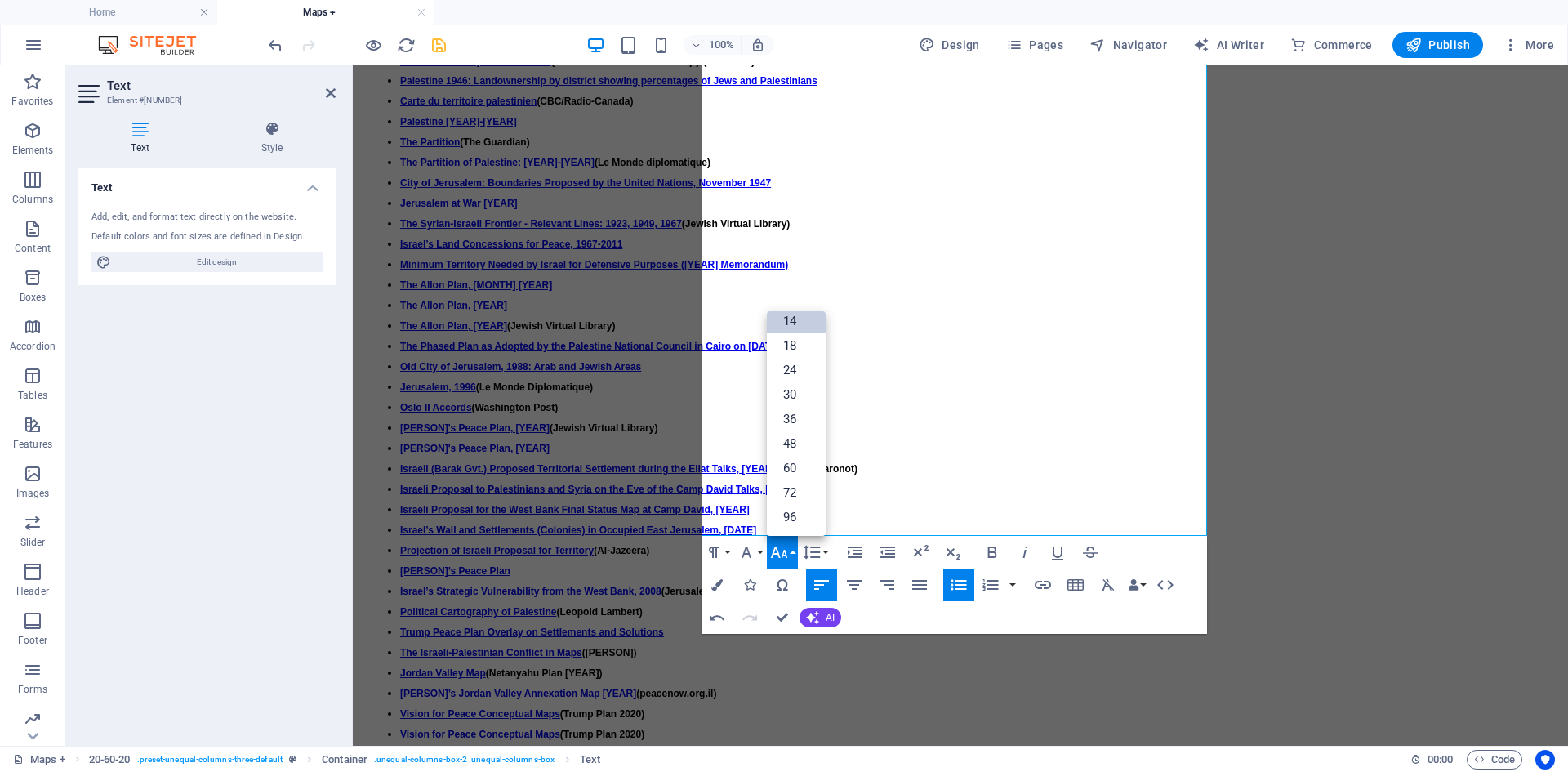 scroll, scrollTop: 132, scrollLeft: 0, axis: vertical 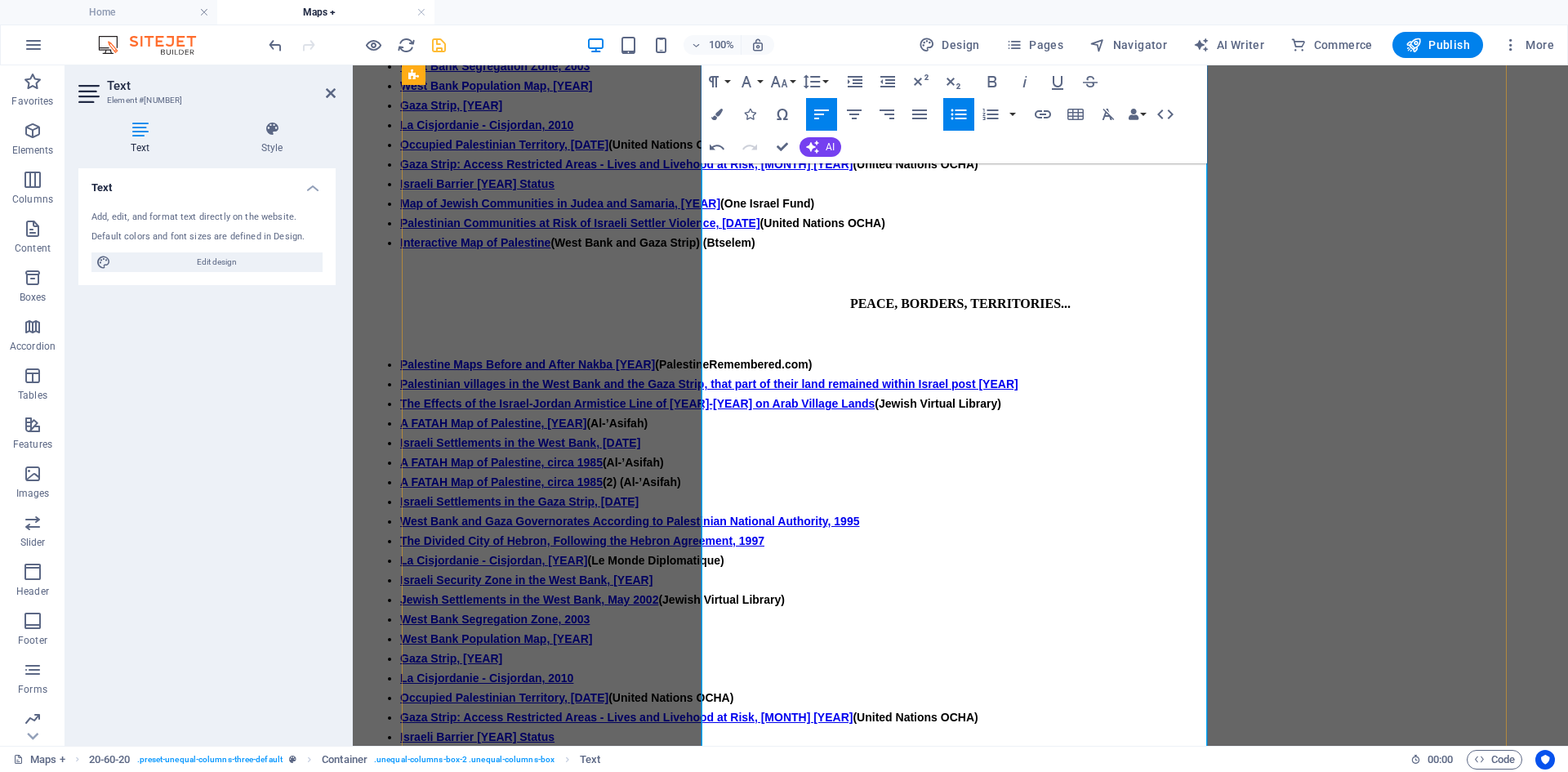 click on "West Bank Population Map, [YEAR]" at bounding box center [496, 639] 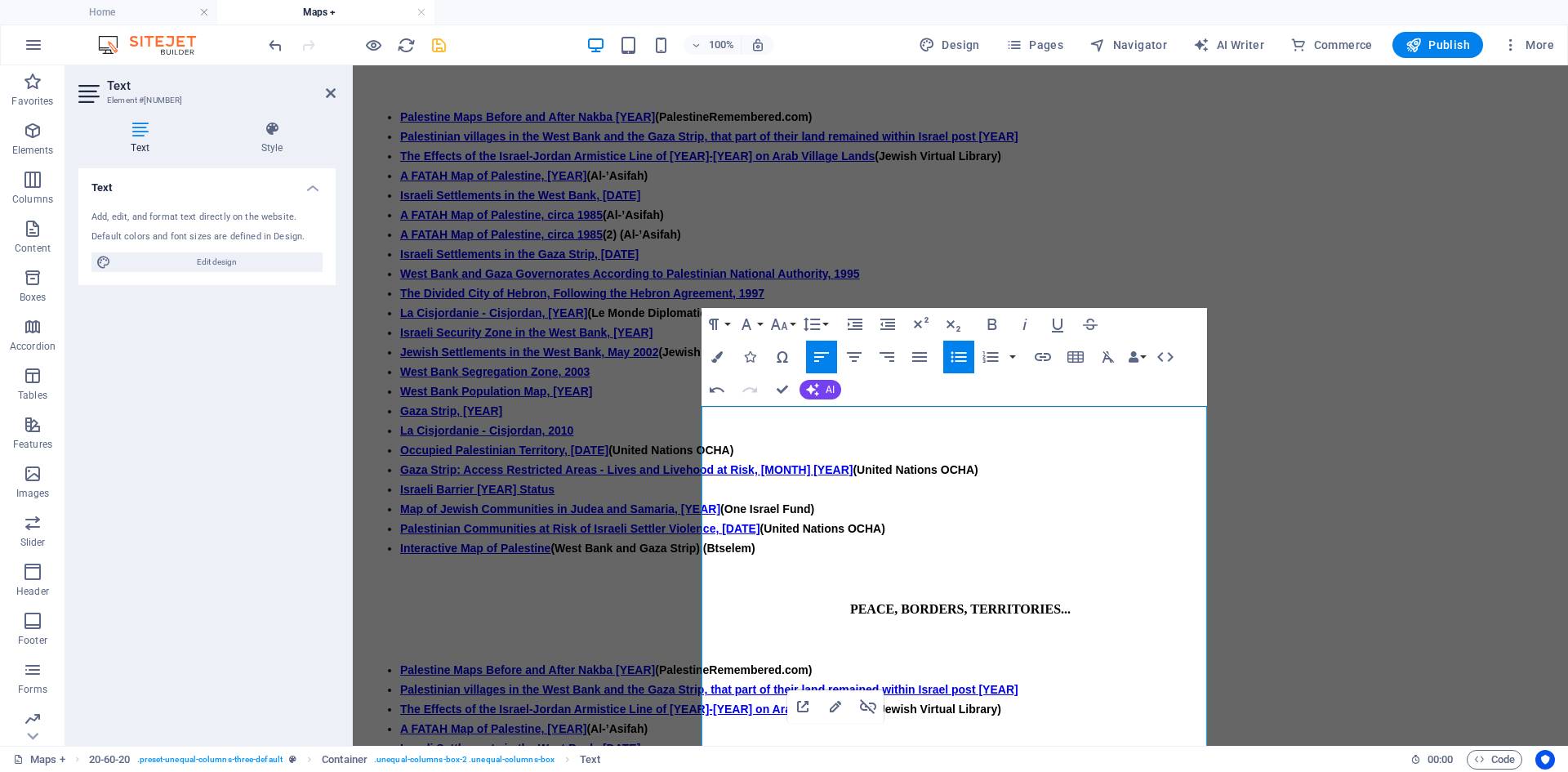 scroll, scrollTop: 2317, scrollLeft: 0, axis: vertical 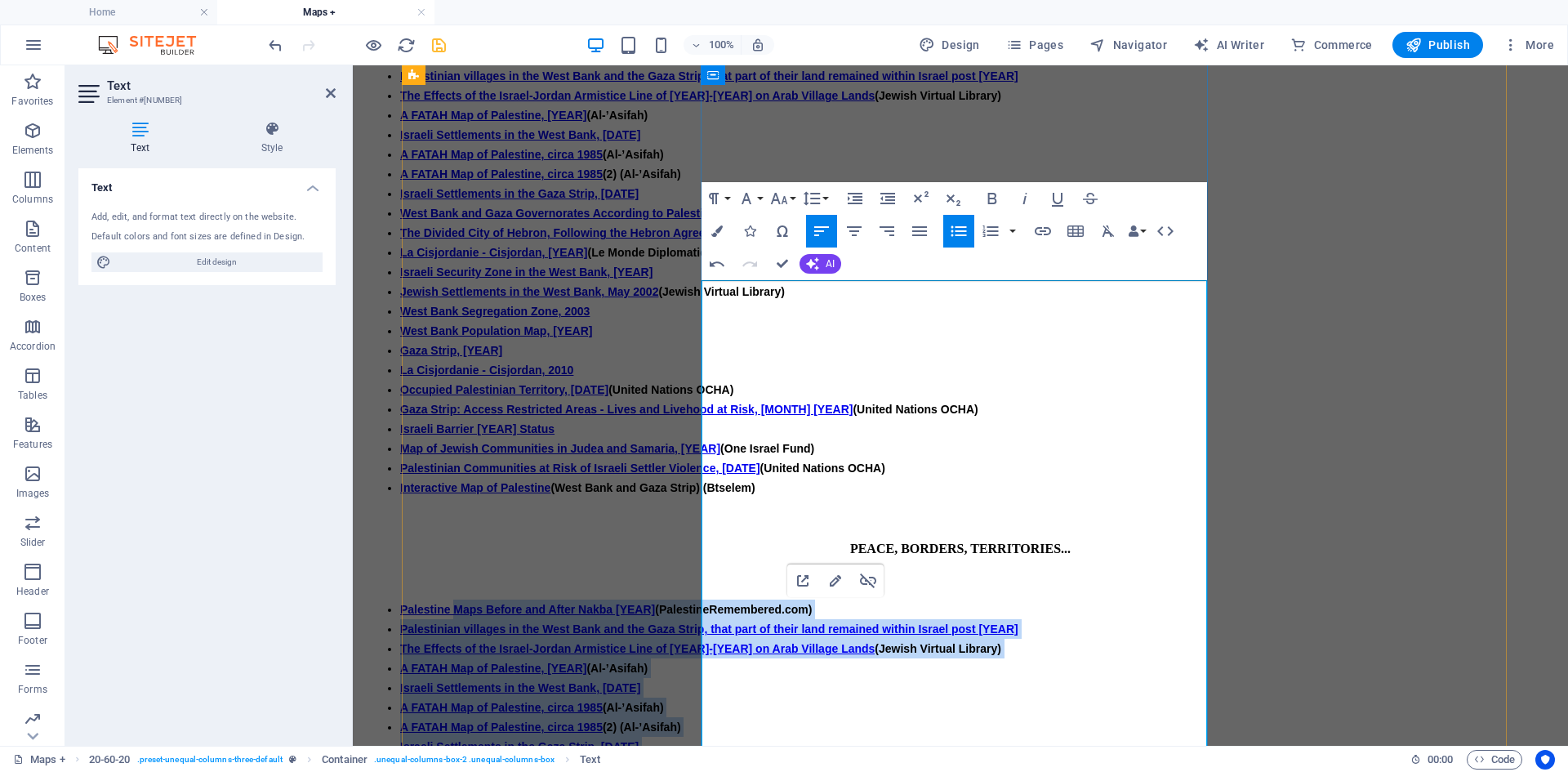 drag, startPoint x: 776, startPoint y: 306, endPoint x: 991, endPoint y: 656, distance: 410.76149 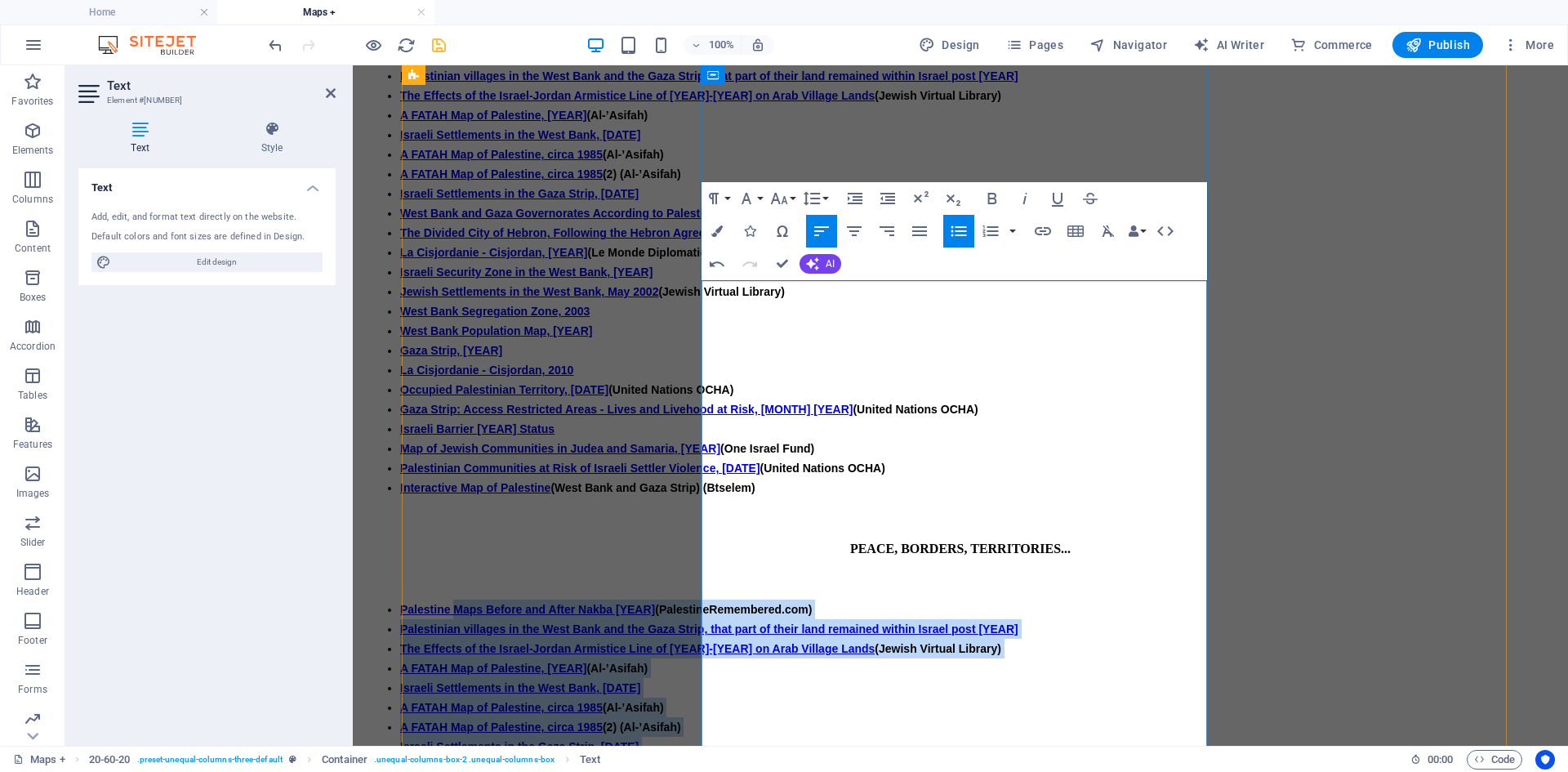 click on "Israeli Settlements in the West Bank, [DATE]" at bounding box center (520, 688) 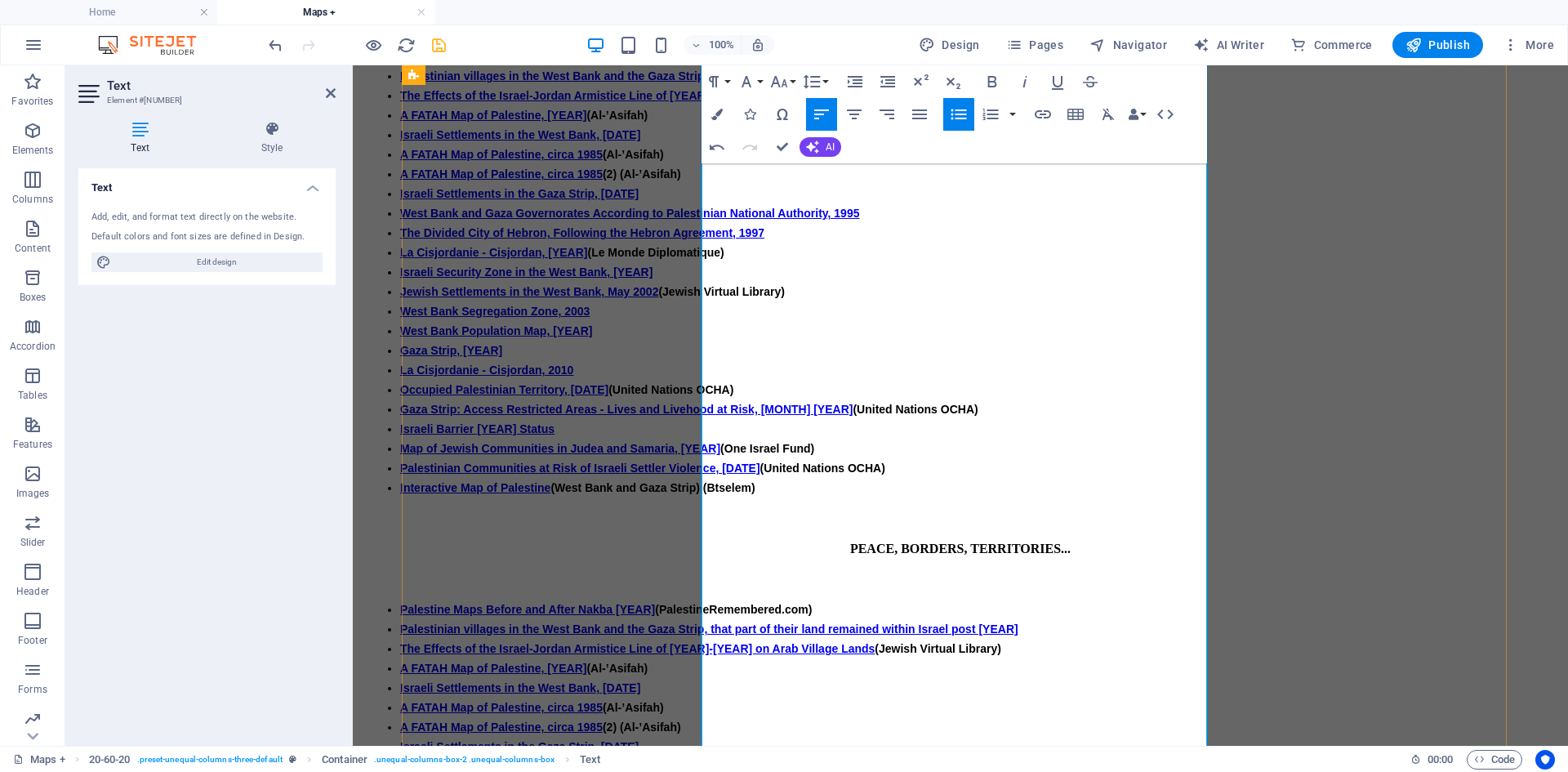scroll, scrollTop: 2562, scrollLeft: 0, axis: vertical 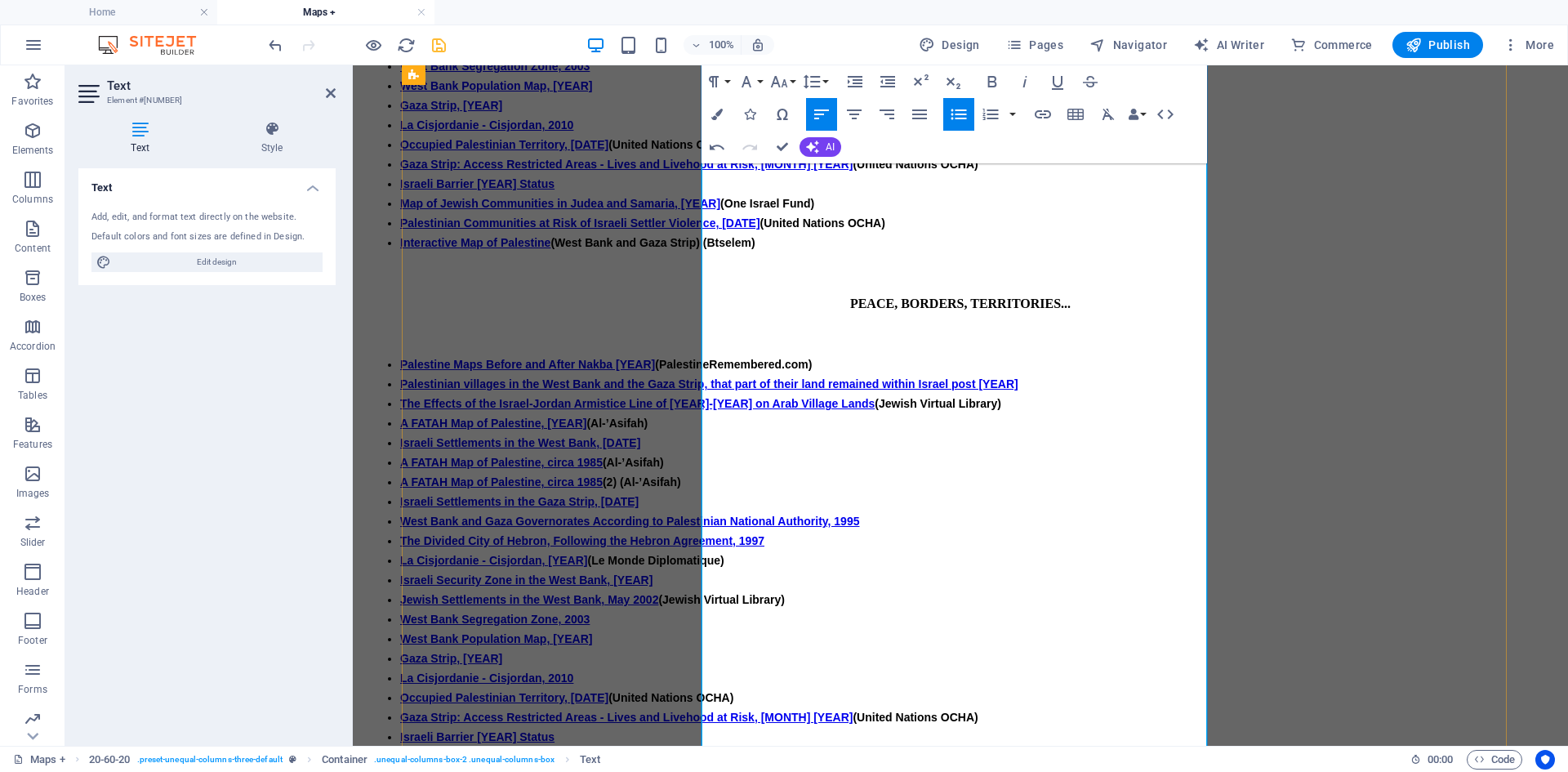 drag, startPoint x: 774, startPoint y: 200, endPoint x: 1105, endPoint y: 578, distance: 502.4391 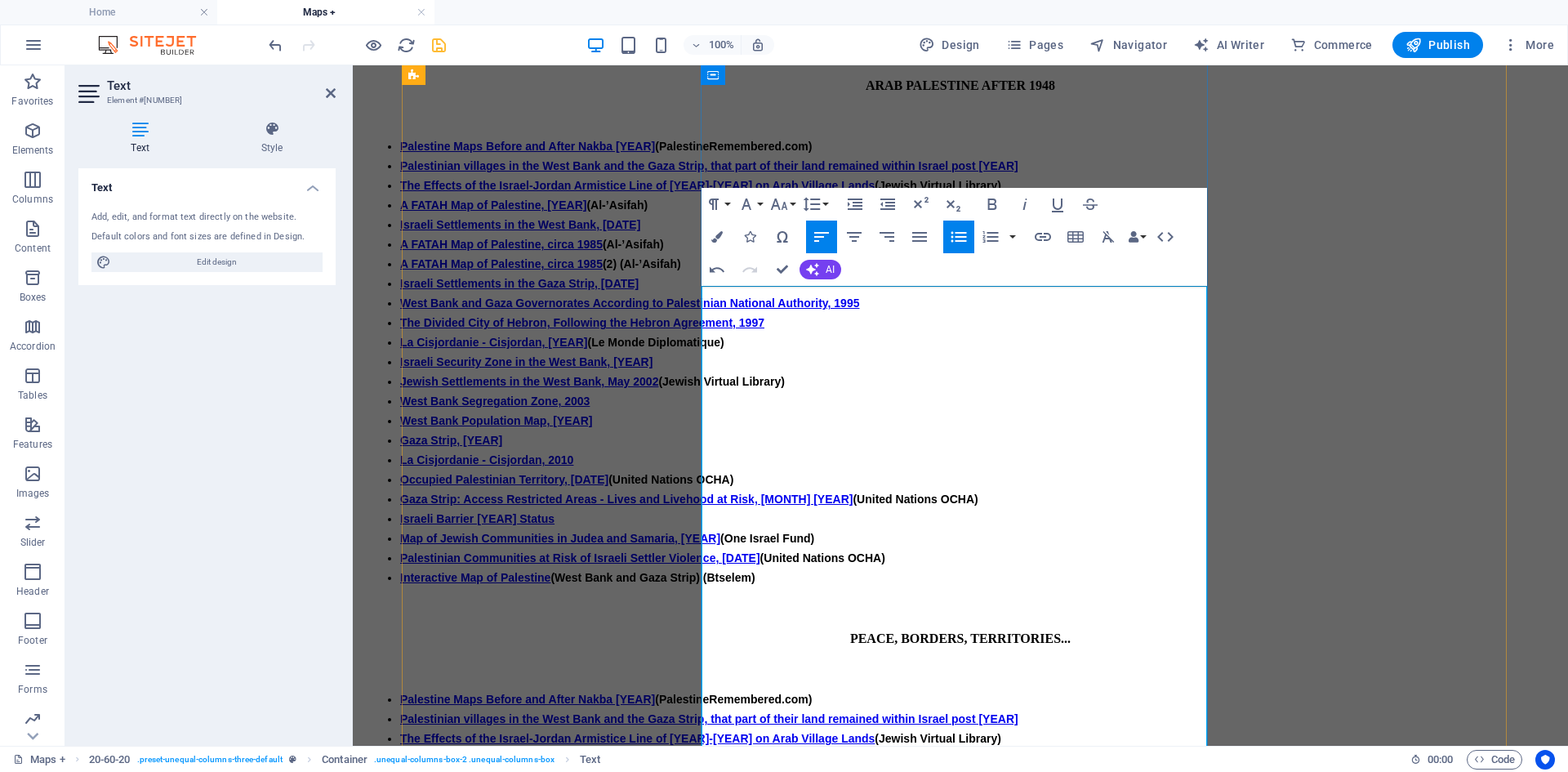 scroll, scrollTop: 2153, scrollLeft: 0, axis: vertical 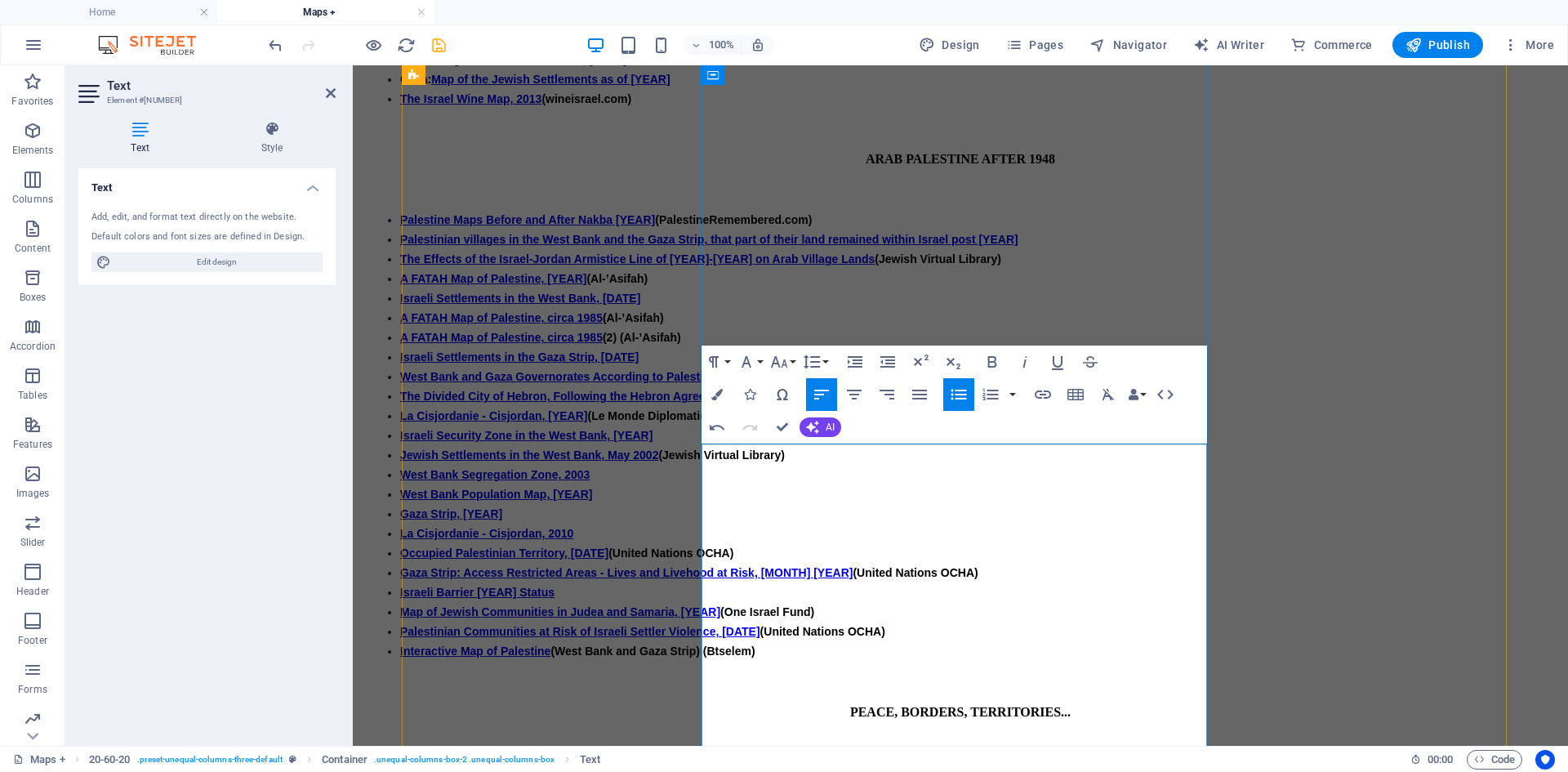 drag, startPoint x: 774, startPoint y: 466, endPoint x: 882, endPoint y: 605, distance: 176.0256 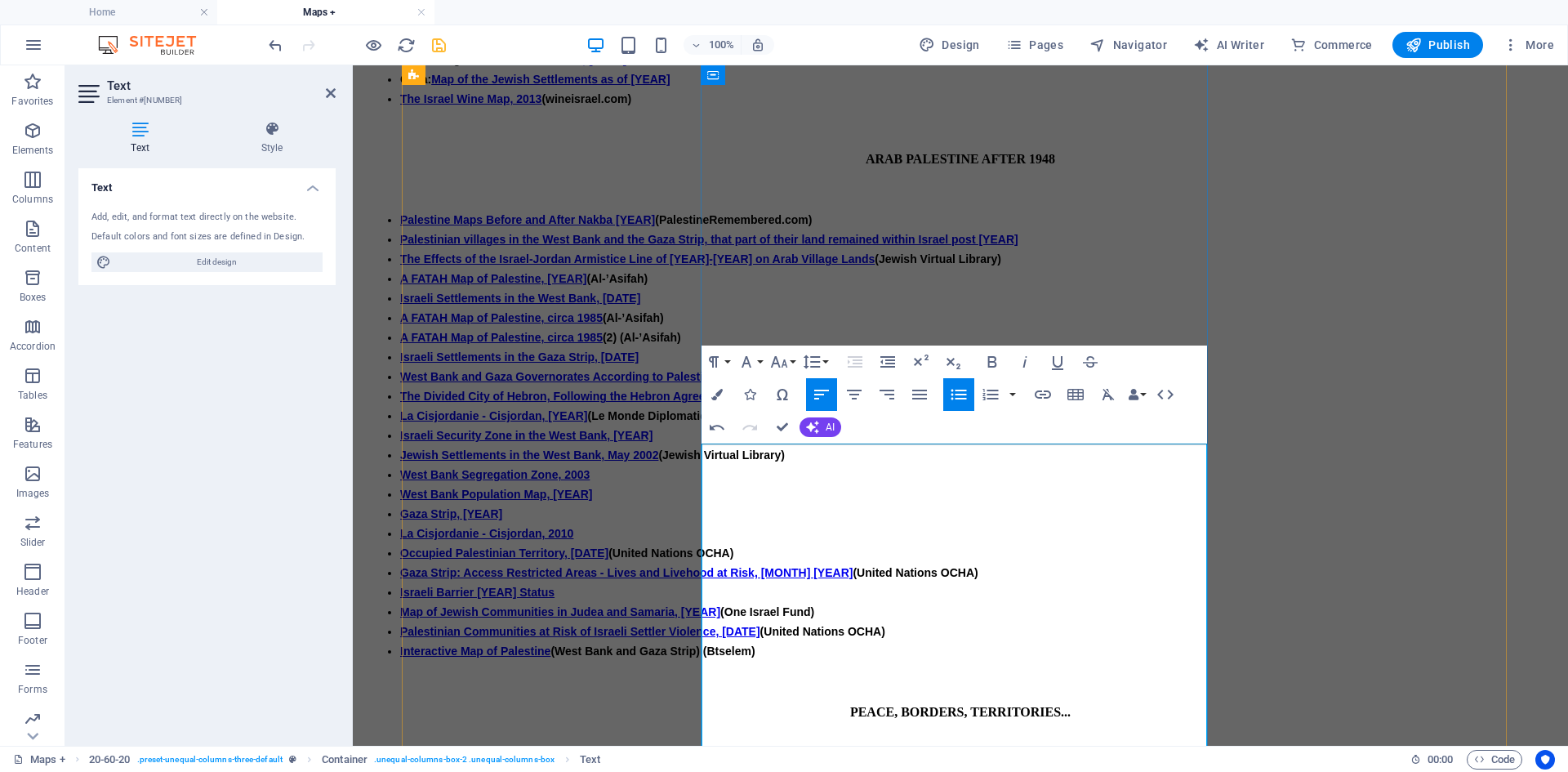 click on "Palestine 1946: Landownership by district showing percentages of Jews and Palestinians" at bounding box center (644, 792) 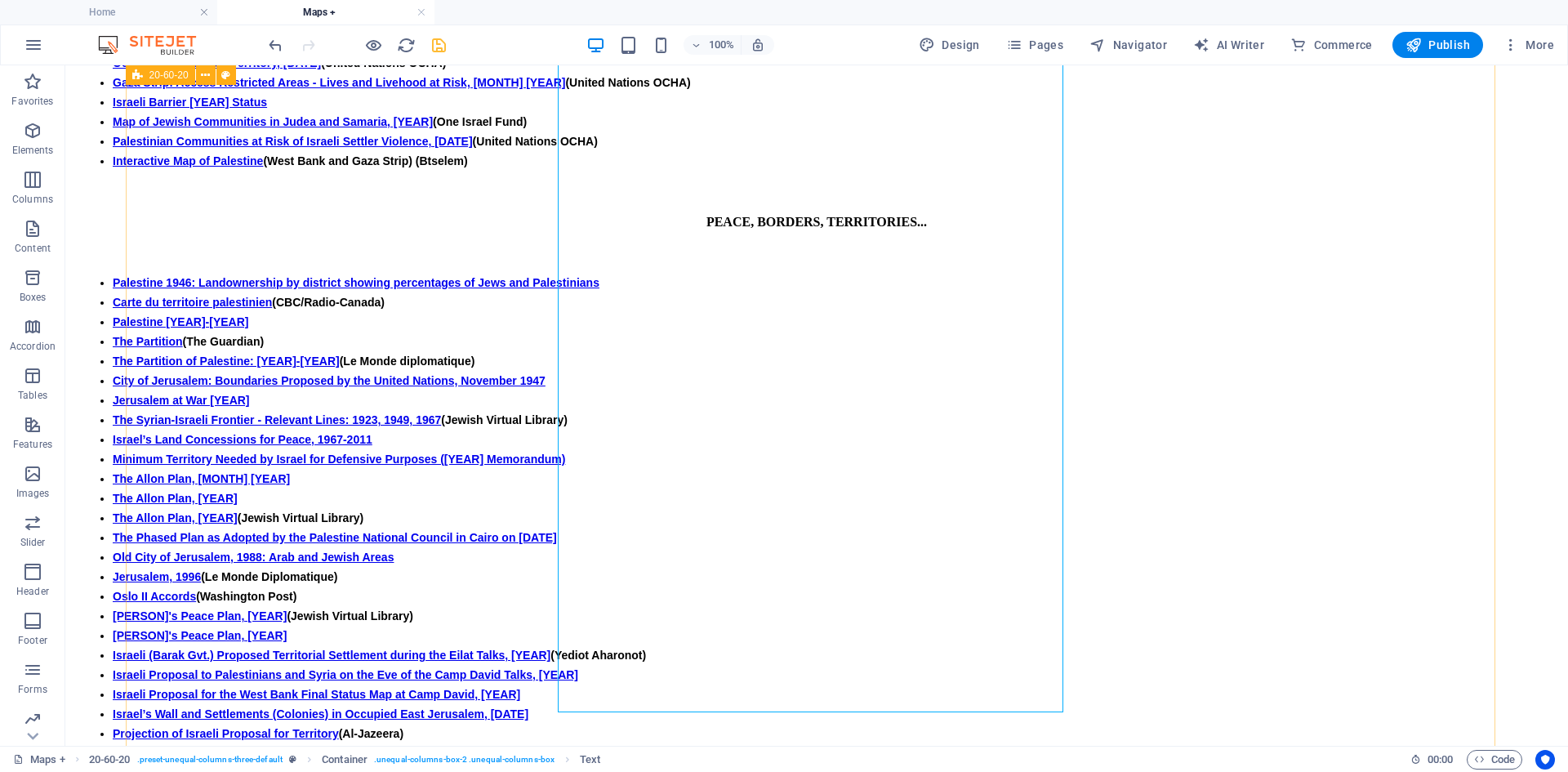 scroll, scrollTop: 2831, scrollLeft: 0, axis: vertical 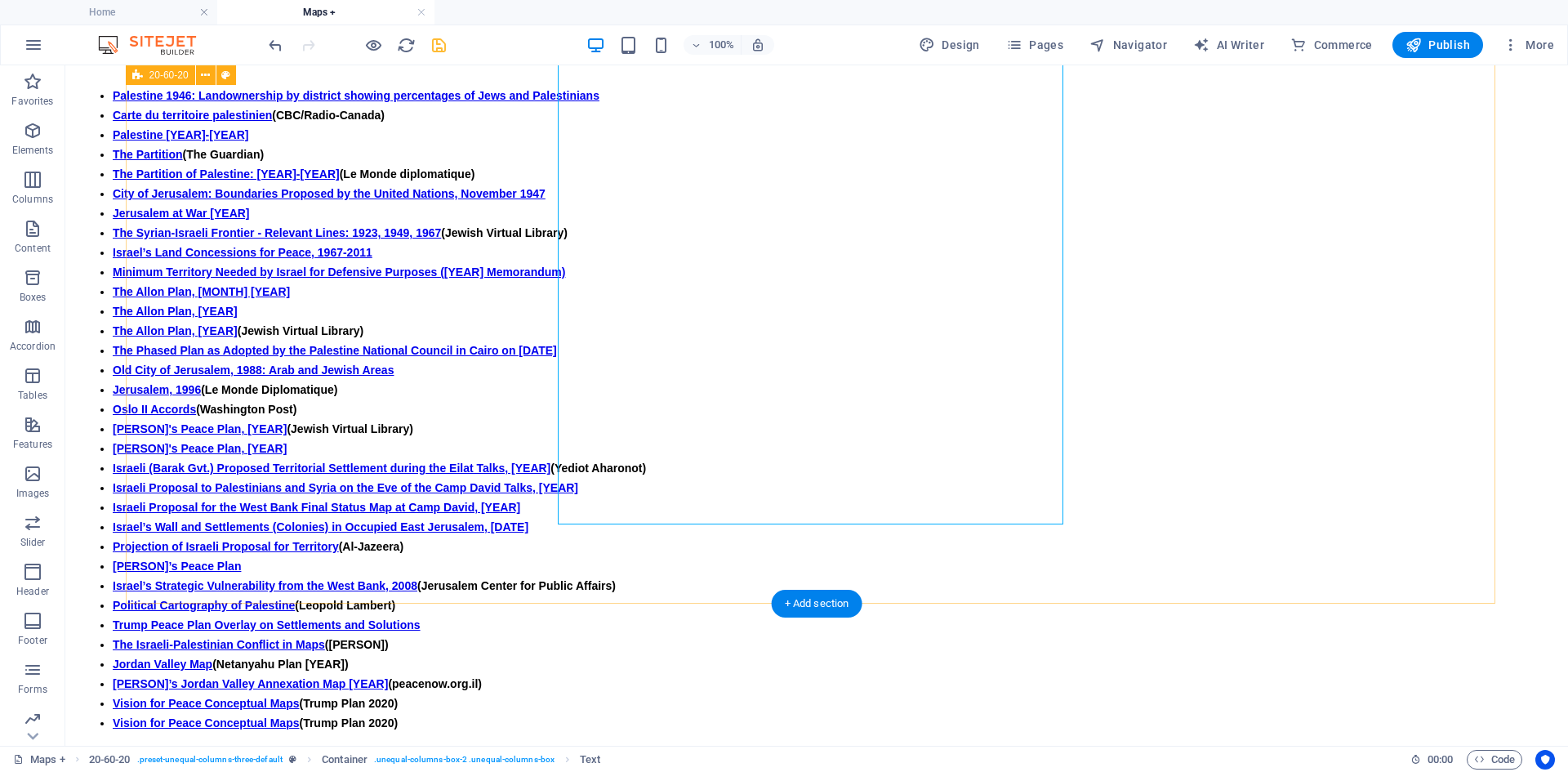 click on "Drop content here or  Add elements  Paste clipboard MAP COLLECTIONS AND ATLASES: ISRAEL AND PALESTINE Atlas of the Historical Geography of the Holy Land  (George Adams Smith) Blank and Outline Maps of Israel  (d-maps.com) Changing Maps of Palestine/Israel  (The Israeli Committee against House Demolition) Digital Archaeological Atlas of the Holy Land Historical Maps of Israel  & Palestine  (American Geographical Society Library Digital Map Collection) Historical Maps of Israel and Palestine  (David Rumsey Map Collection) Historical Maps of Palestine  (Geographic Guide) Israel: Historical Maps Collection  (Library of Congress) Israel’s borders explained in maps  (BBC) La Palestine en cartes, citations, faits et chiffres  (Le Monde diplomatique) Middle East Maps  (Dr. Michael Izady) Maps of the Islamic Middle East  (Princeton University) Maps and Atlas of Palestine  (Palestine Land Society) Old Maps of Israel/Palestine  (oldmapsonline.org) Ottoman and Arab Maps of Palestine, 1880s-1910s  ISRAEL" at bounding box center [817, -762] 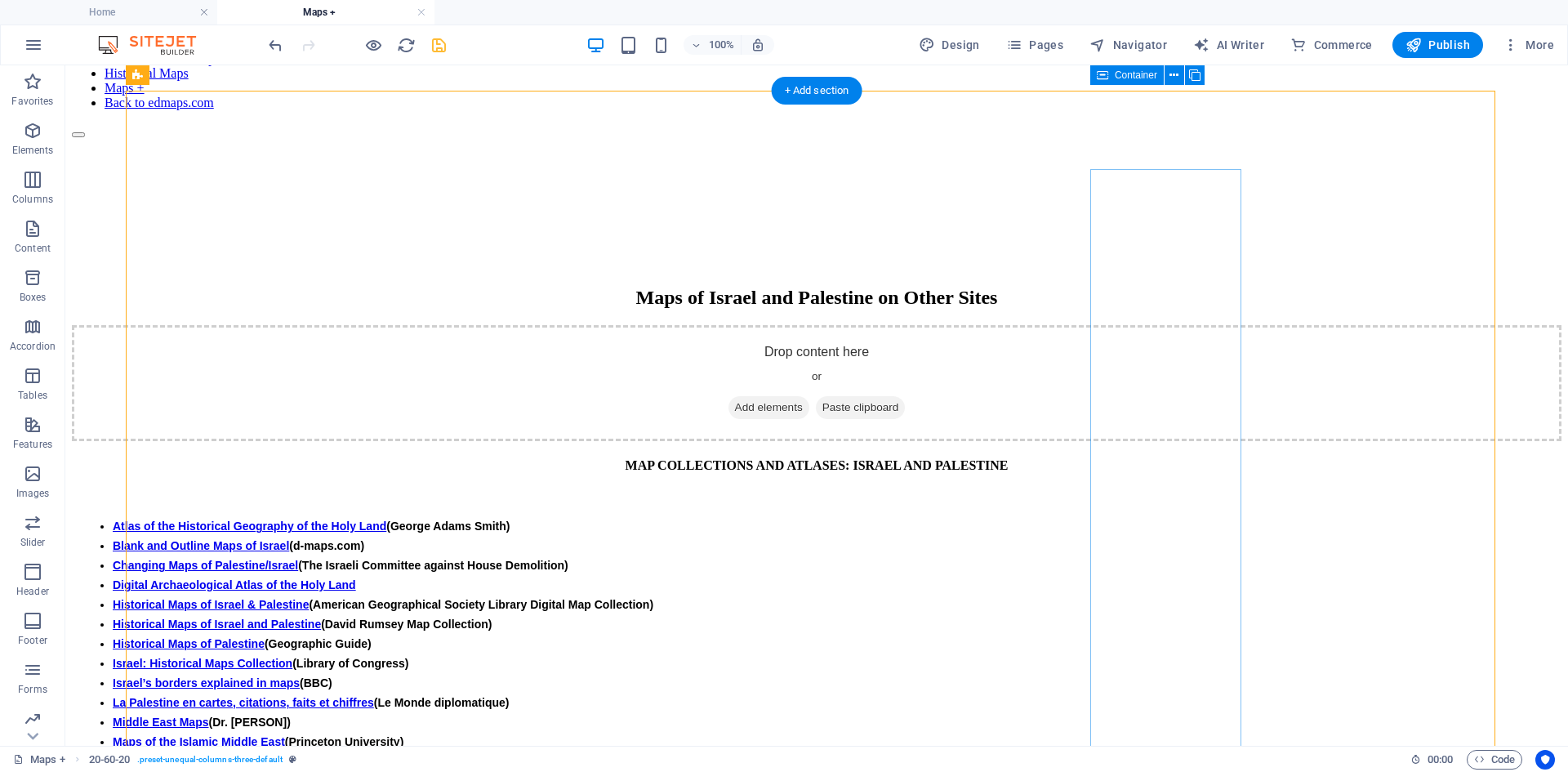 scroll, scrollTop: 0, scrollLeft: 0, axis: both 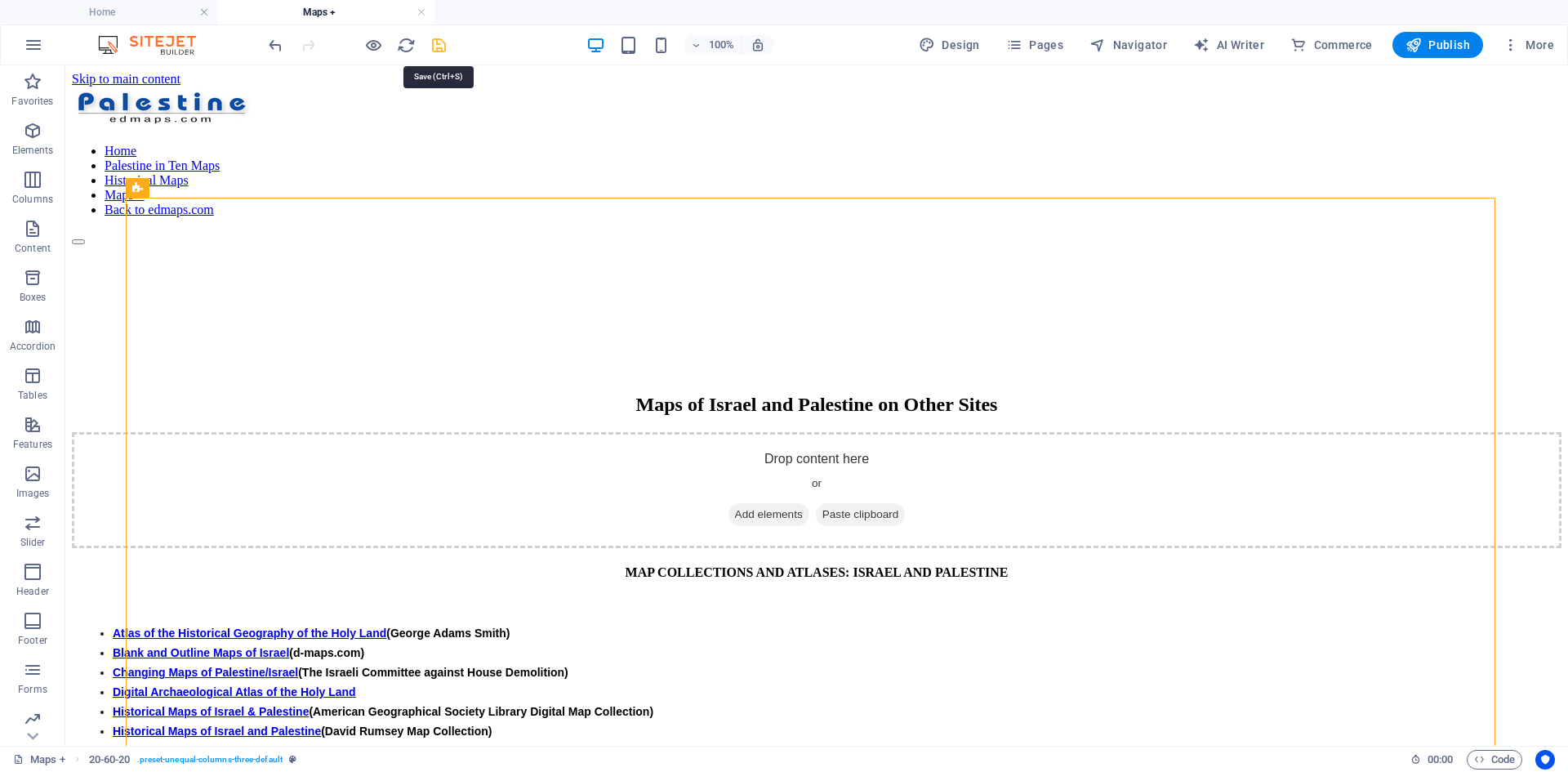 click at bounding box center (439, 45) 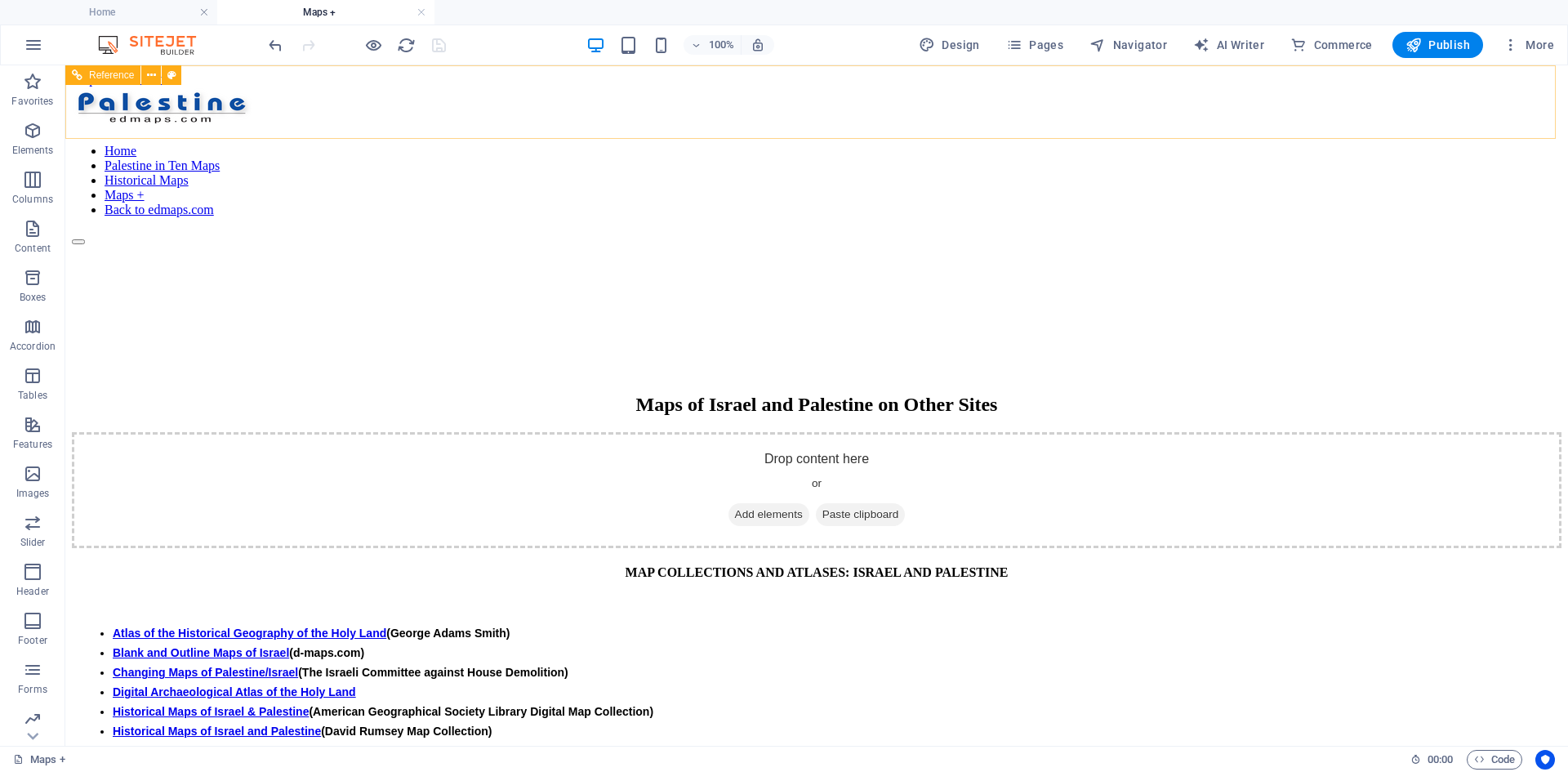click on "Home Palestine in Ten Maps Historical Maps Maps + Back to edmaps.com" at bounding box center (817, 181) 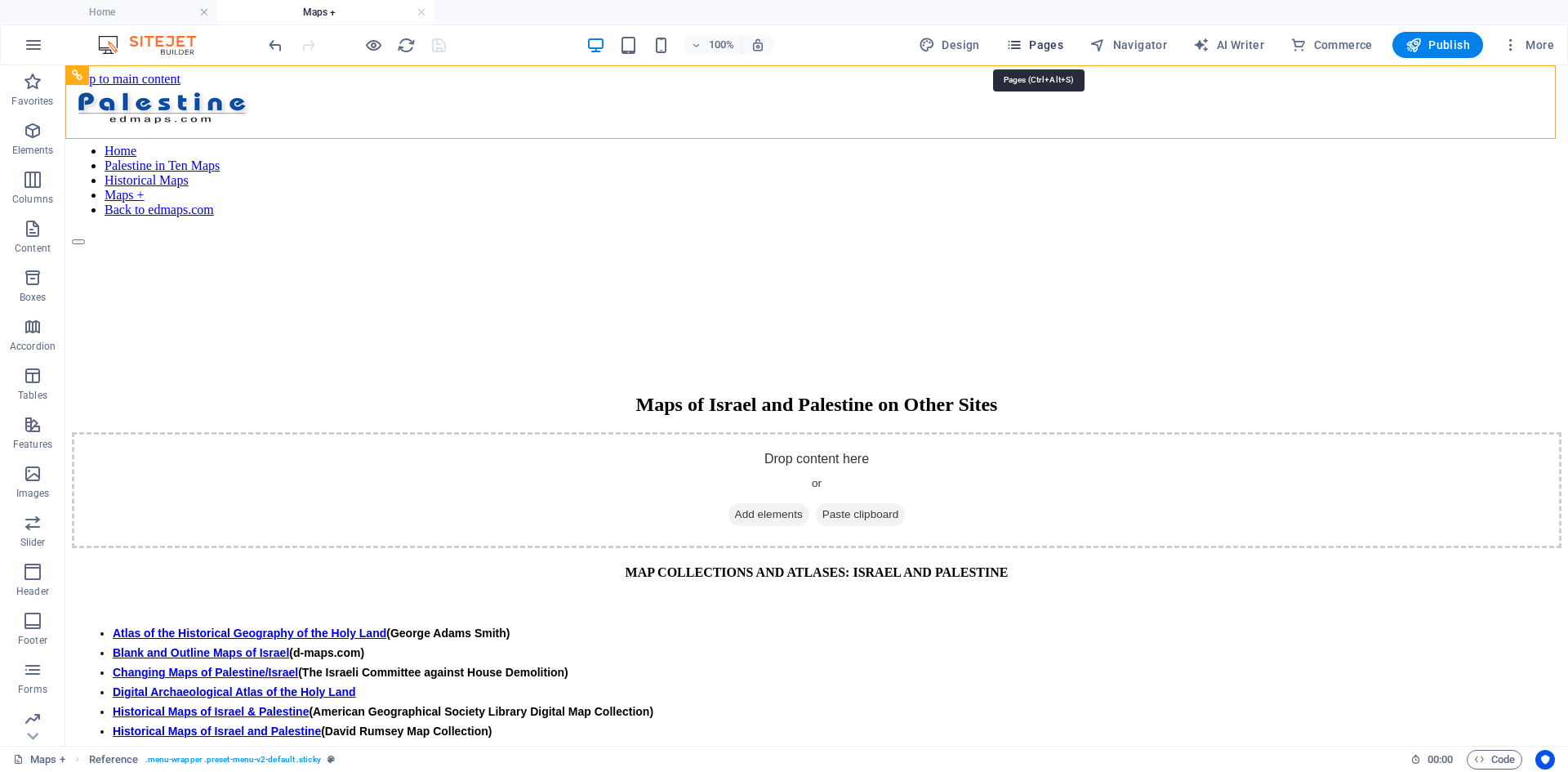 click on "Pages" at bounding box center (1035, 45) 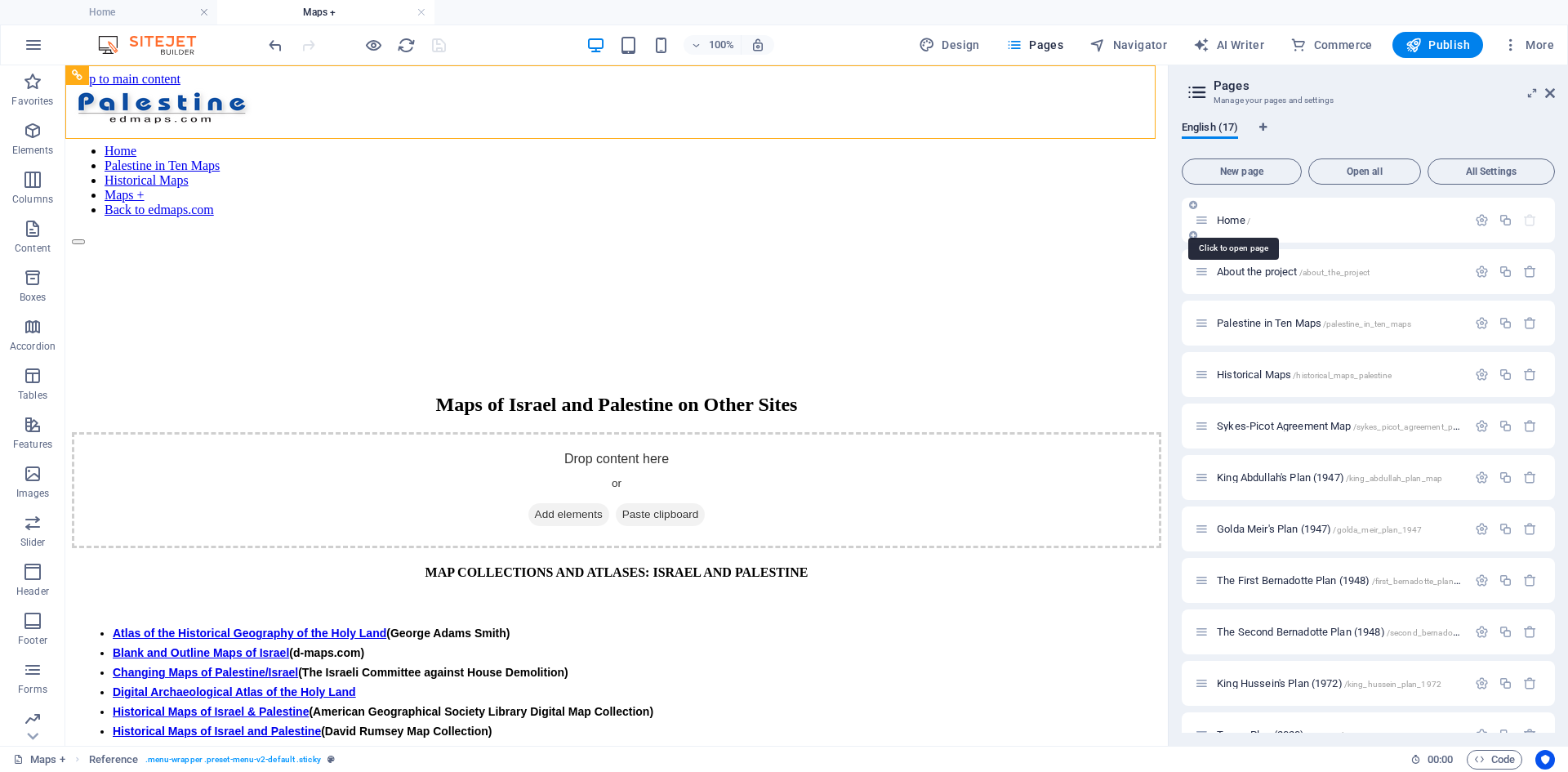 click on "Home /" at bounding box center (1233, 220) 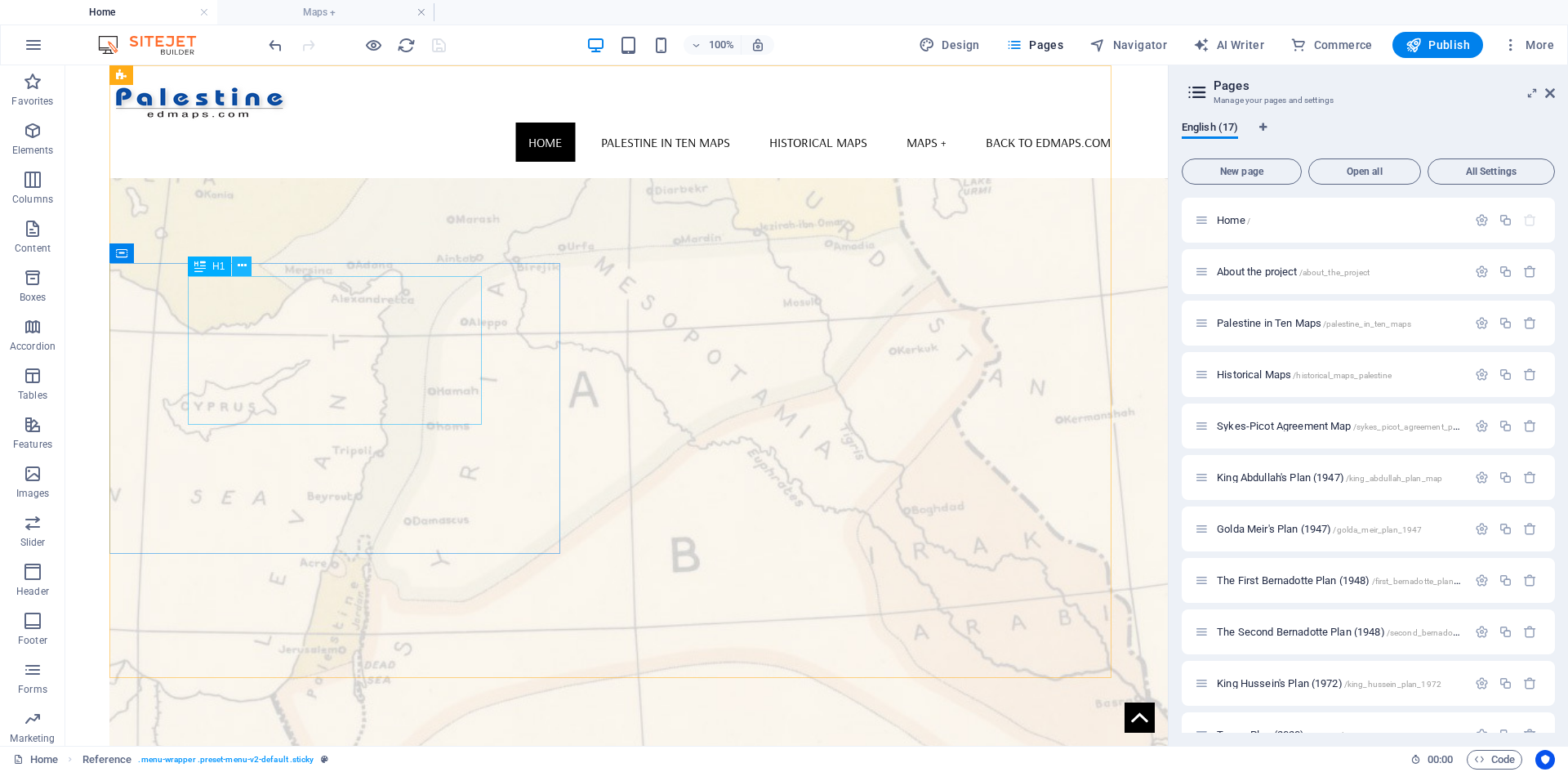 click at bounding box center (242, 266) 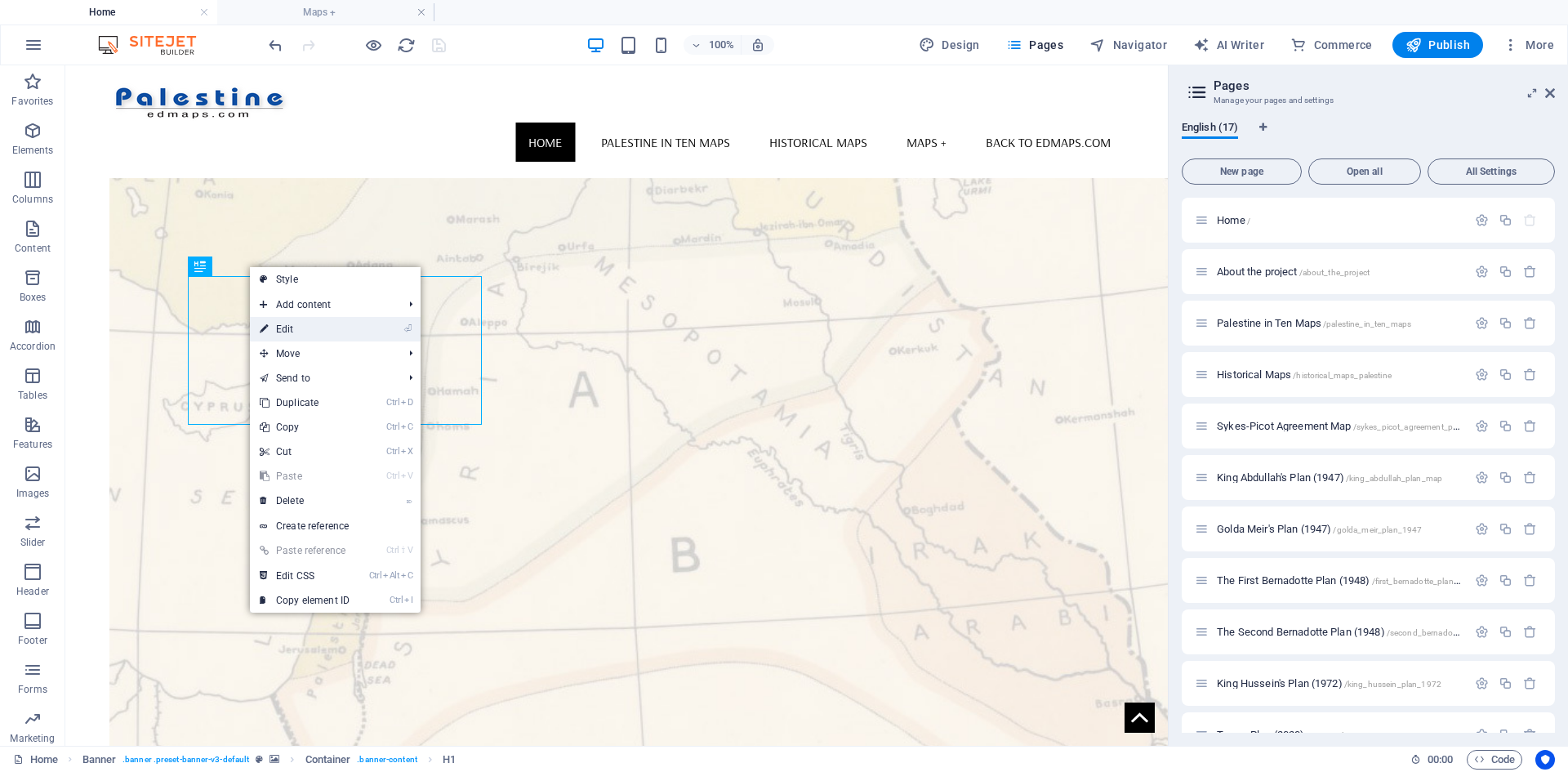 click on "⏎  Edit" at bounding box center (305, 329) 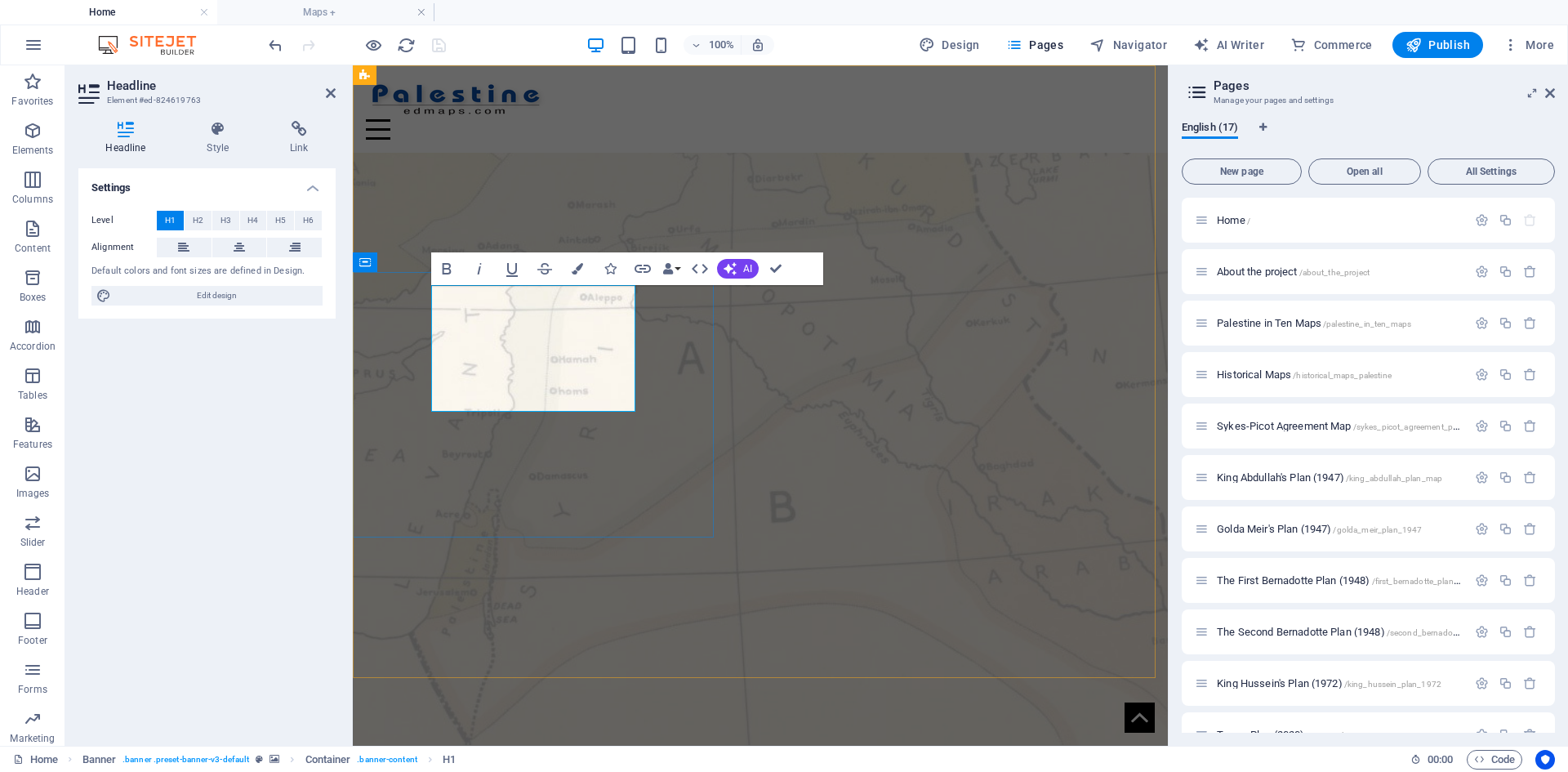 click on "Palestine on the map" at bounding box center (760, 790) 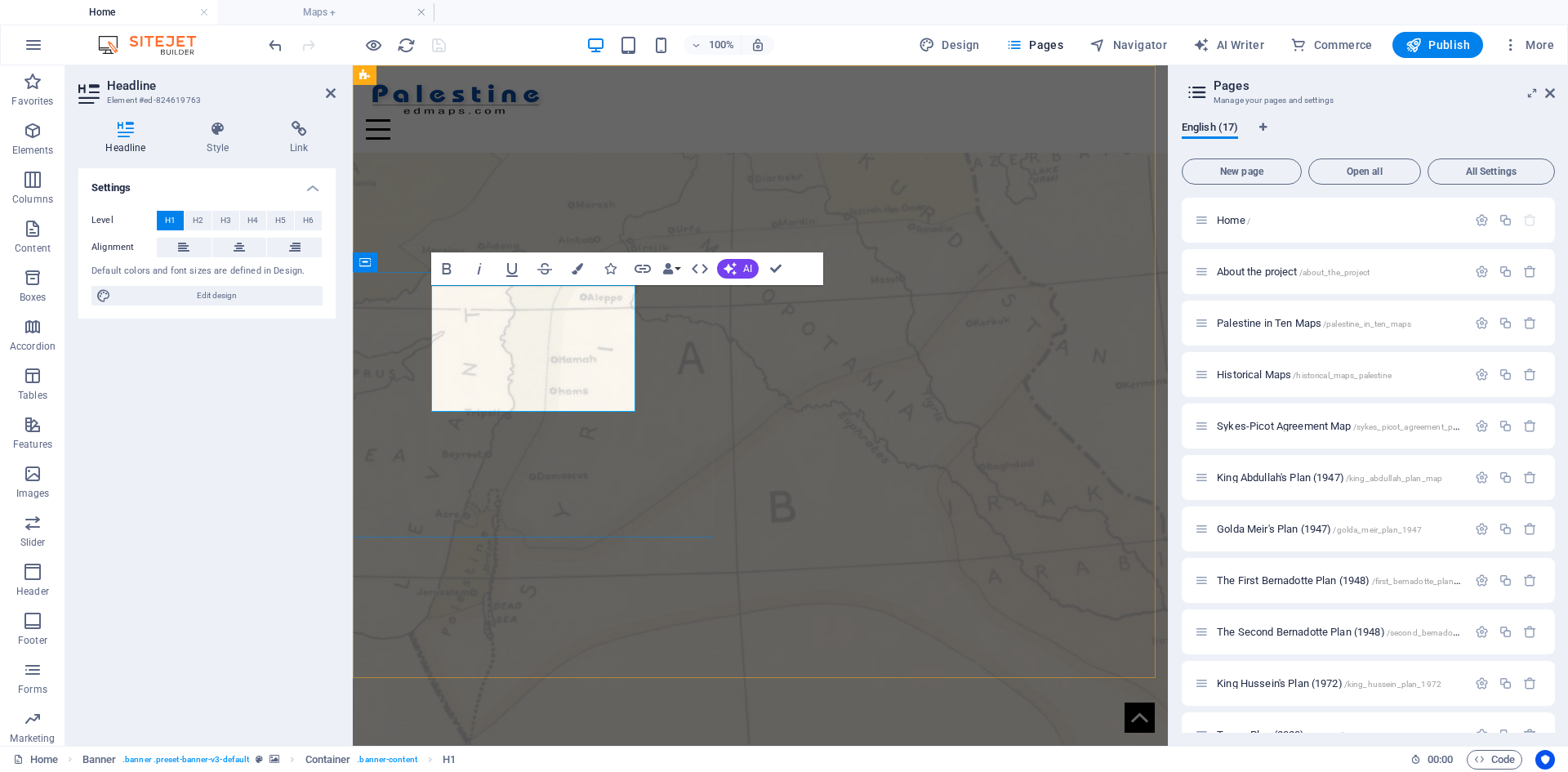 click on "Palestine on the map" at bounding box center [760, 790] 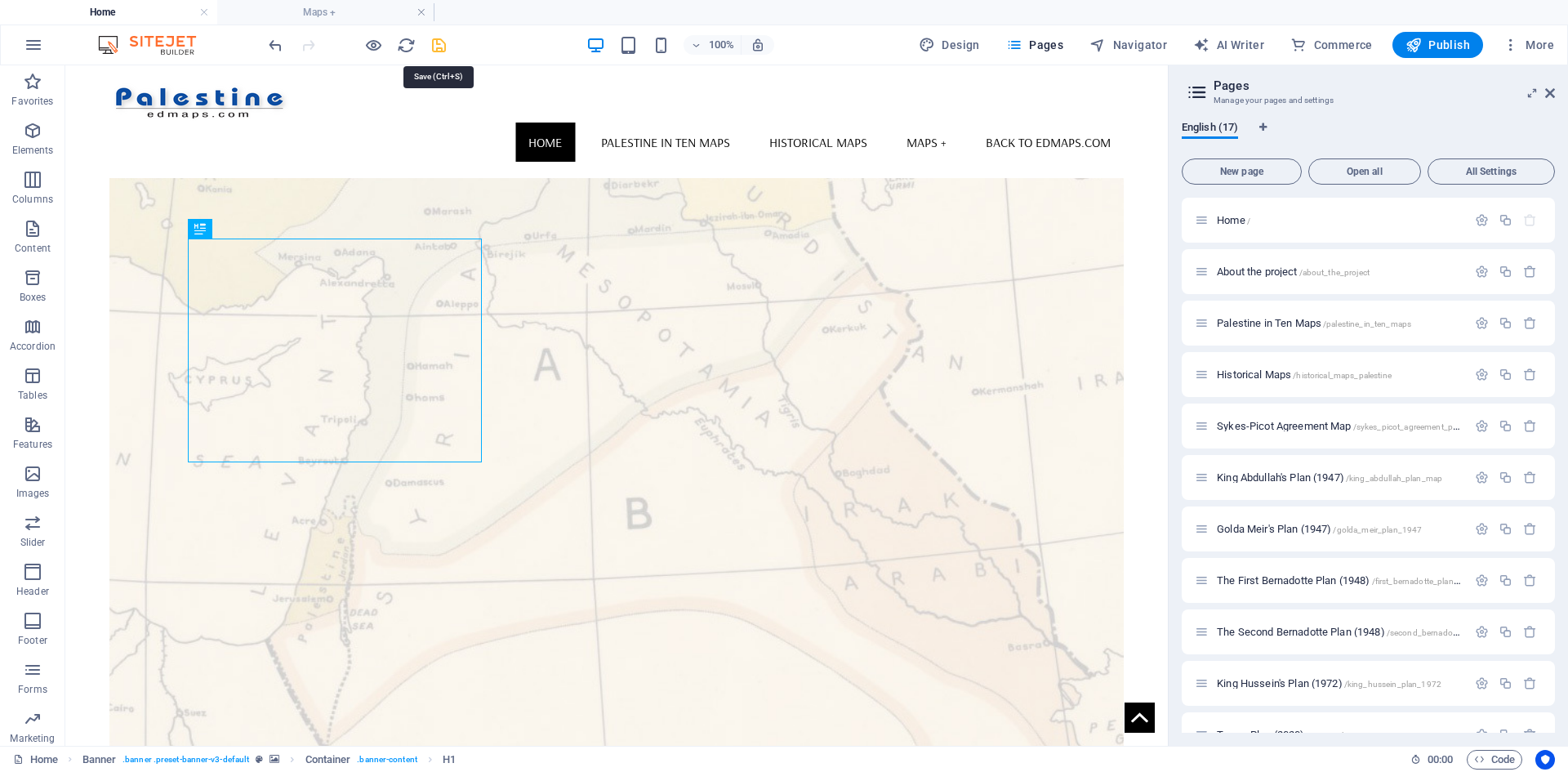 click at bounding box center [439, 45] 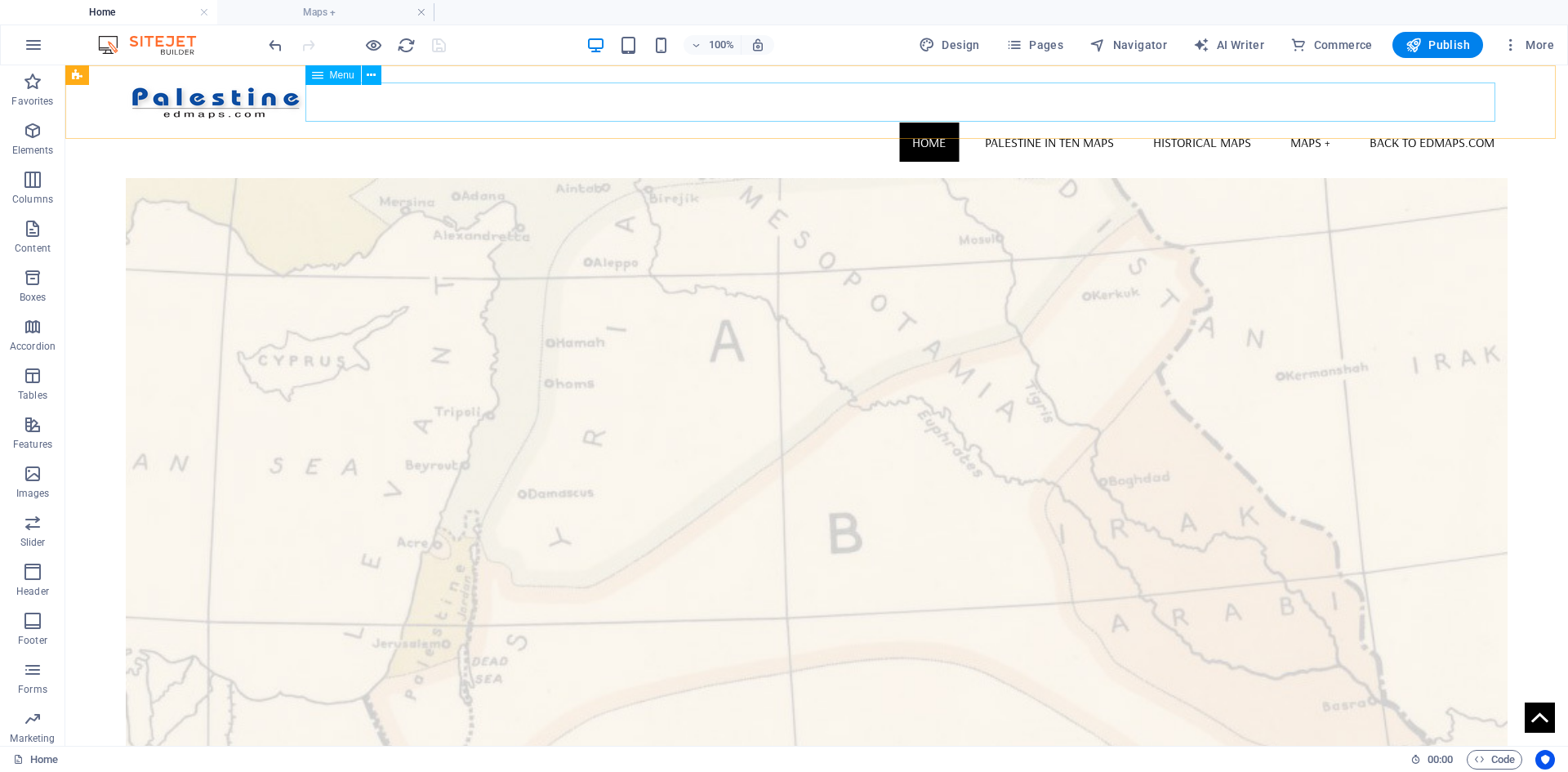 click on "Home Palestine in Ten Maps Historical Maps Maps + Back to edmaps.com" at bounding box center [817, 142] 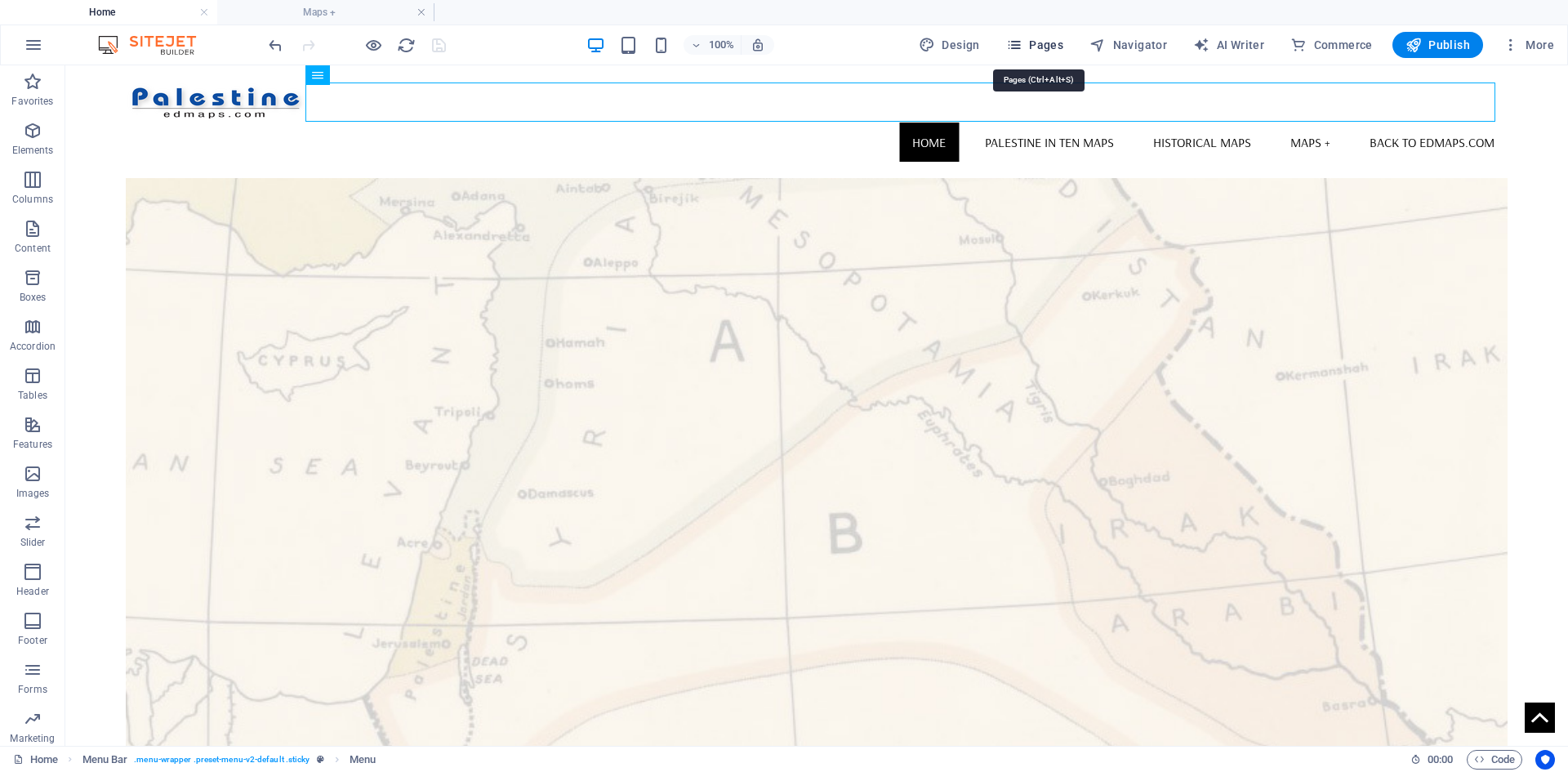 click on "Pages" at bounding box center (1035, 45) 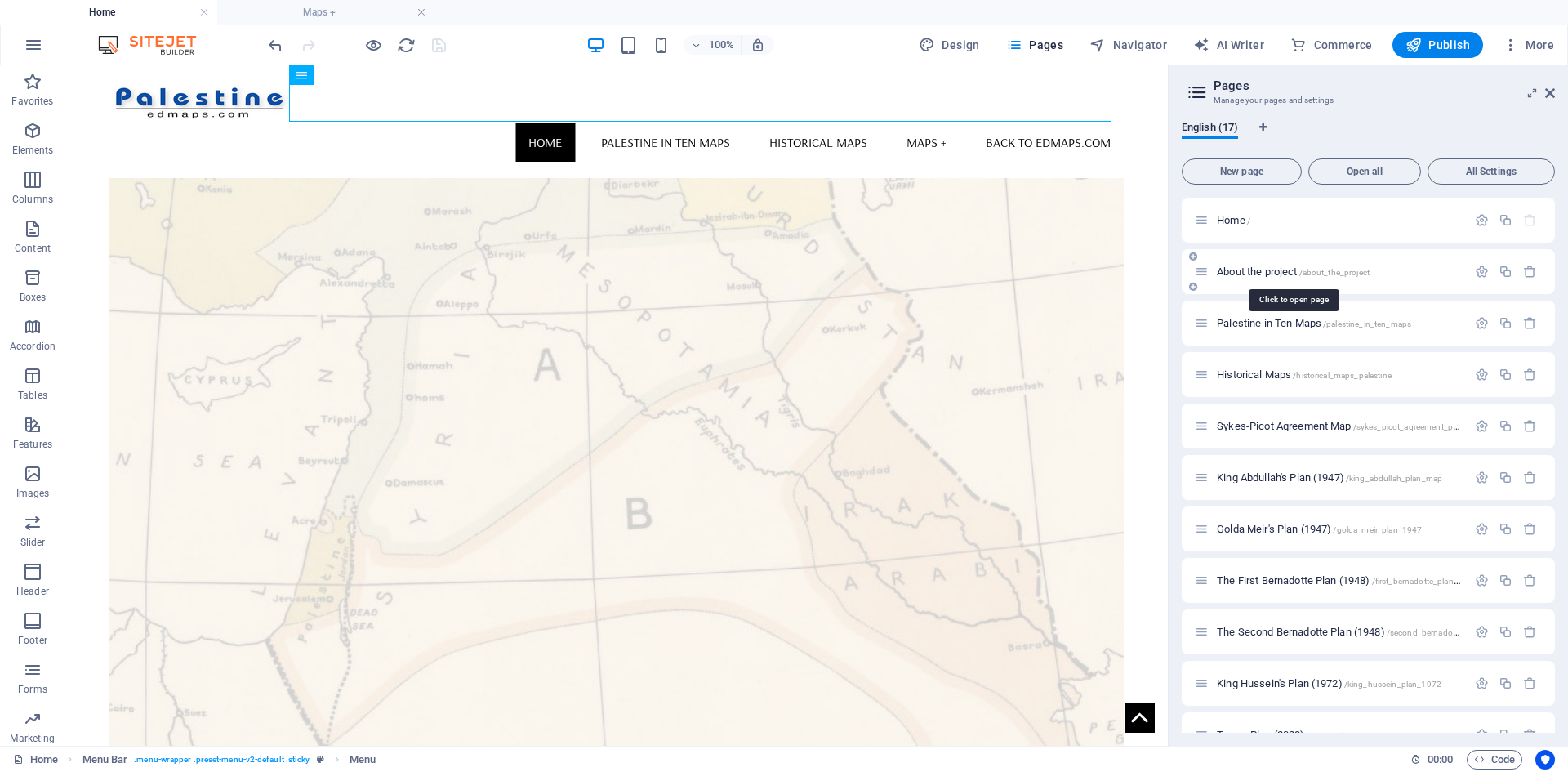 click on "About the project /about_the_project" at bounding box center [1293, 271] 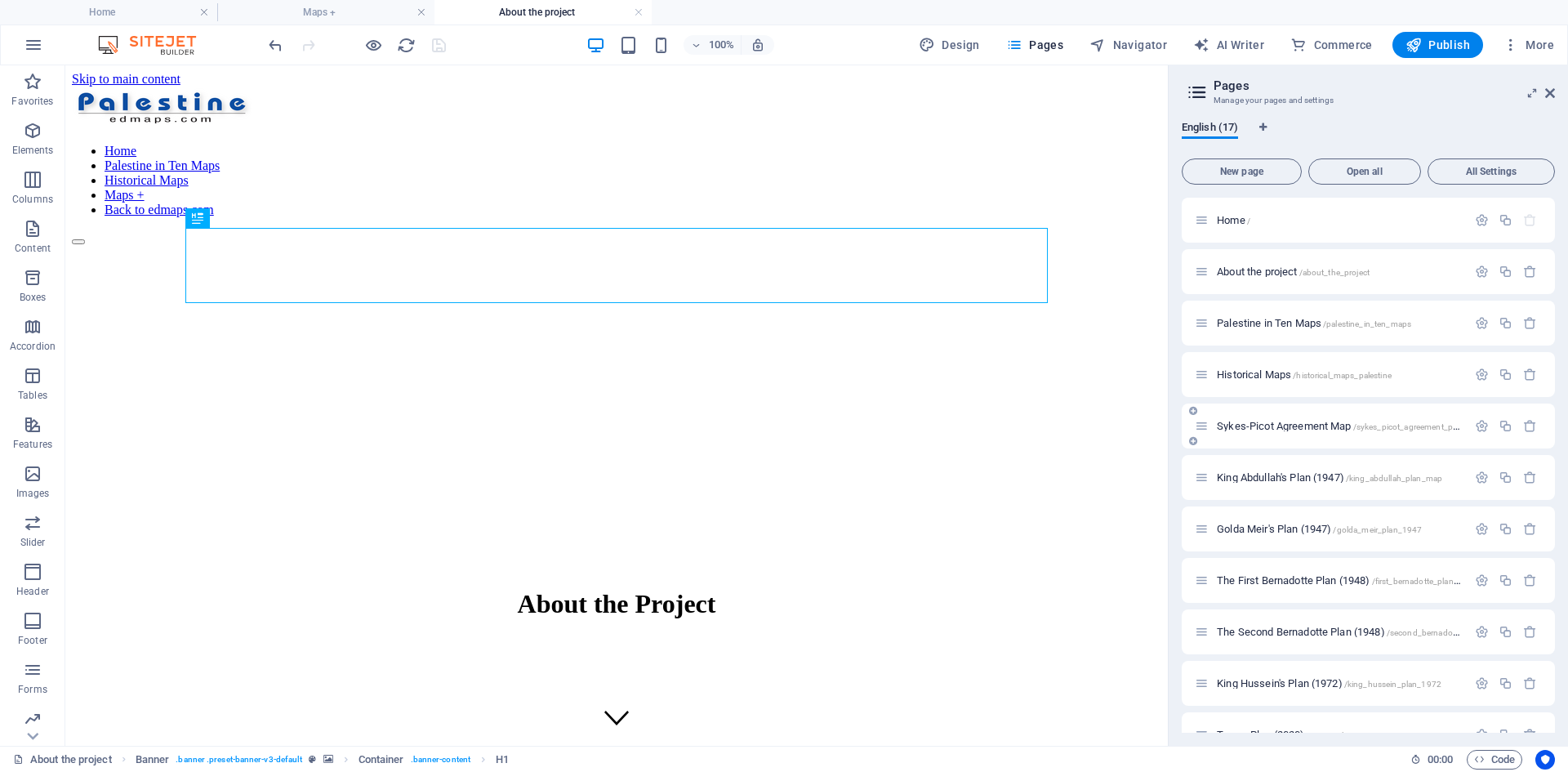 scroll, scrollTop: 0, scrollLeft: 0, axis: both 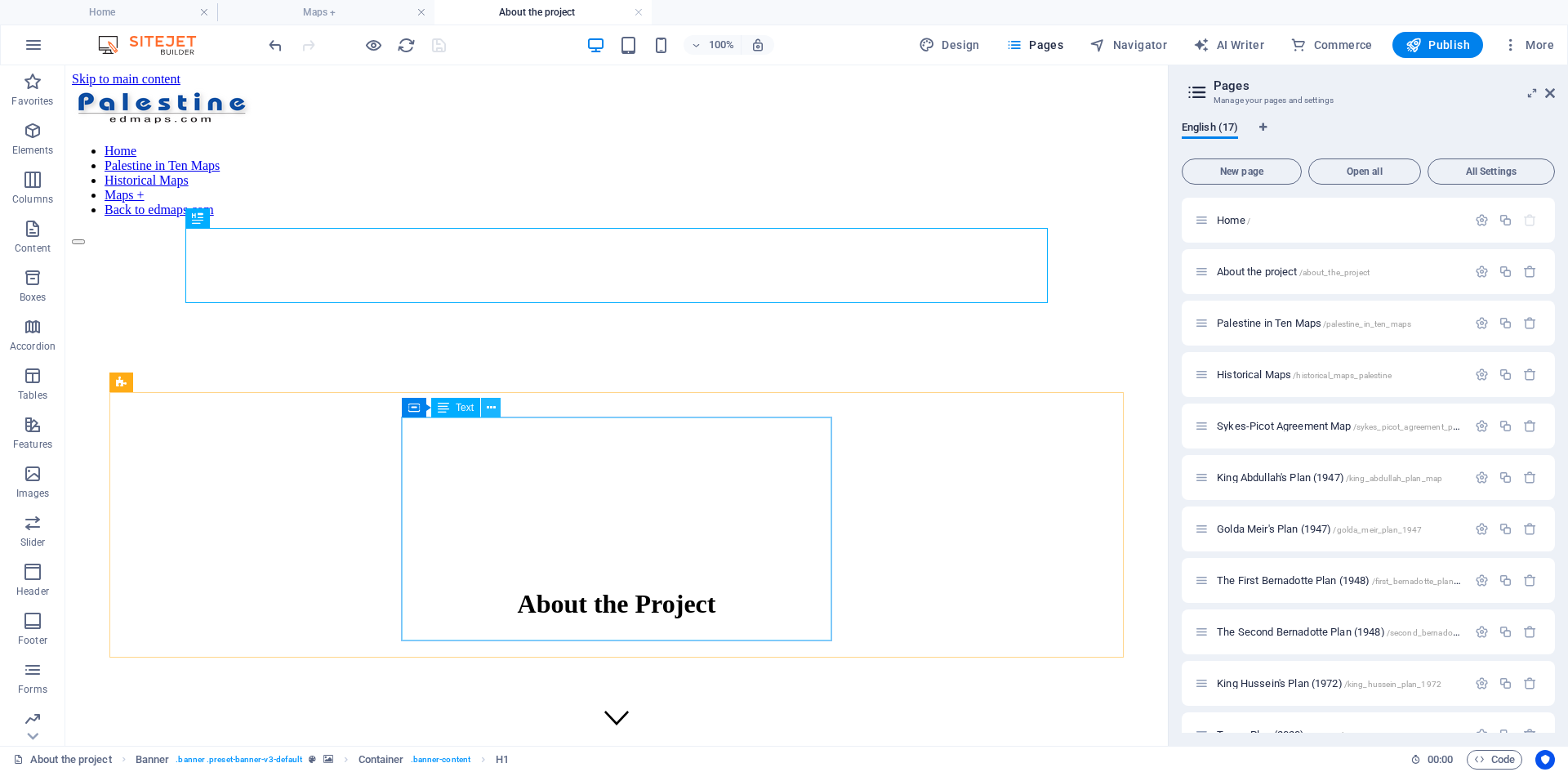 click at bounding box center [491, 408] 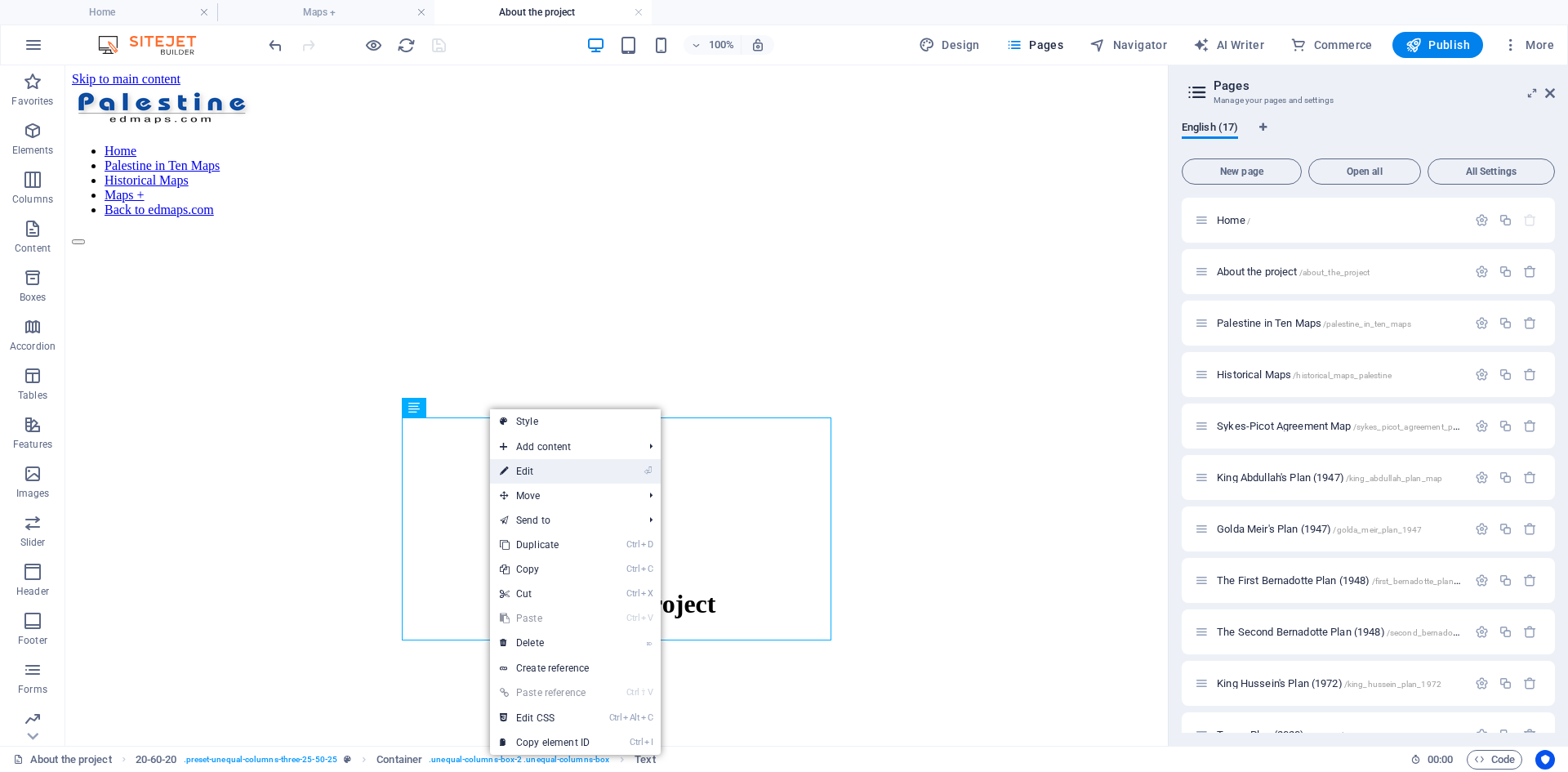 click on "⏎  Edit" at bounding box center [545, 471] 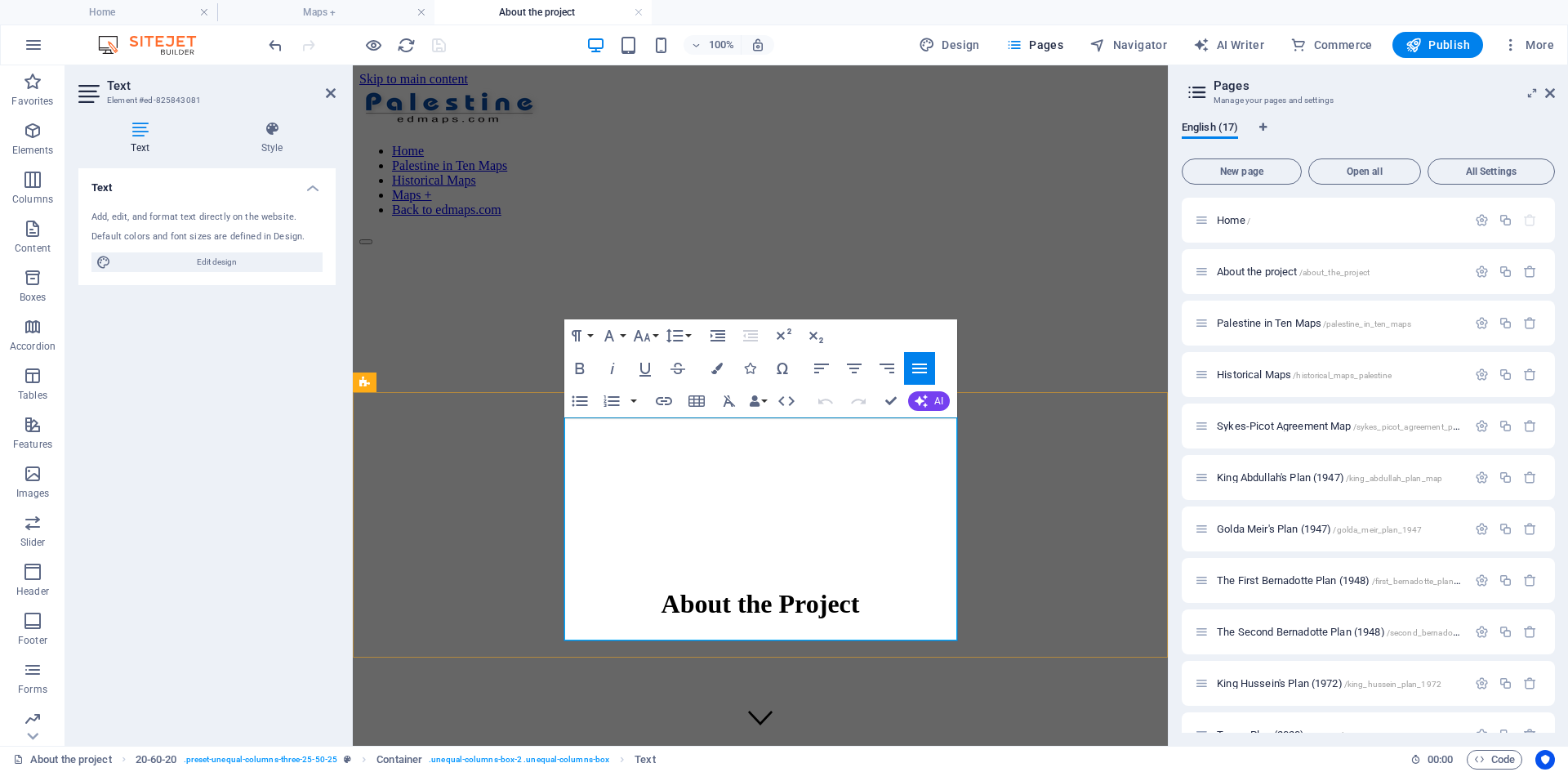 drag, startPoint x: 573, startPoint y: 427, endPoint x: 693, endPoint y: 431, distance: 120.06665 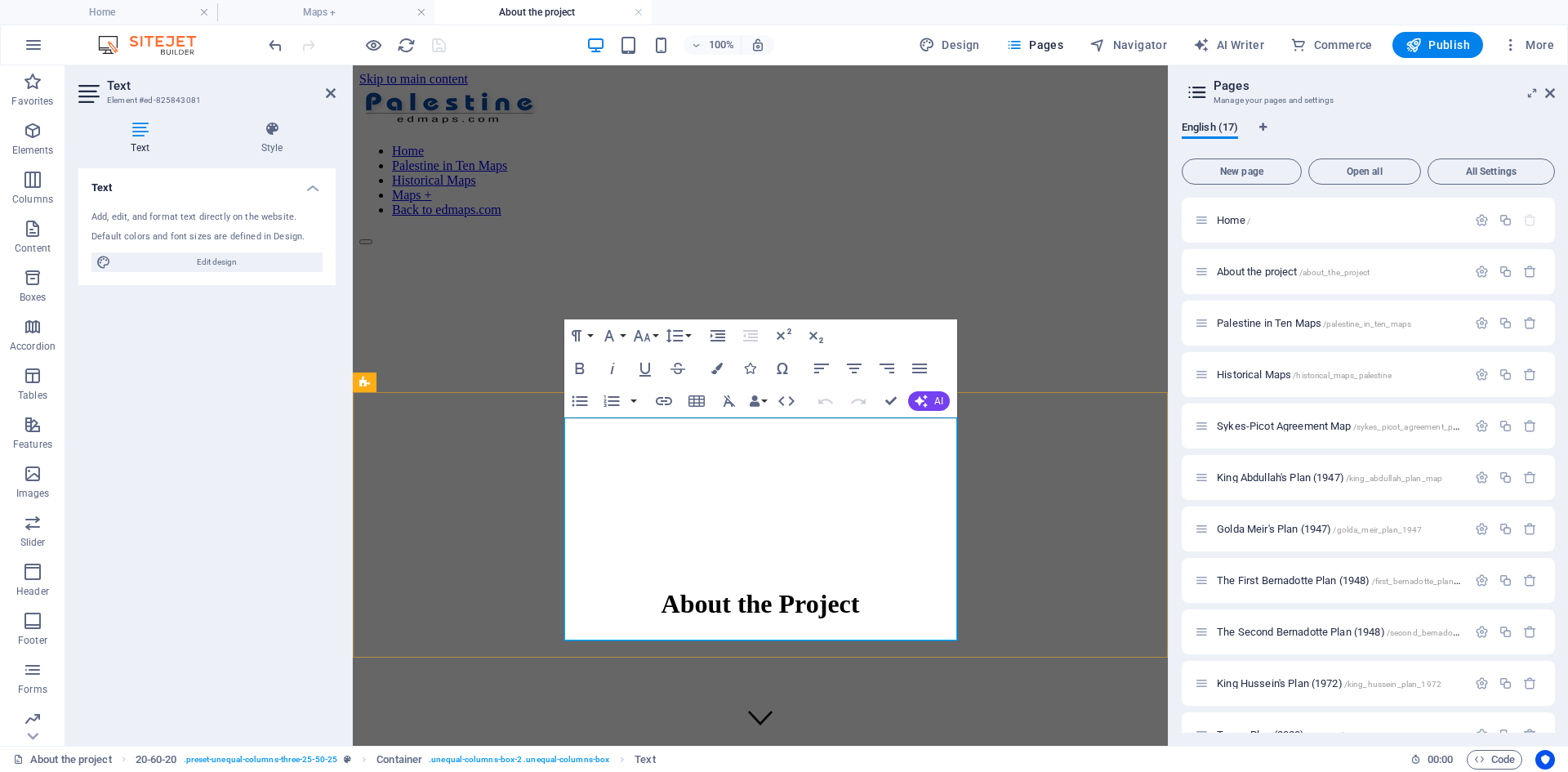 click on "edmaps.com" 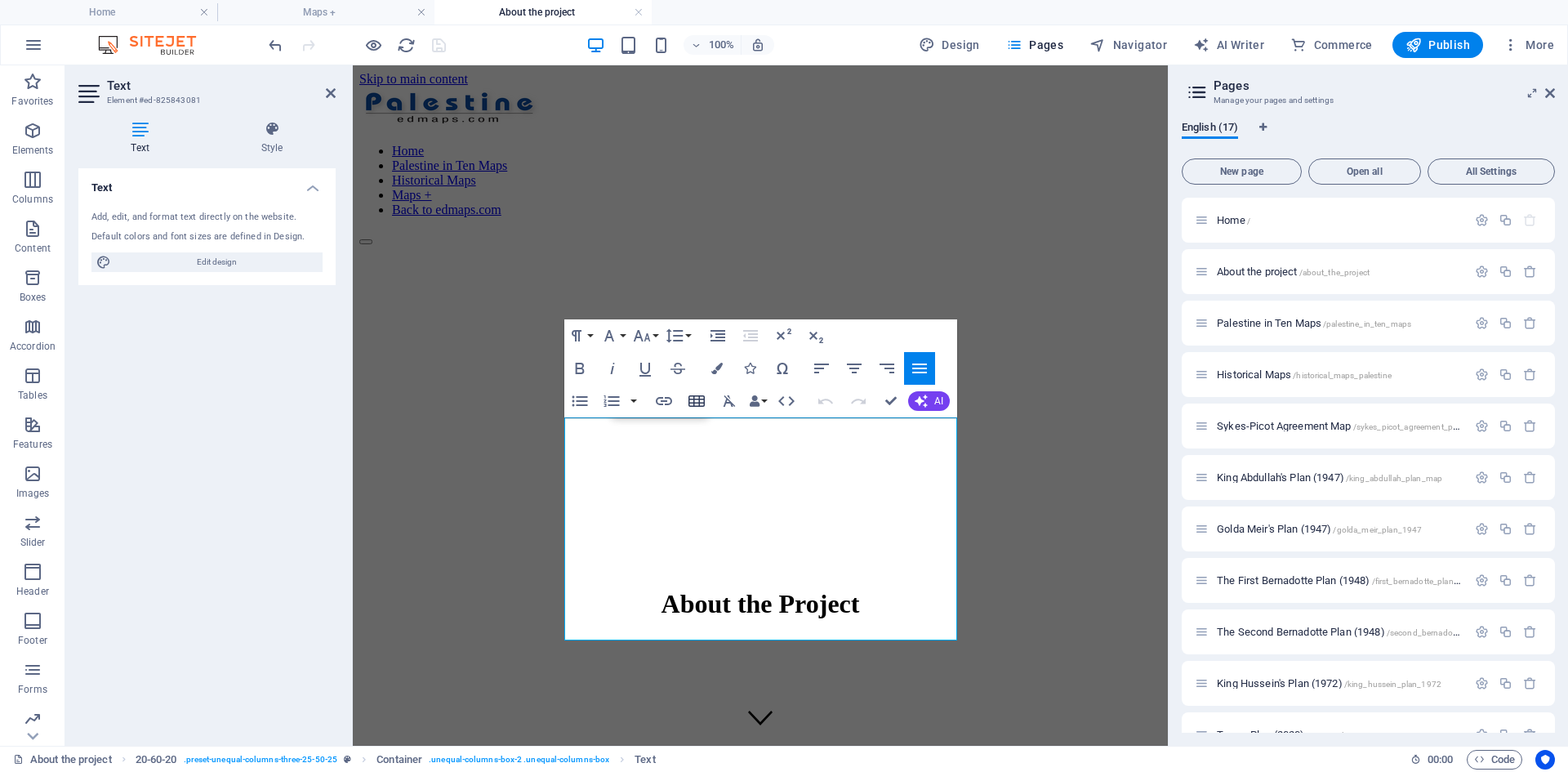 click 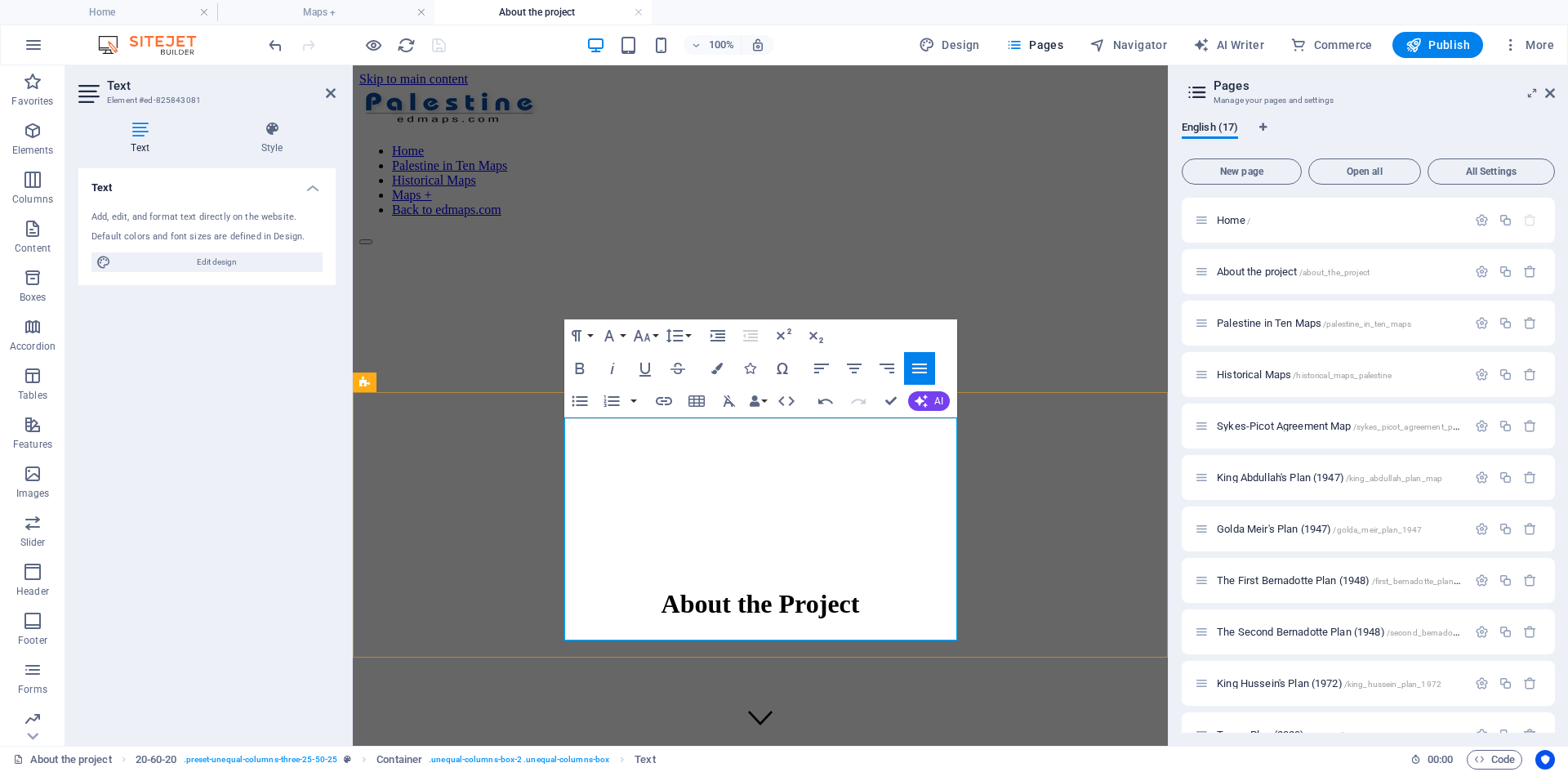 drag, startPoint x: 573, startPoint y: 429, endPoint x: 695, endPoint y: 429, distance: 122 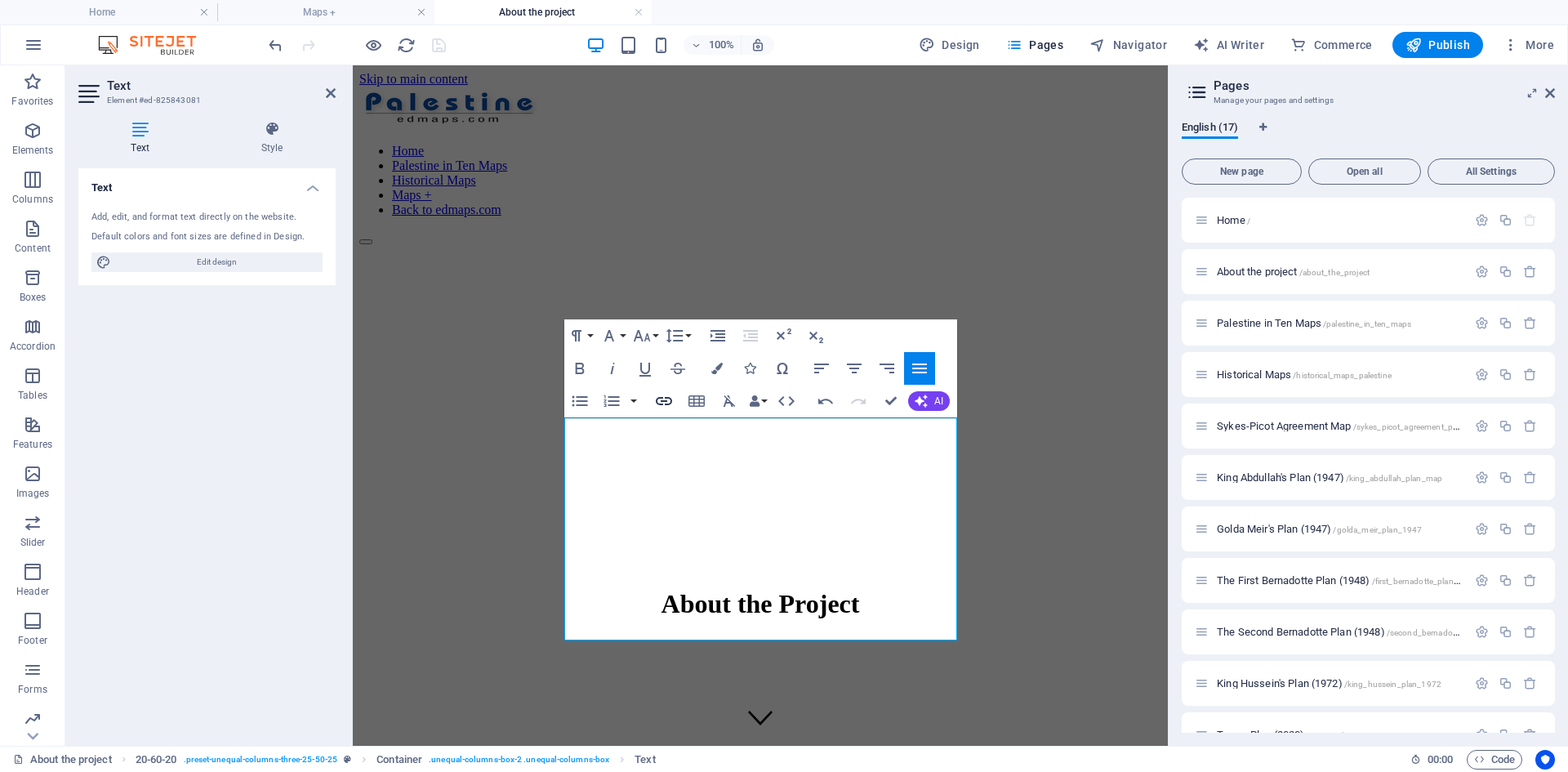 click 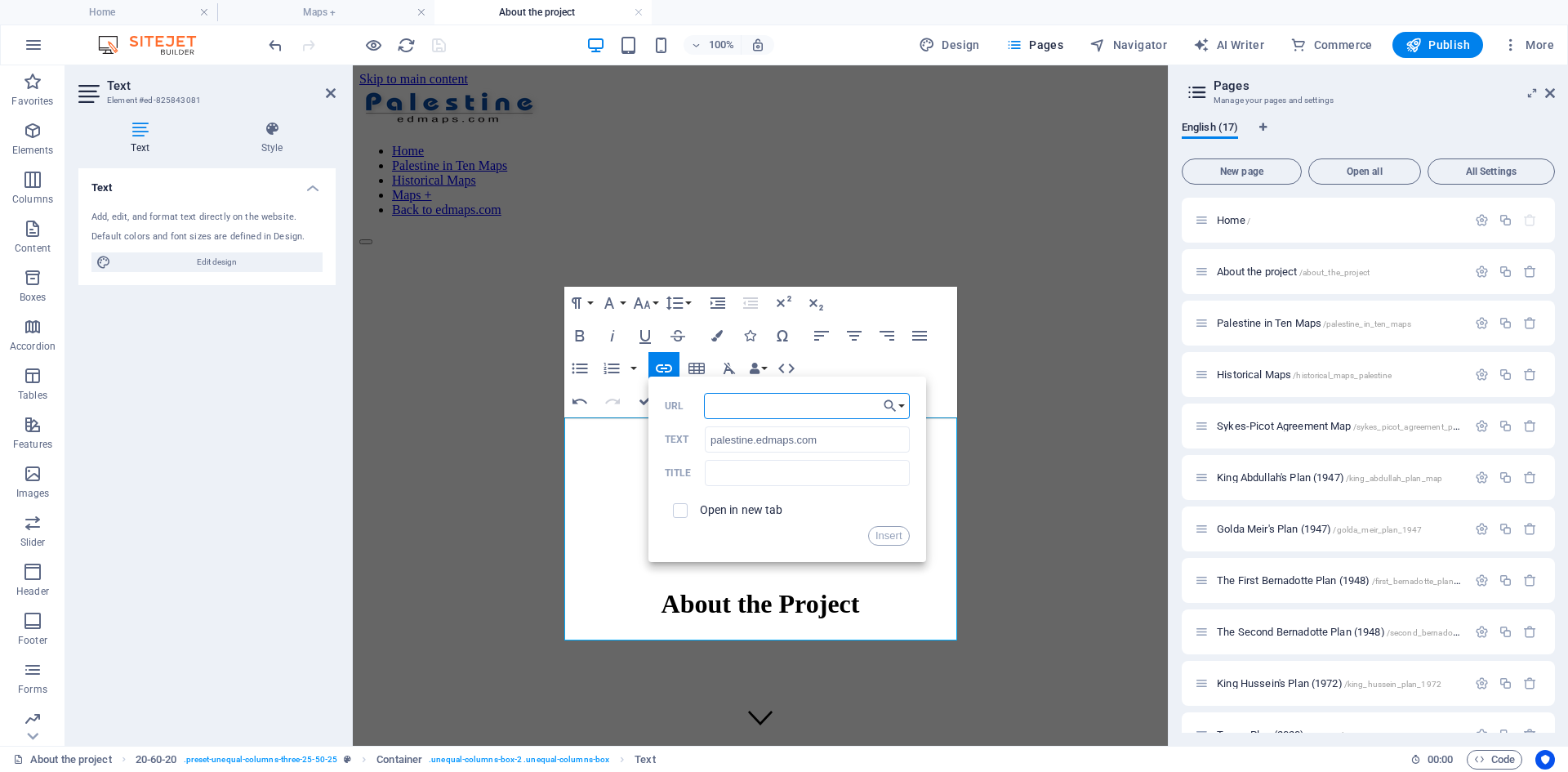paste on "https://palestine.edmaps.com/" 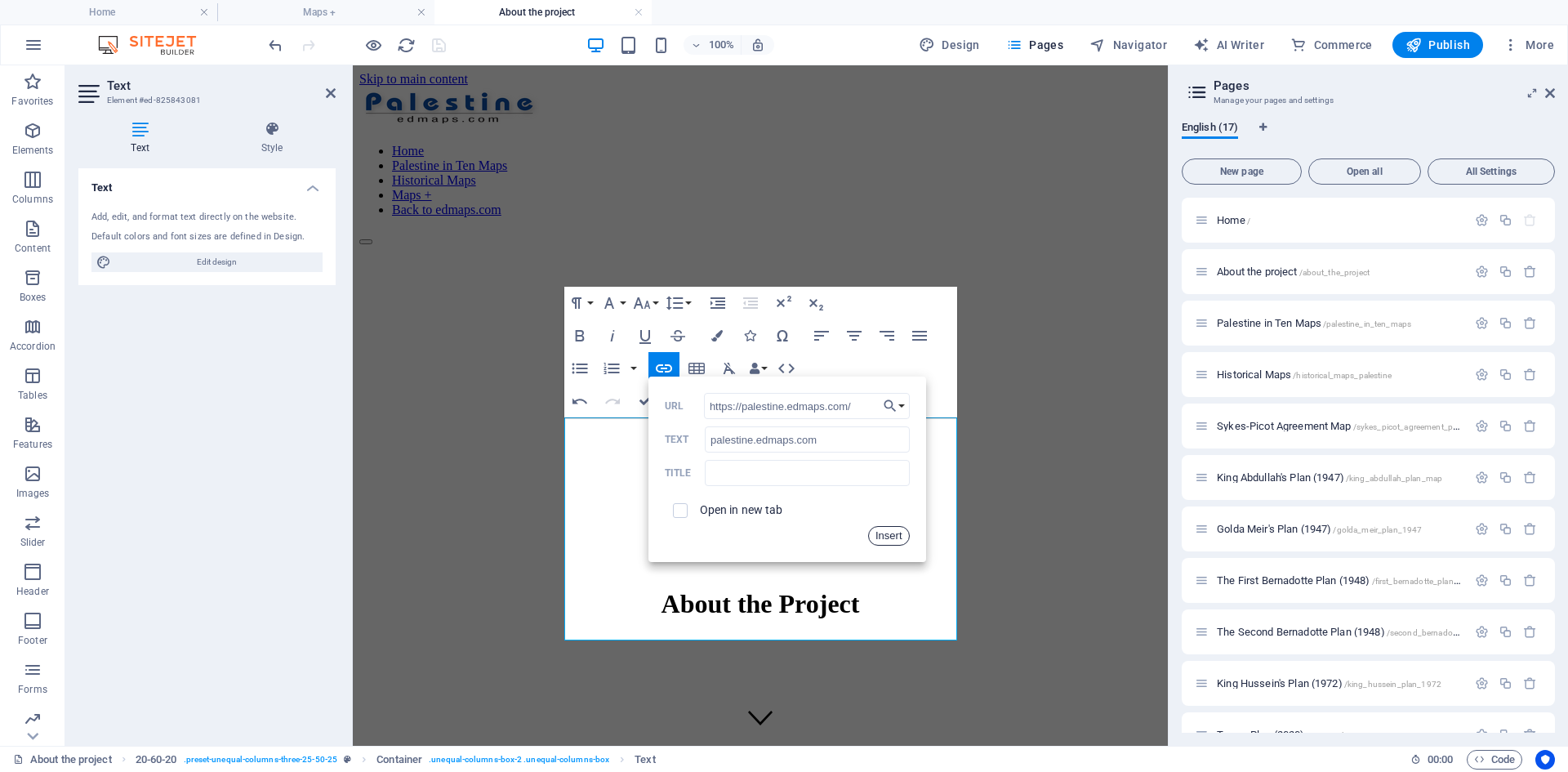 click on "Insert" at bounding box center (889, 536) 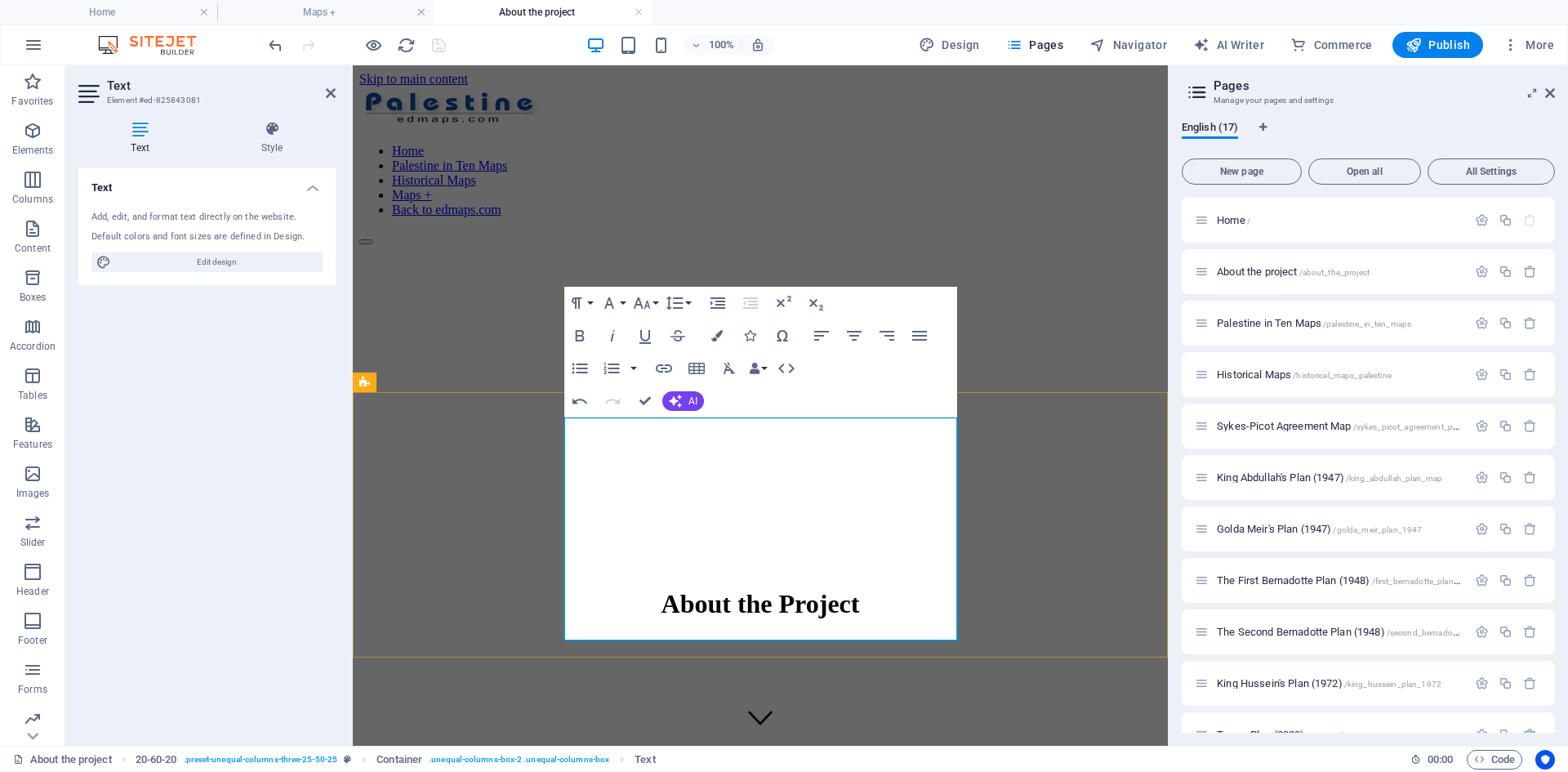click on "palestine.edmaps.com is a section of edmaps.com, a free educational online cartographic resource..." at bounding box center (760, 1057) 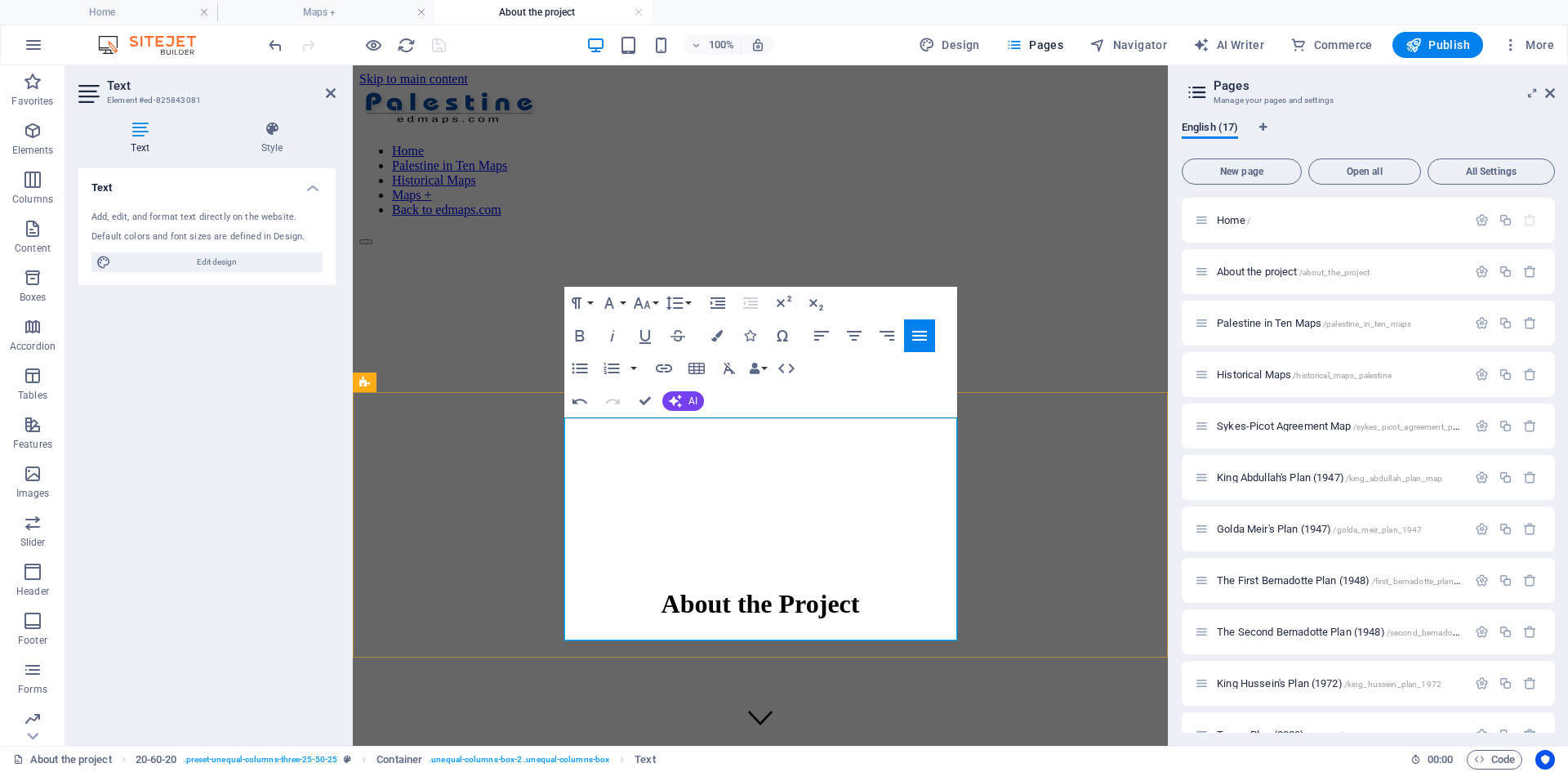 drag, startPoint x: 695, startPoint y: 429, endPoint x: 569, endPoint y: 429, distance: 126 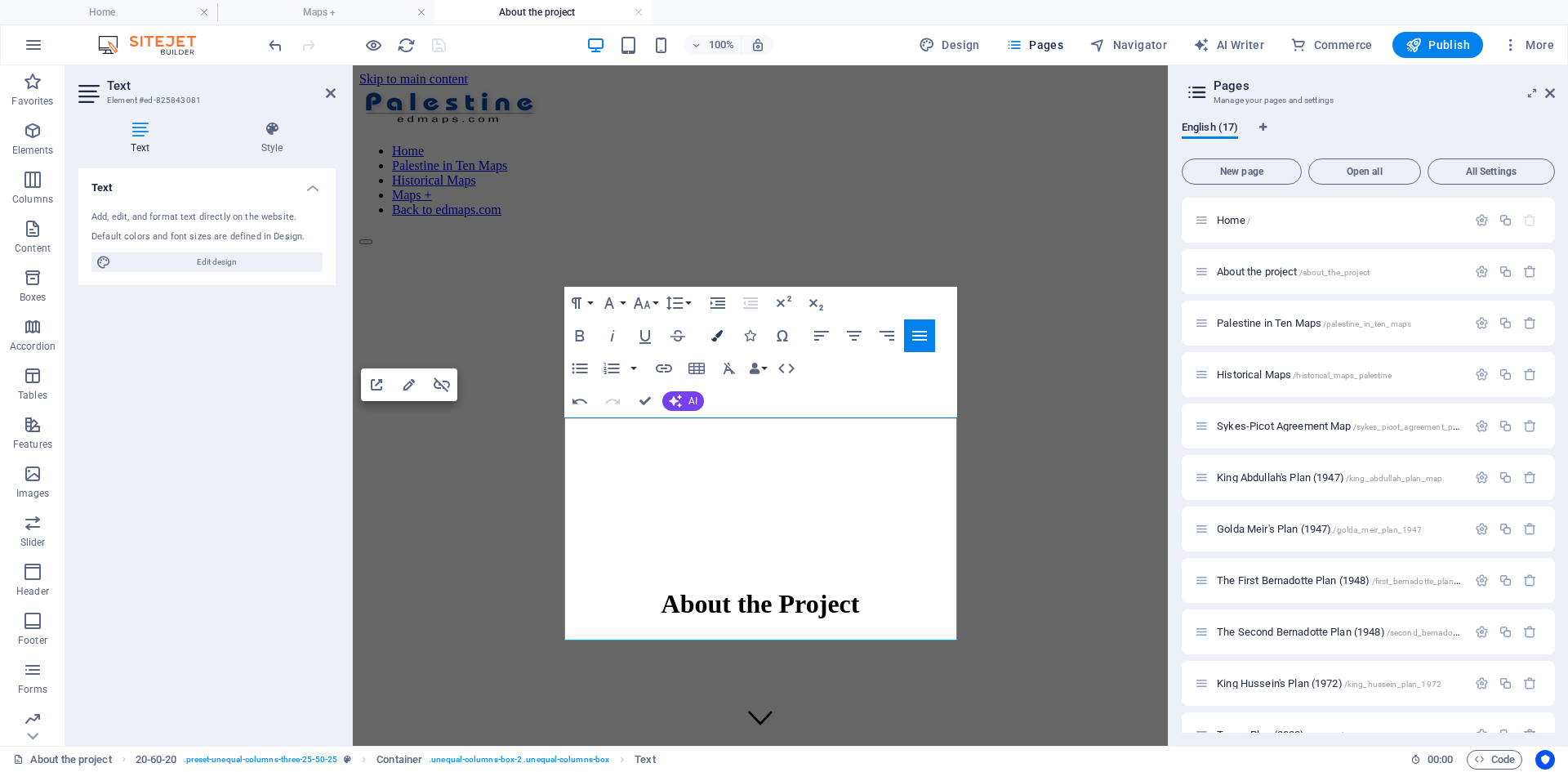 click at bounding box center [717, 336] 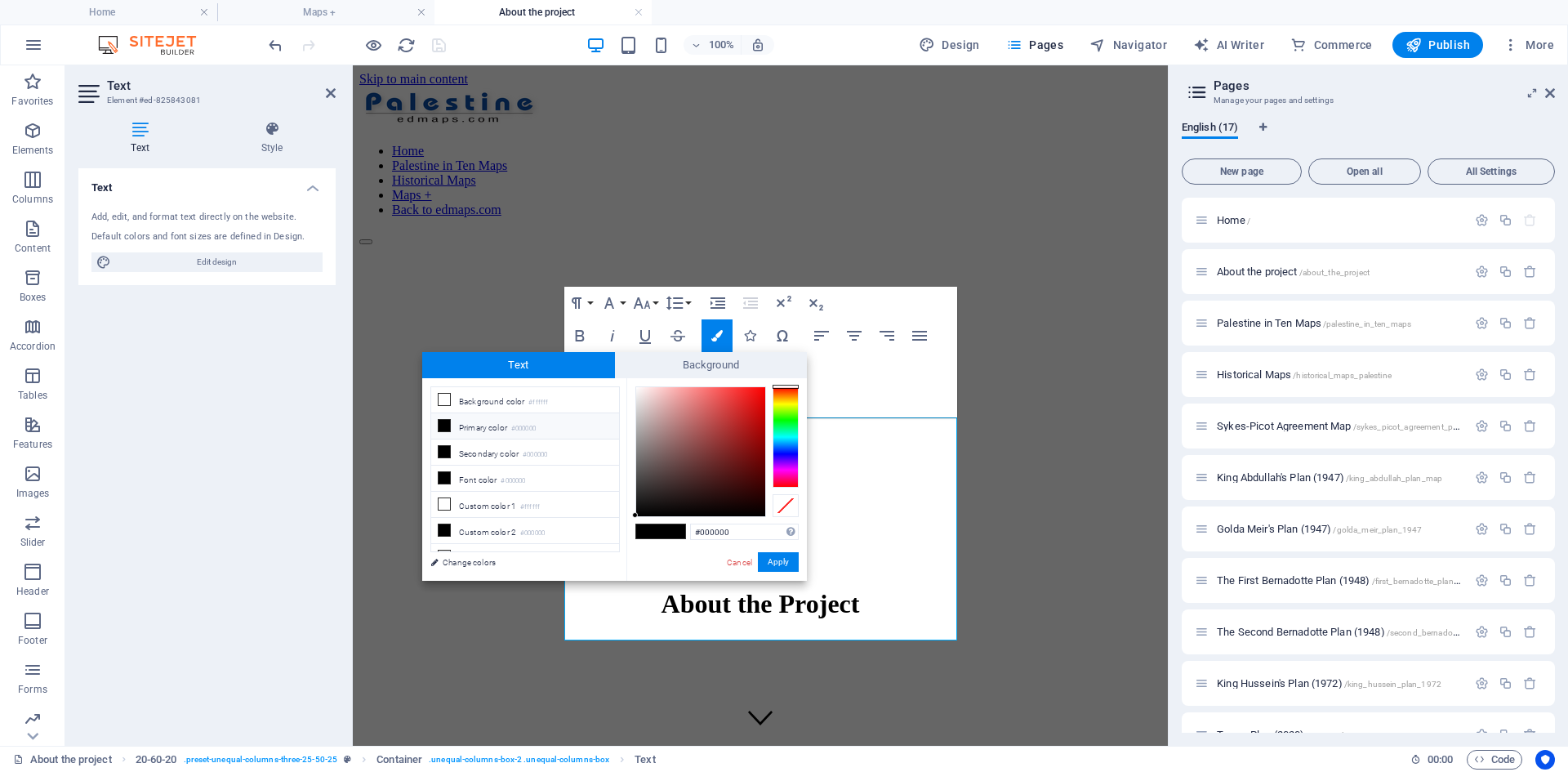 type on "#f20b0b" 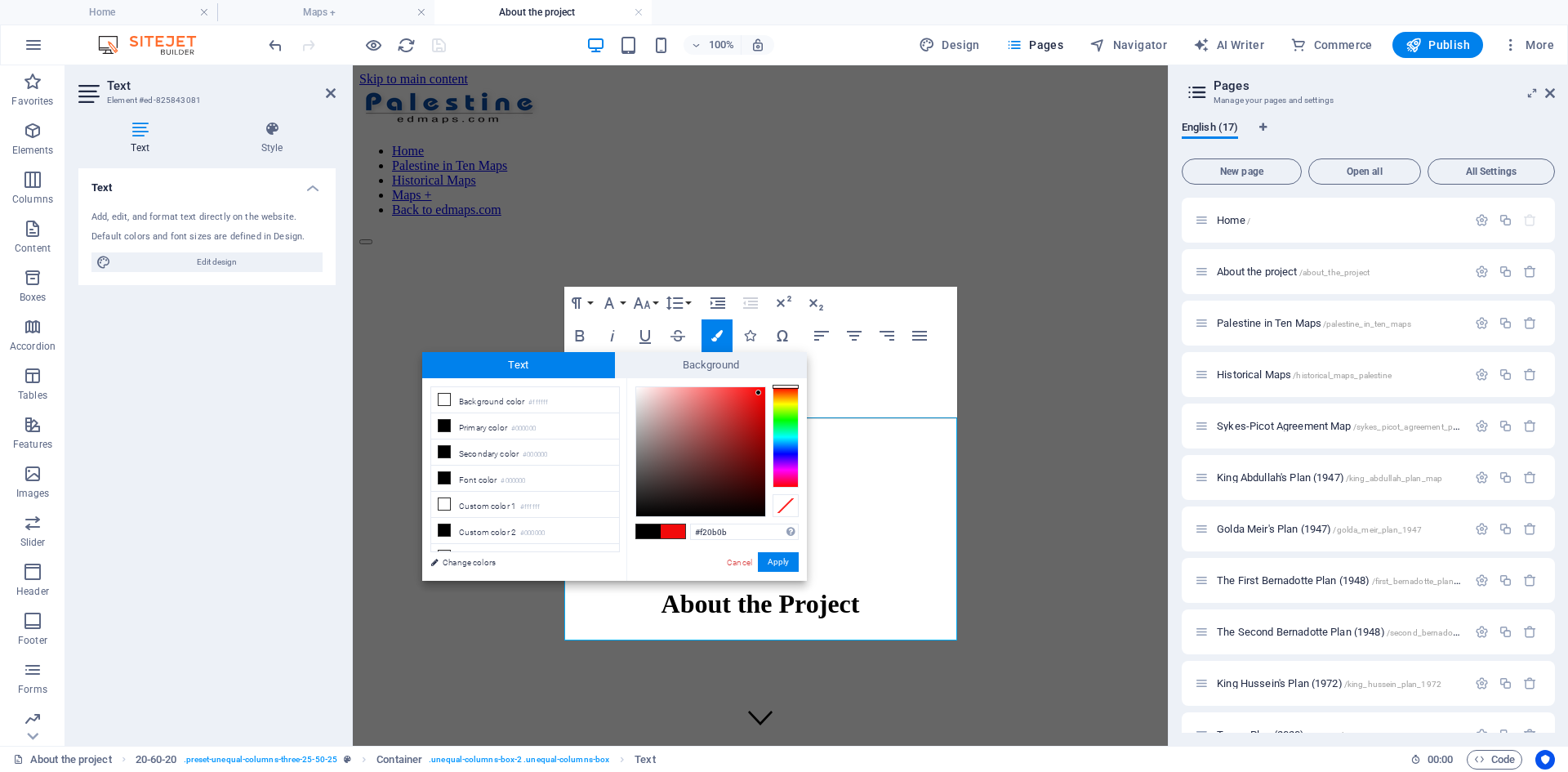 click at bounding box center [701, 452] 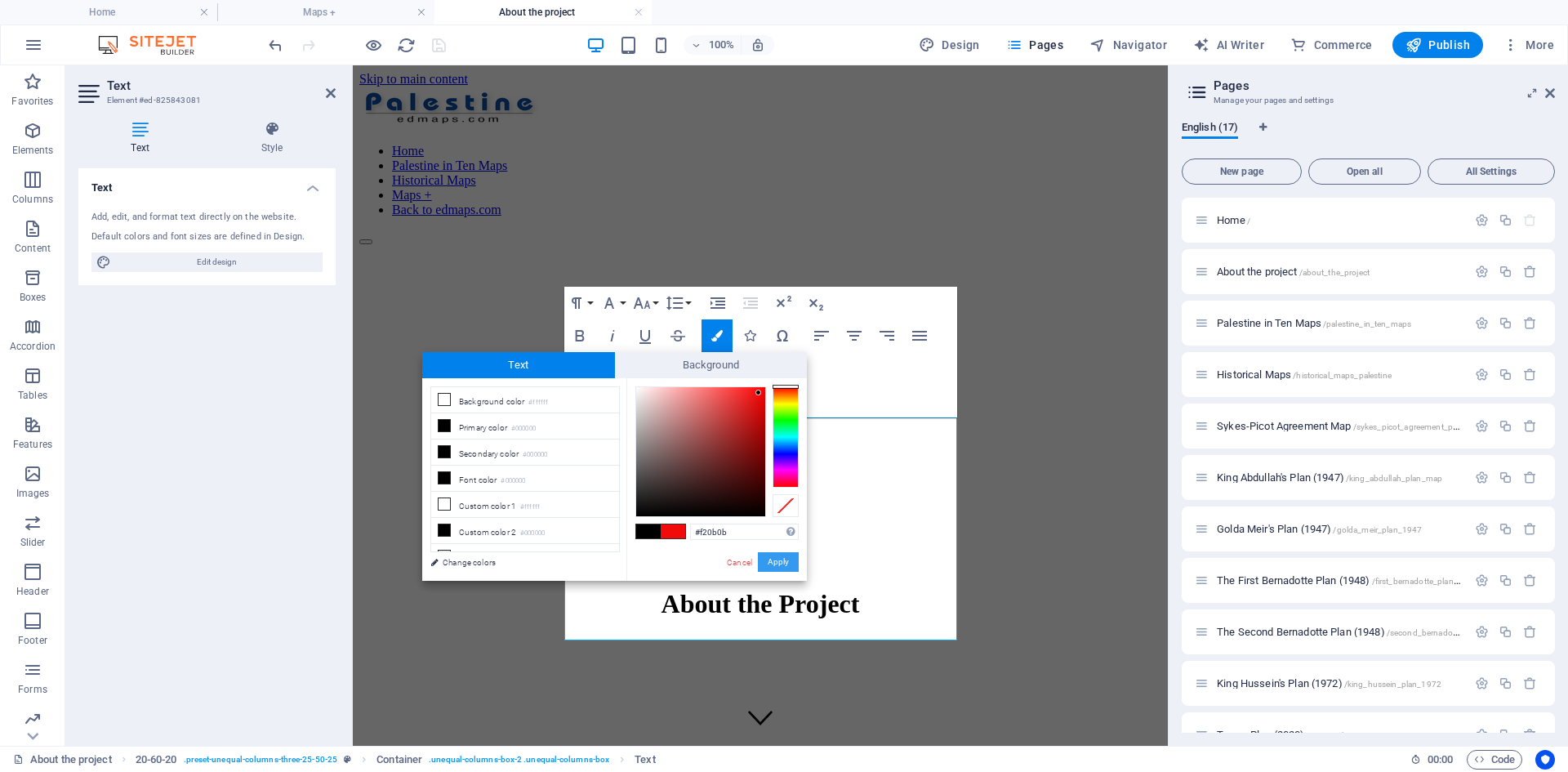 click on "Apply" at bounding box center [778, 562] 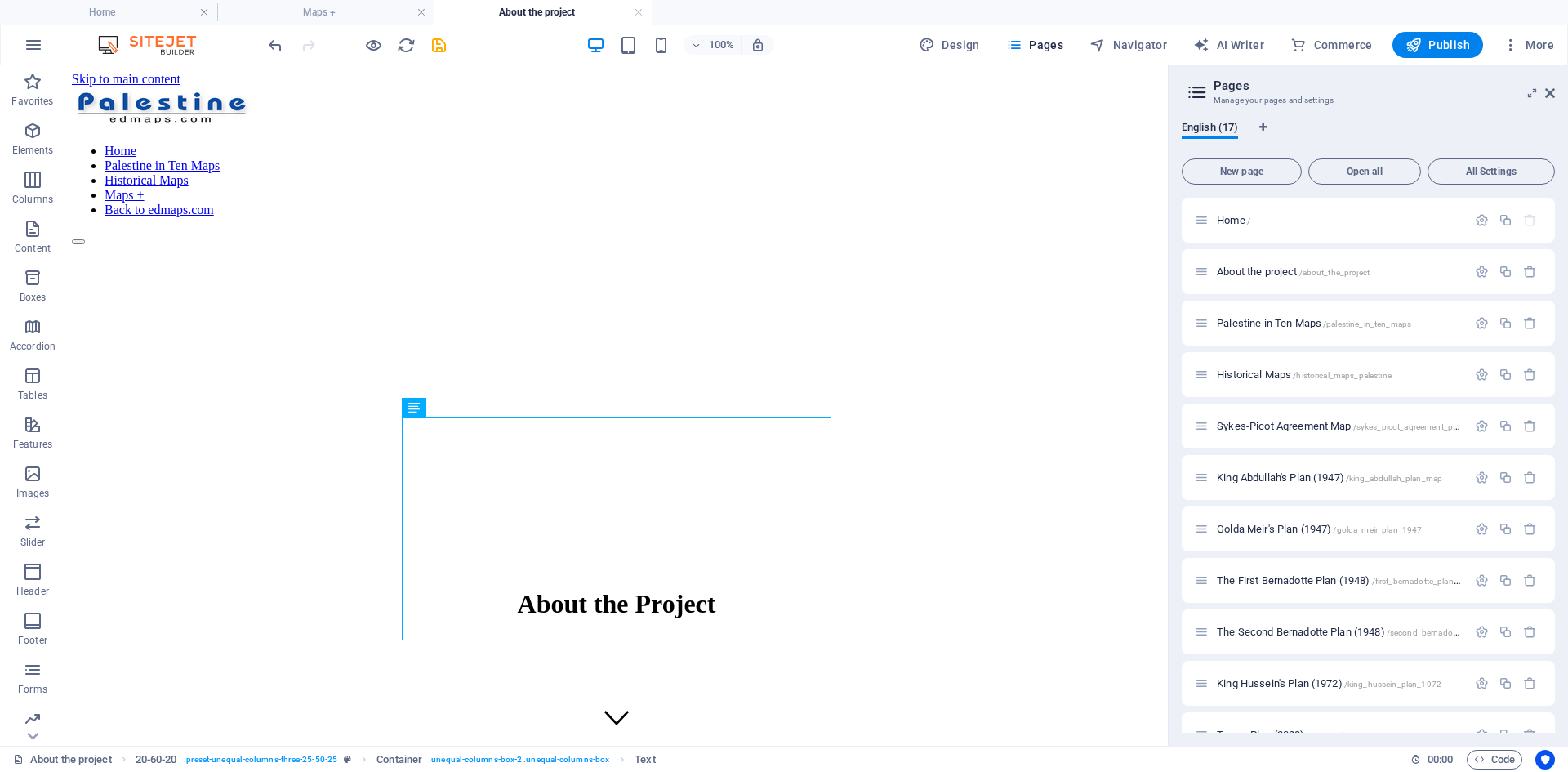 click on "Skip to main content
Home Palestine in Ten Maps Historical Maps Maps + Back to edmaps.com About the Project Drop content here or  Add elements  Paste clipboard palestine.edmaps.com  is a section of  edmaps.com , a free educational online cartographic resource... palestine.edmaps.com  is putting the Palestinian history on the map. For you. For a better understanding of the reality. Freely! This section also contains free Middle East maps that may be useful to students, teachers, and general enthusiasts in the study of History, Geopolitics, International Relations, and other disciplines. palestine.edmaps.com  is regularly updated, so please follow us in the coming days, weeks and months! Drop content here or  Add elements  Paste clipboard" at bounding box center (617, 688) 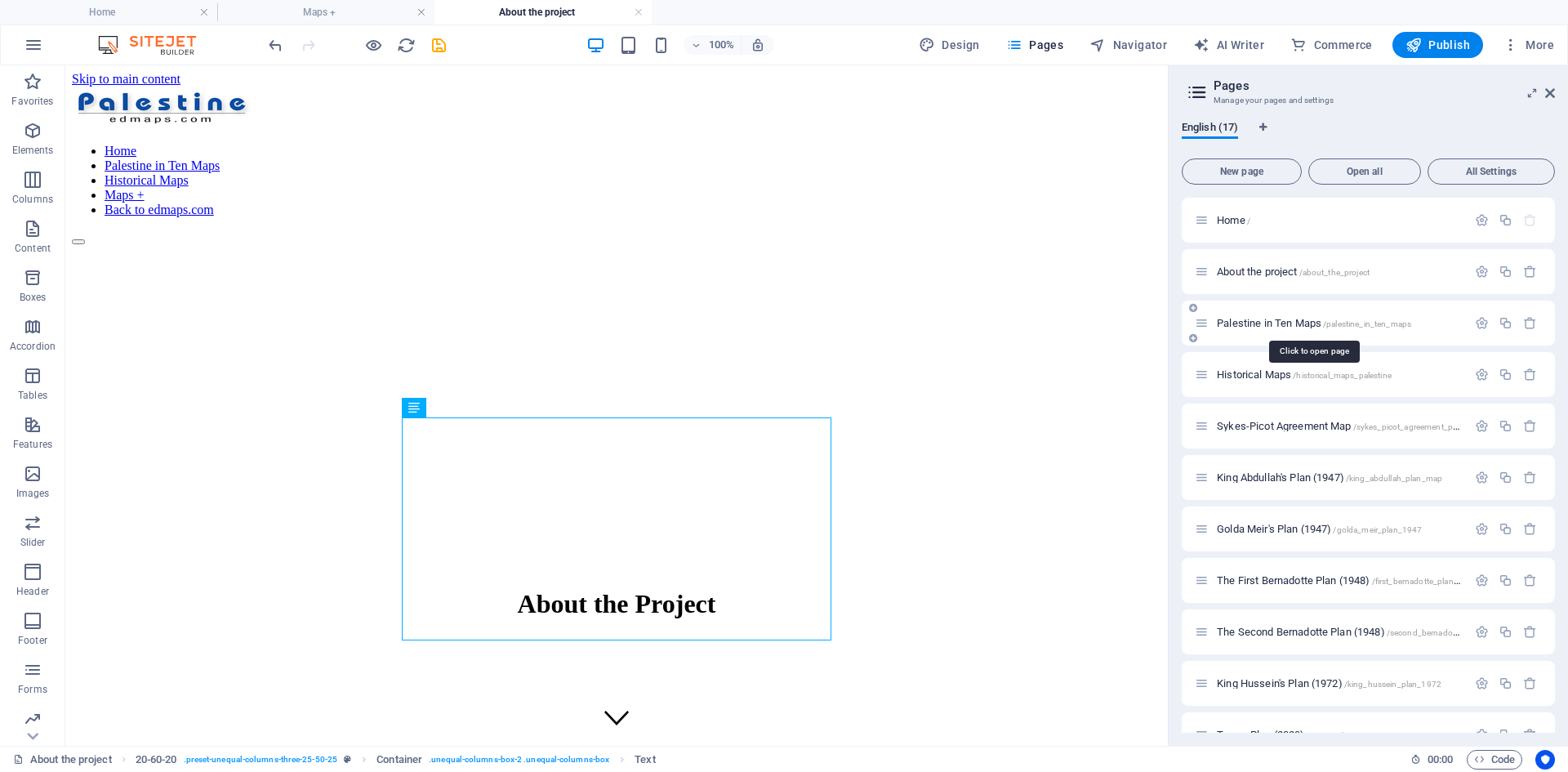 click on "Palestine in Ten Maps /palestine_in_ten_maps" at bounding box center [1314, 323] 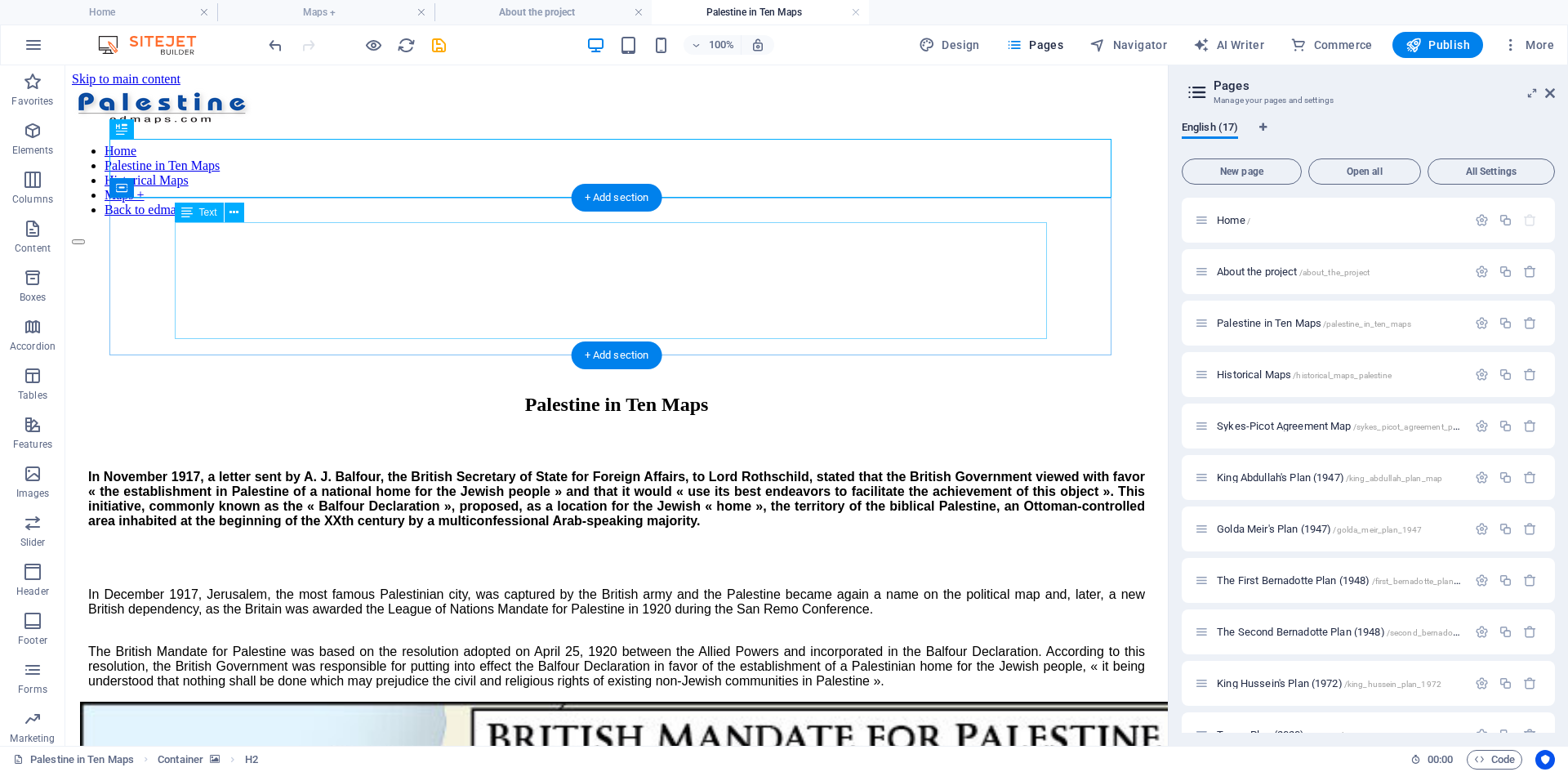 scroll, scrollTop: 0, scrollLeft: 0, axis: both 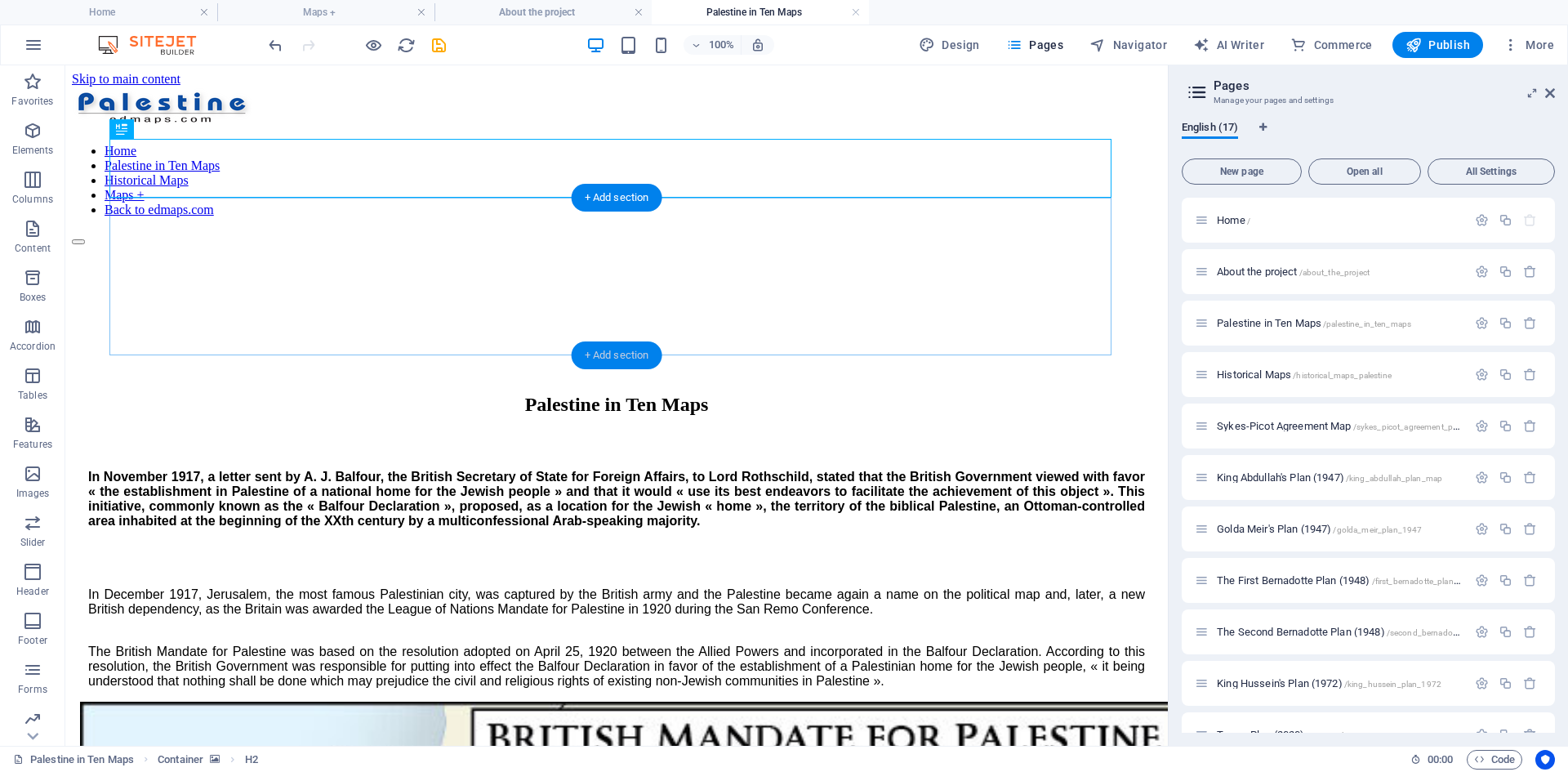 click on "+ Add section" at bounding box center (617, 355) 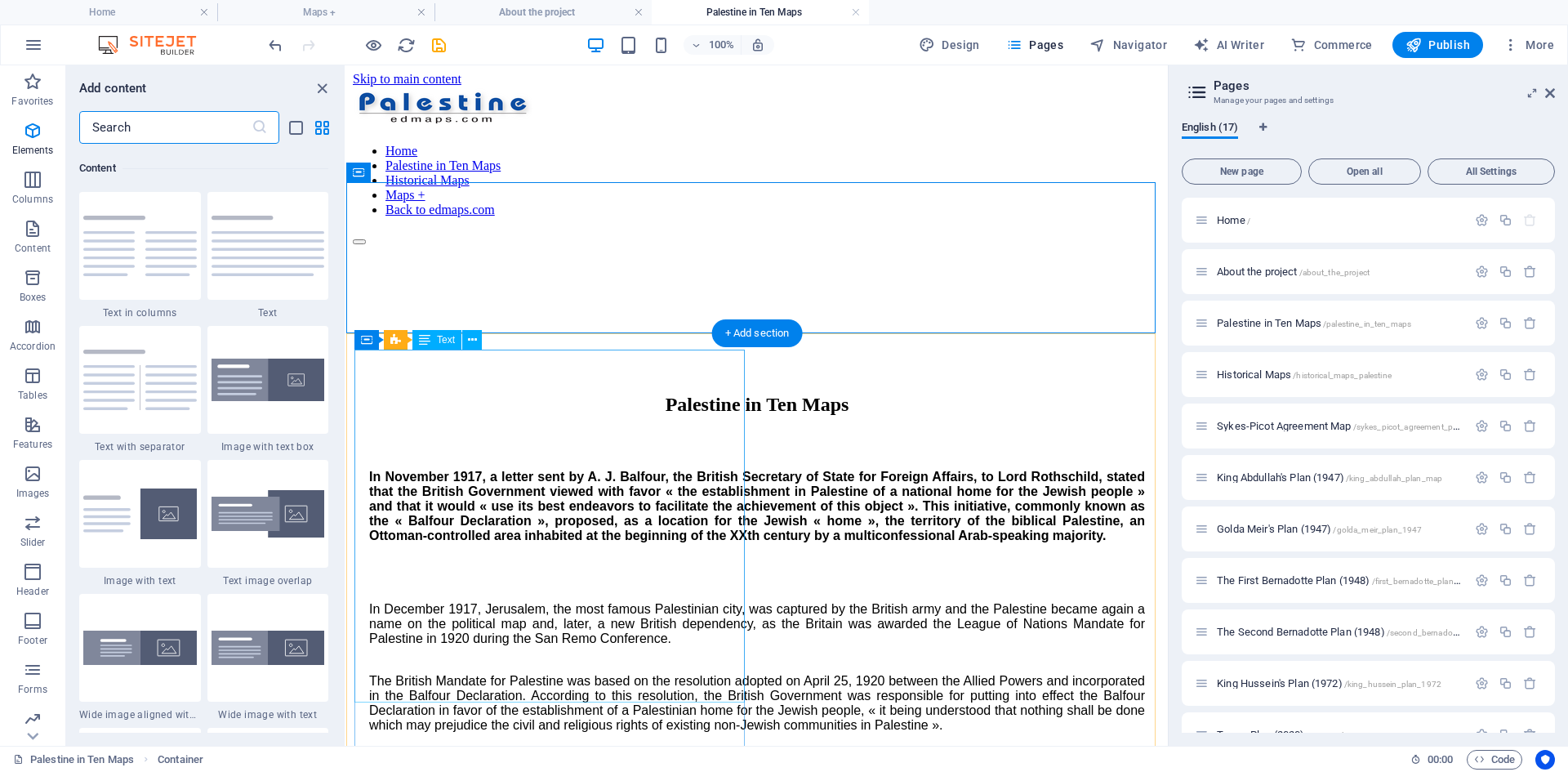 scroll, scrollTop: 2858, scrollLeft: 0, axis: vertical 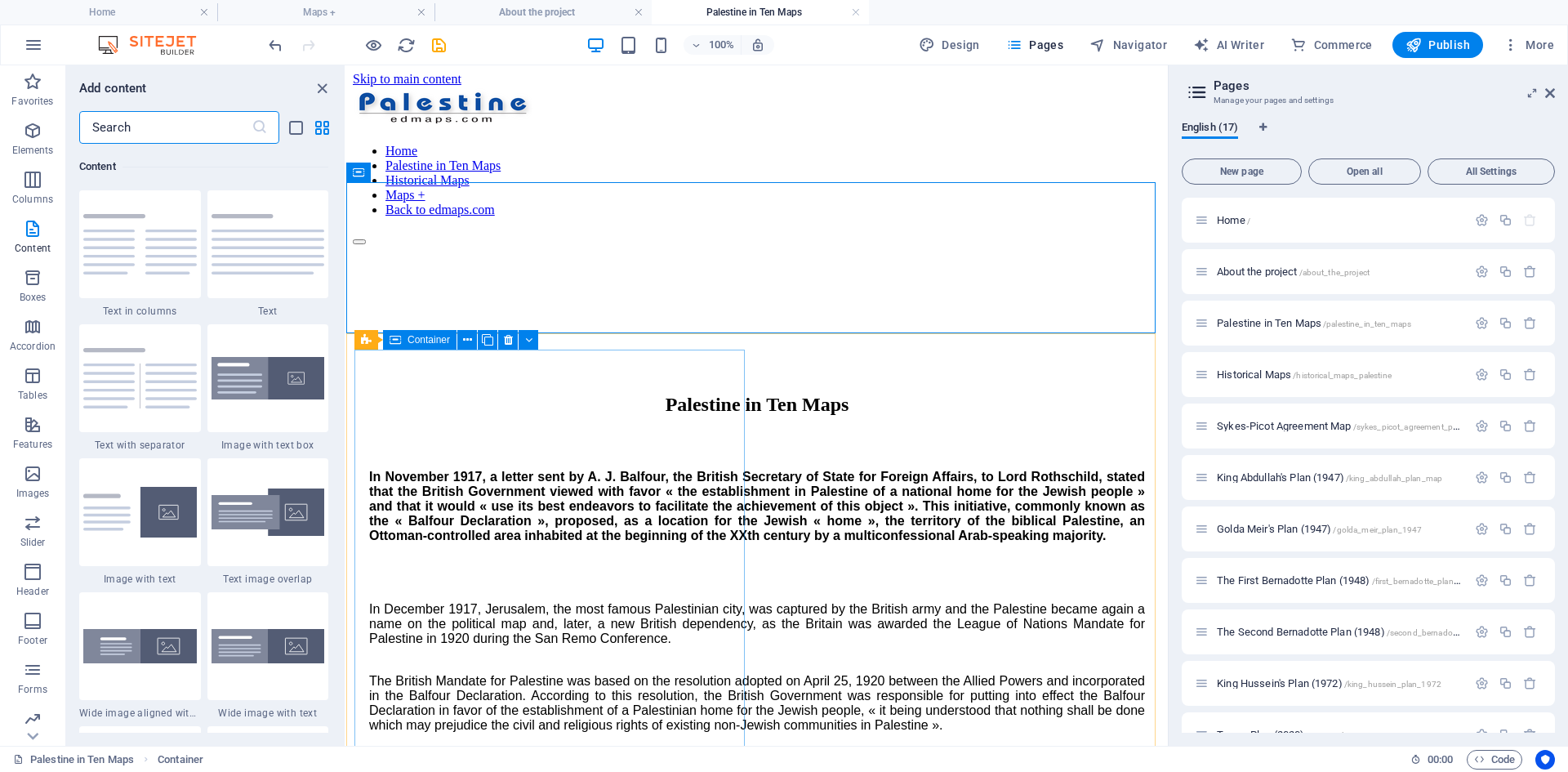 click on "Container" at bounding box center [429, 340] 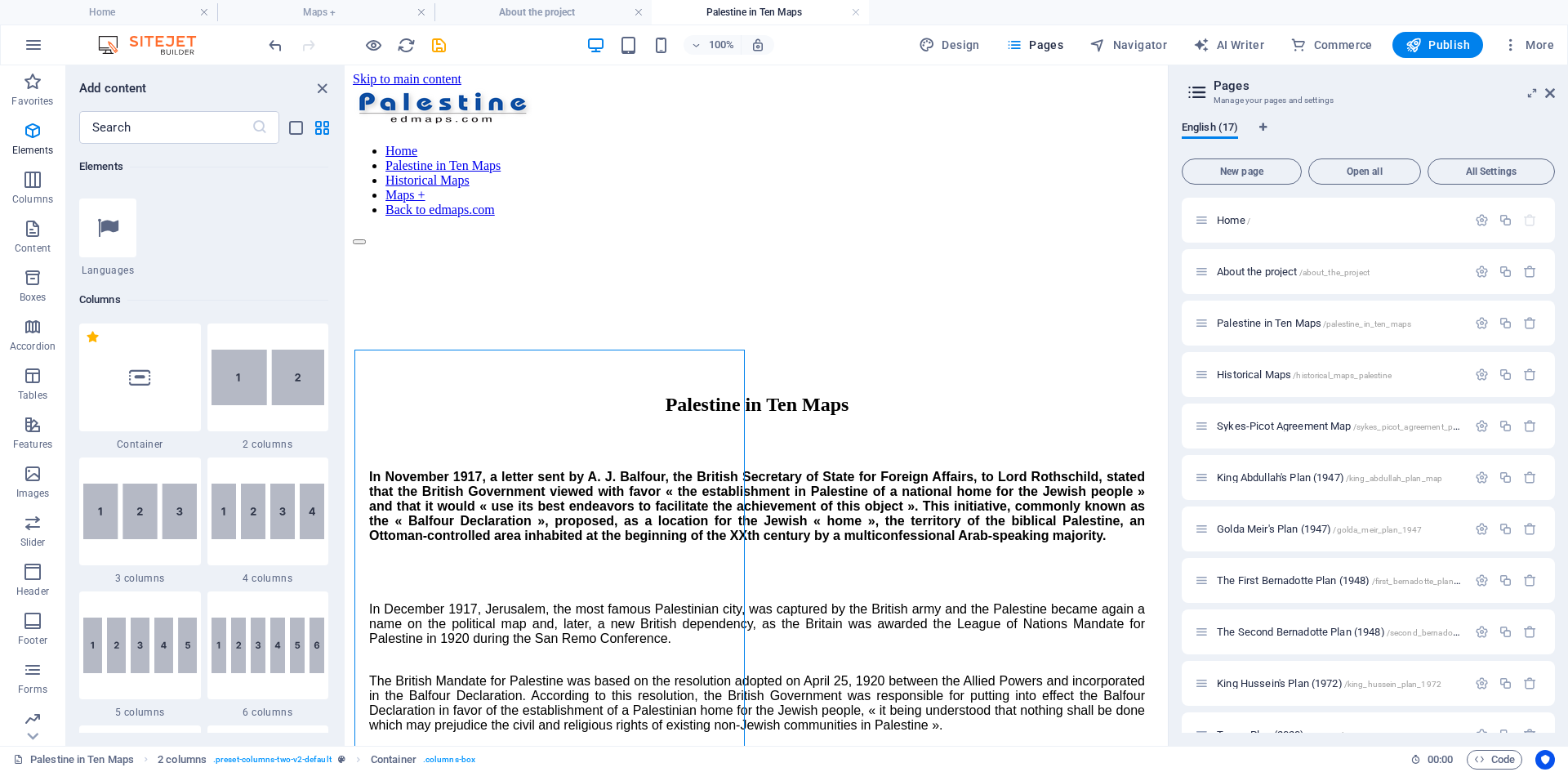 scroll, scrollTop: 653, scrollLeft: 0, axis: vertical 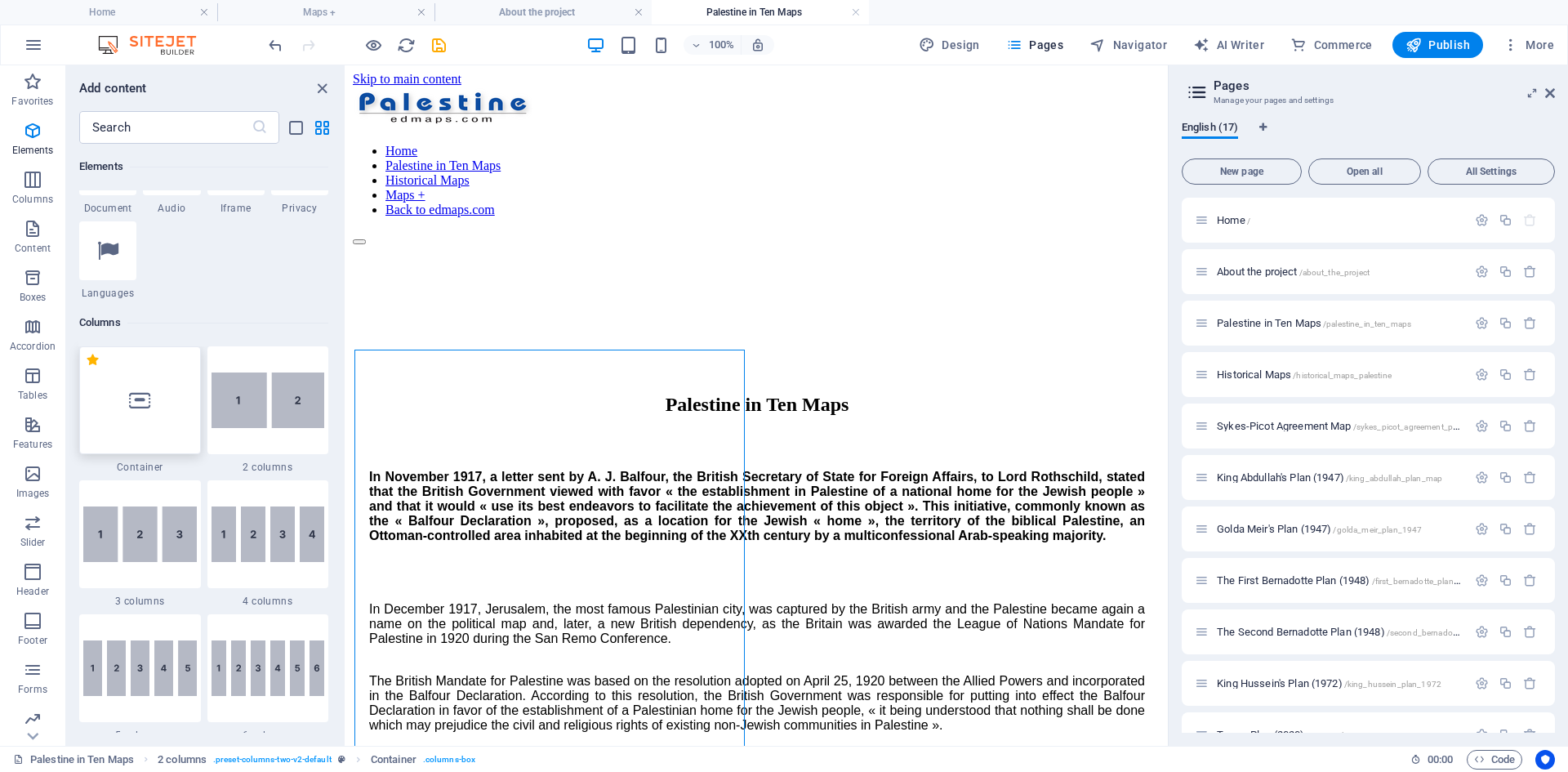 click at bounding box center [140, 400] 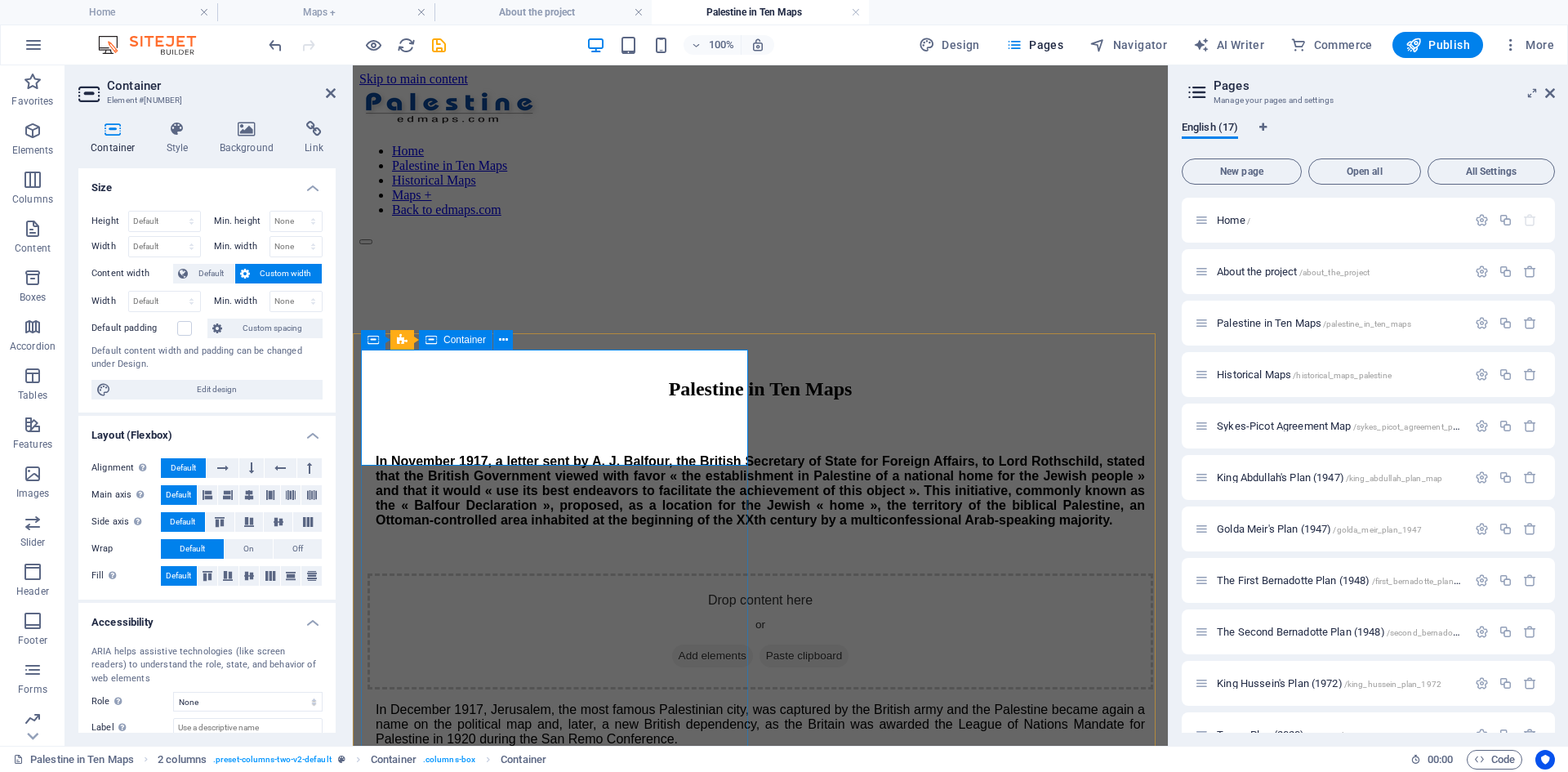 click on "Add elements" at bounding box center (712, 656) 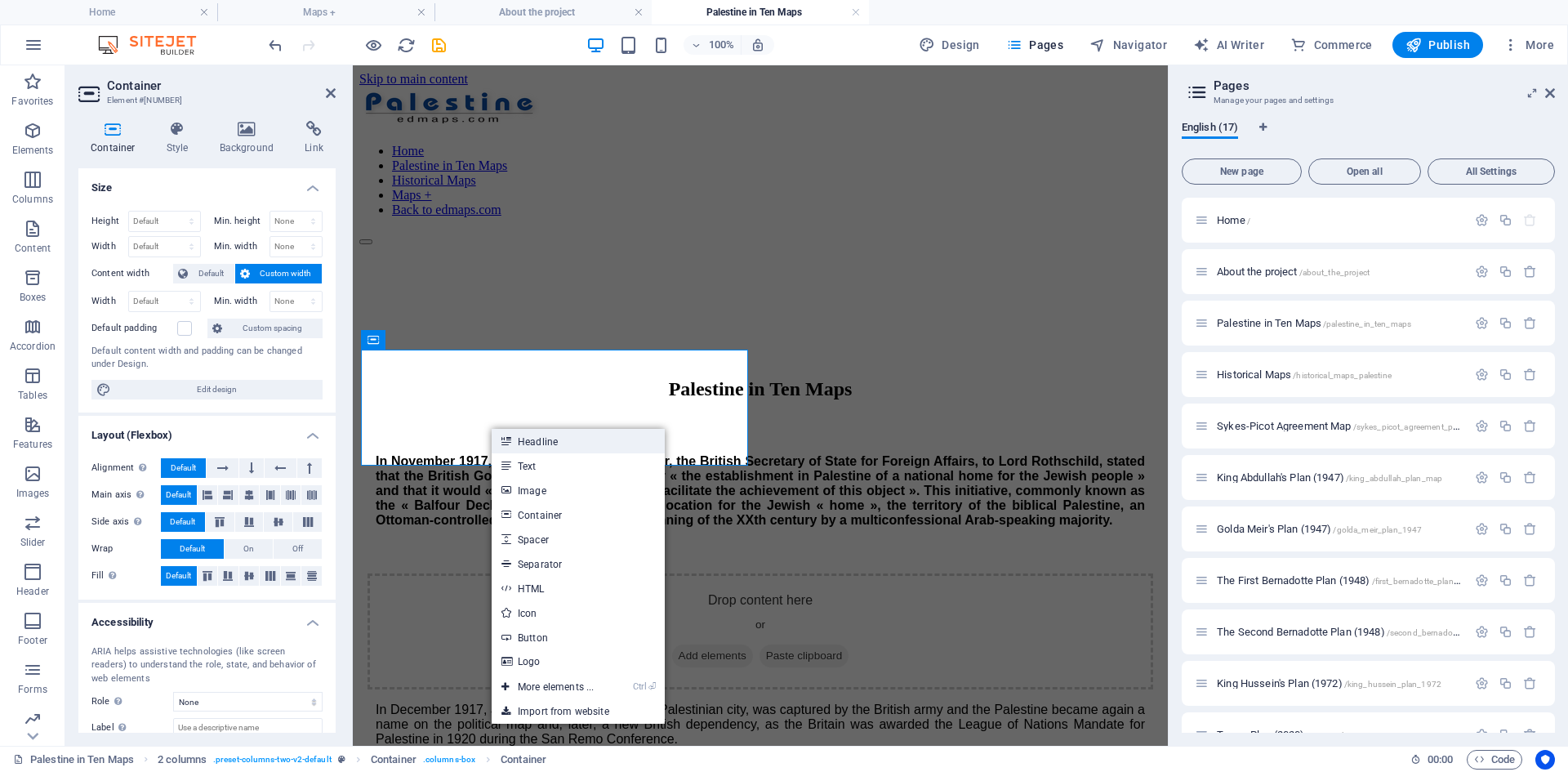 drag, startPoint x: 529, startPoint y: 438, endPoint x: 220, endPoint y: 384, distance: 313.68296 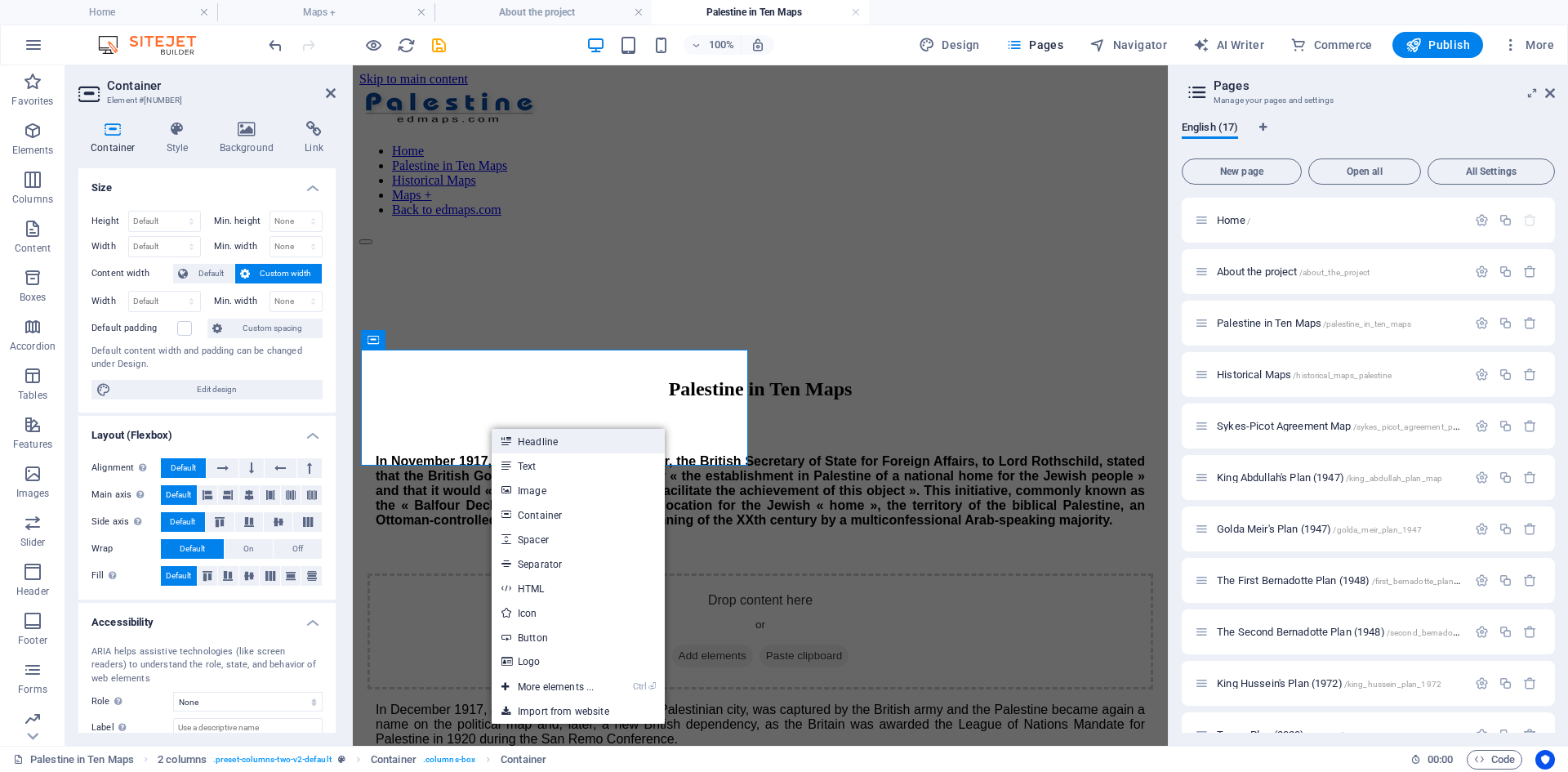 click on "Headline" at bounding box center (578, 441) 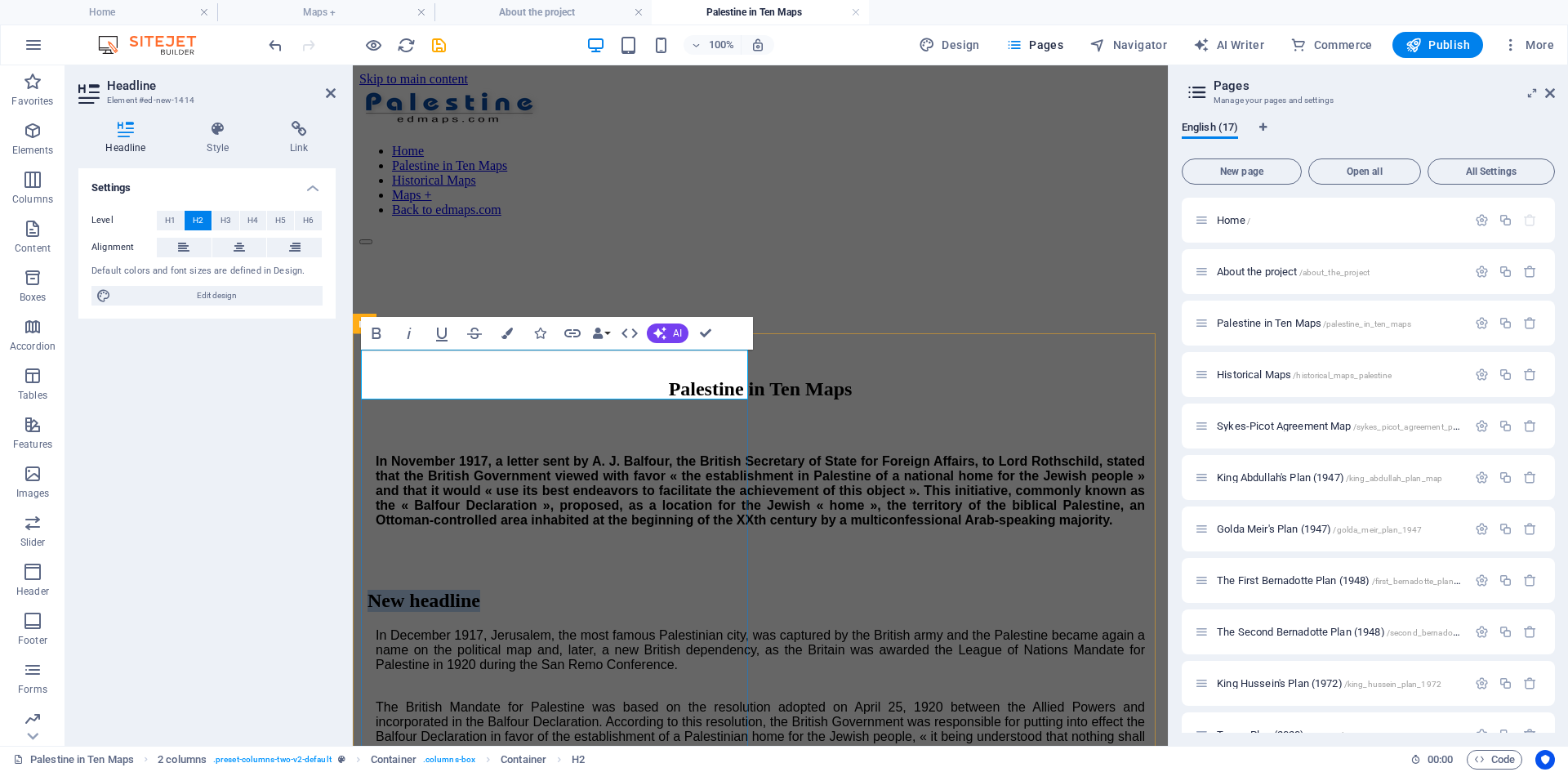 type 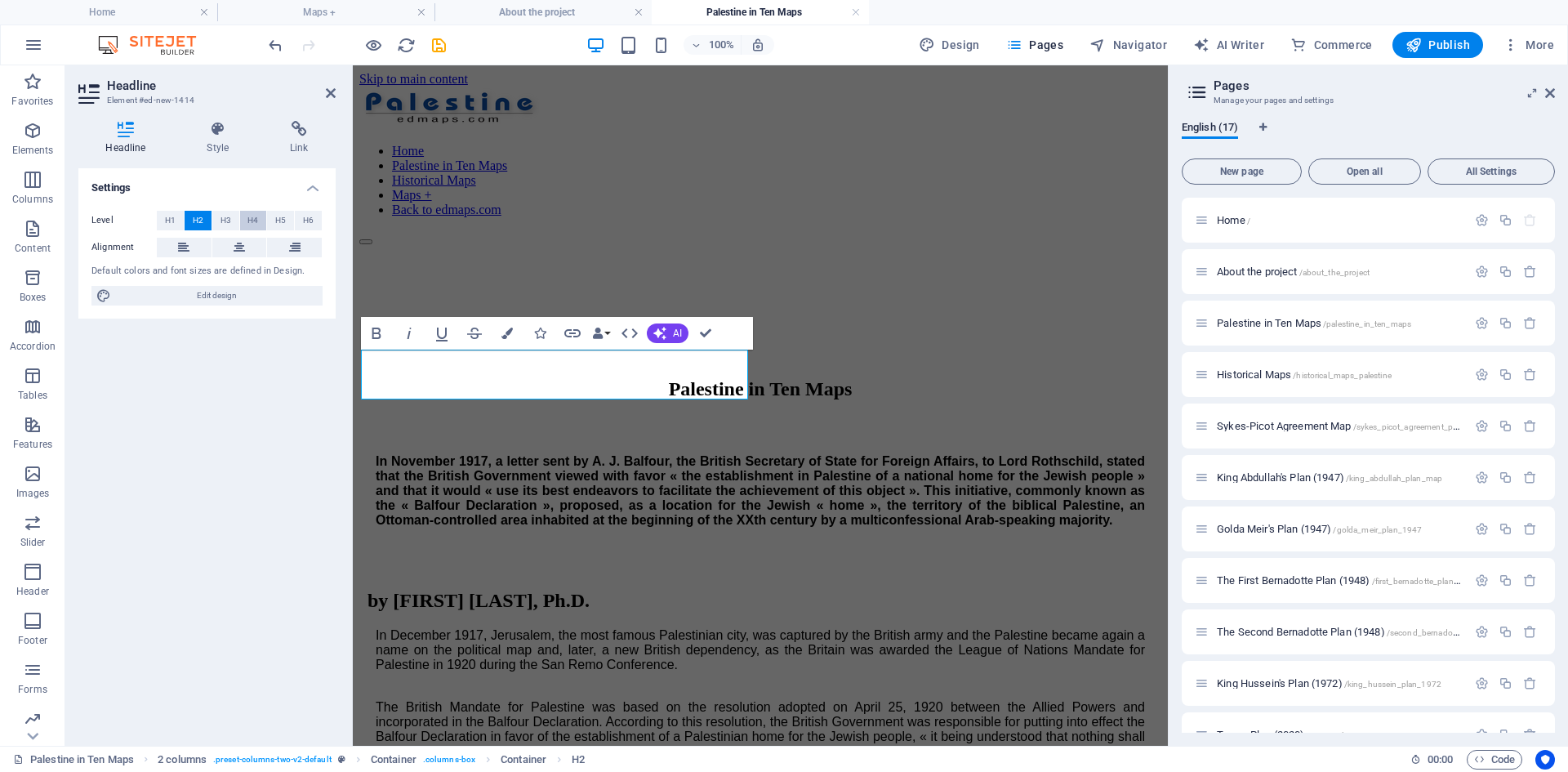 click on "H4" at bounding box center [252, 221] 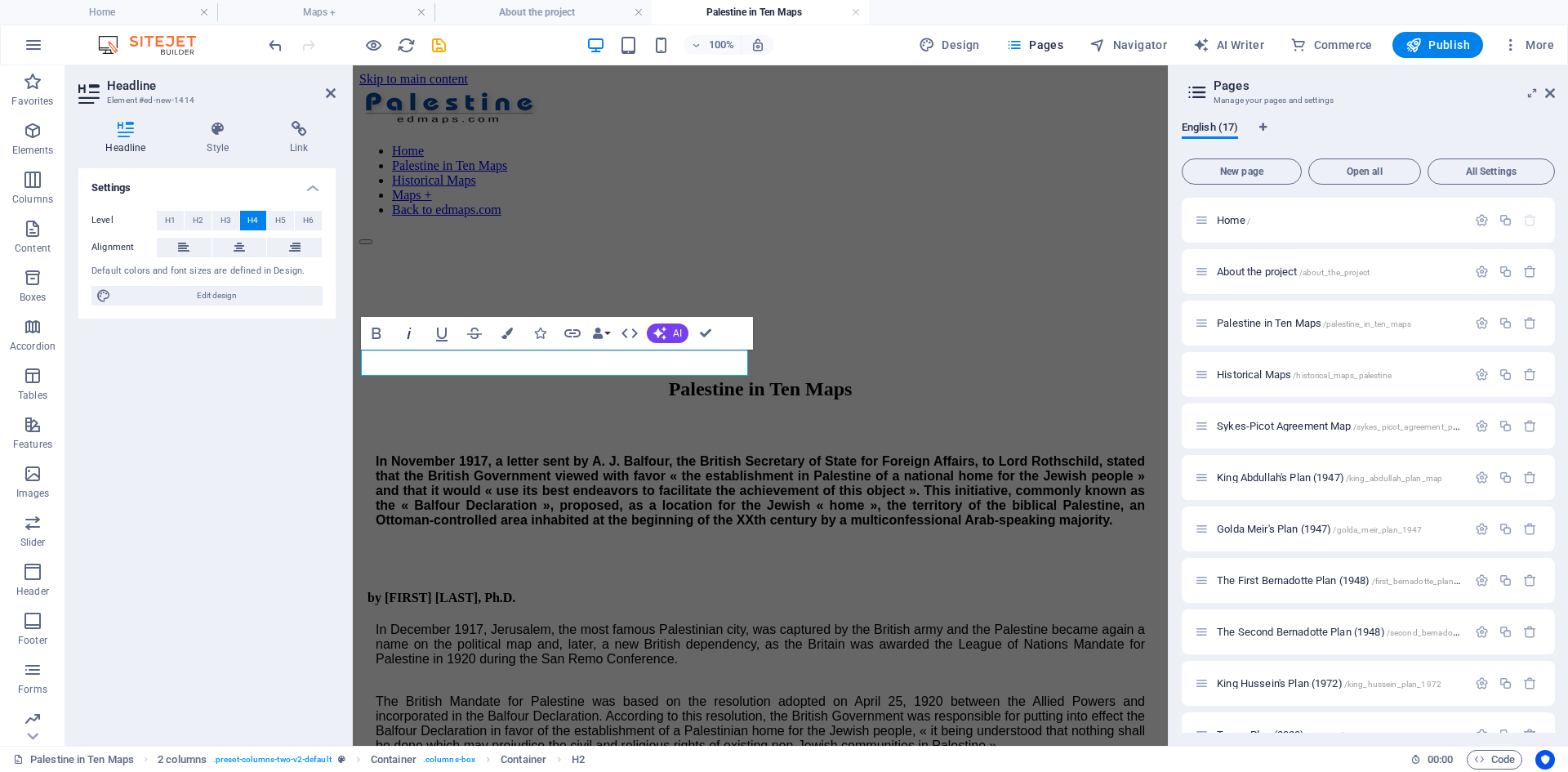click 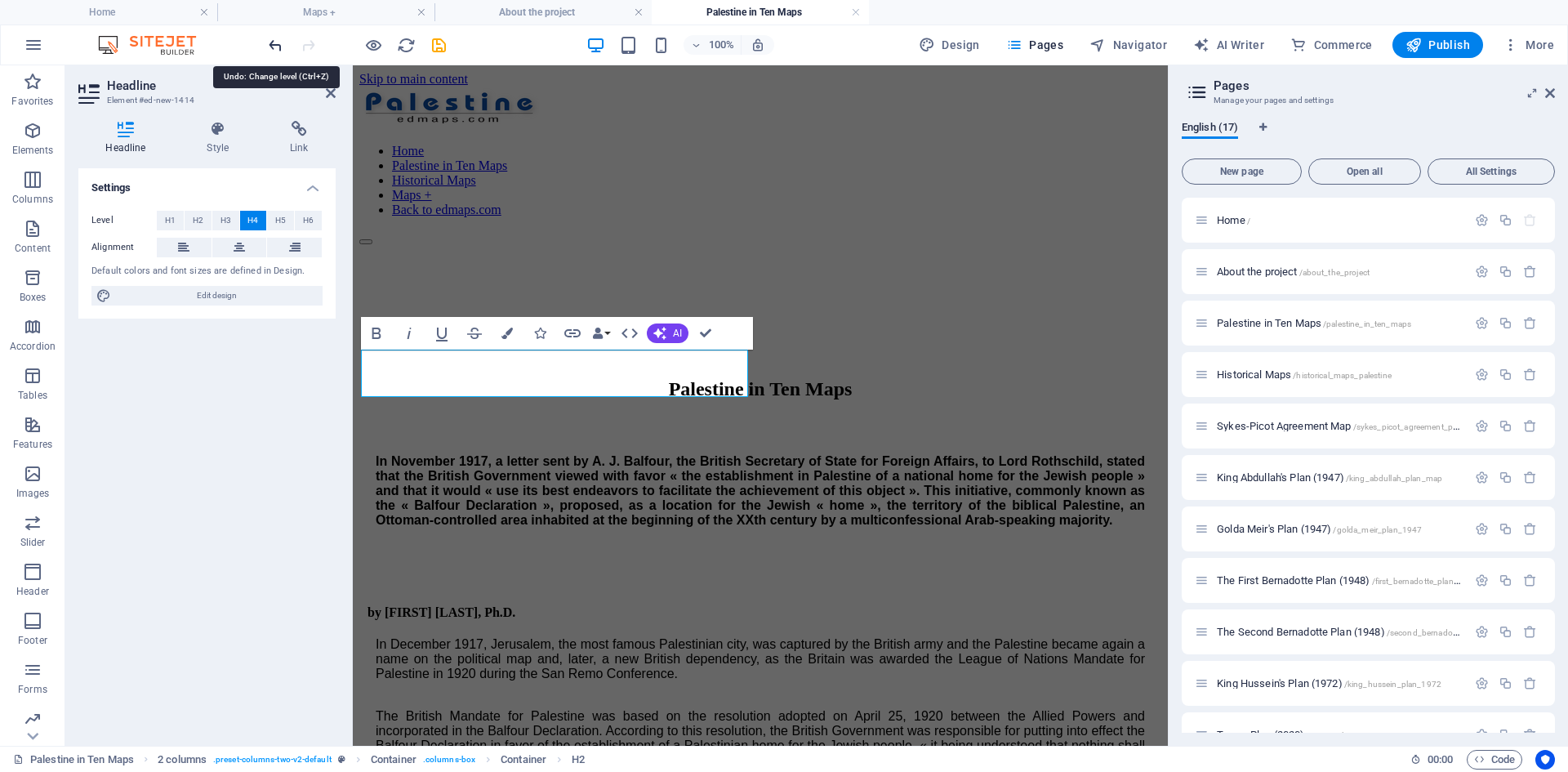 click at bounding box center (275, 45) 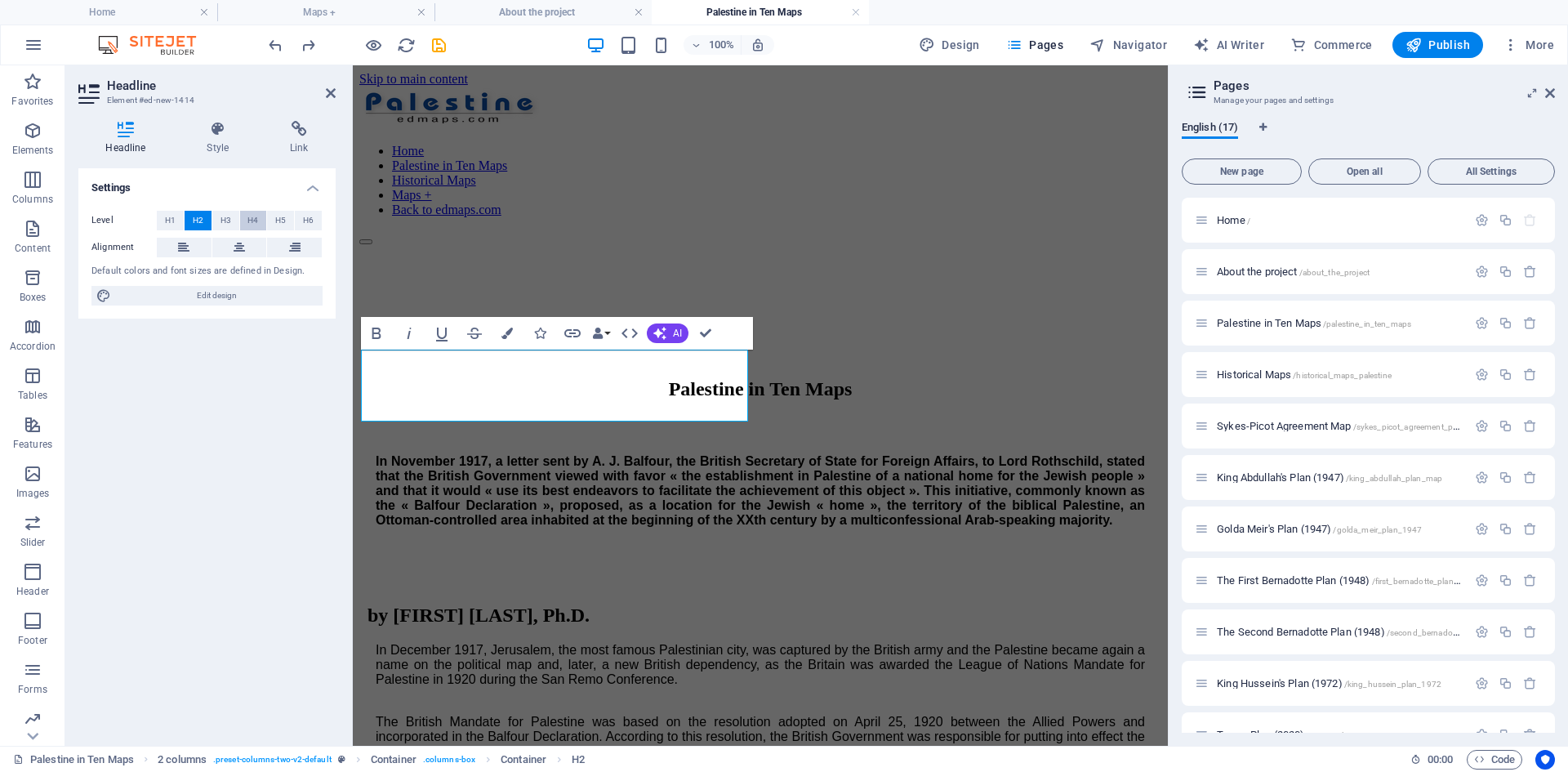 click on "H4" at bounding box center [252, 221] 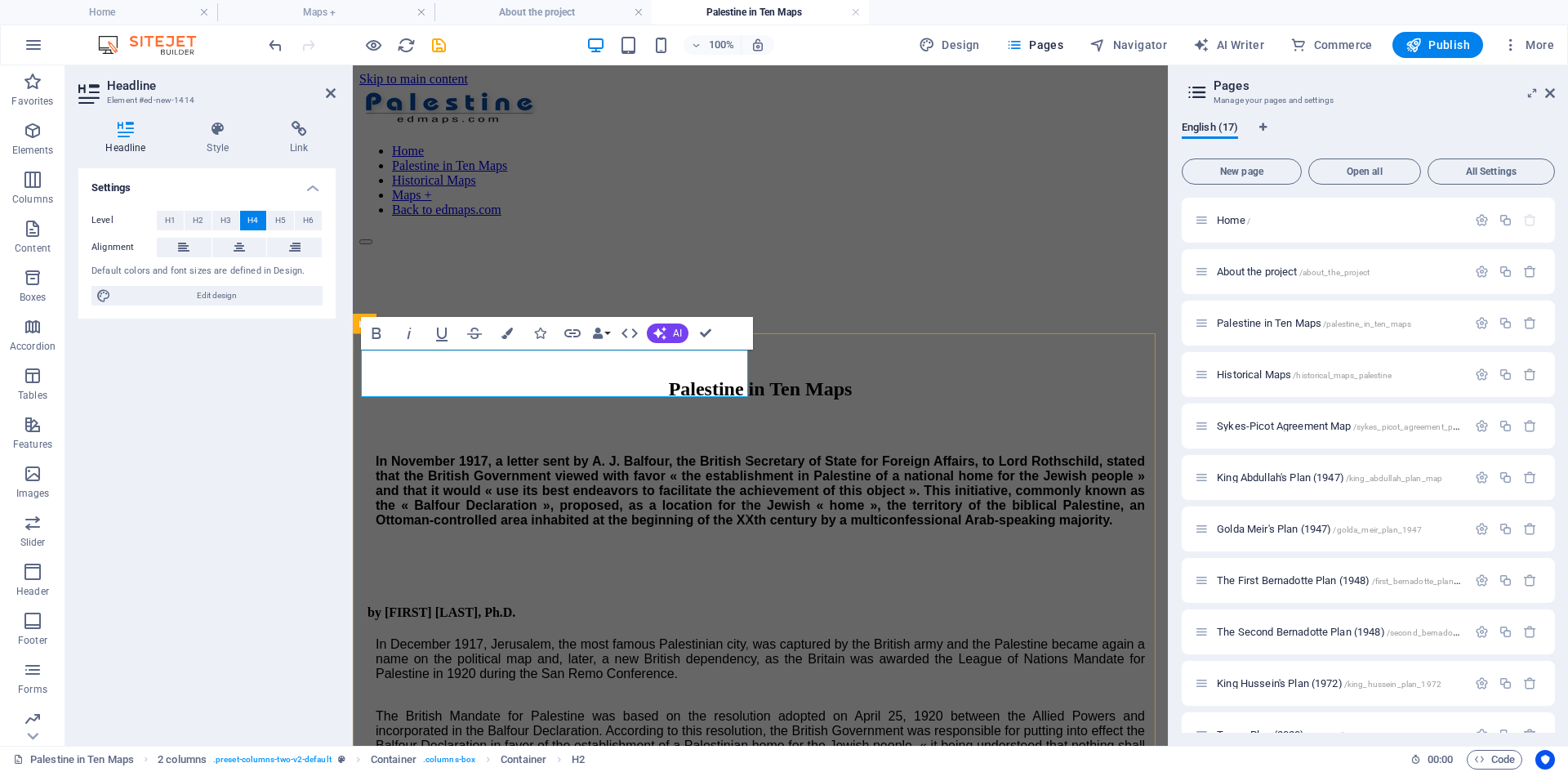 click on "​ by Cristian Ionita, Ph.D." at bounding box center (760, 596) 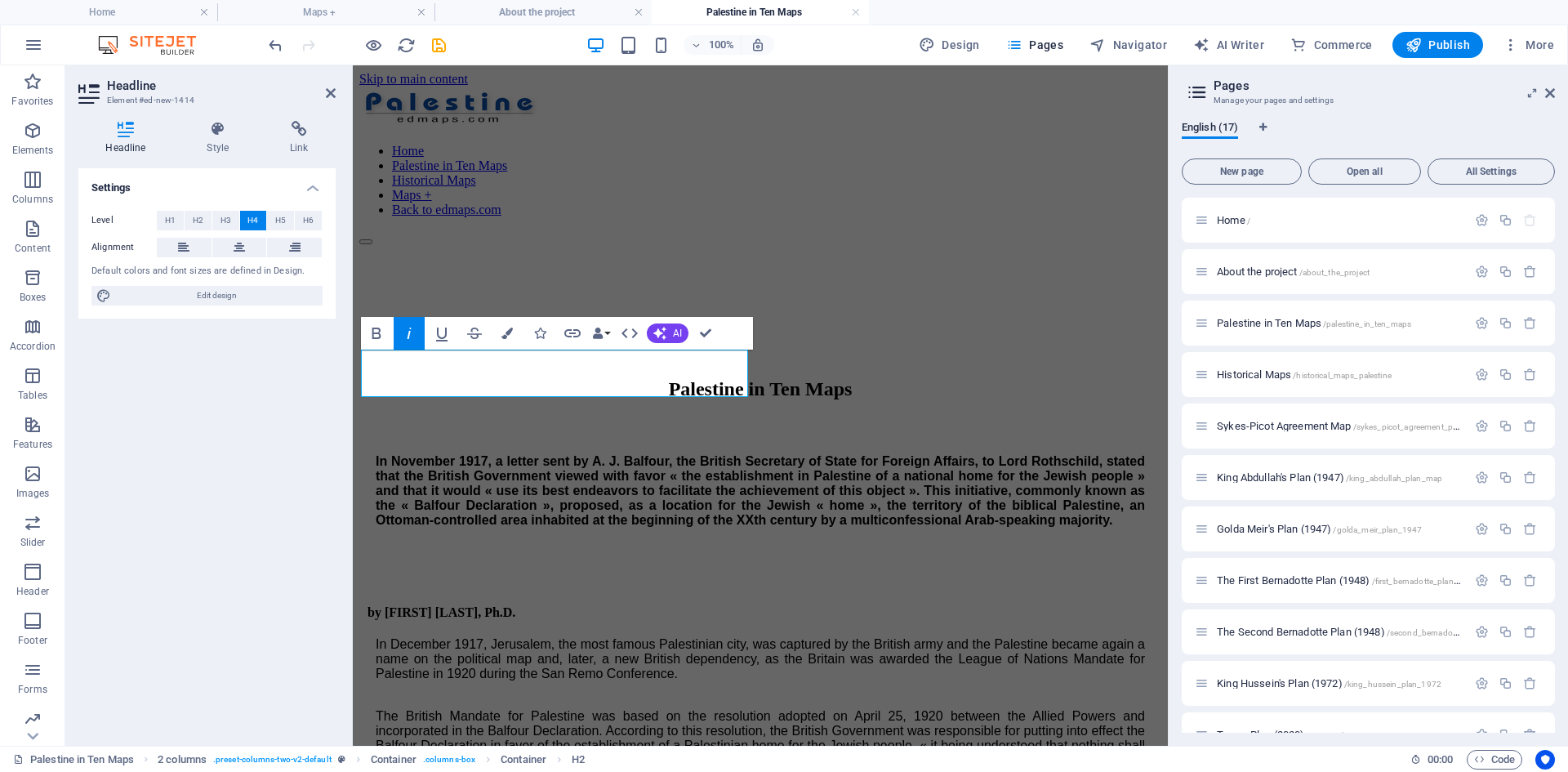 click 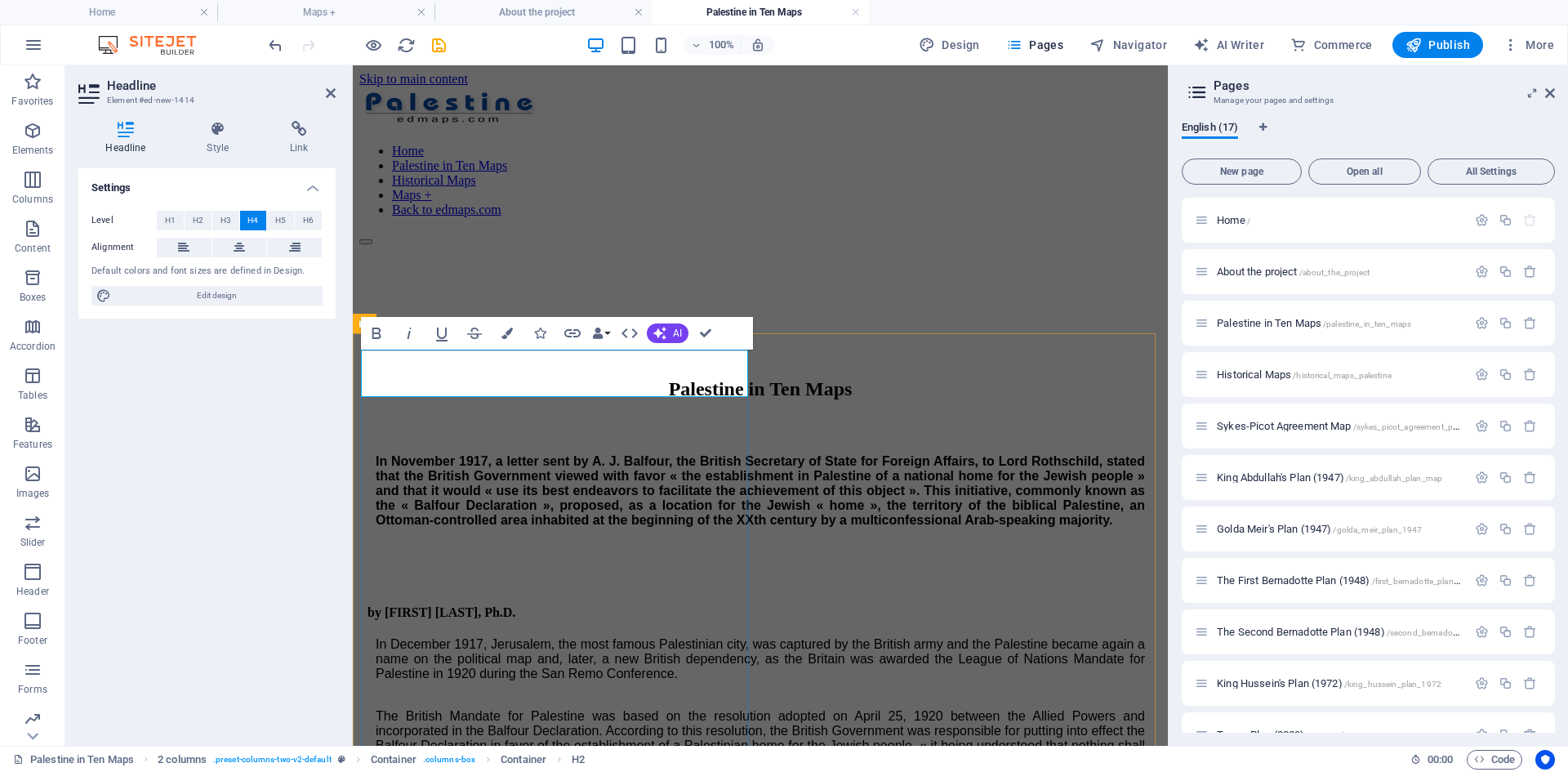 drag, startPoint x: 539, startPoint y: 386, endPoint x: 354, endPoint y: 373, distance: 185.45619 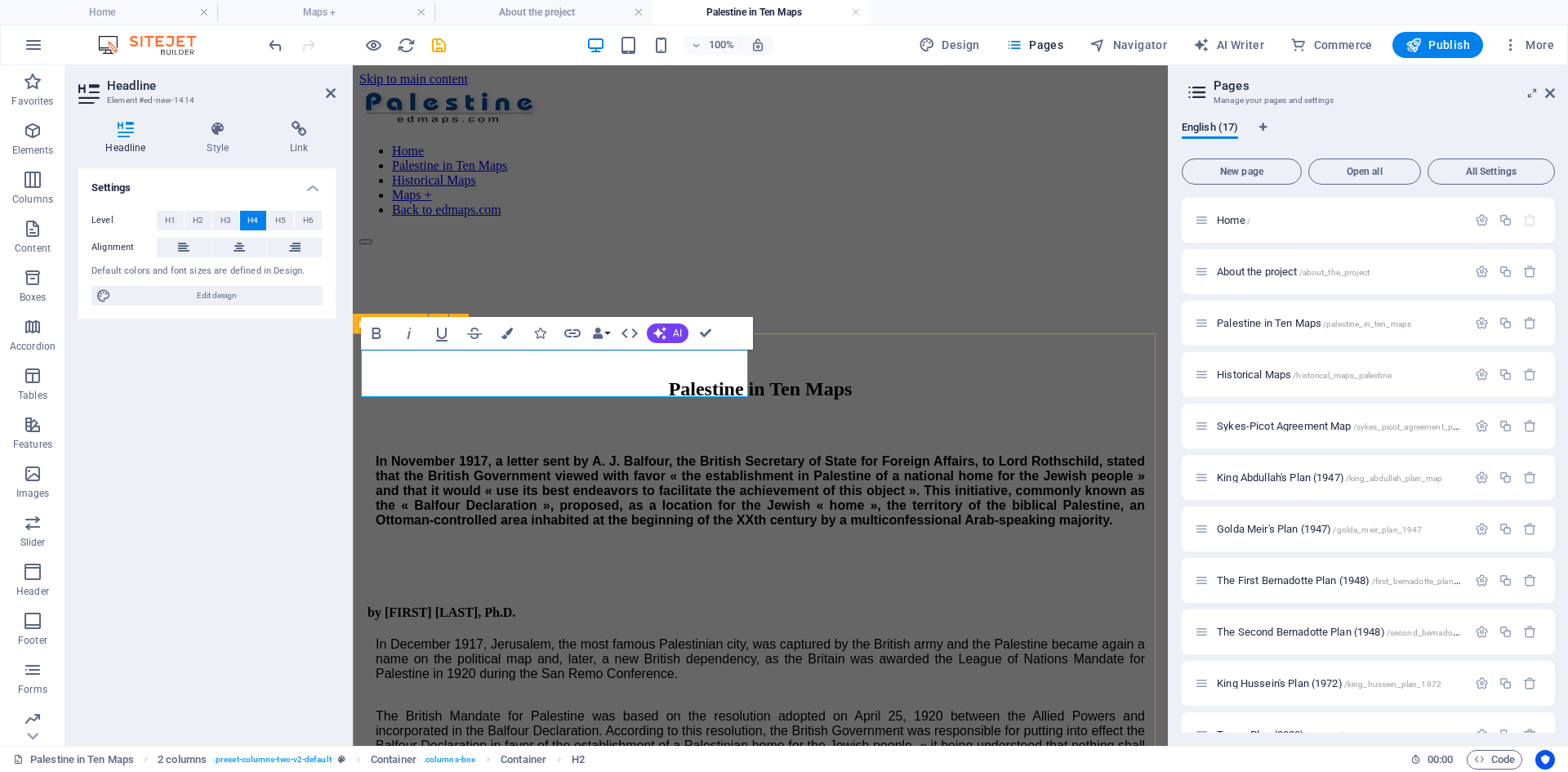 drag, startPoint x: 542, startPoint y: 384, endPoint x: 353, endPoint y: 382, distance: 189.0106 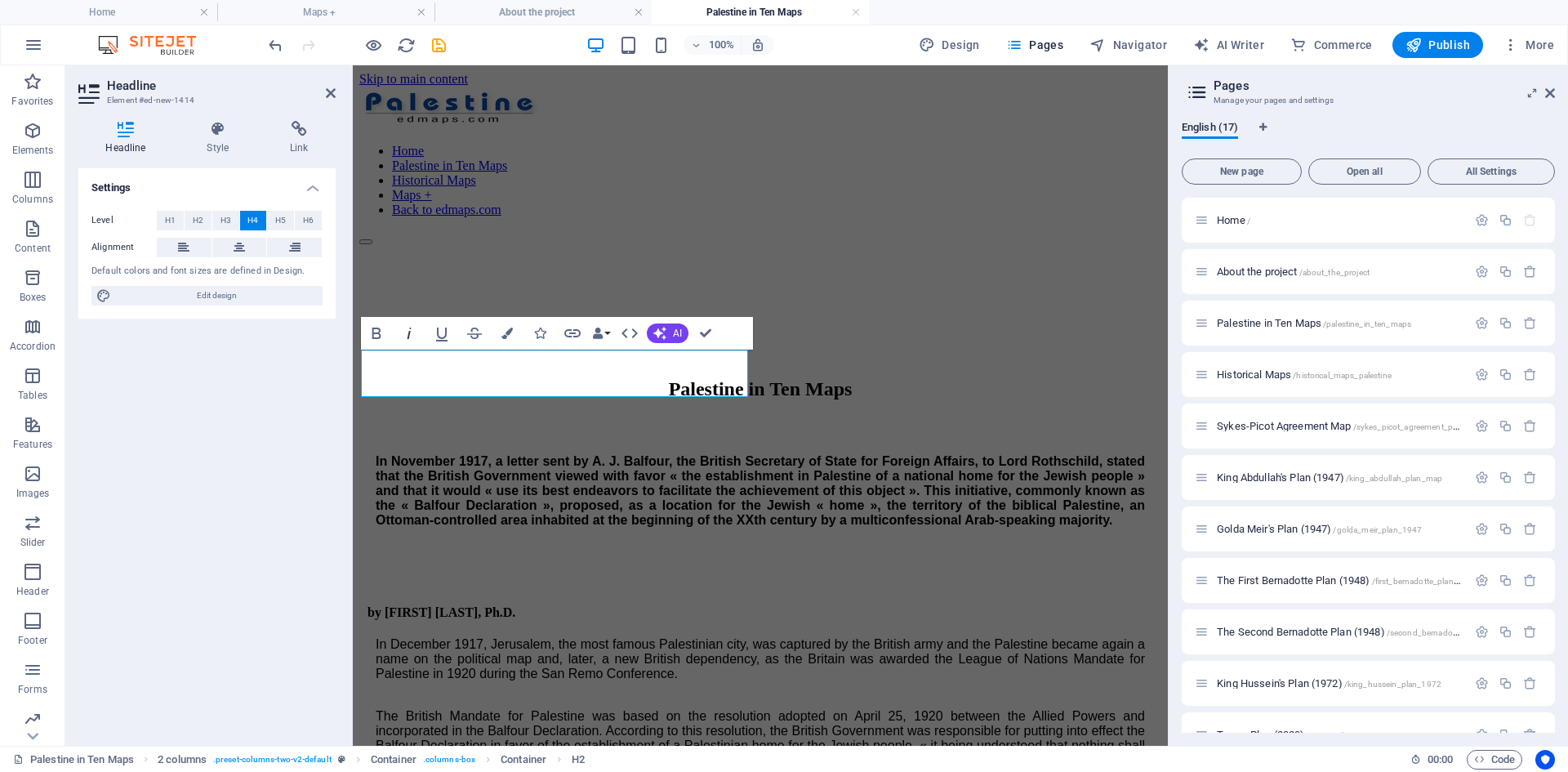 click 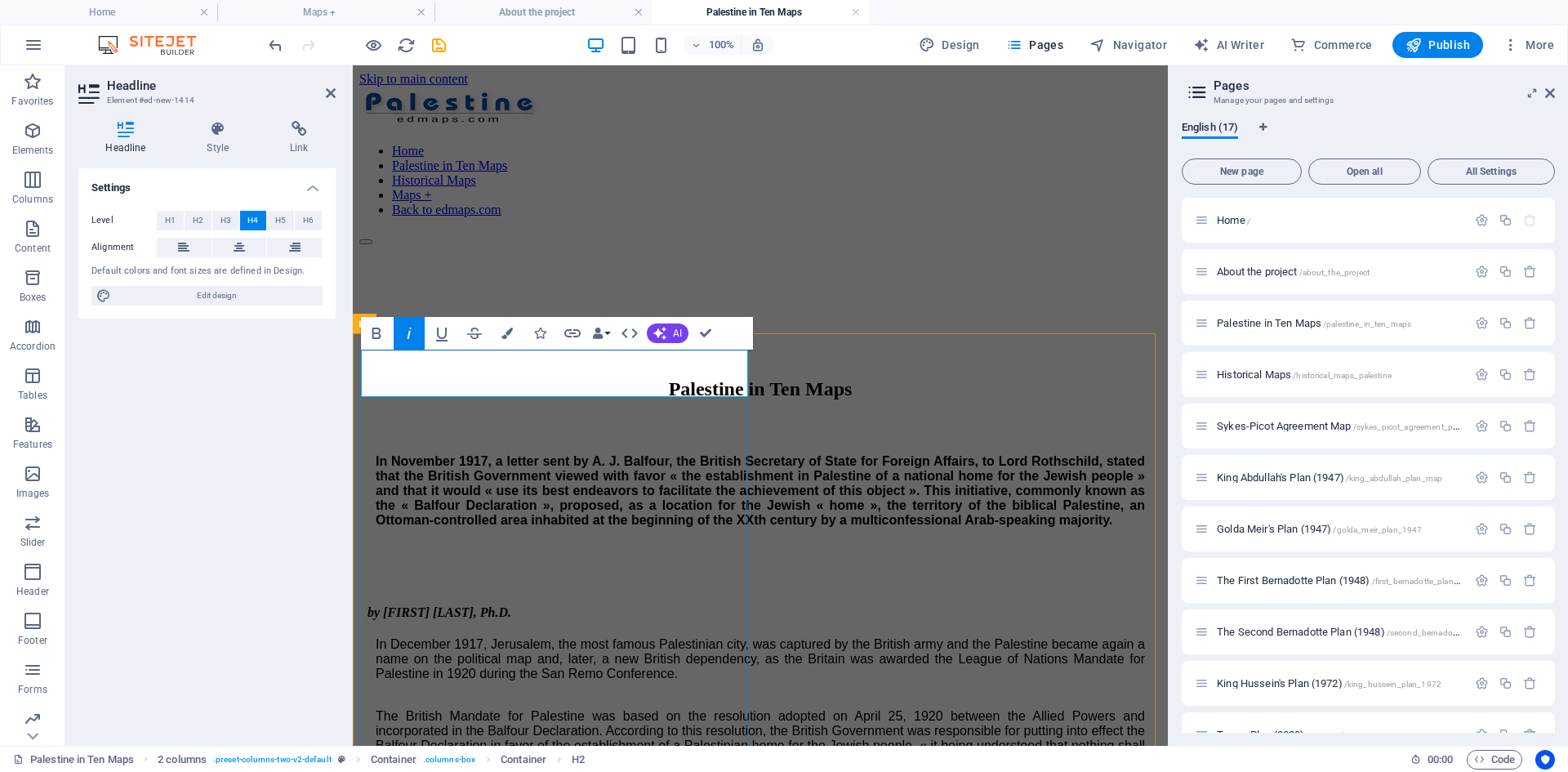 click on "​ by Cristian Ionita, Ph.D." at bounding box center (760, 596) 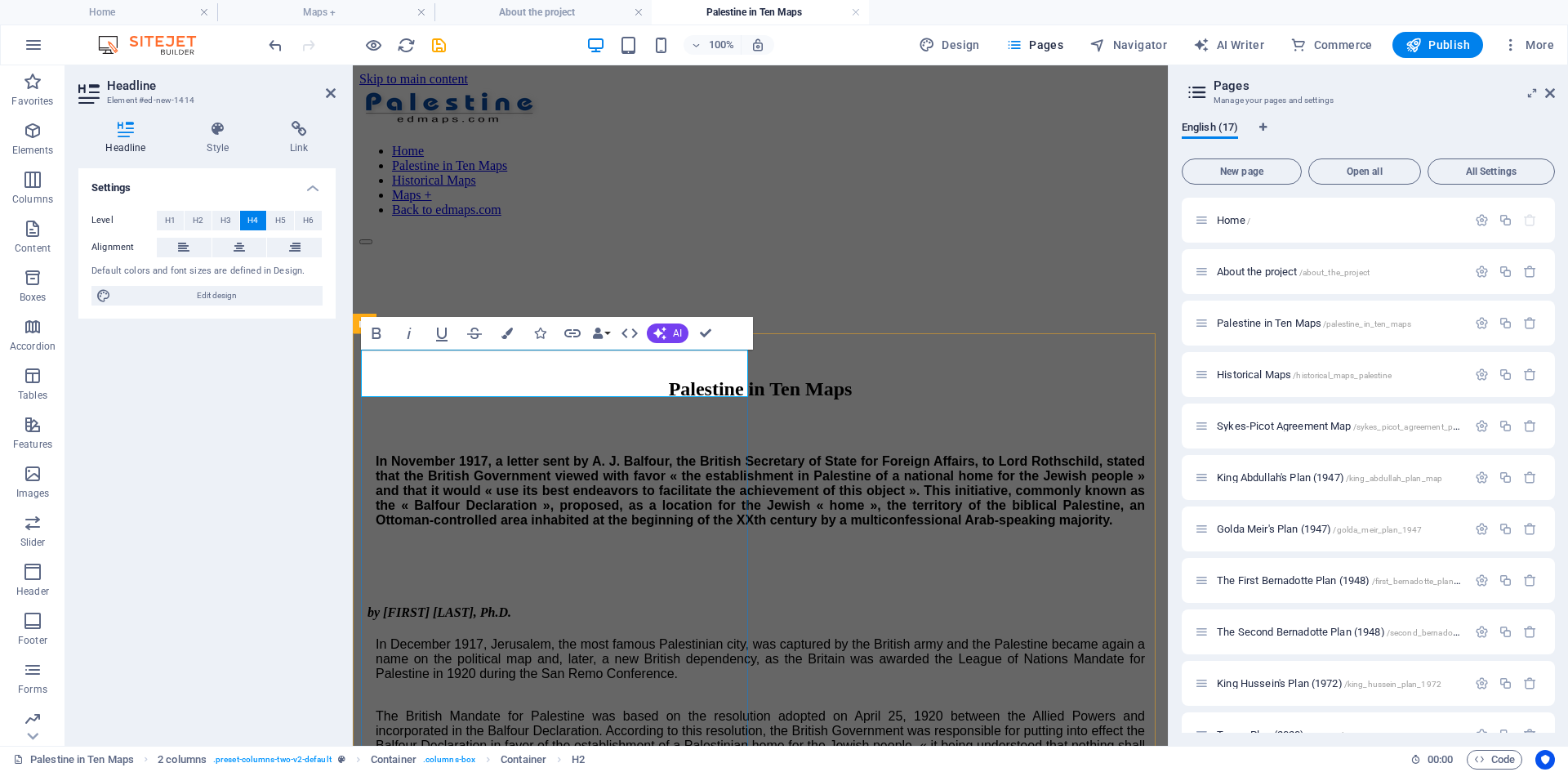 click on "by [FIRST] [LAST], Ph.D." at bounding box center (439, 612) 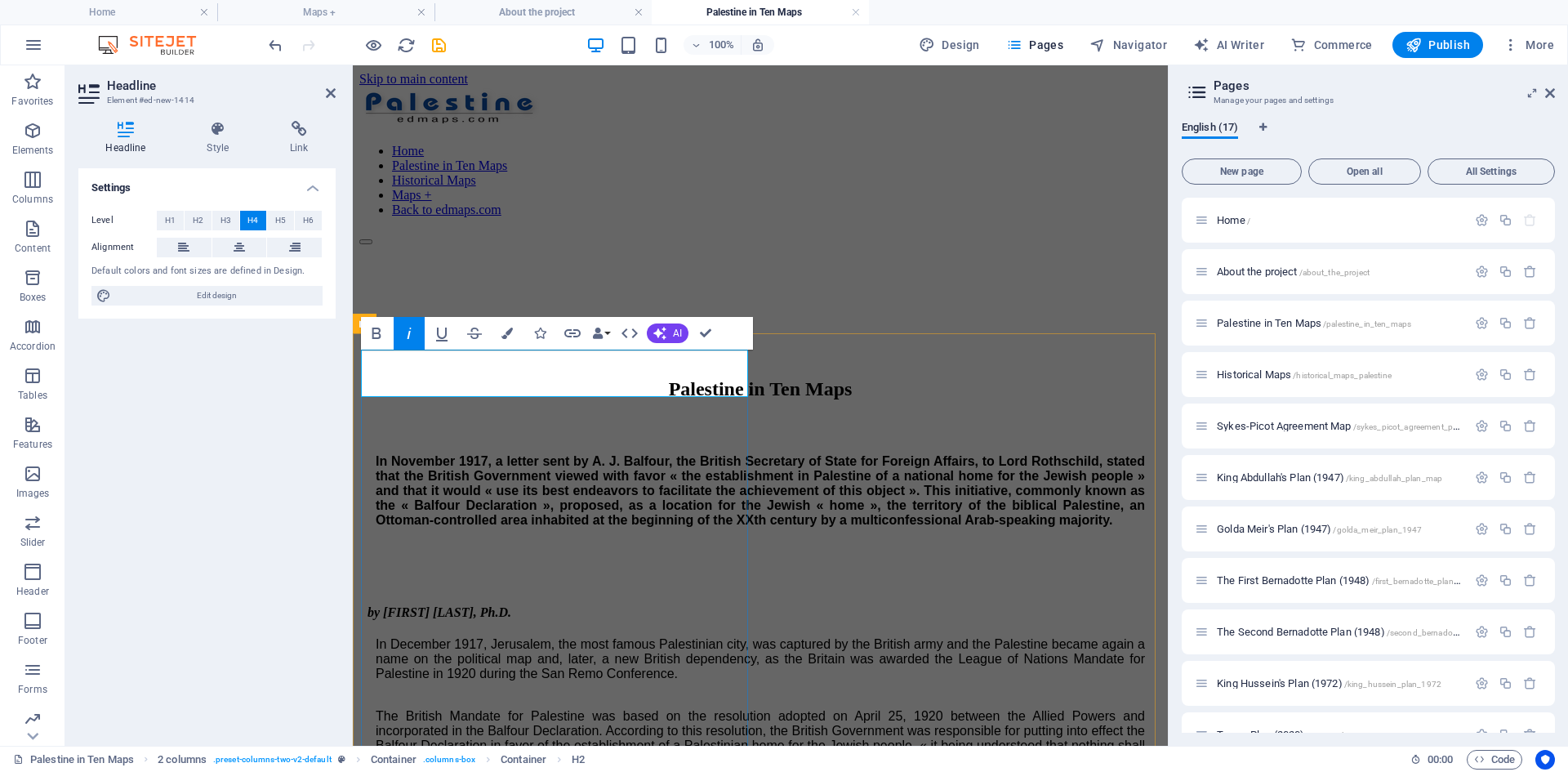 click on "by [FIRST] [LAST], Ph.D." at bounding box center (439, 612) 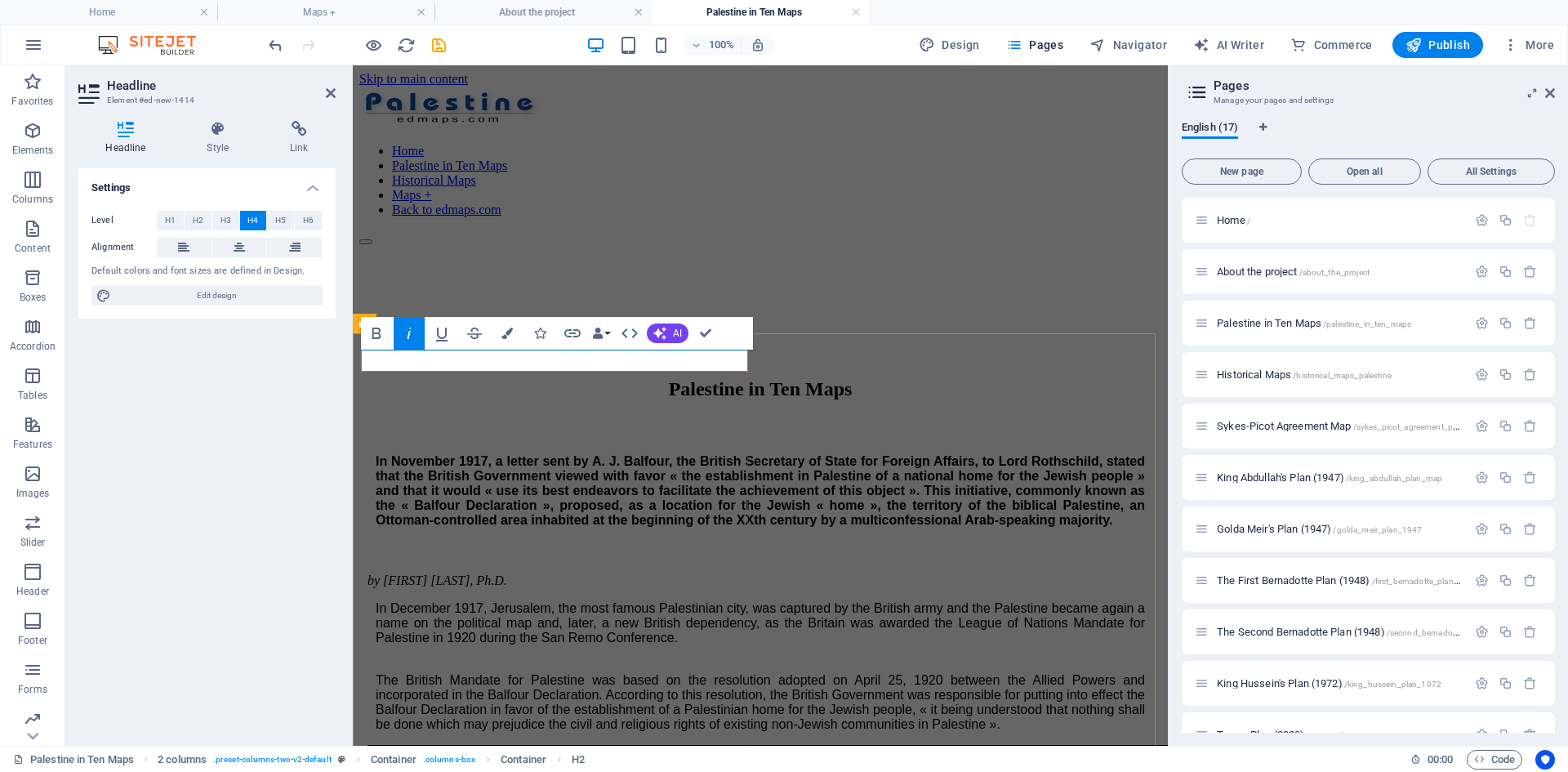 click on "​ by Cristian Ionita, Ph.D." at bounding box center (760, 581) 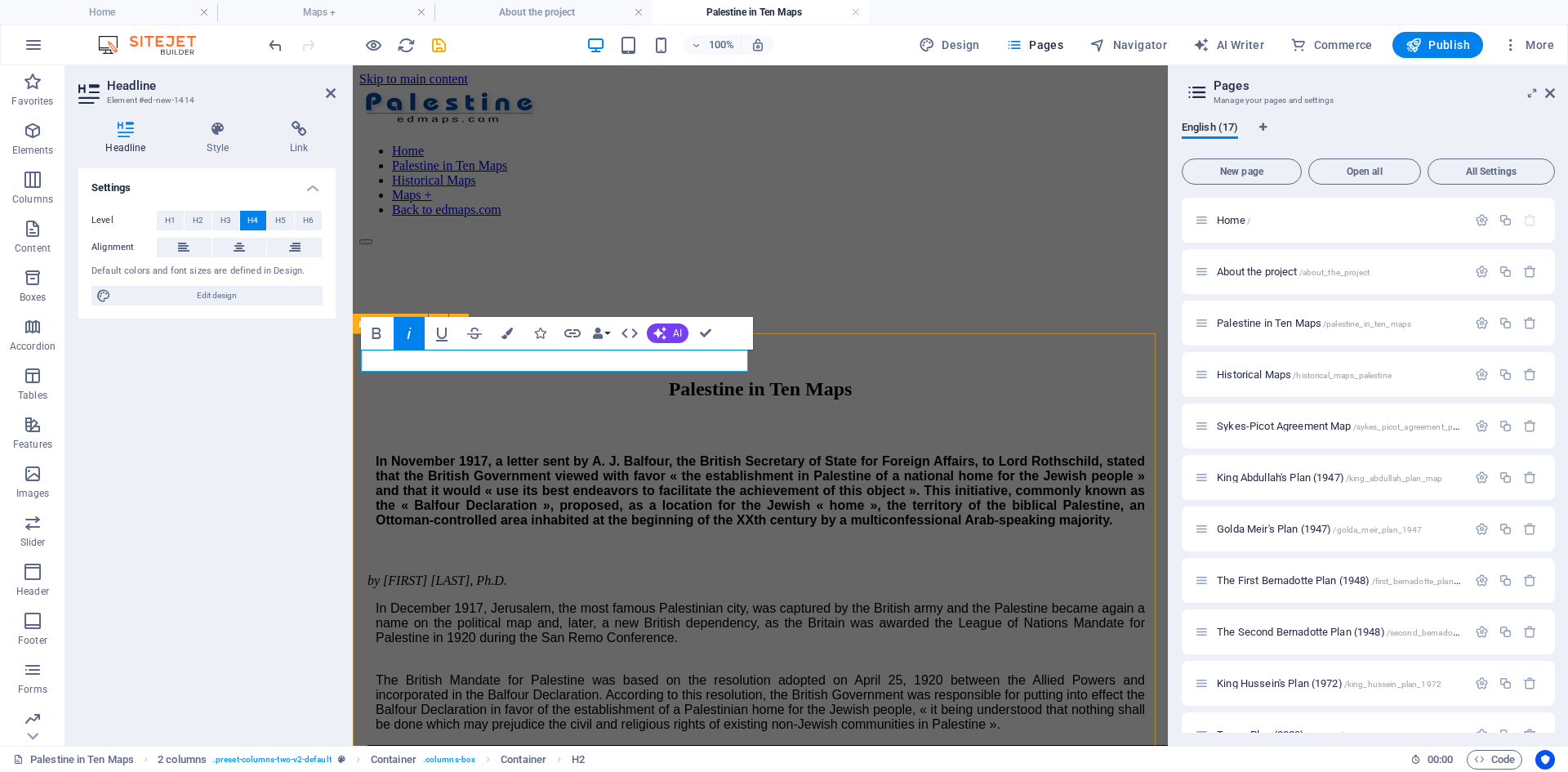 drag, startPoint x: 528, startPoint y: 357, endPoint x: 359, endPoint y: 359, distance: 169.01183 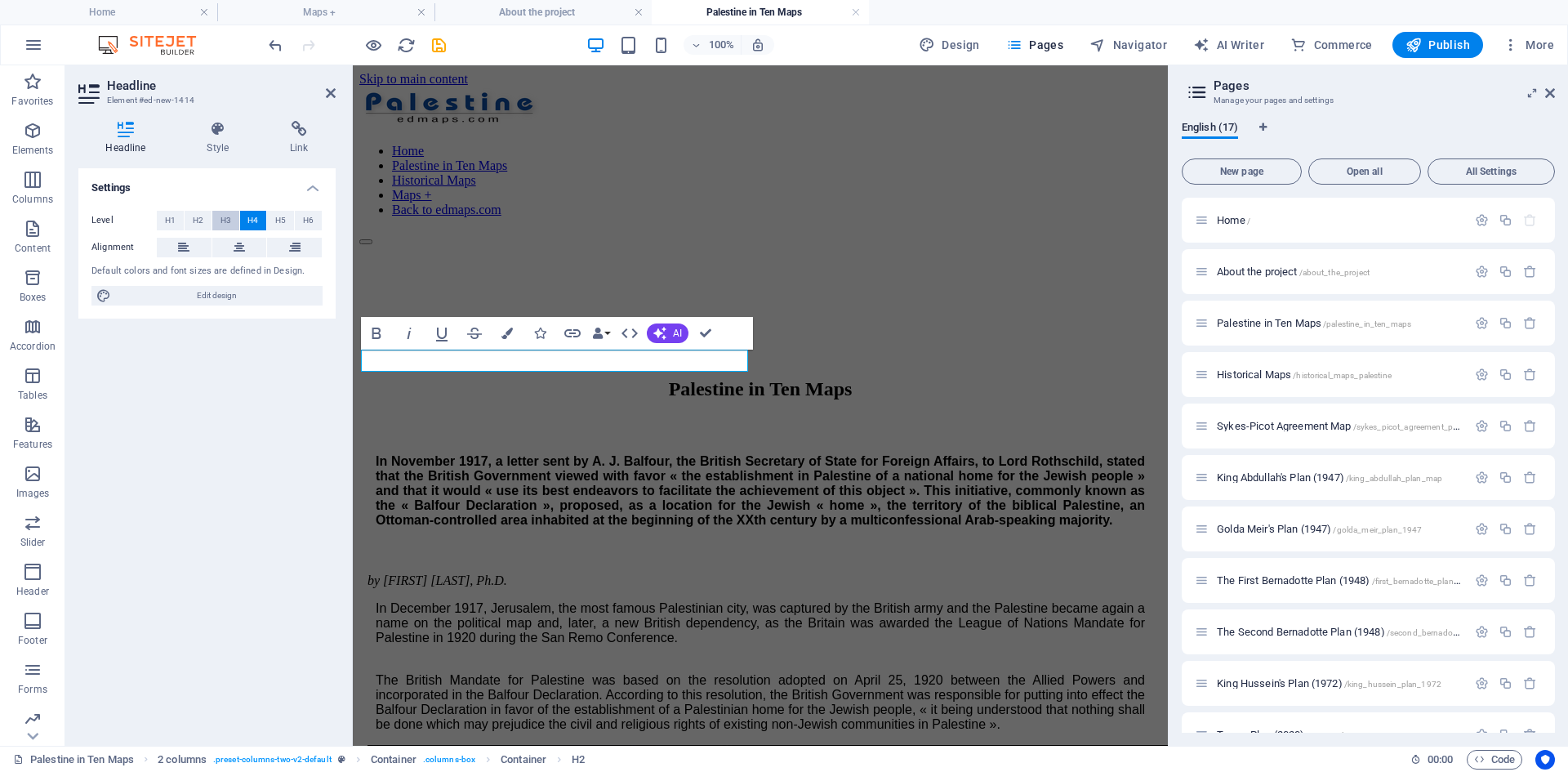 click on "H3" at bounding box center (225, 221) 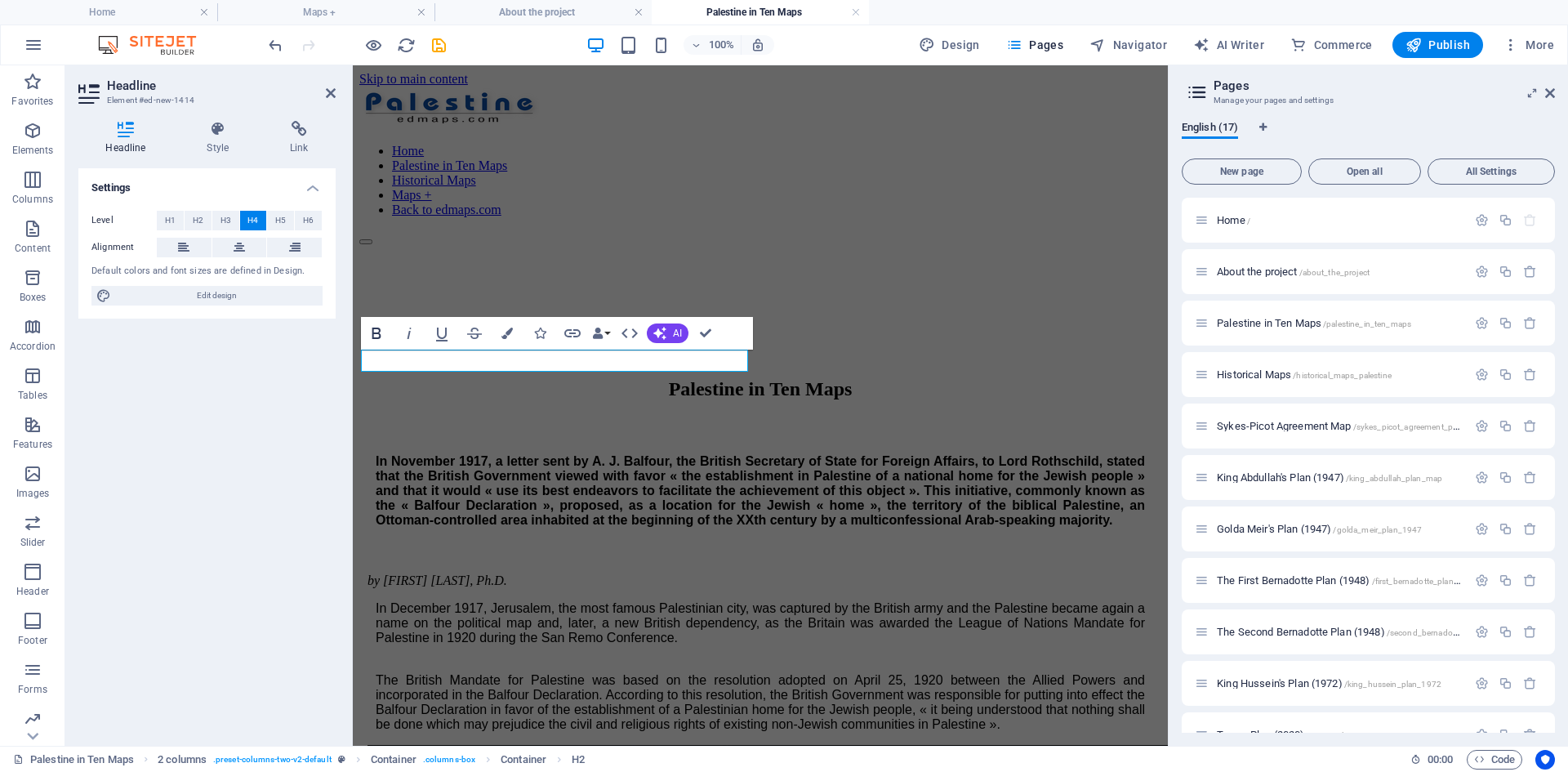 click at bounding box center (239, 248) 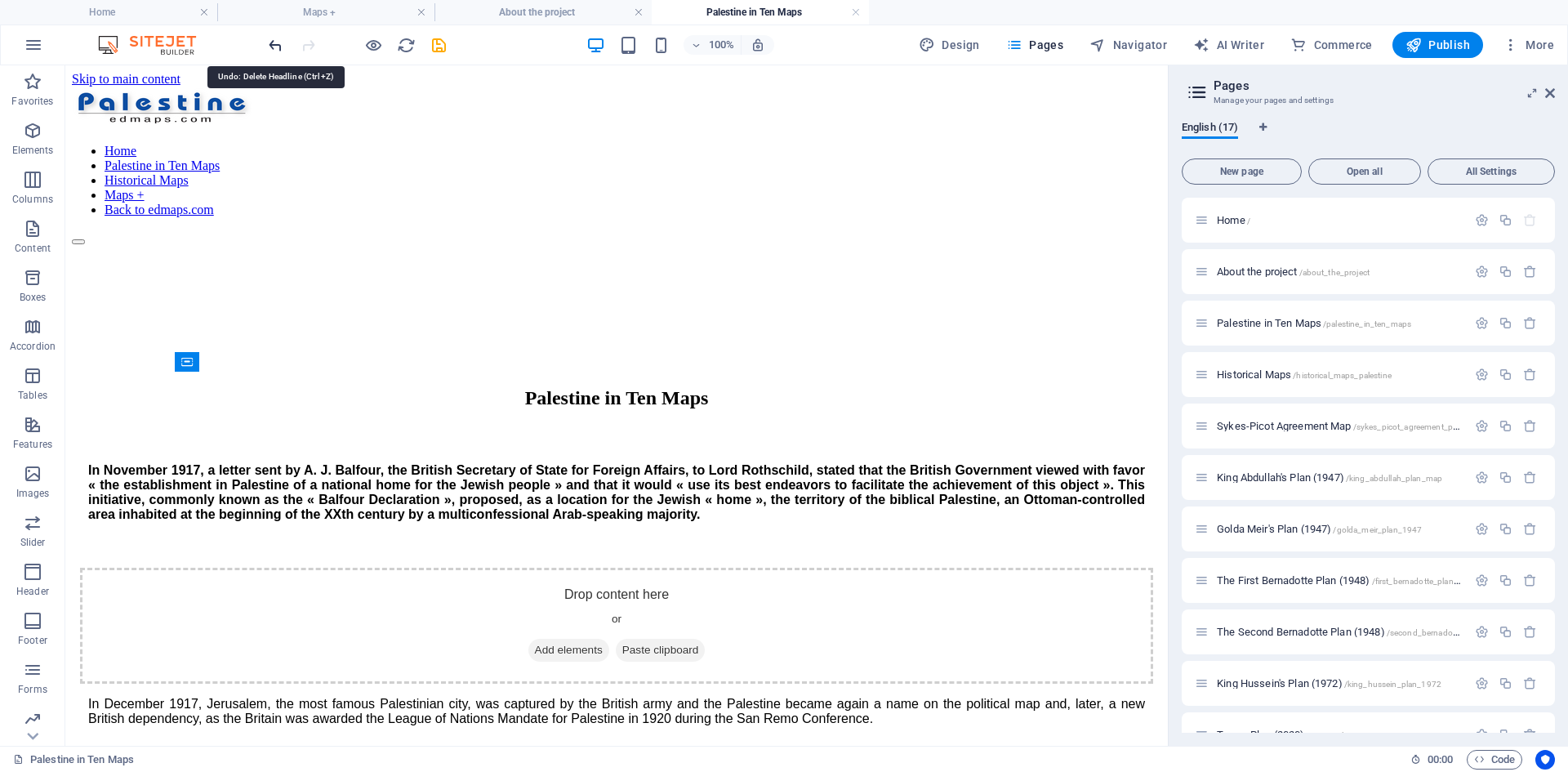 click at bounding box center (275, 45) 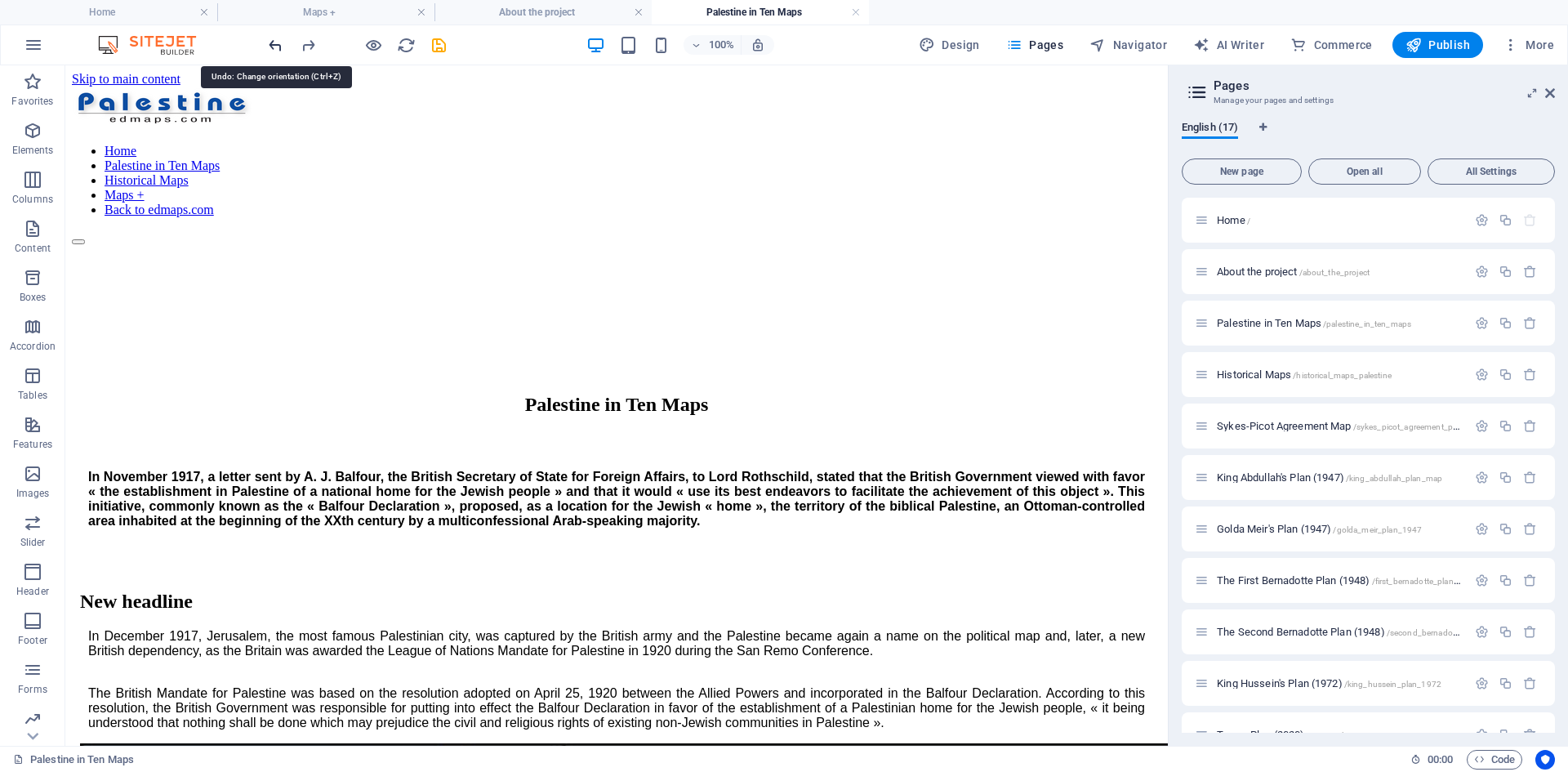 click at bounding box center (275, 45) 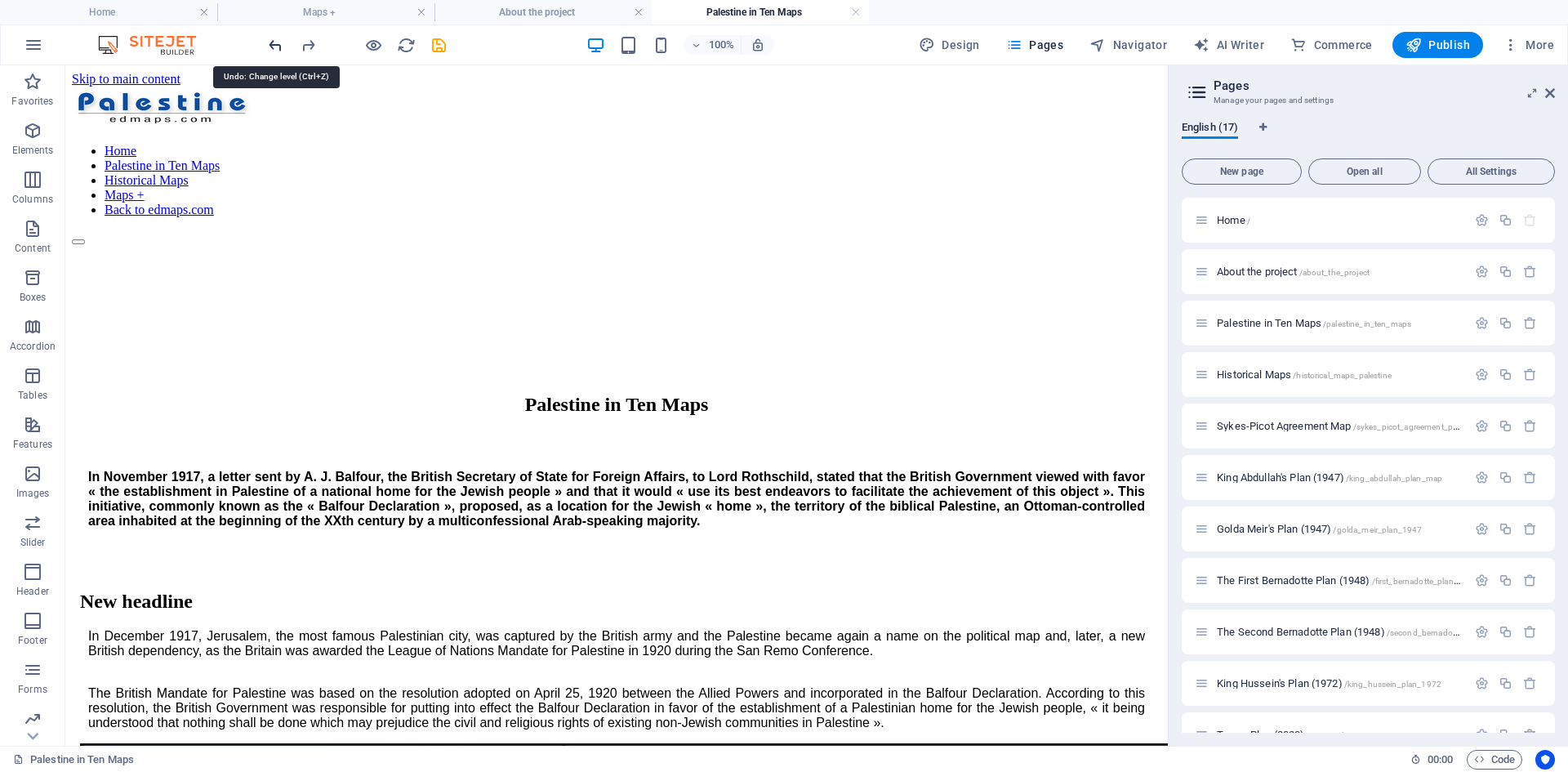 click at bounding box center [275, 45] 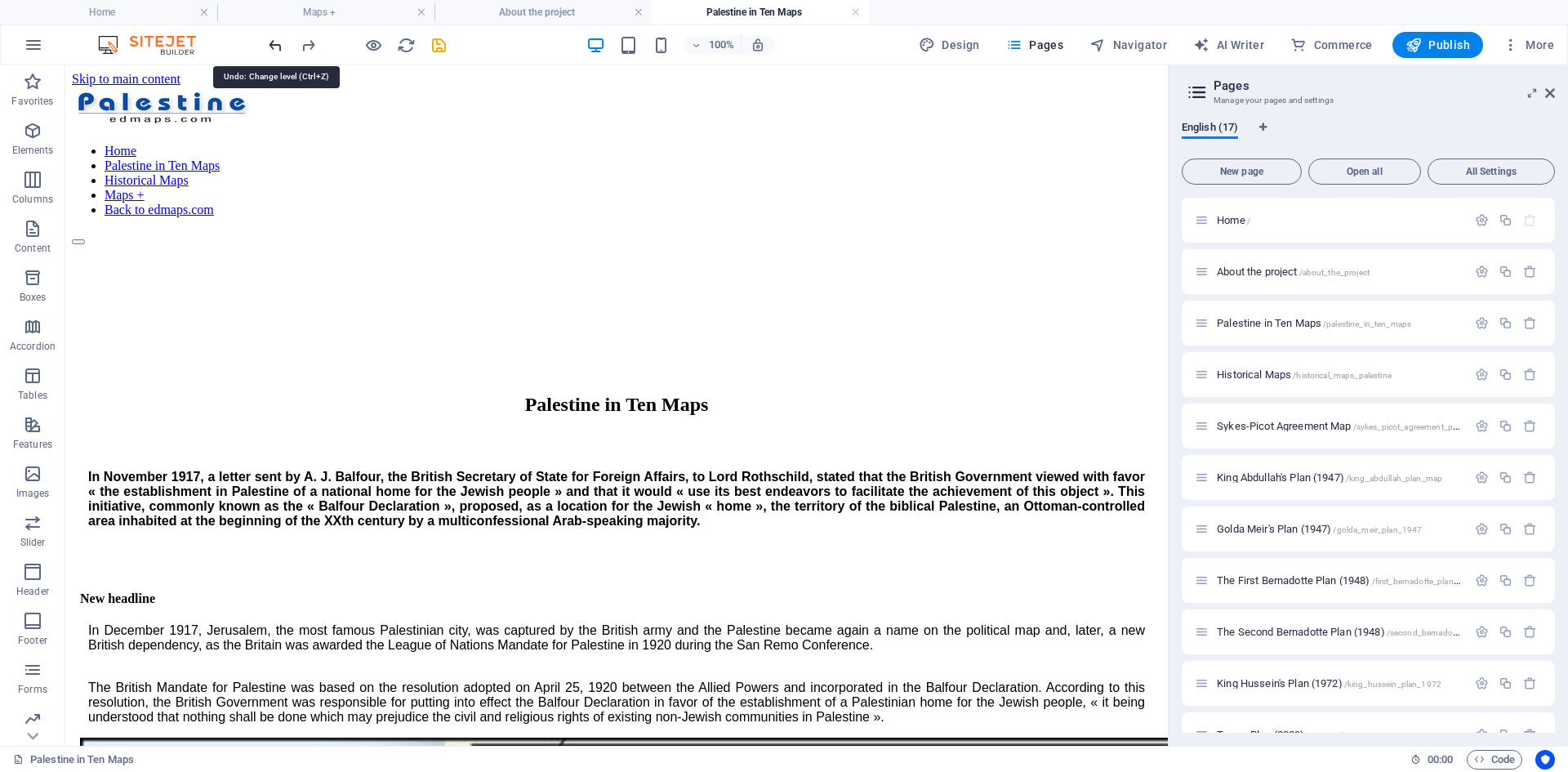 click at bounding box center [275, 45] 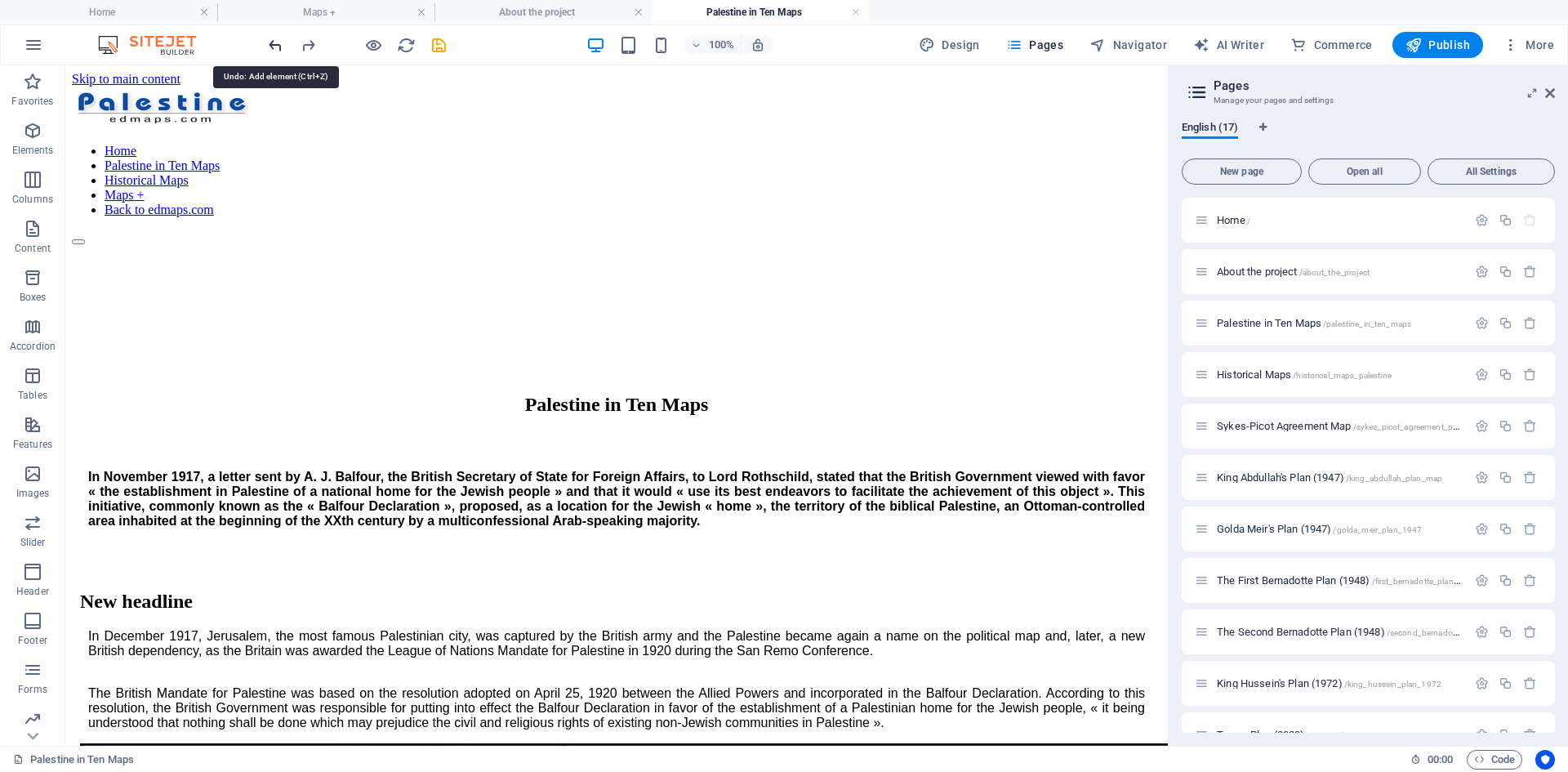 click at bounding box center [275, 45] 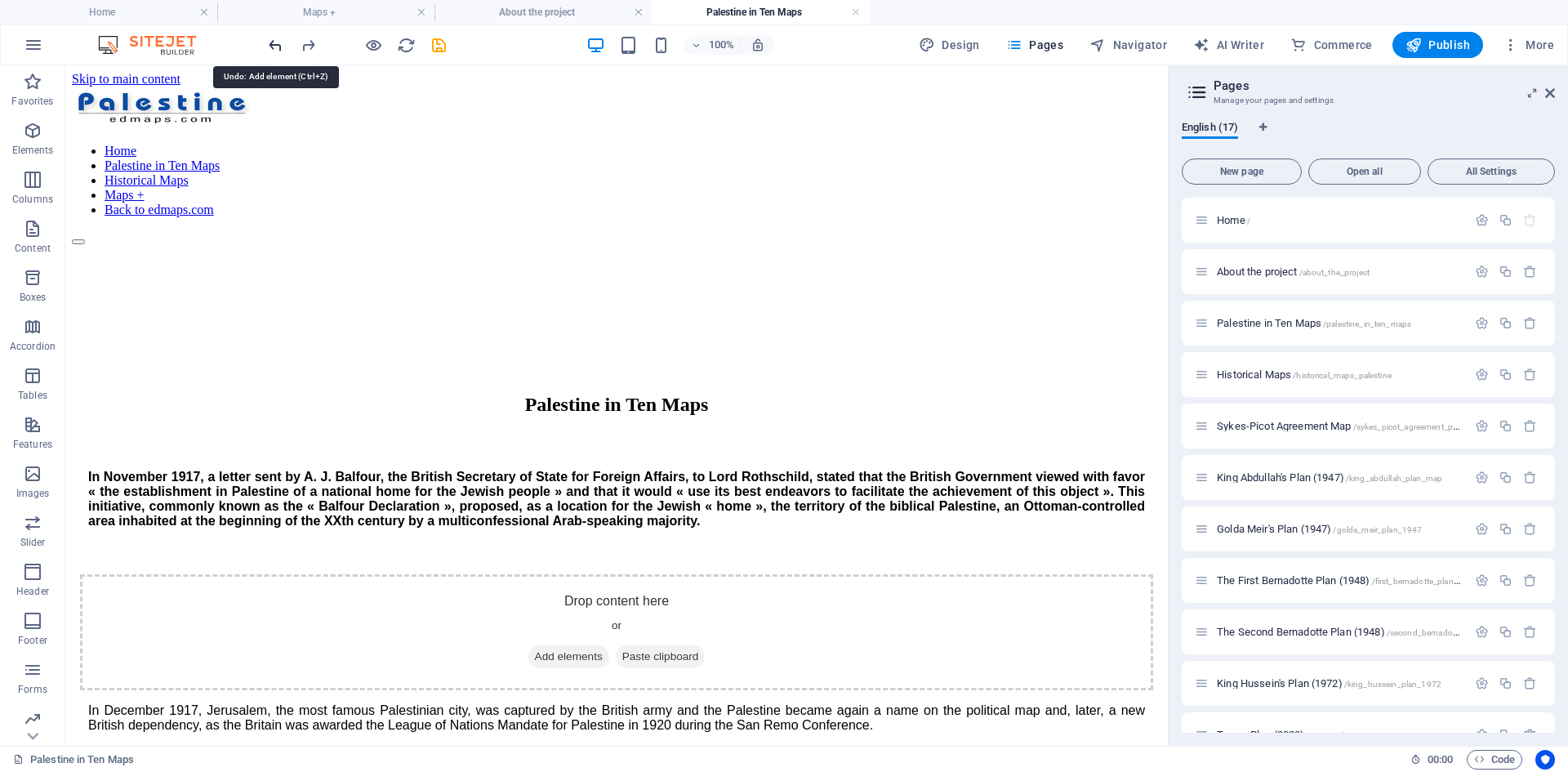 click at bounding box center (275, 45) 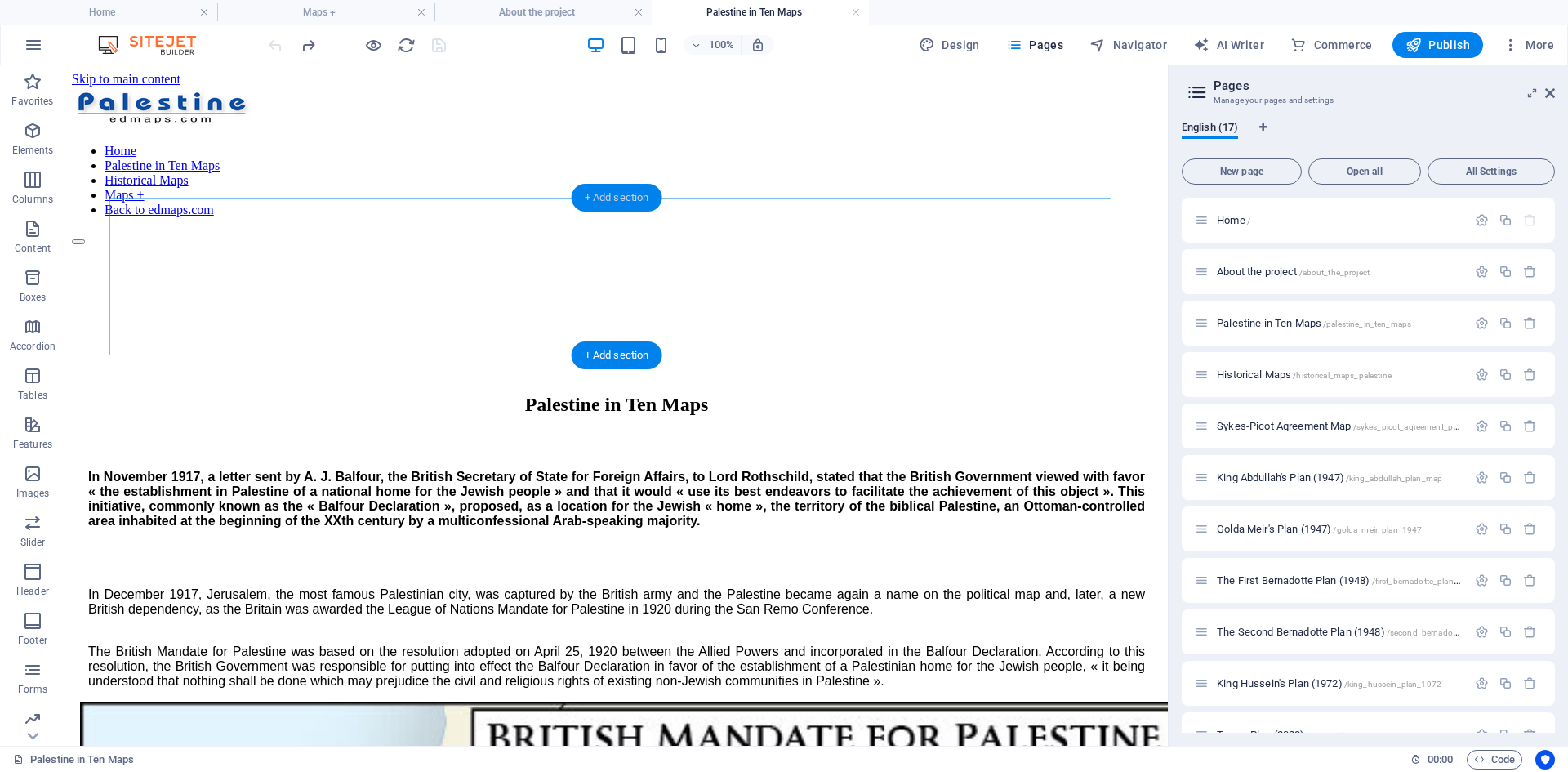 drag, startPoint x: 630, startPoint y: 197, endPoint x: 299, endPoint y: 252, distance: 335.53837 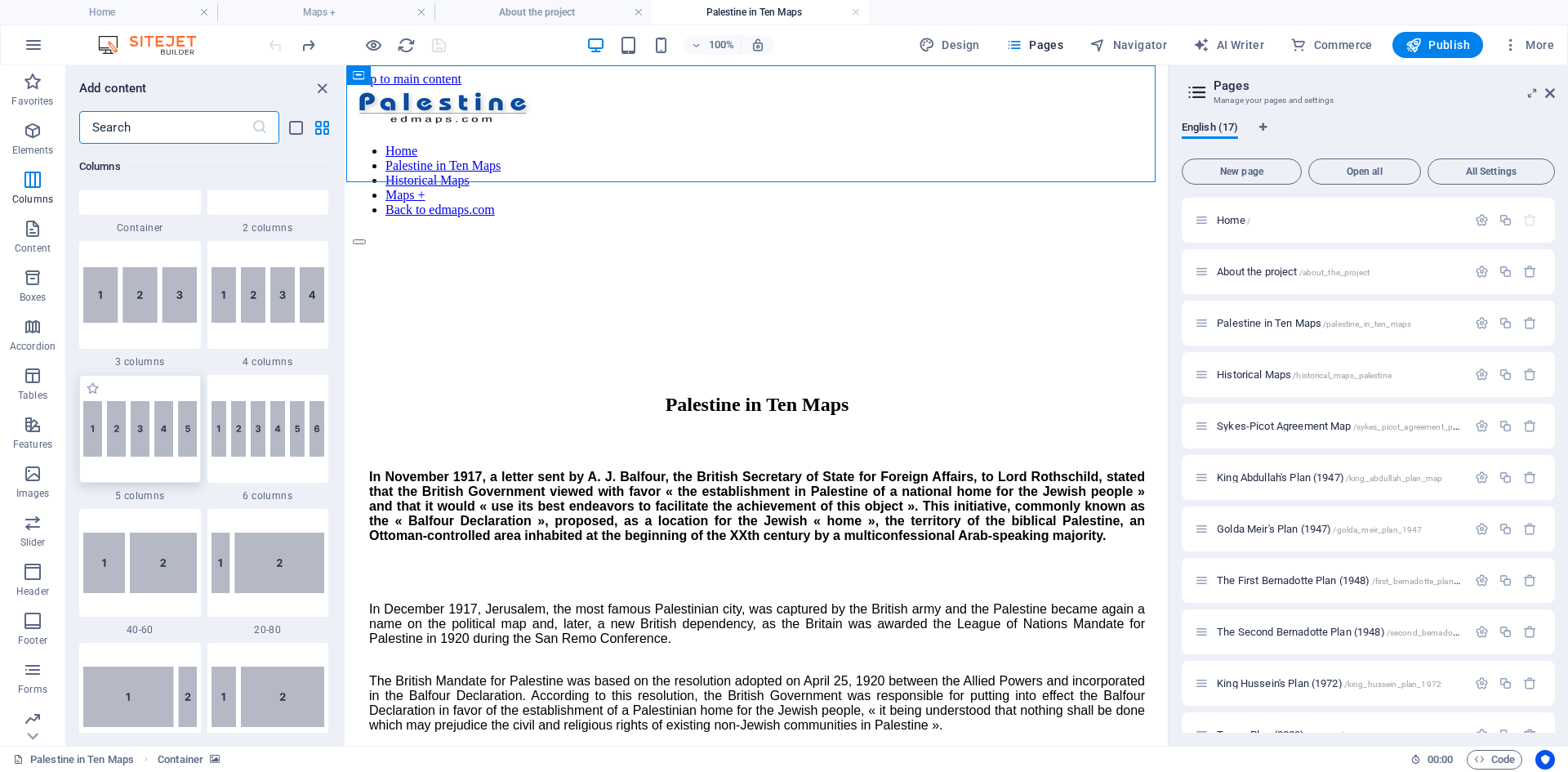 scroll, scrollTop: 816, scrollLeft: 0, axis: vertical 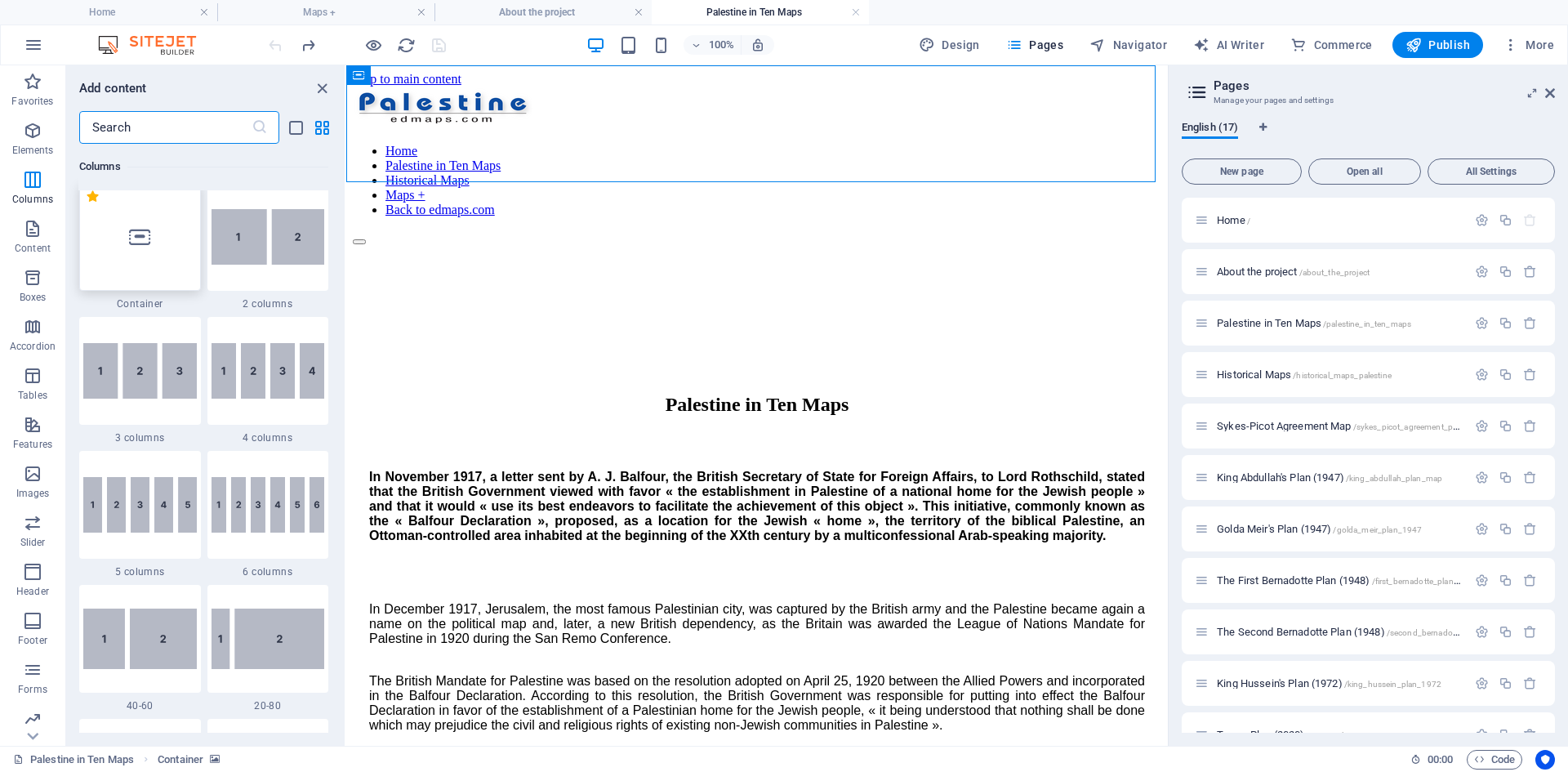 click at bounding box center [140, 237] 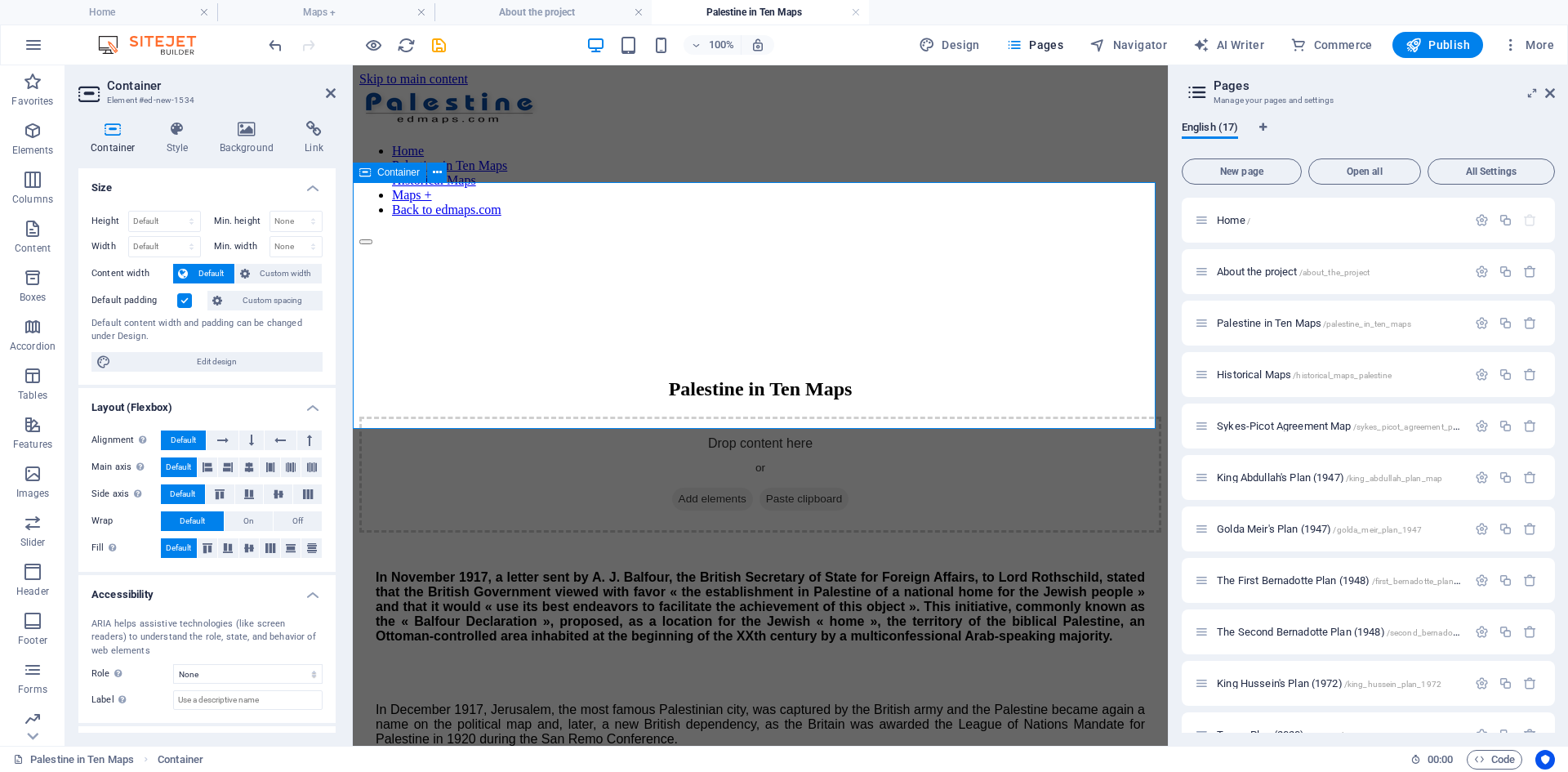 click on "Add elements" at bounding box center [712, 499] 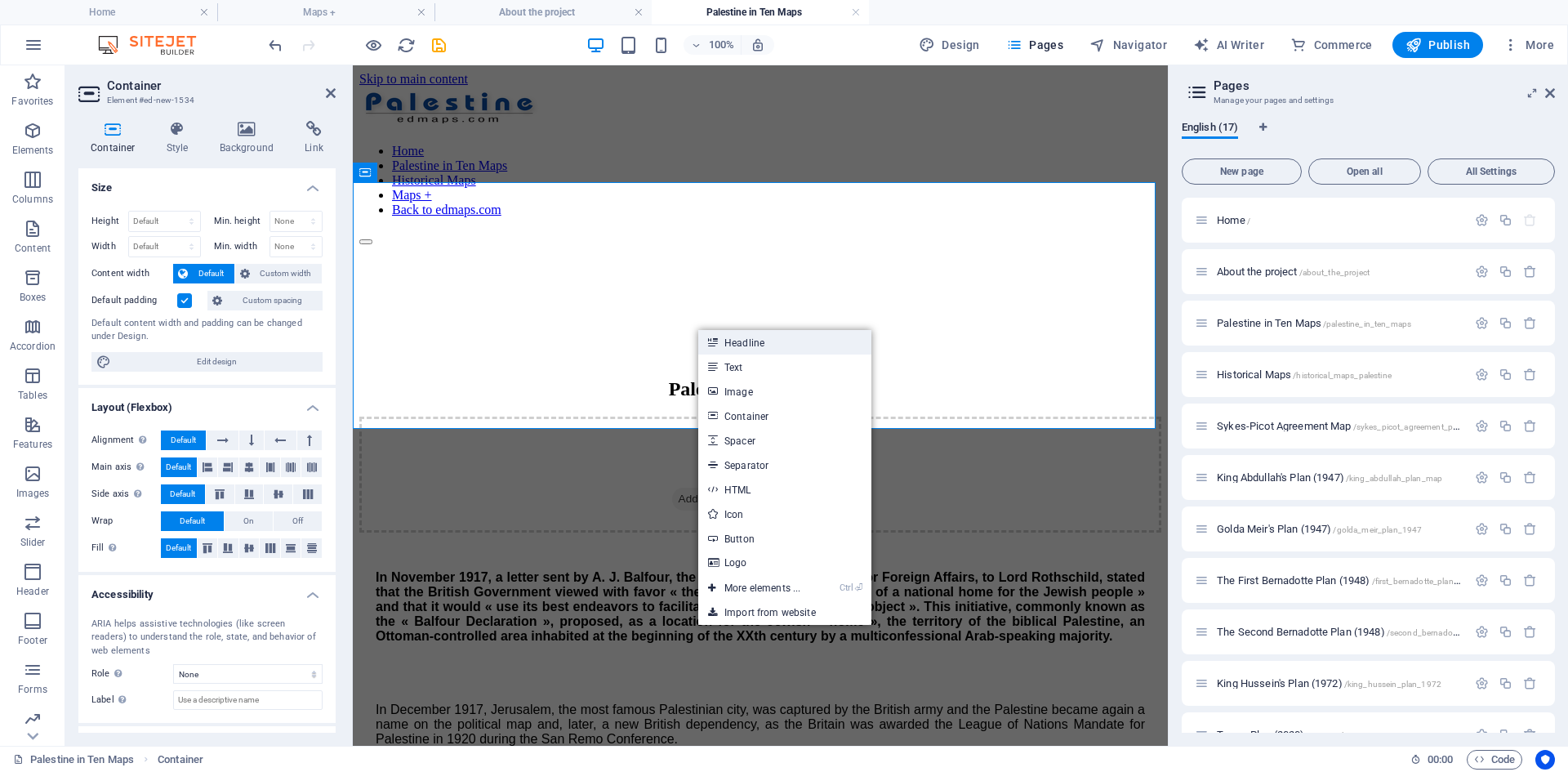 click on "Headline" at bounding box center [785, 342] 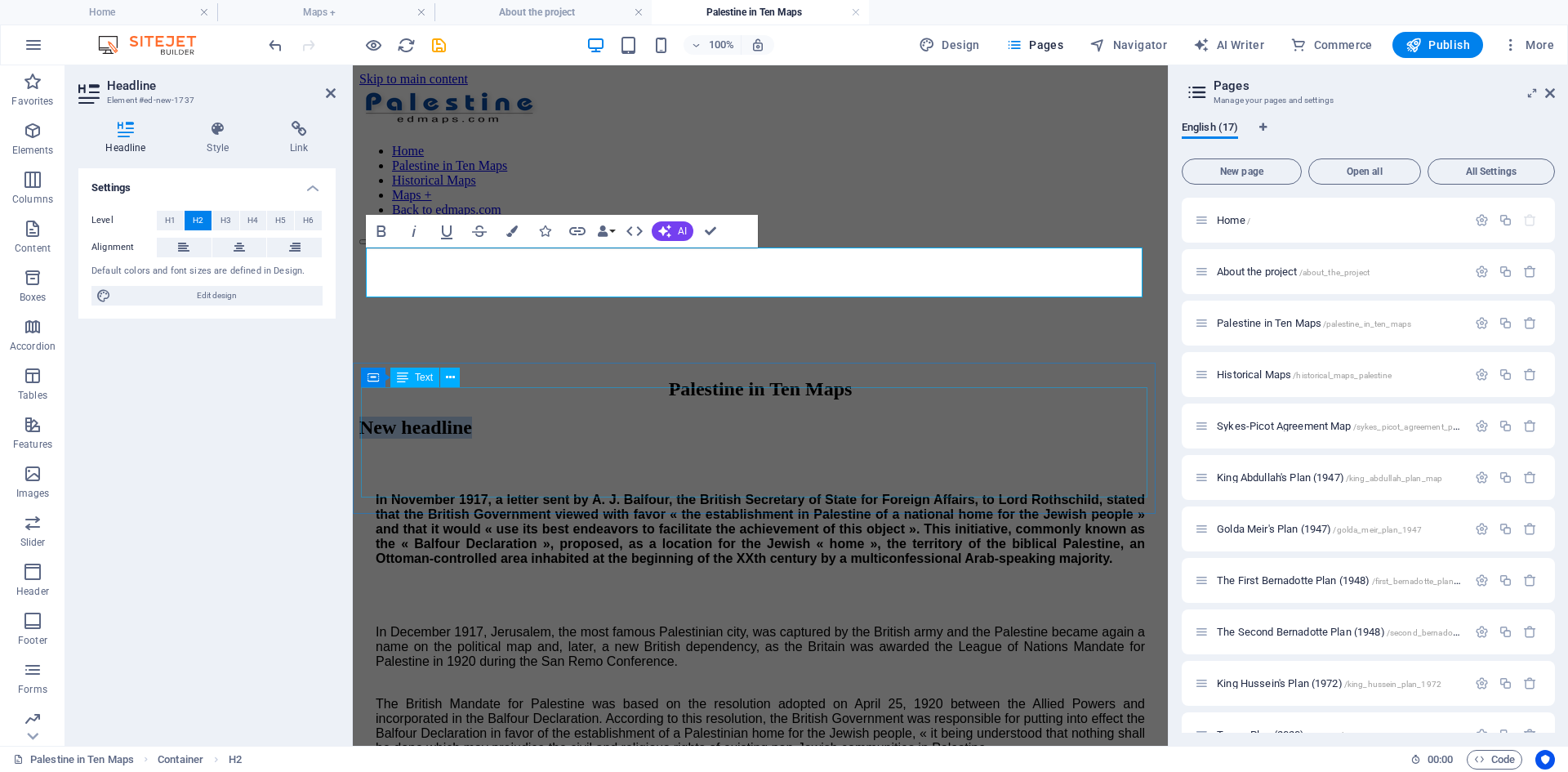 type 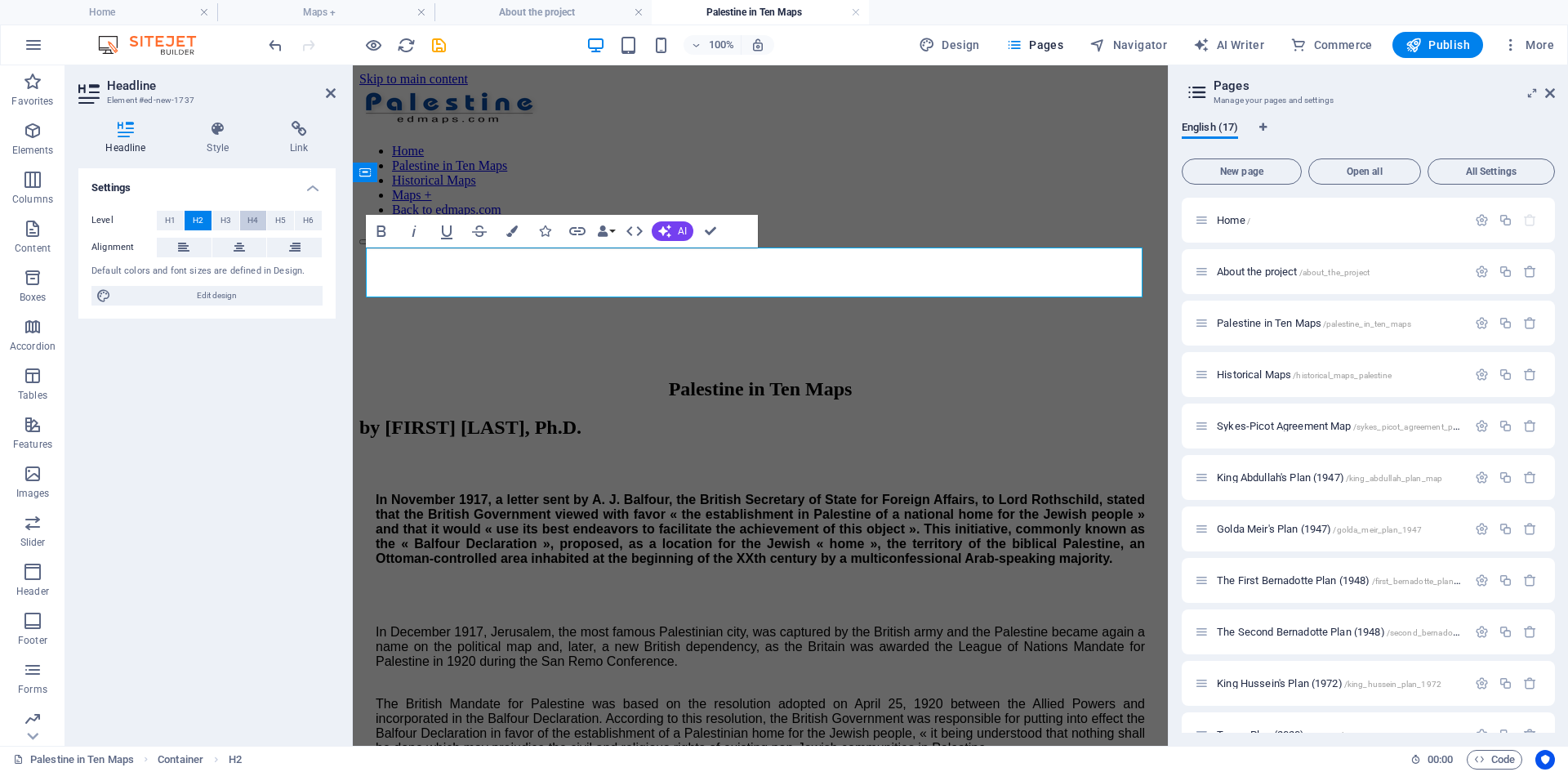 click on "H4" at bounding box center [252, 221] 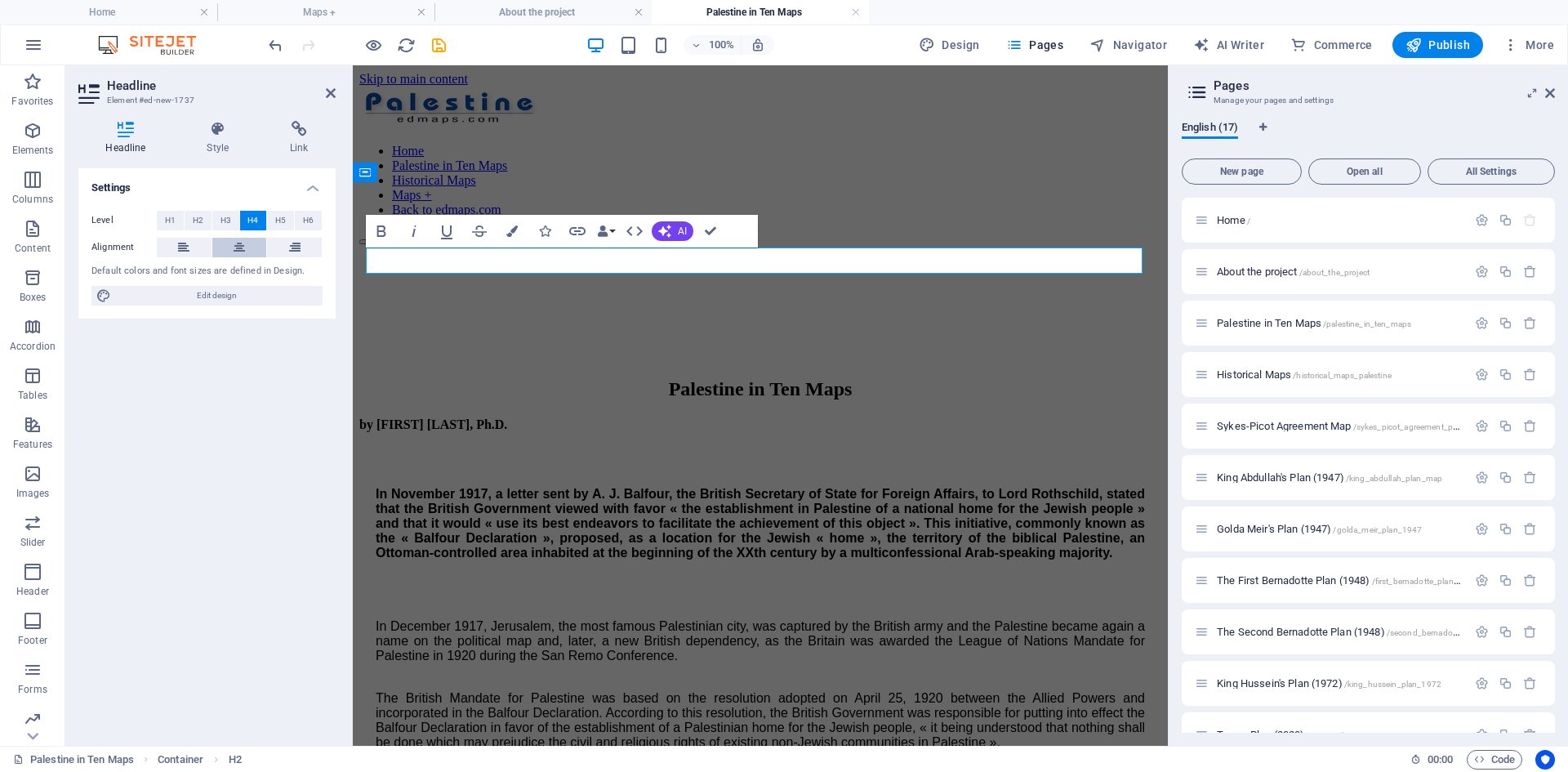 click at bounding box center (239, 248) 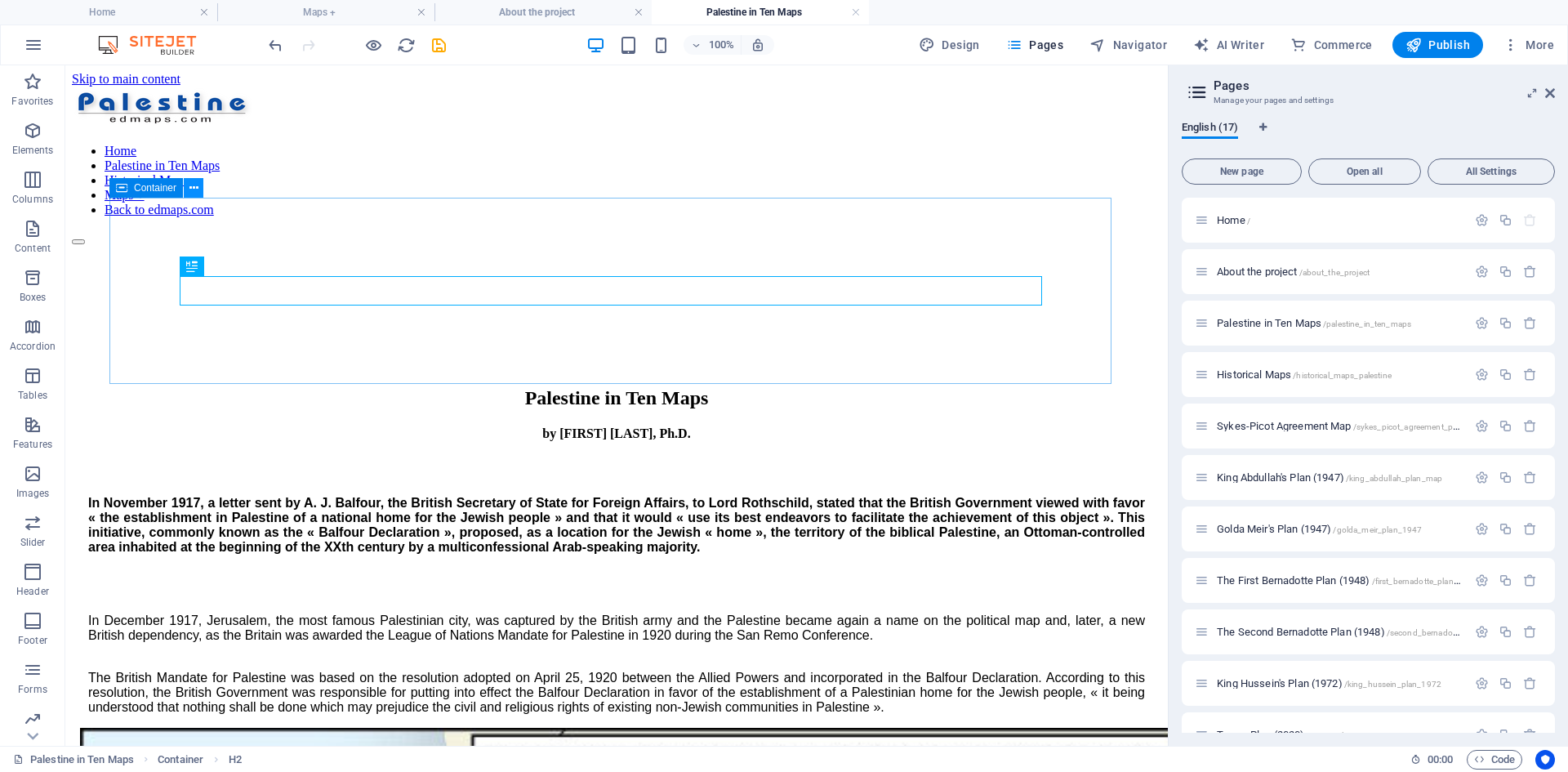 click at bounding box center [194, 188] 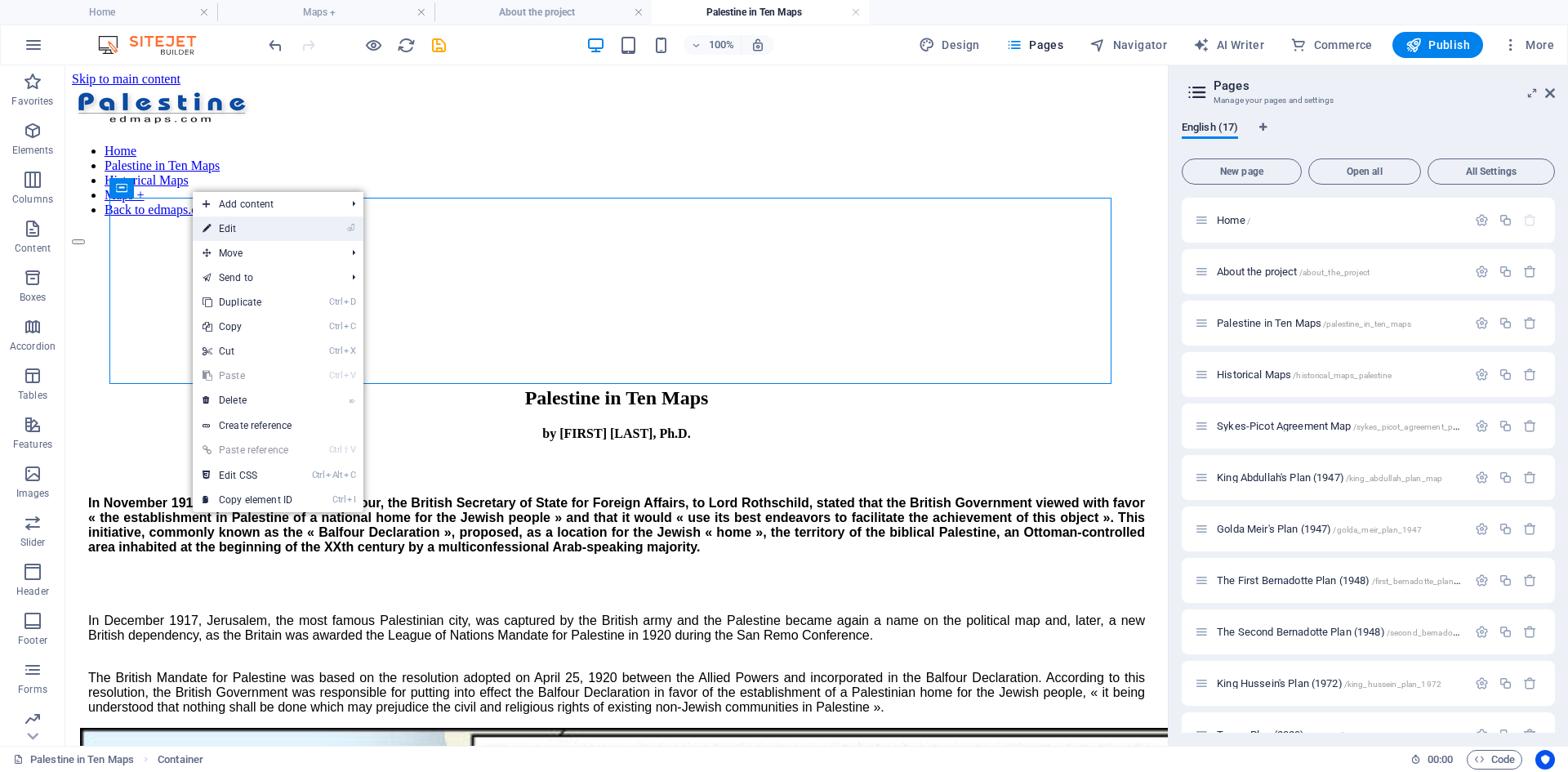 click on "⏎  Edit" at bounding box center (247, 229) 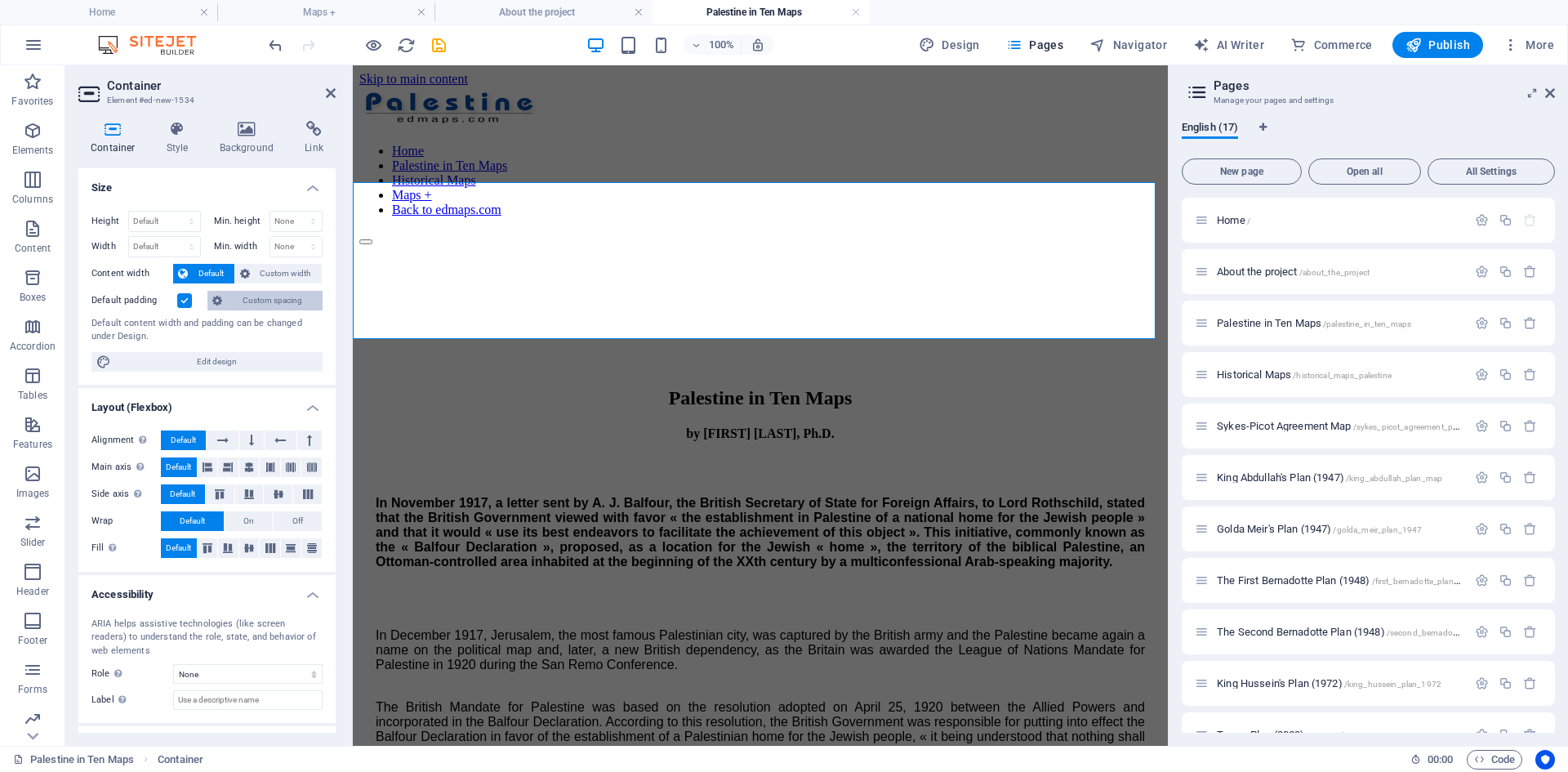 click on "Custom spacing" at bounding box center [272, 301] 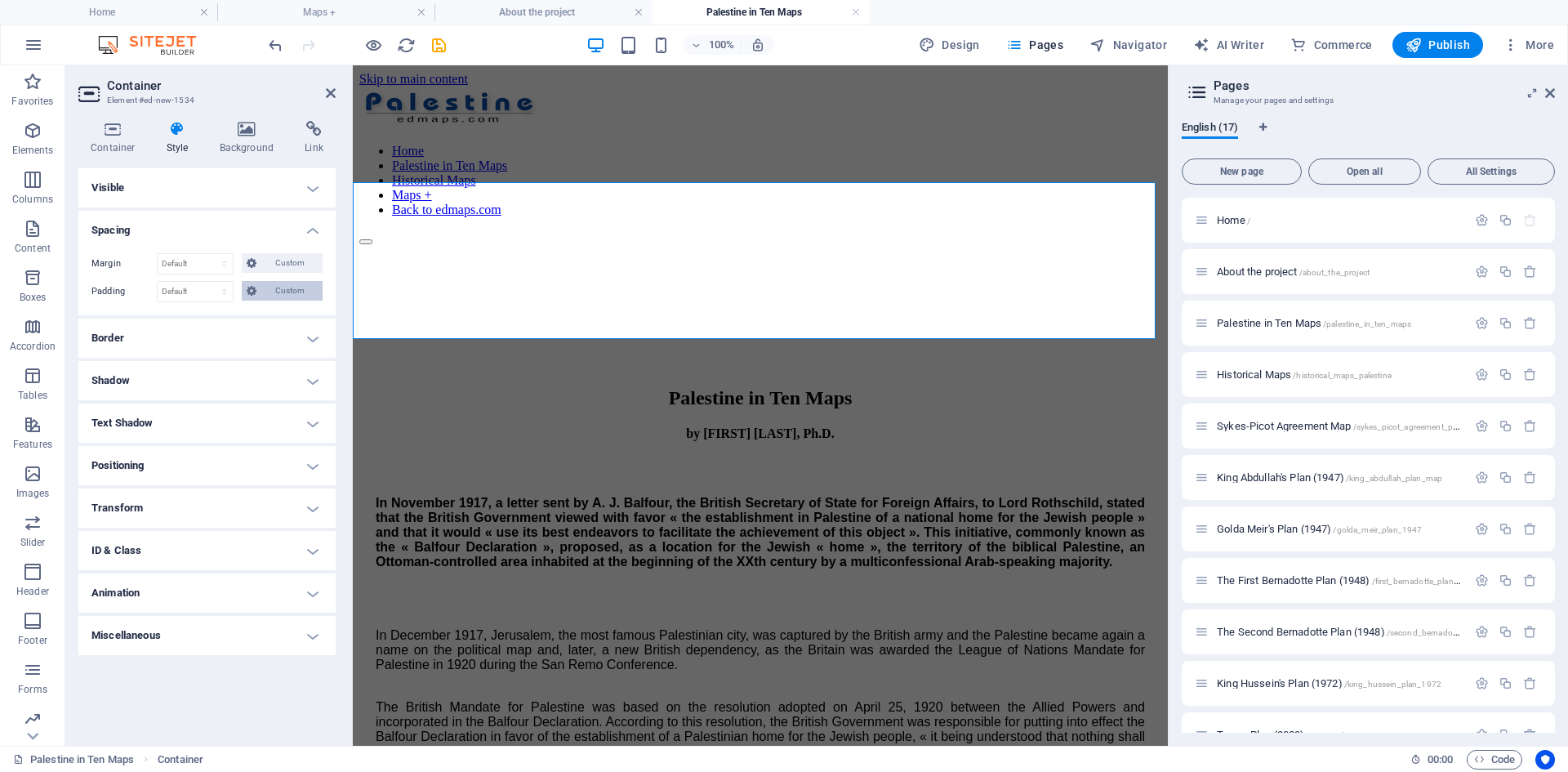click on "Custom" at bounding box center [289, 291] 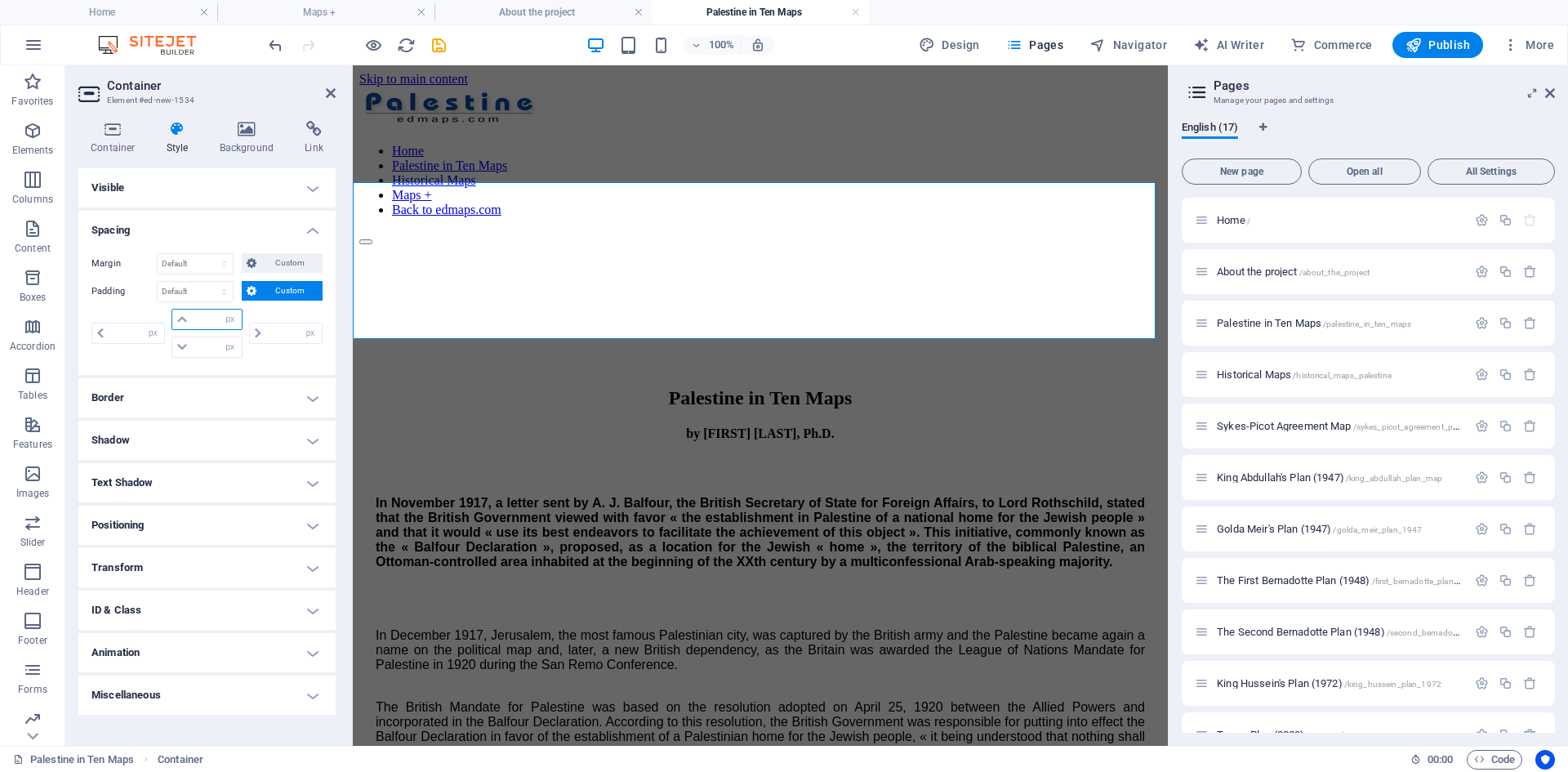 click at bounding box center (216, 319) 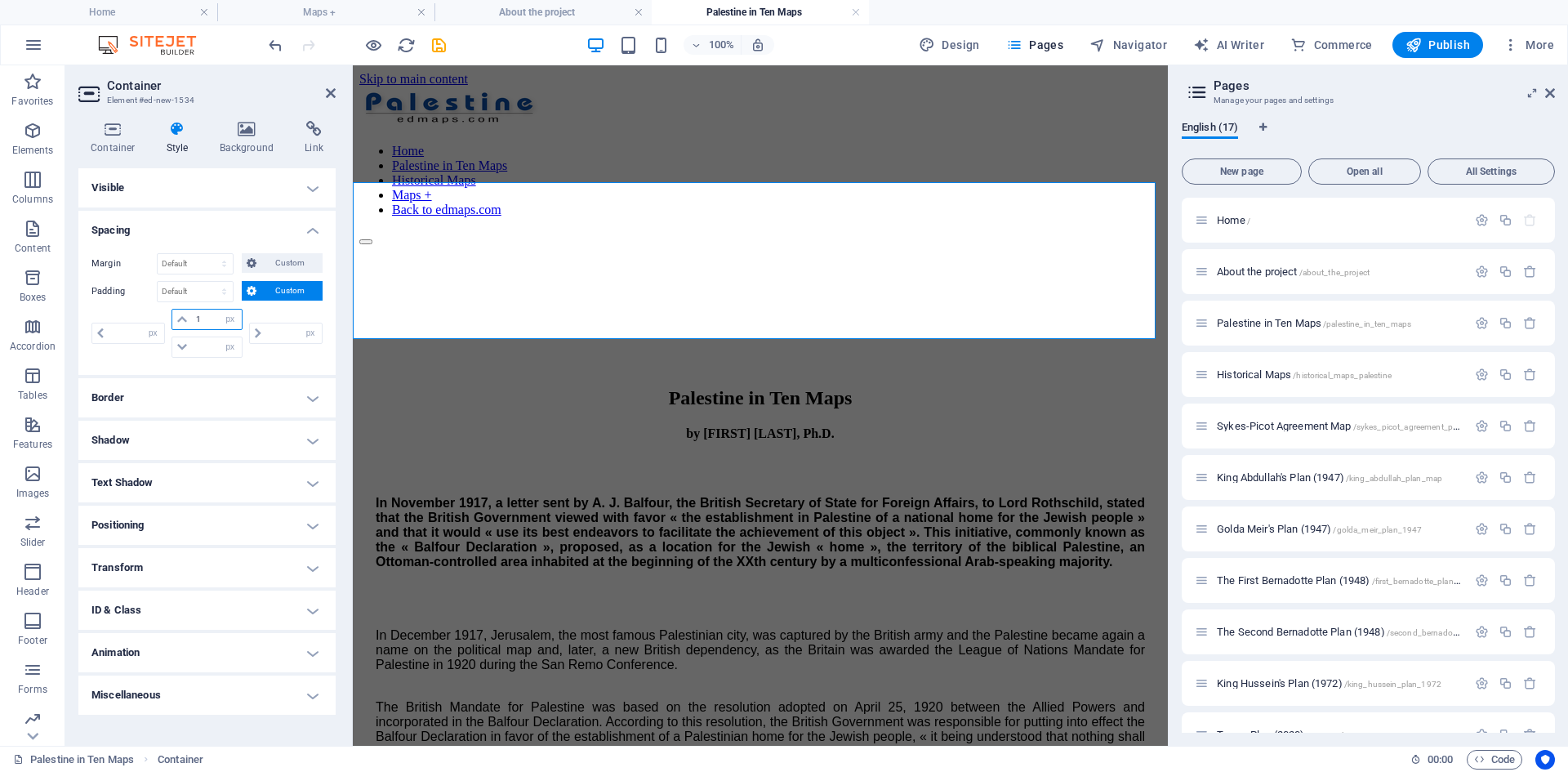 type on "10" 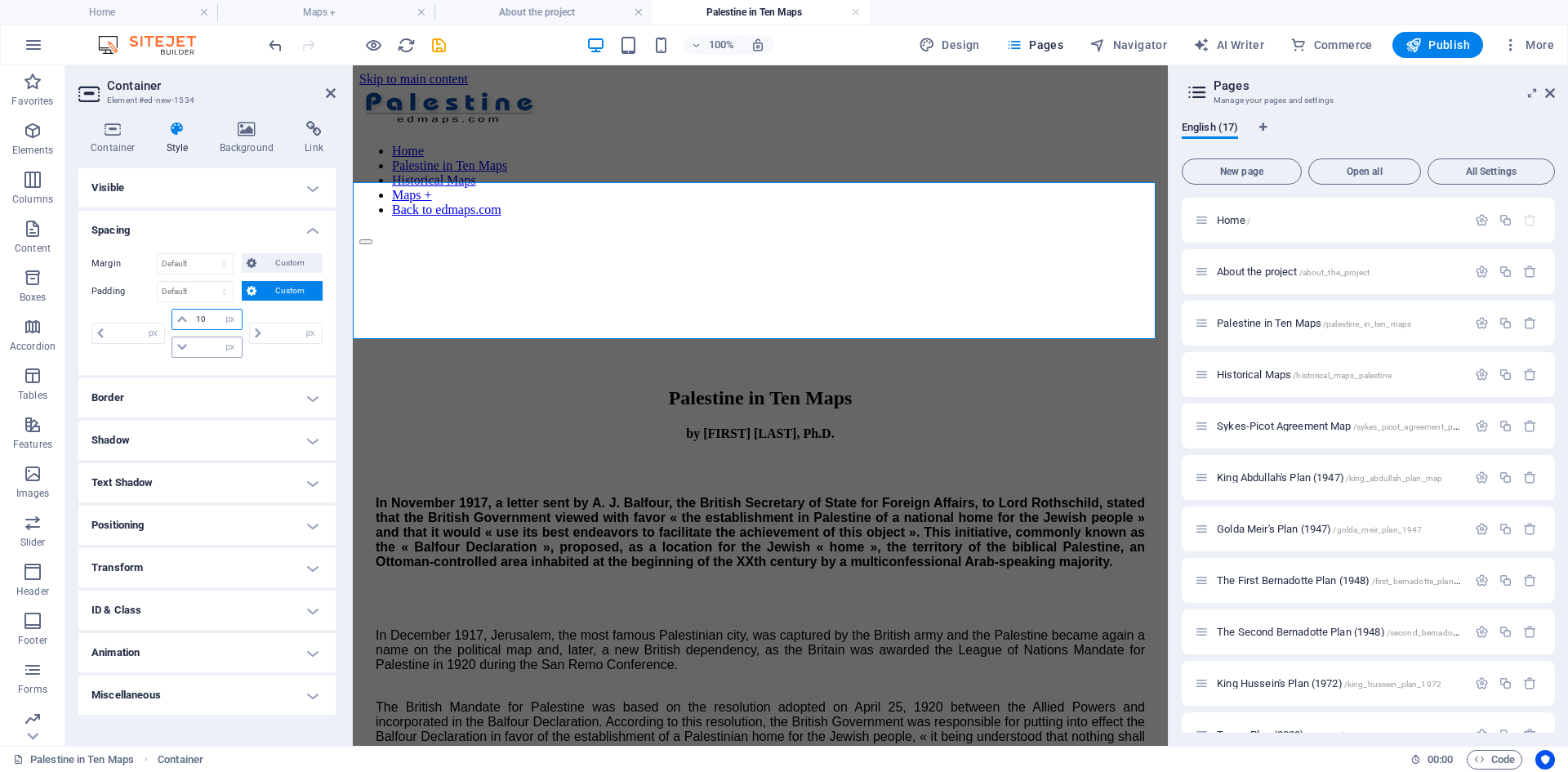 type on "0" 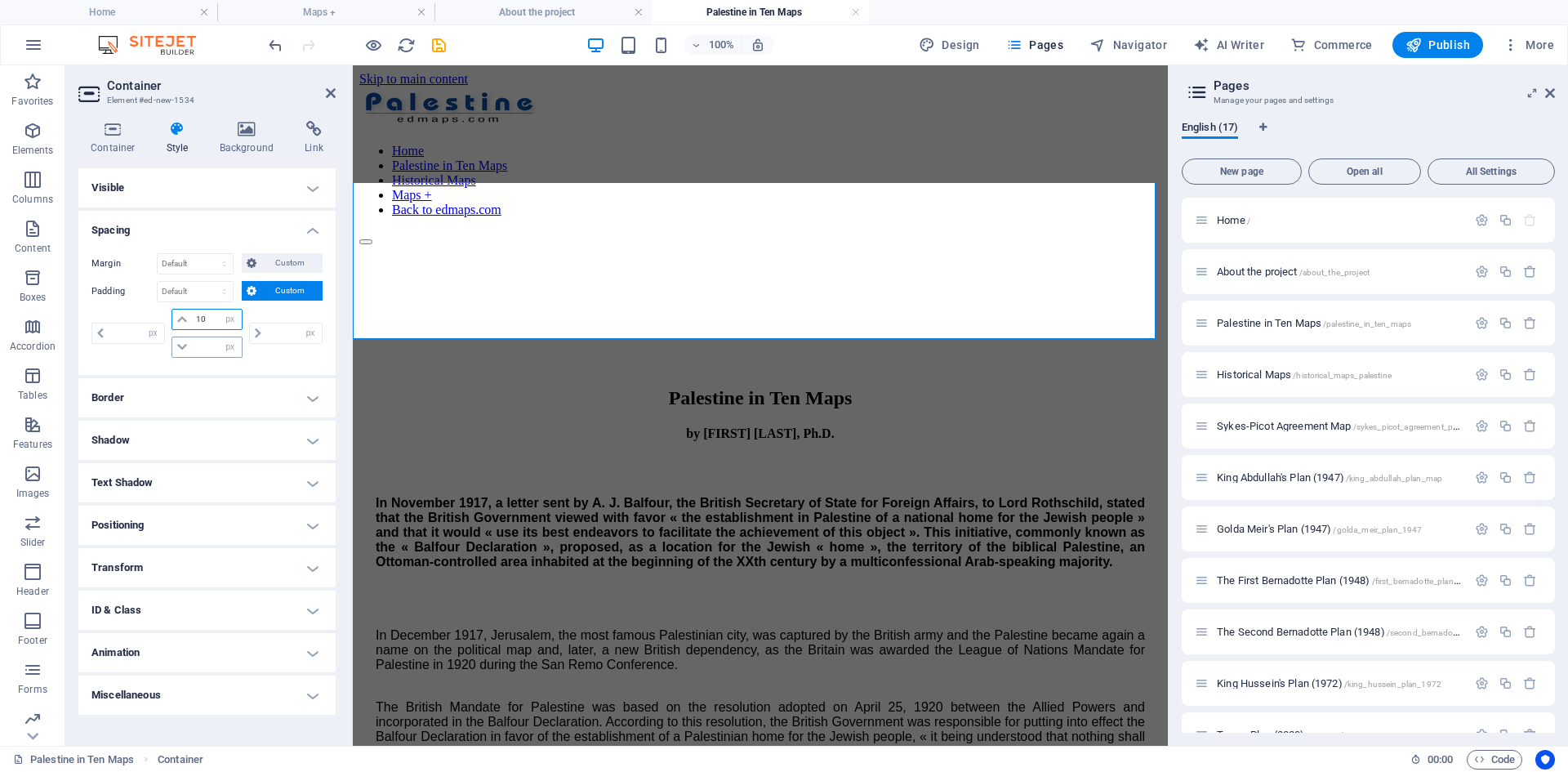 type on "0" 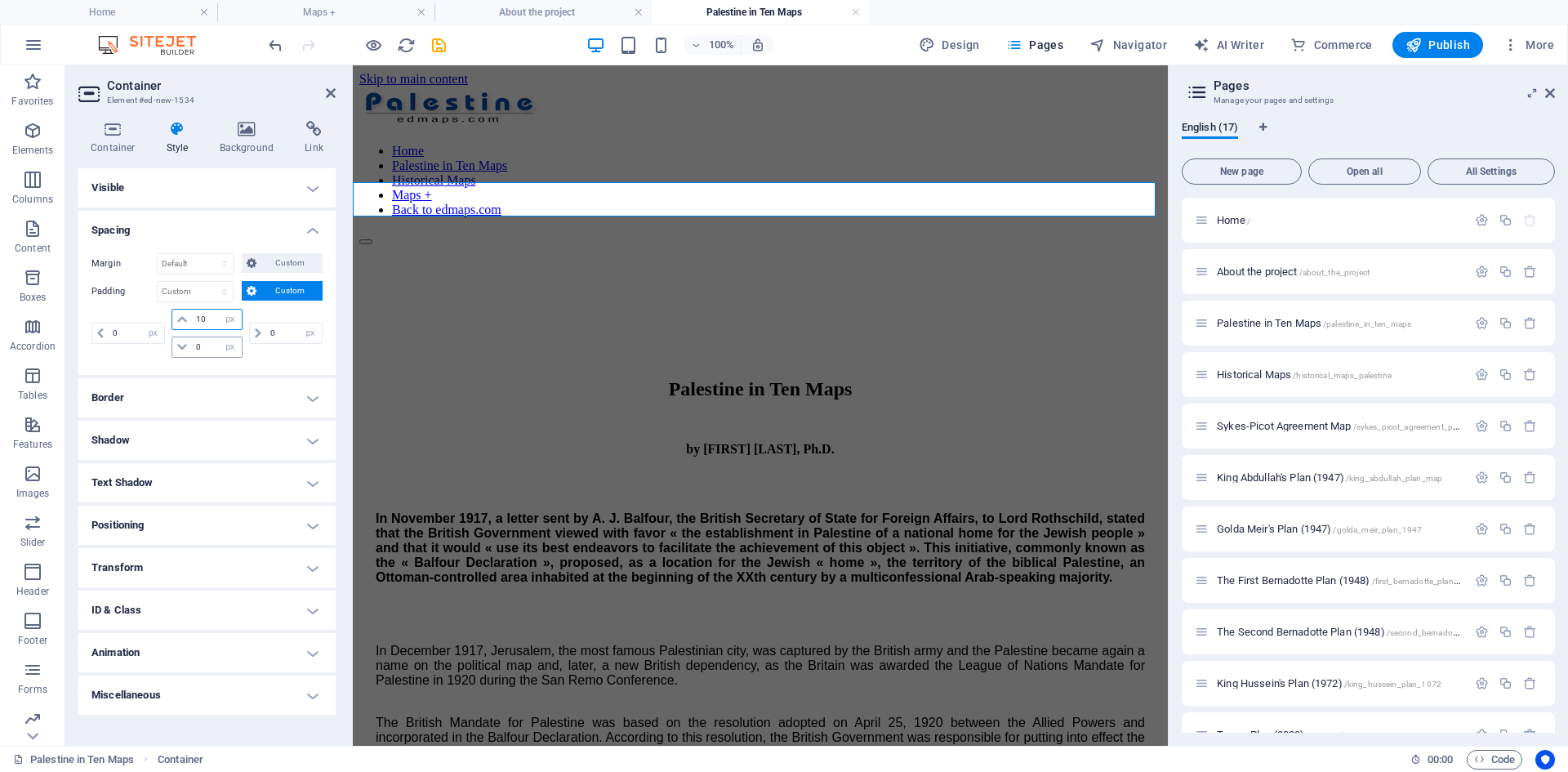 type on "10" 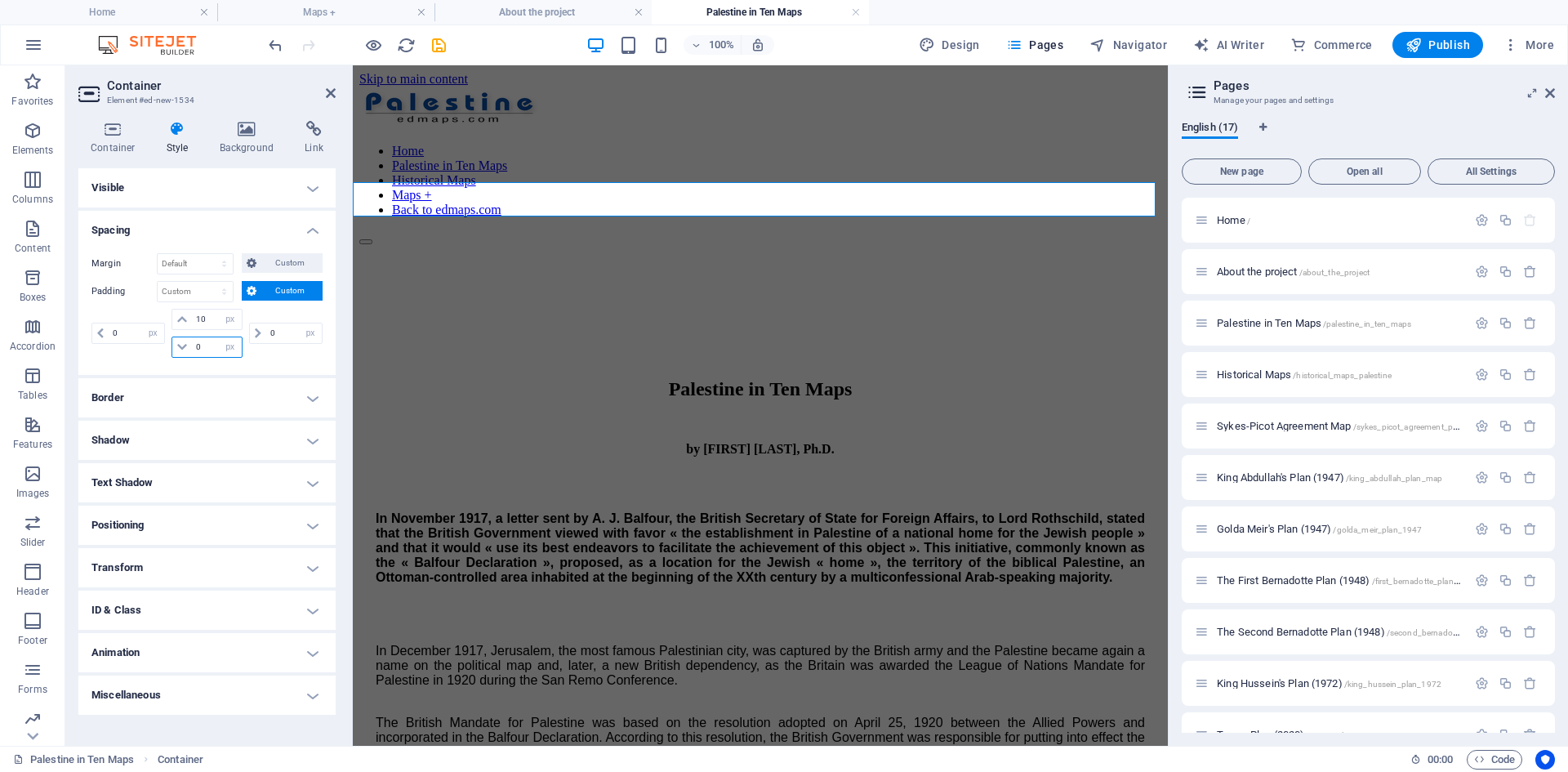 drag, startPoint x: 207, startPoint y: 345, endPoint x: 194, endPoint y: 346, distance: 13.0384 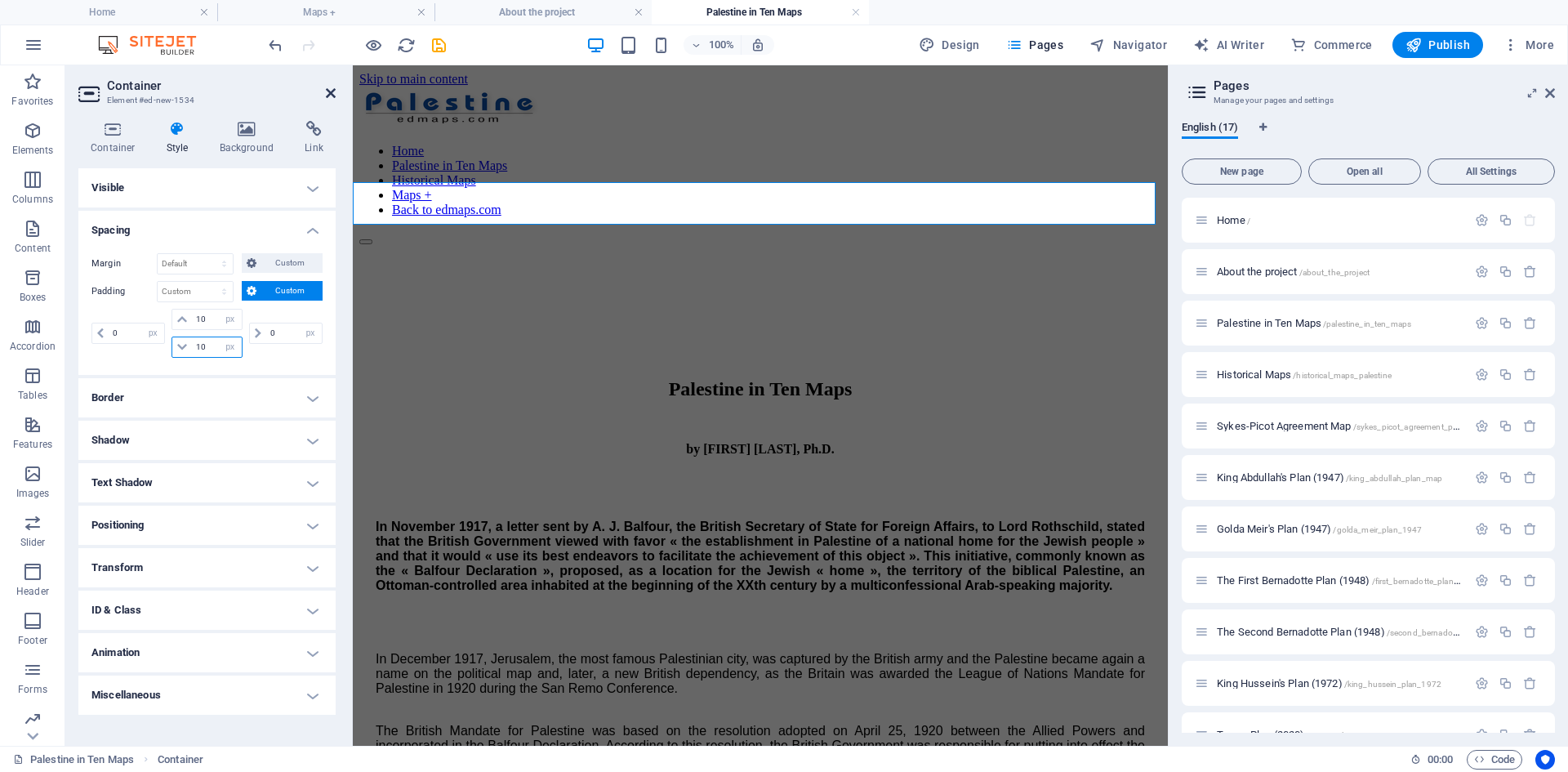 type on "10" 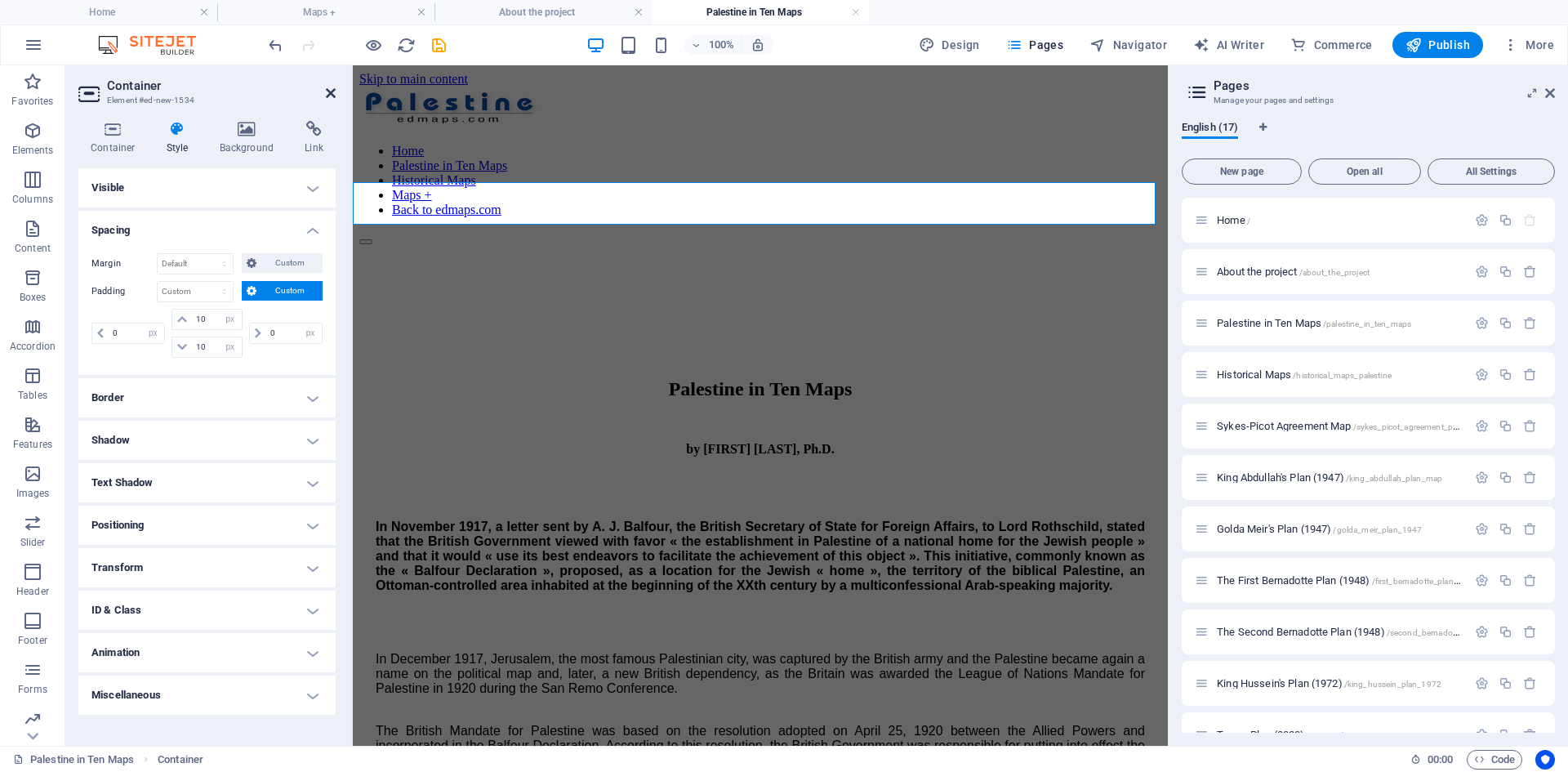 click at bounding box center [331, 93] 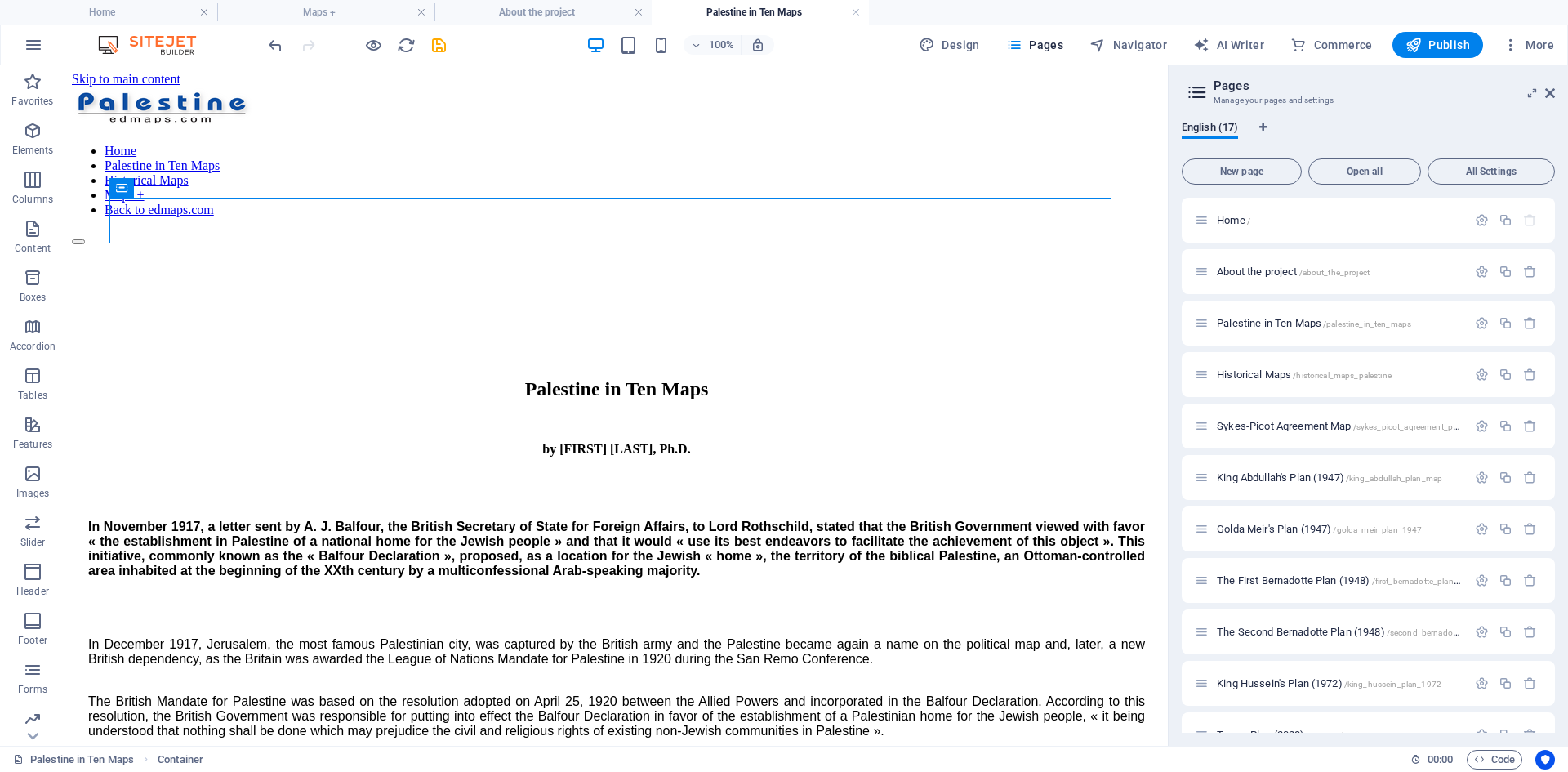 click on "Skip to main content
Home Palestine in Ten Maps Historical Maps Maps + Back to edmaps.com Palestine in Ten Maps by [FIRST] [LAST], Ph.D. In November 1917, a letter sent by A. J. Balfour, the British Secretary of State for Foreign Affairs, to Lord Rothschild, stated that the British Government viewed with favor « the establishment in Palestine of a national home for the Jewish people » and that it would « use its best endeavors to facilitate the achievement of this object ». This initiative, commonly known as the « Balfour Declaration », proposed, as a location for the Jewish « home », the territory of the biblical Palestine, an Ottoman-controlled area inhabited at the beginning of the XXth century by a multiconfessional Arab-speaking majority. But what boundaries for this Palestinian home for the Jewish people? Following the Transjordan Memorandum, the Palestinian territory east of the Jordan River became exempt from the Mandate provisions concerning the establishment of the Jewish National Home. *" at bounding box center (617, 5919) 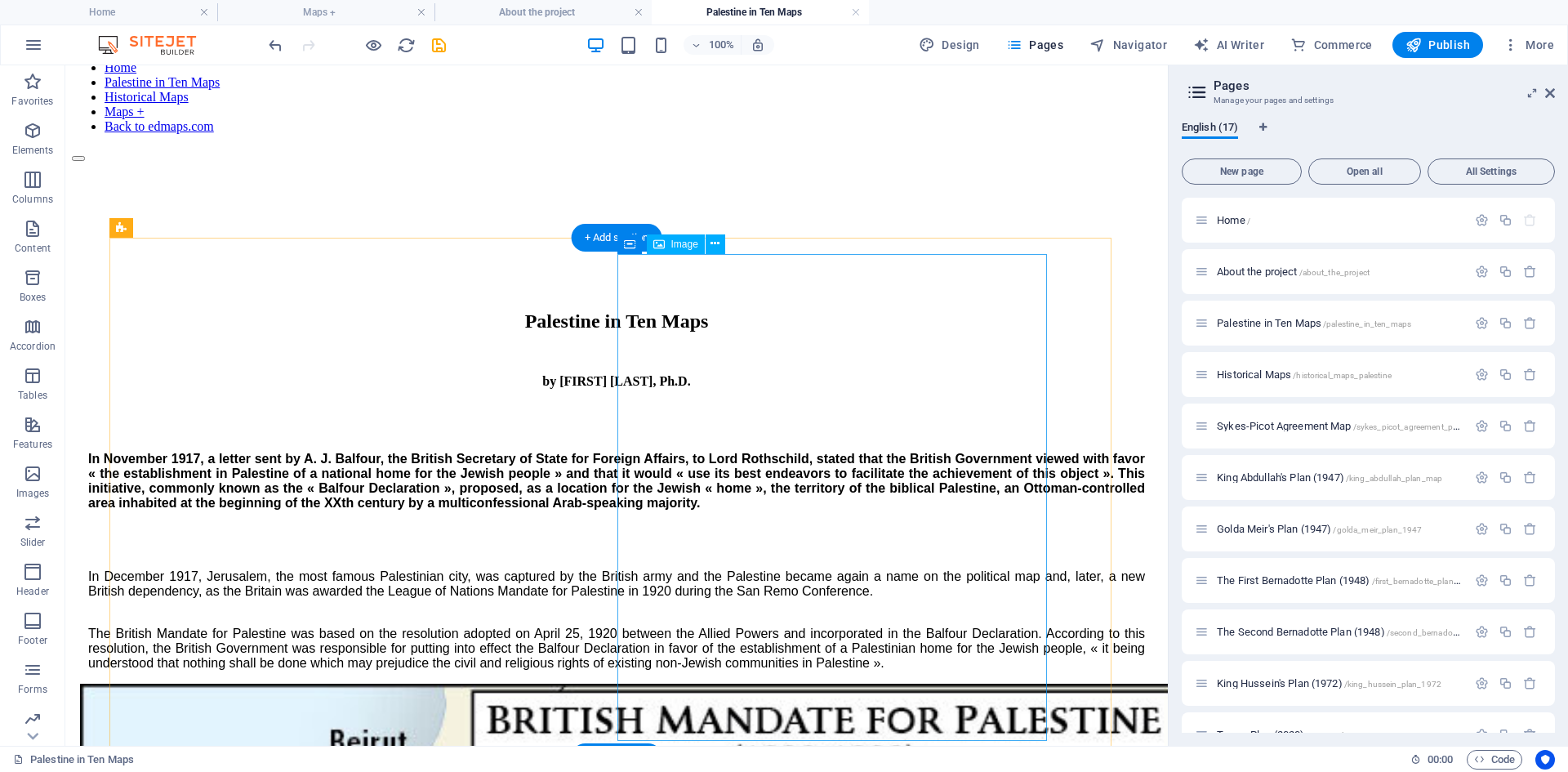 scroll, scrollTop: 0, scrollLeft: 0, axis: both 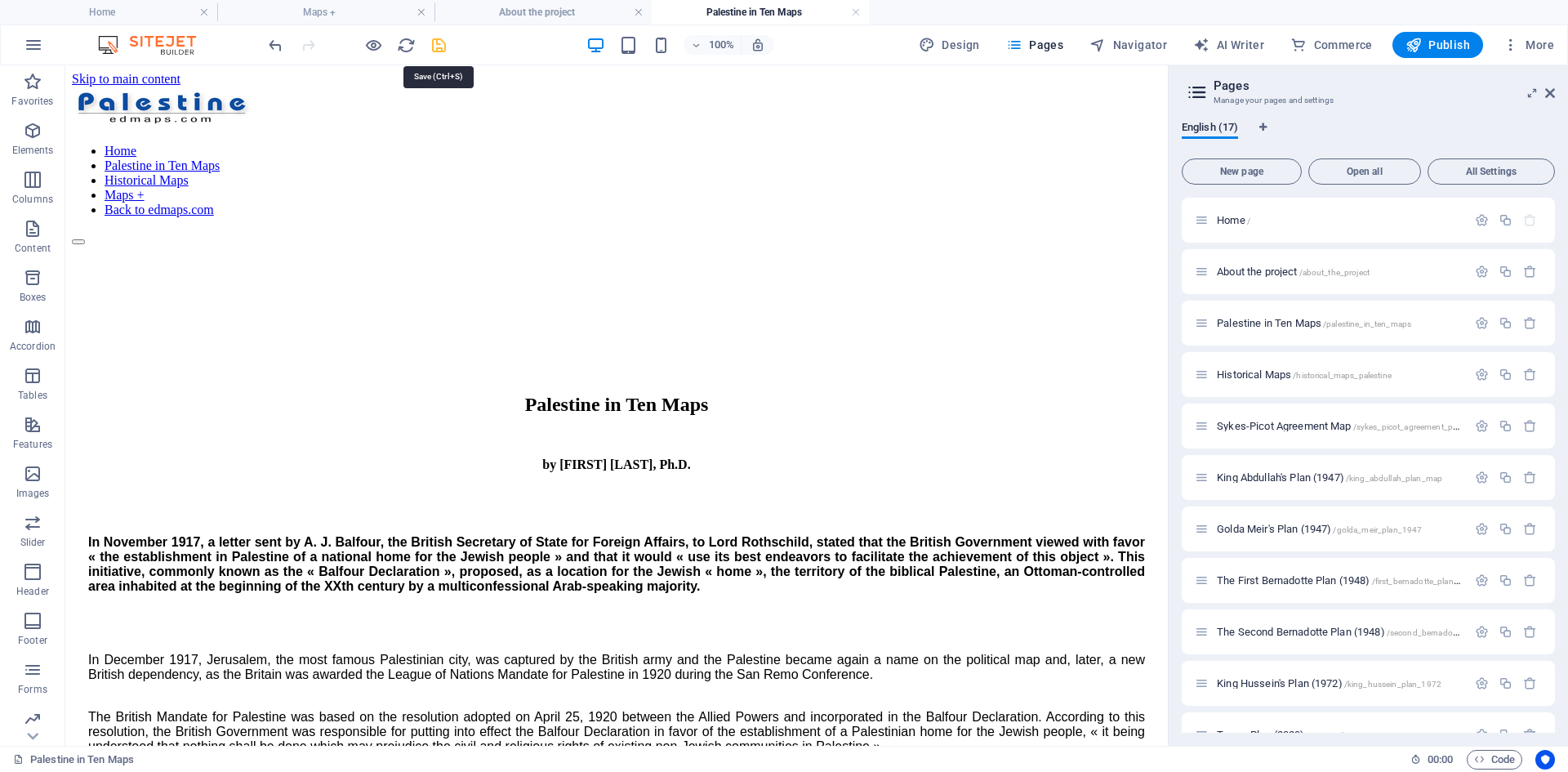 click at bounding box center (439, 45) 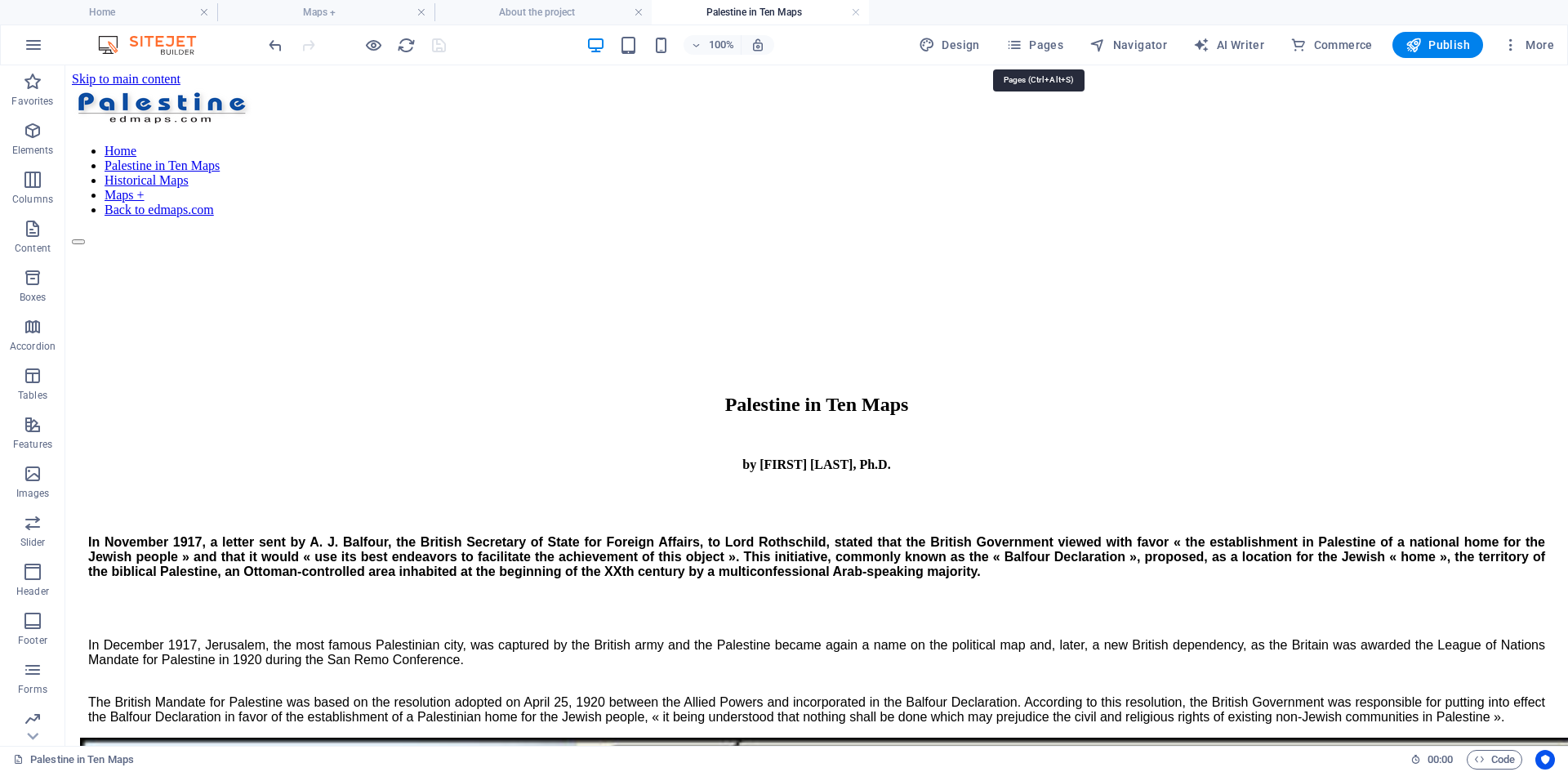 click on "Pages" at bounding box center [1035, 45] 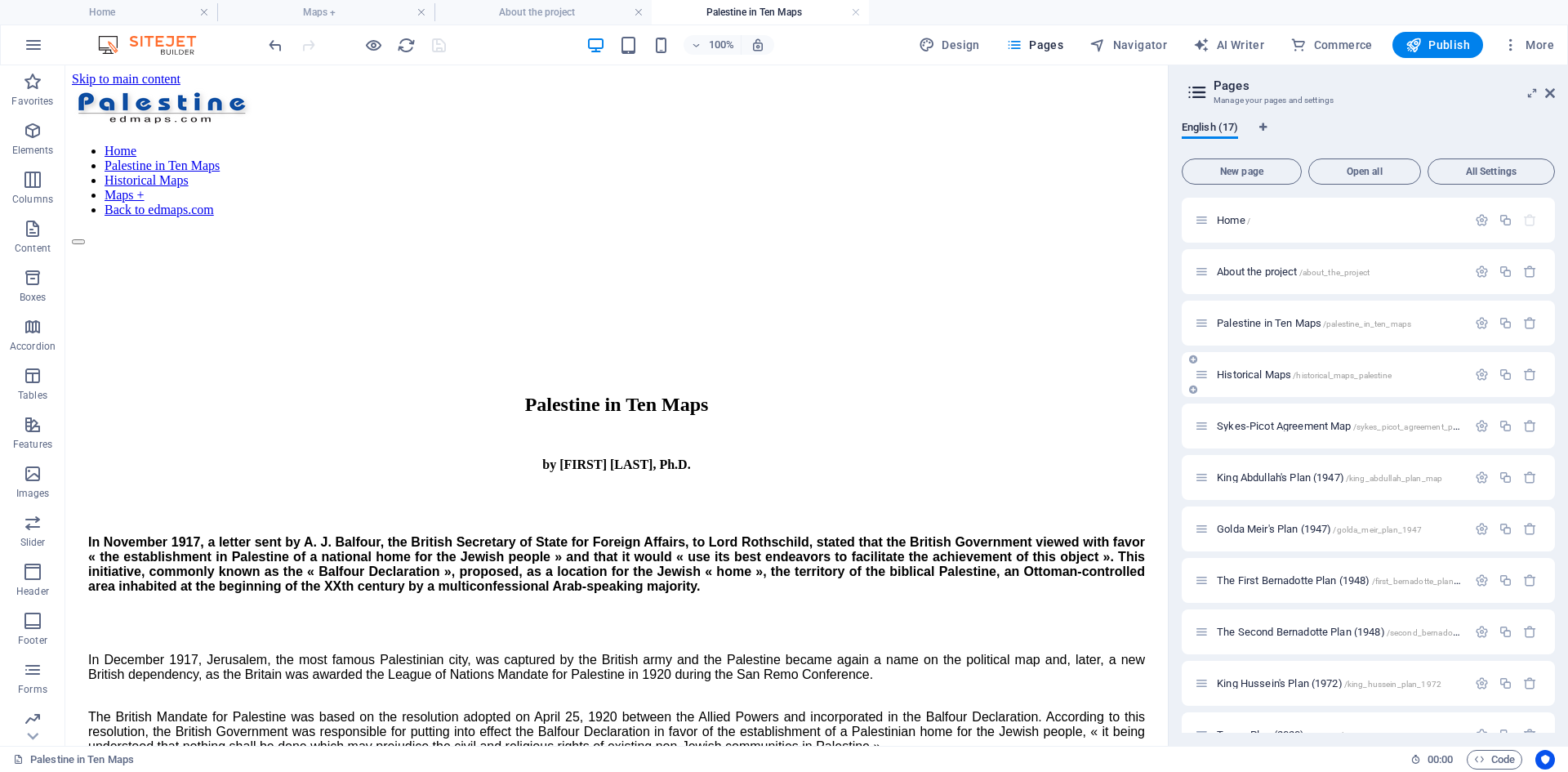 click on "Historical Maps /historical_maps_palestine" at bounding box center (1304, 374) 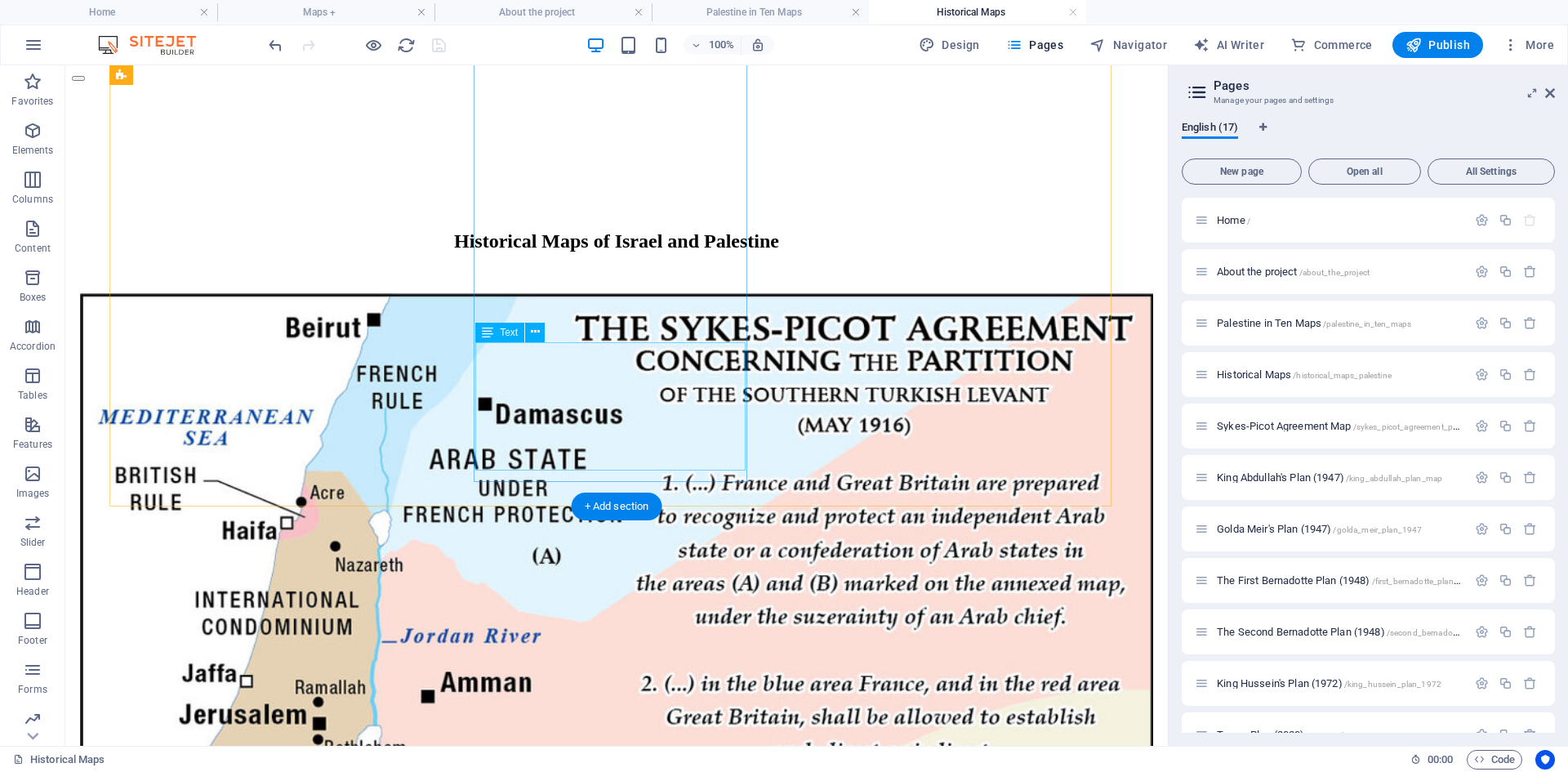 scroll, scrollTop: 0, scrollLeft: 0, axis: both 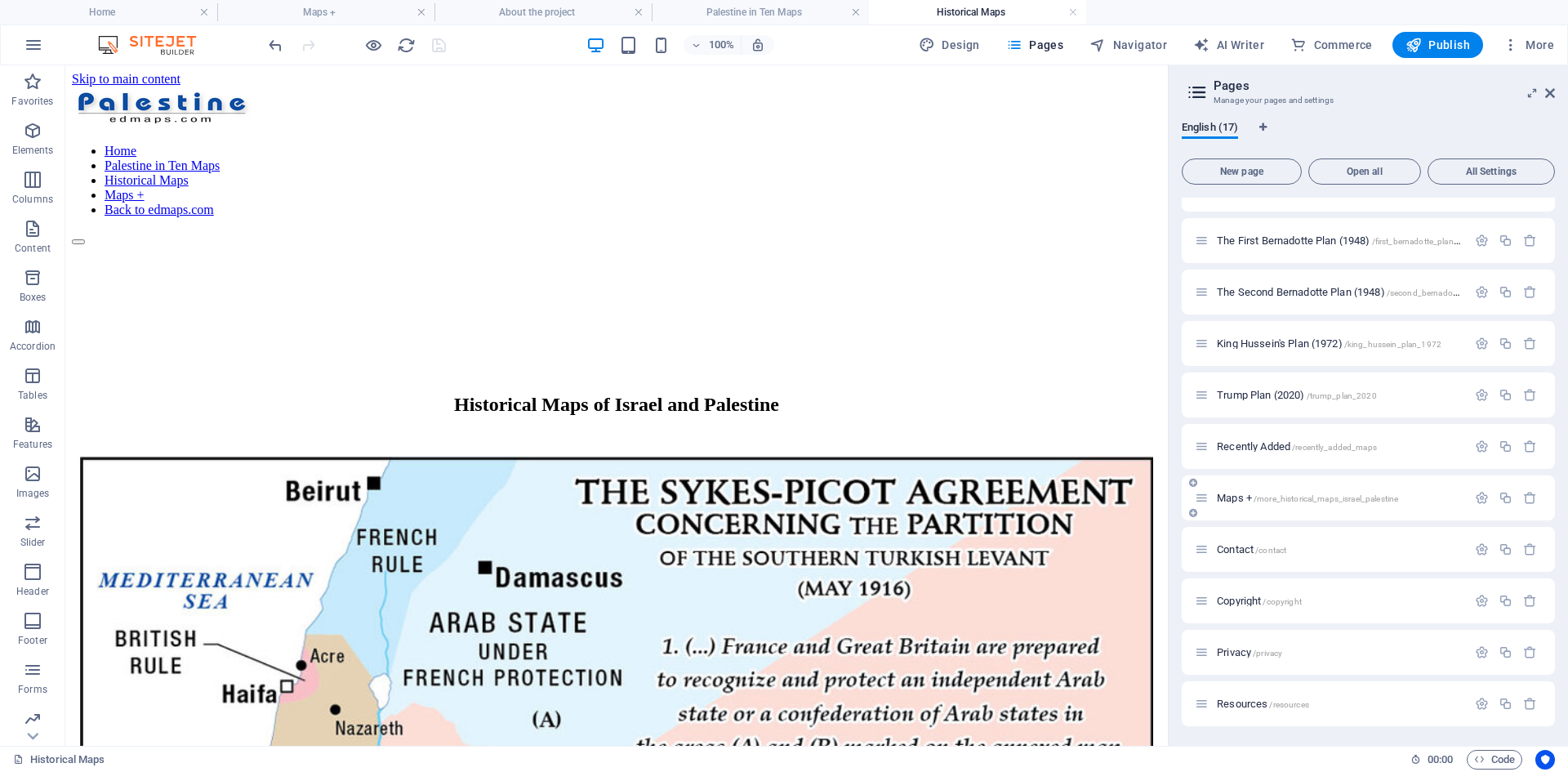 click on "Maps + /more_historical_maps_israel_palestine" at bounding box center (1307, 498) 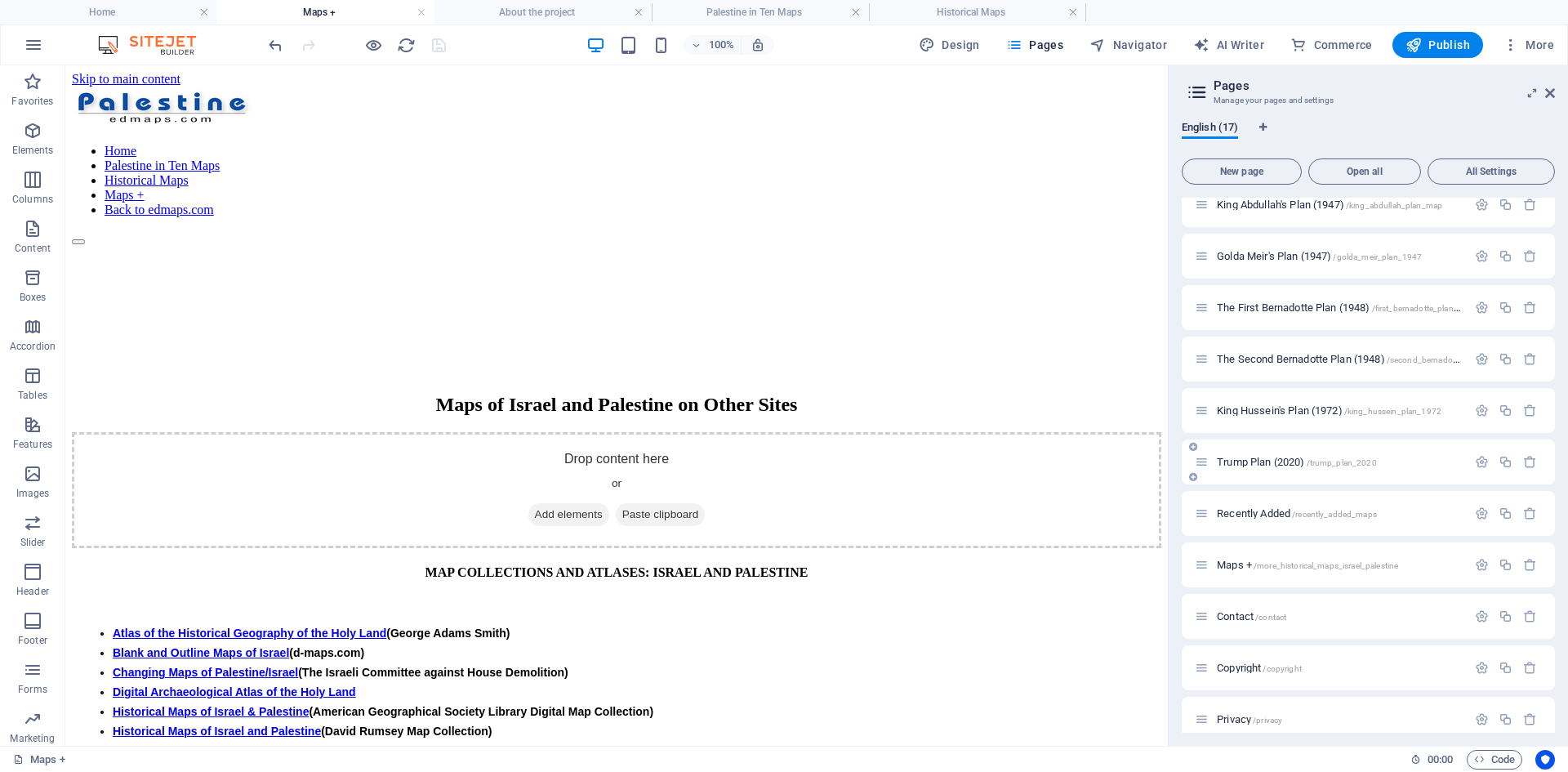 scroll, scrollTop: 176, scrollLeft: 0, axis: vertical 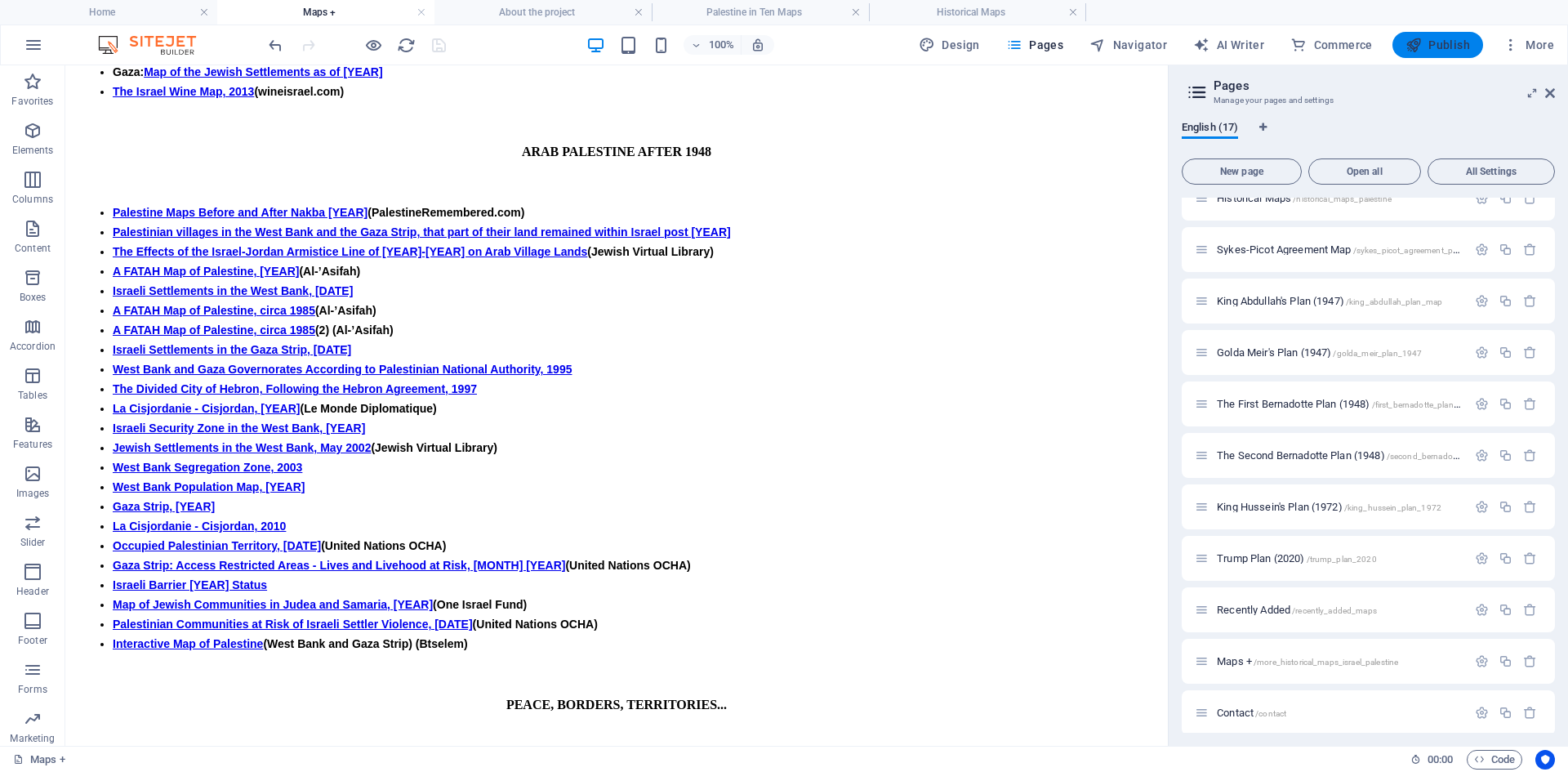 click on "Publish" at bounding box center [1437, 45] 